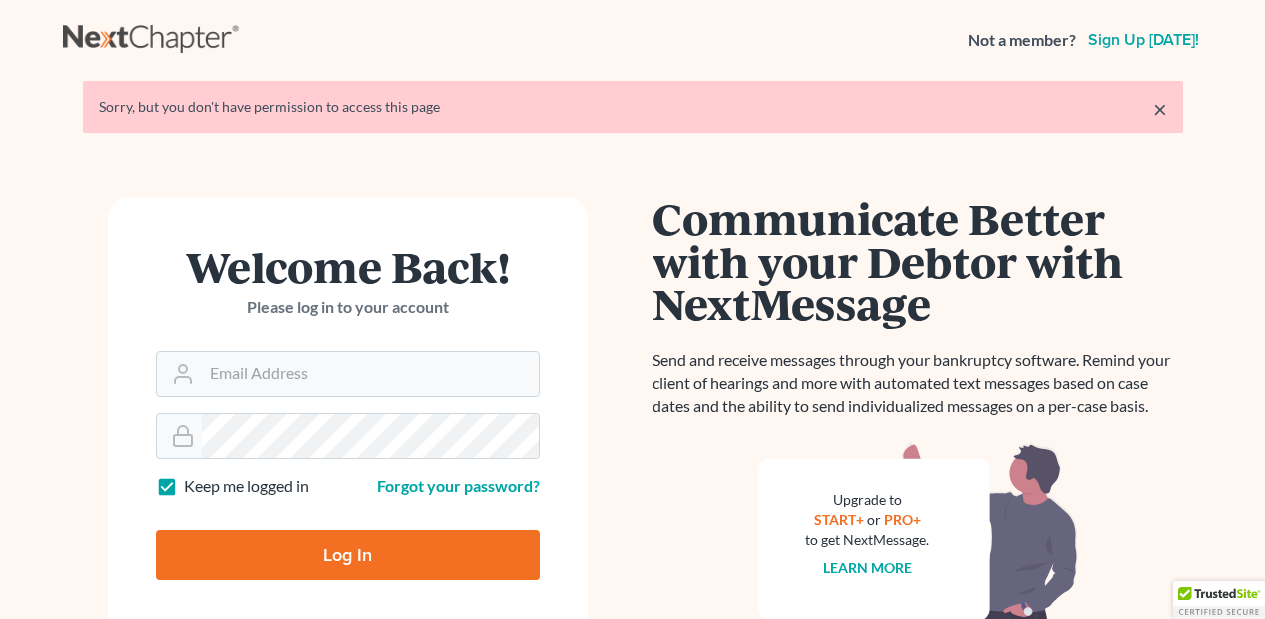 scroll, scrollTop: 0, scrollLeft: 0, axis: both 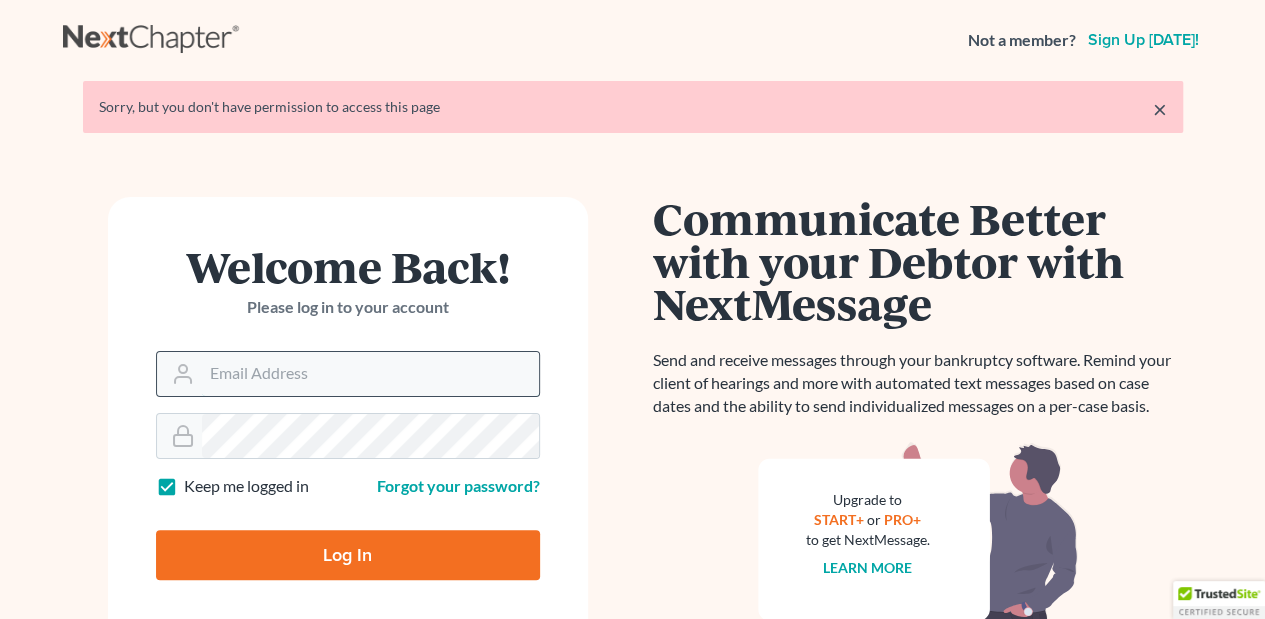 click on "Email Address" at bounding box center [370, 374] 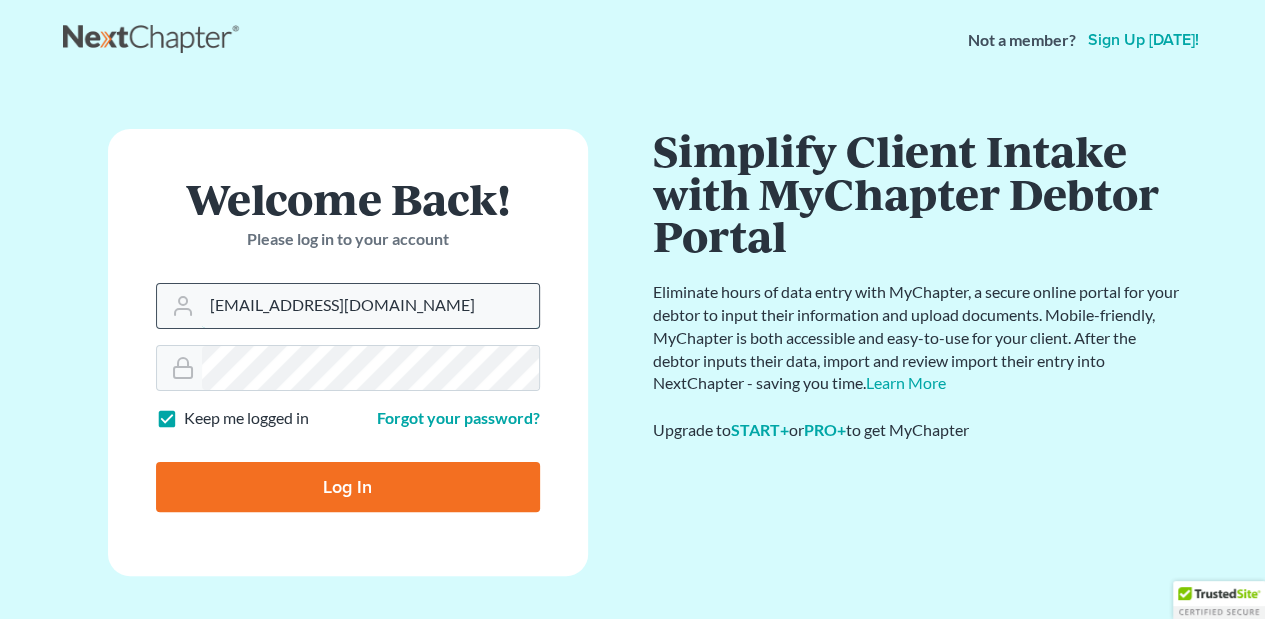 type on "[EMAIL_ADDRESS][DOMAIN_NAME]" 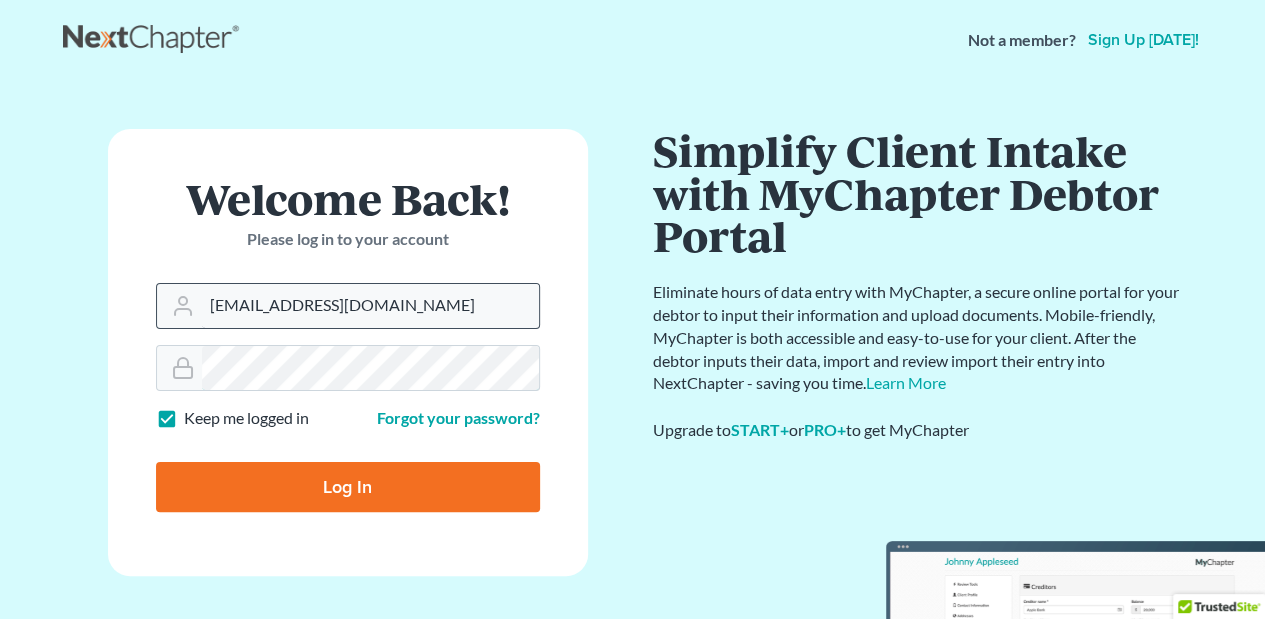 click on "Log In" at bounding box center (348, 487) 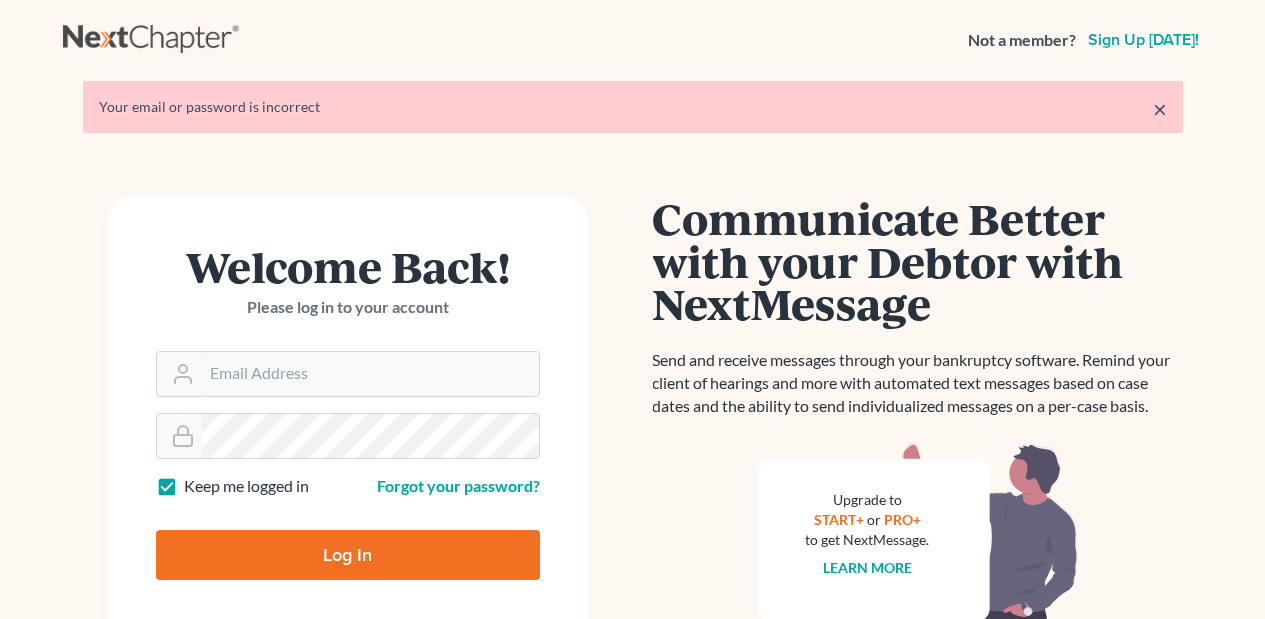 scroll, scrollTop: 0, scrollLeft: 0, axis: both 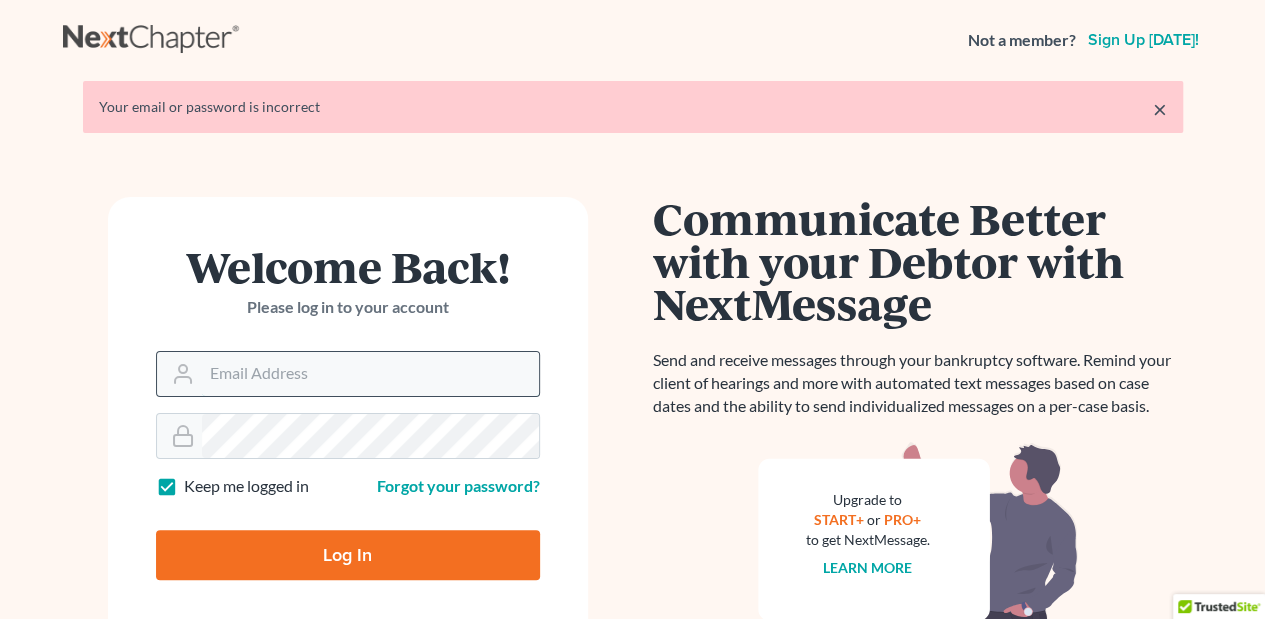 click on "Email Address" at bounding box center (370, 374) 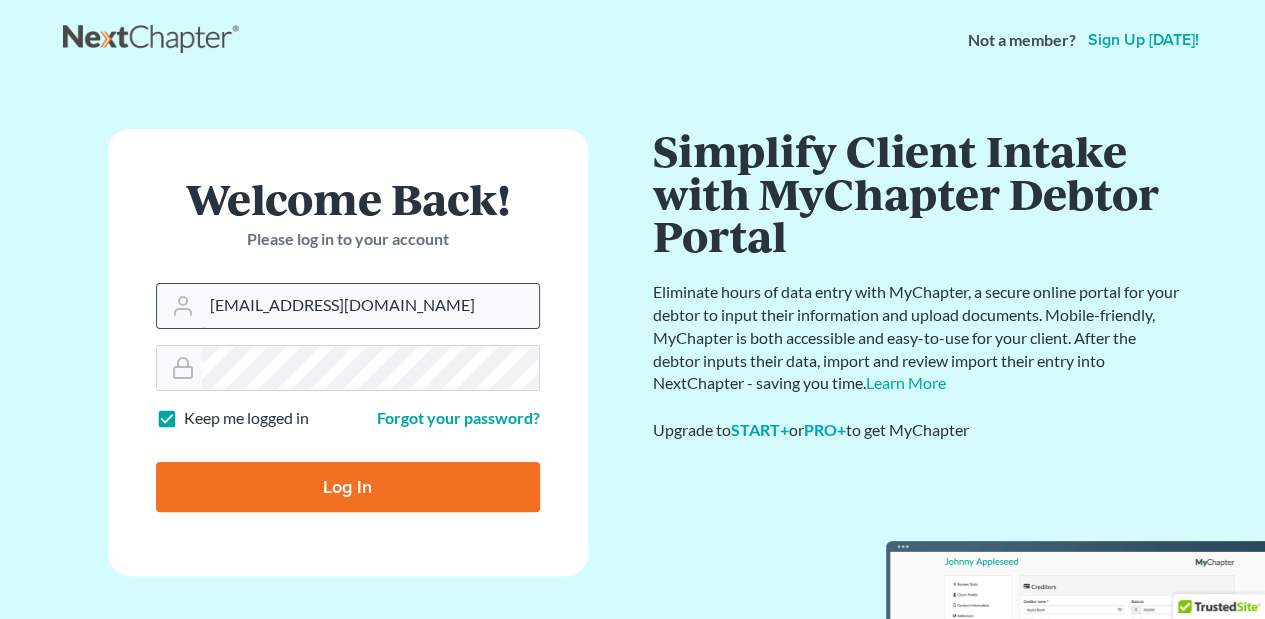 type on "[EMAIL_ADDRESS][DOMAIN_NAME]" 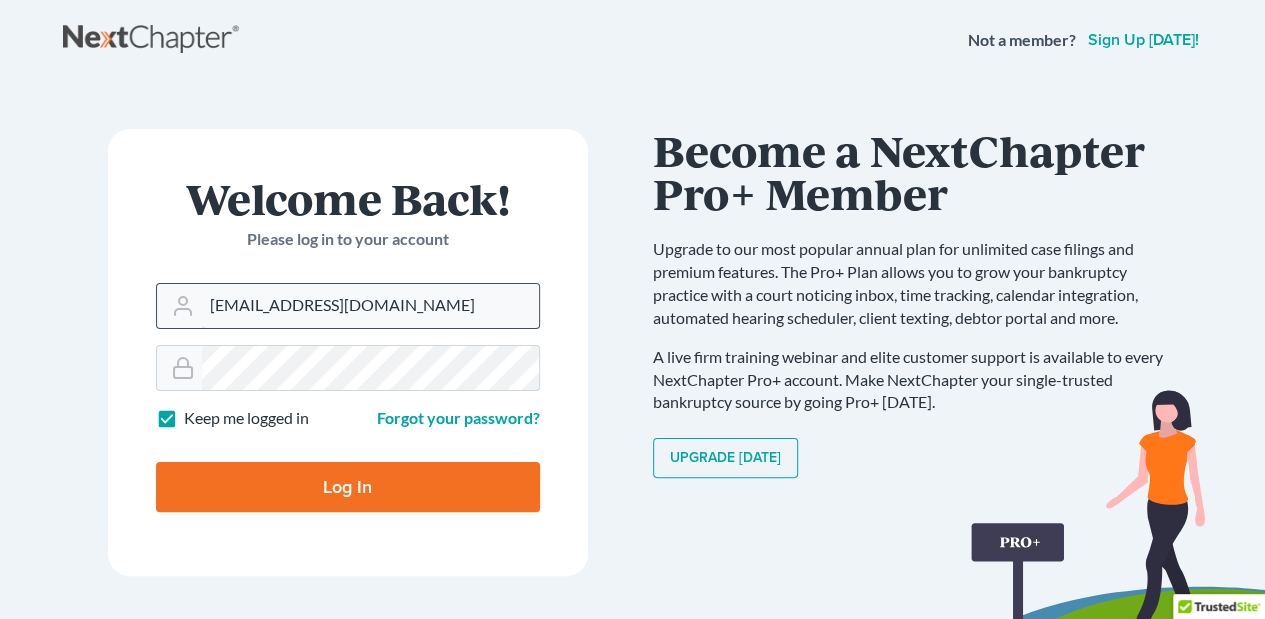 click on "Log In" at bounding box center [348, 487] 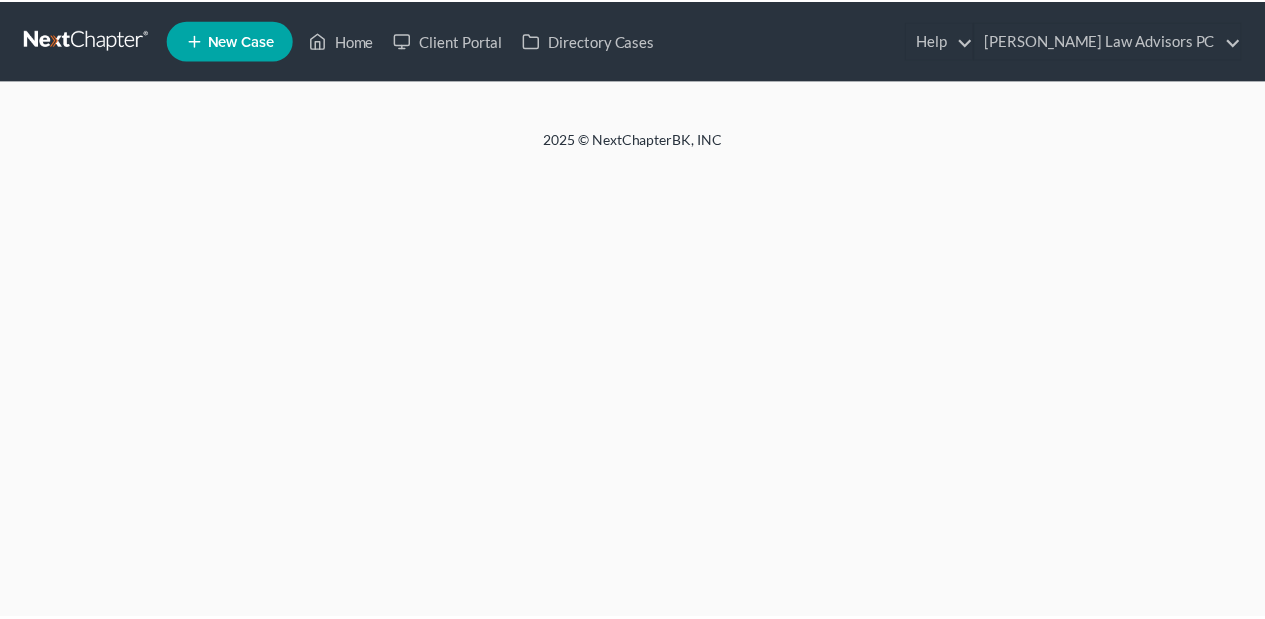 scroll, scrollTop: 0, scrollLeft: 0, axis: both 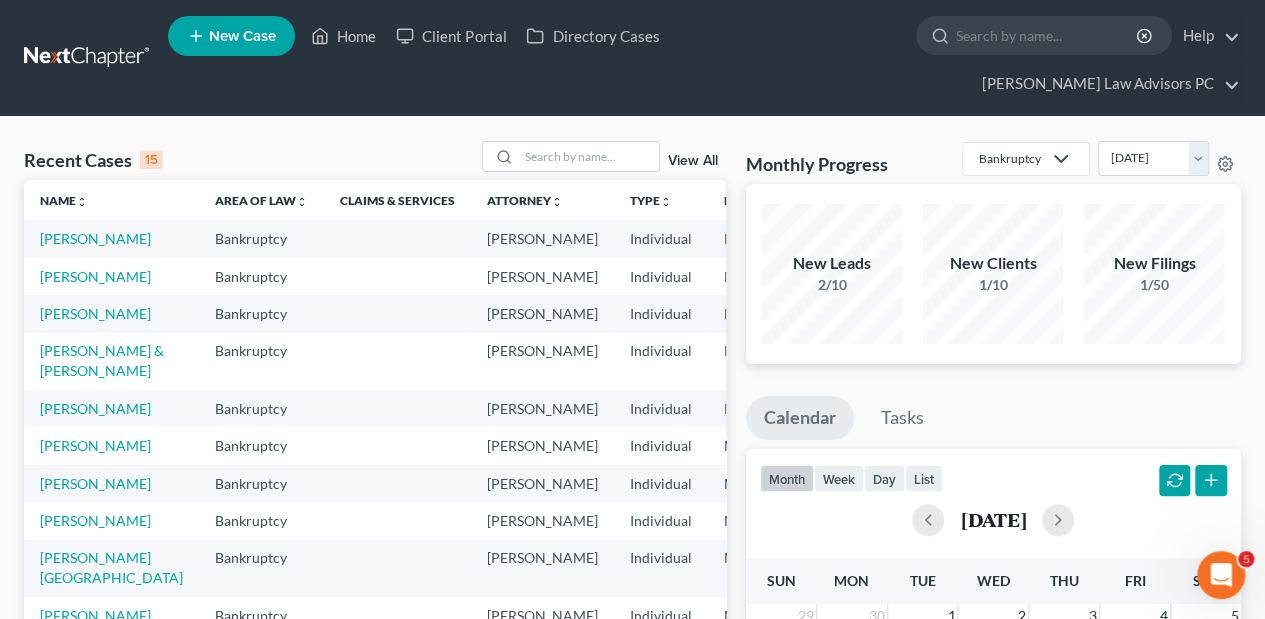 click on "Miller, Nicole" at bounding box center [111, 313] 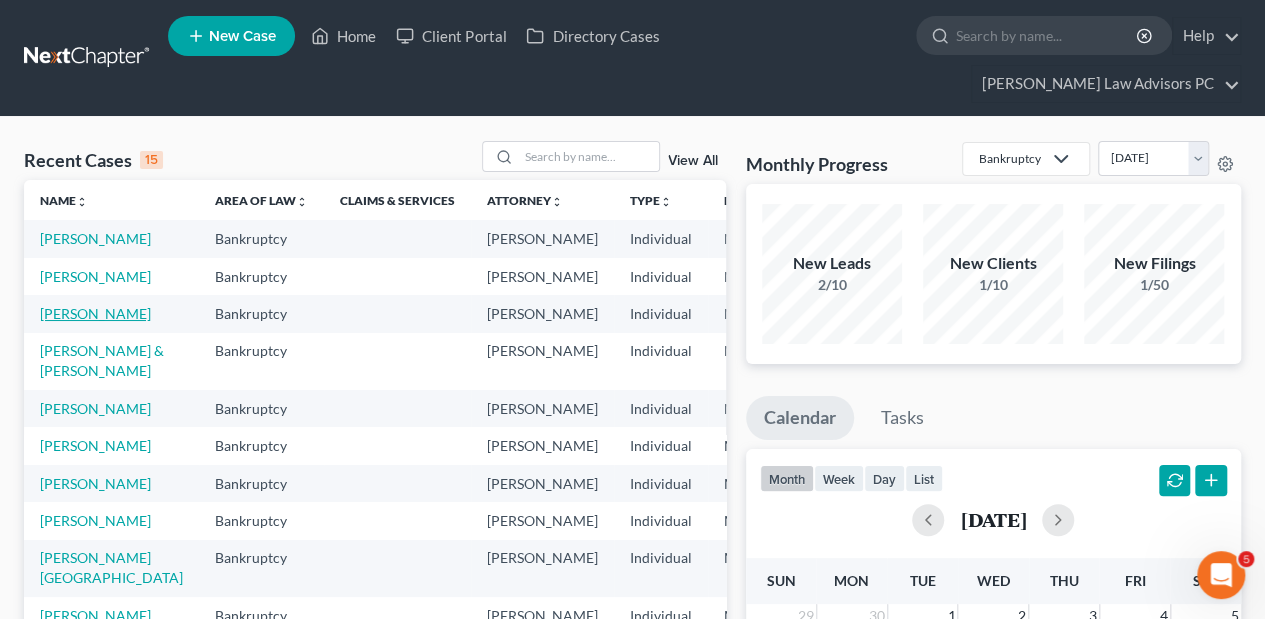 click on "Miller, Nicole" at bounding box center [95, 313] 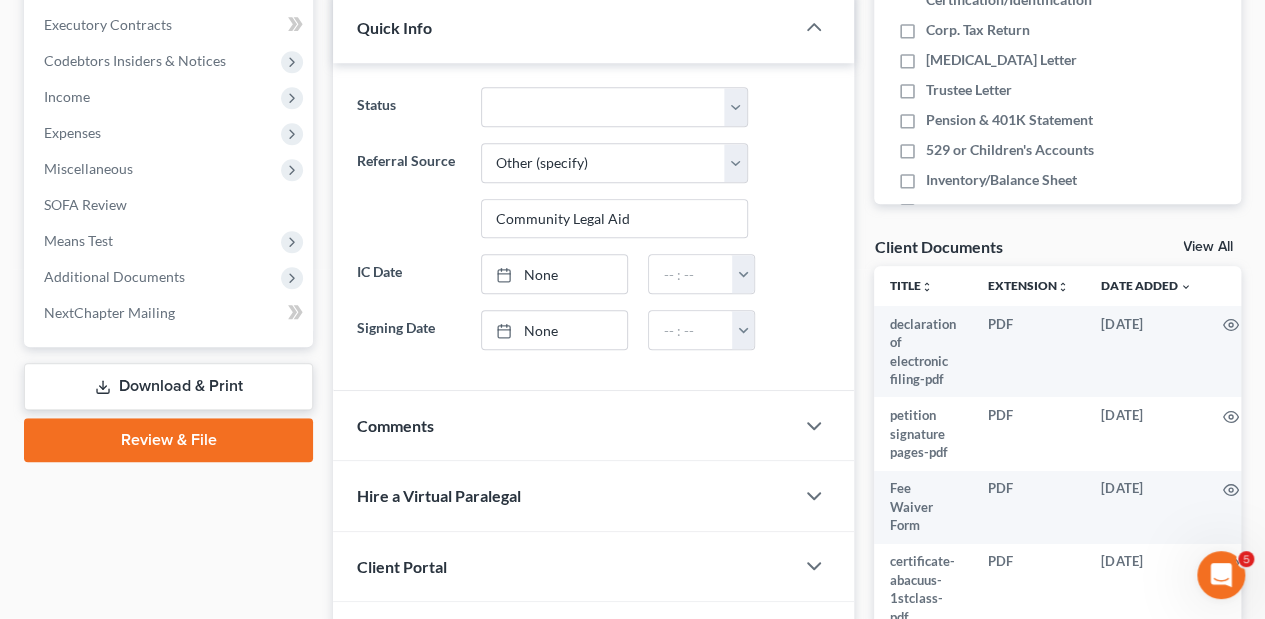 scroll, scrollTop: 600, scrollLeft: 0, axis: vertical 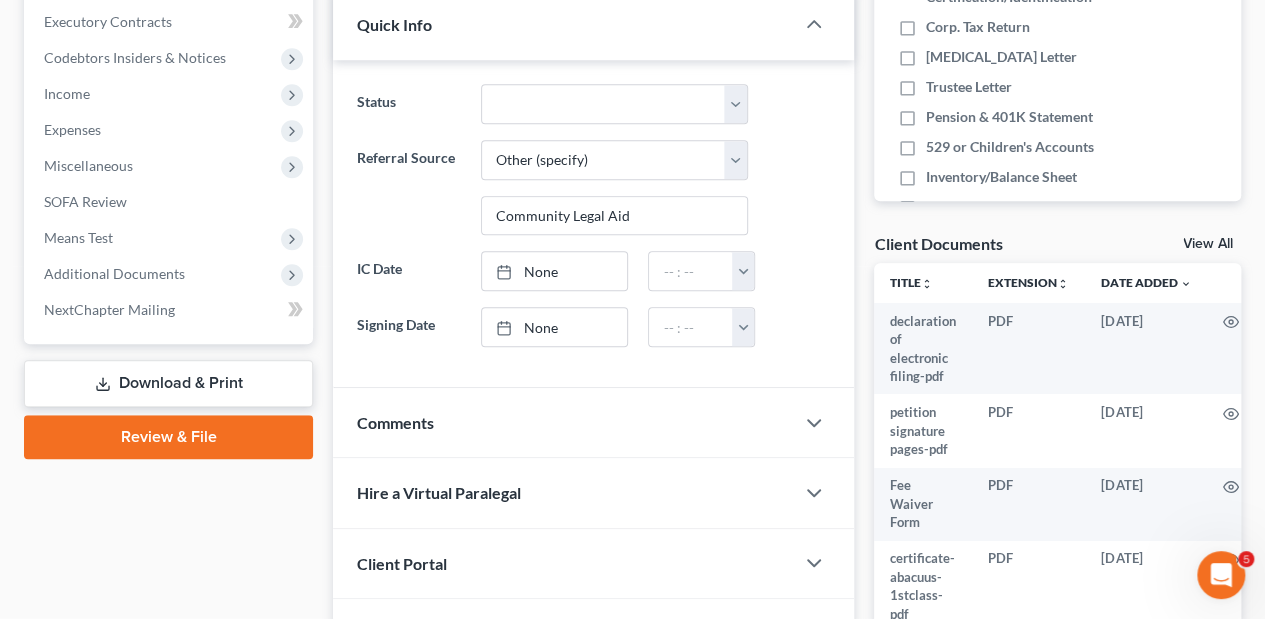 click on "Download & Print" at bounding box center [168, 383] 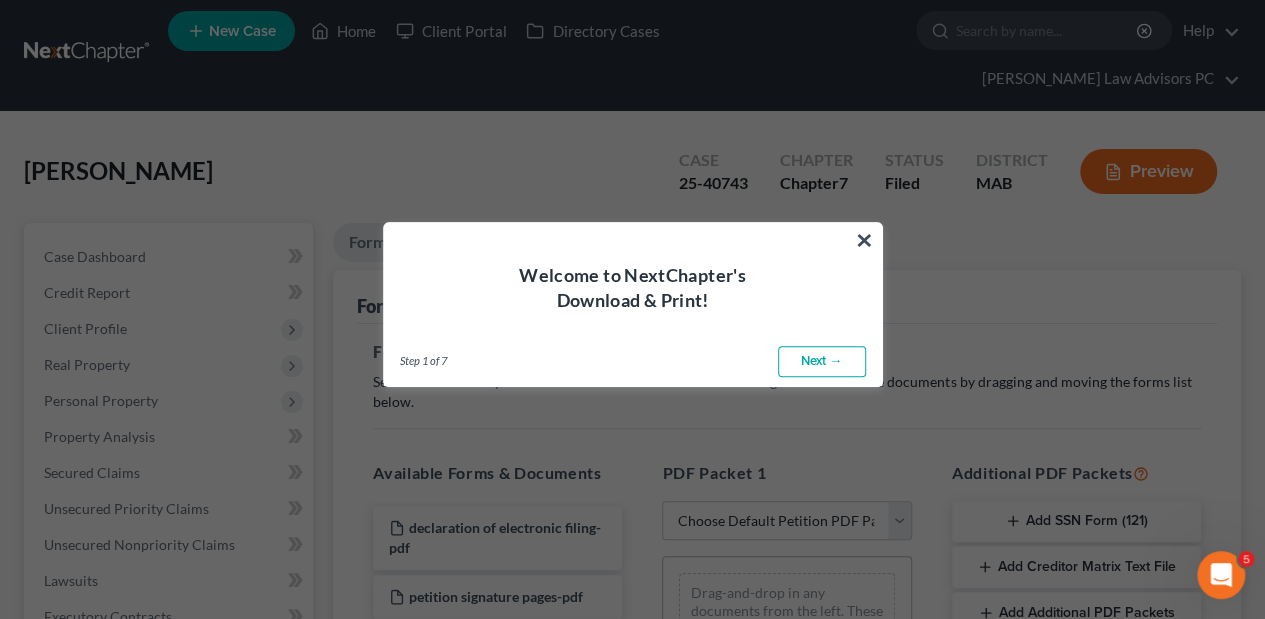 scroll, scrollTop: 0, scrollLeft: 0, axis: both 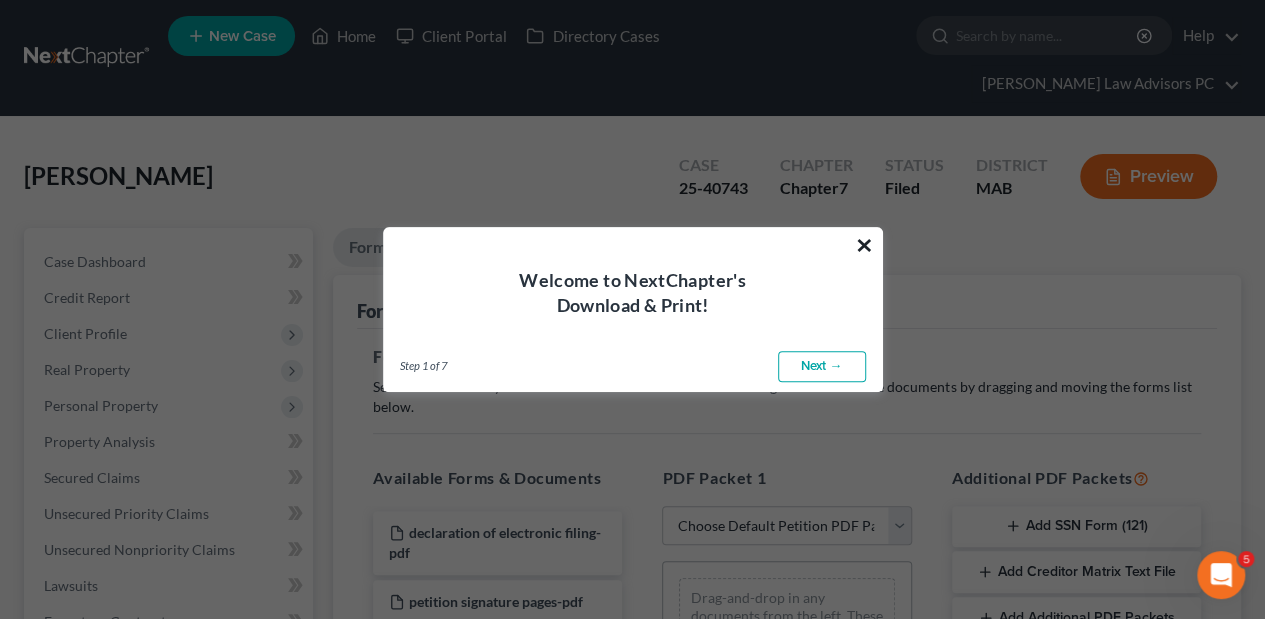 click on "×" at bounding box center [864, 245] 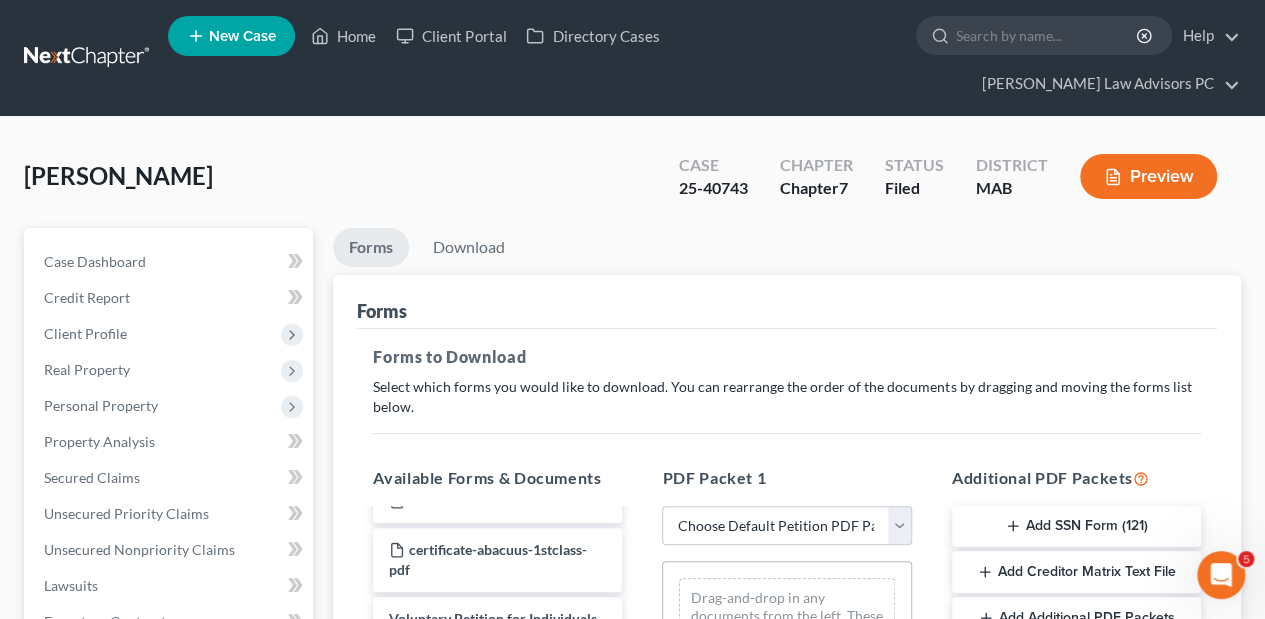 scroll, scrollTop: 200, scrollLeft: 0, axis: vertical 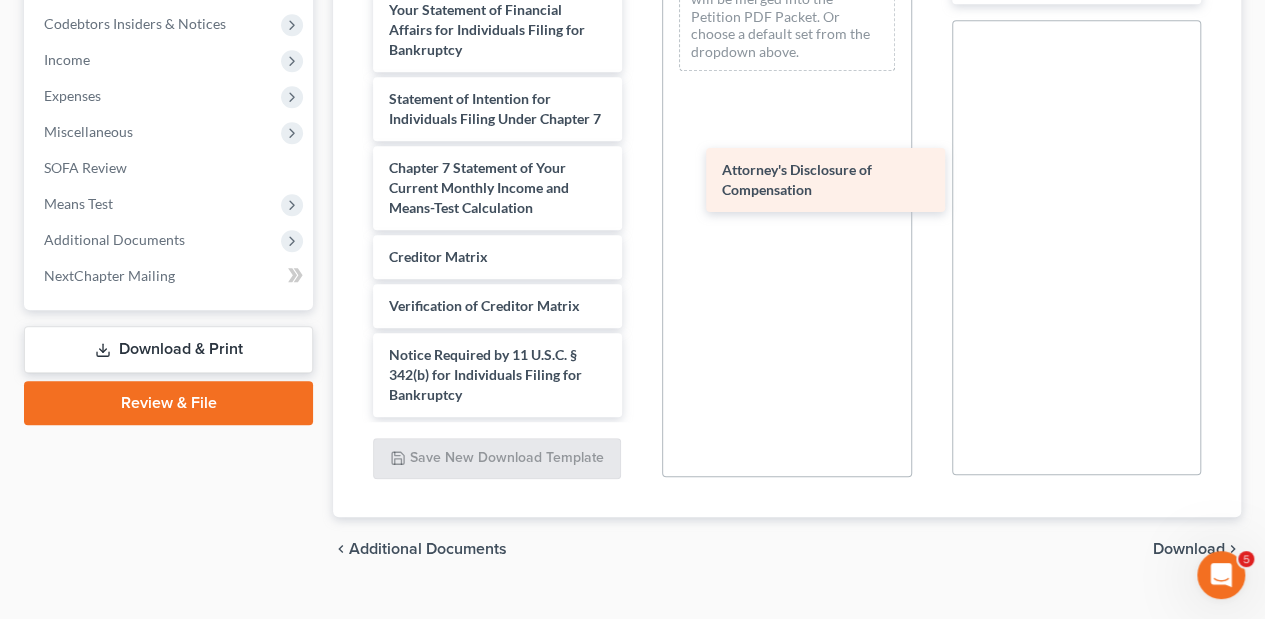 drag, startPoint x: 492, startPoint y: 333, endPoint x: 828, endPoint y: 162, distance: 377.01062 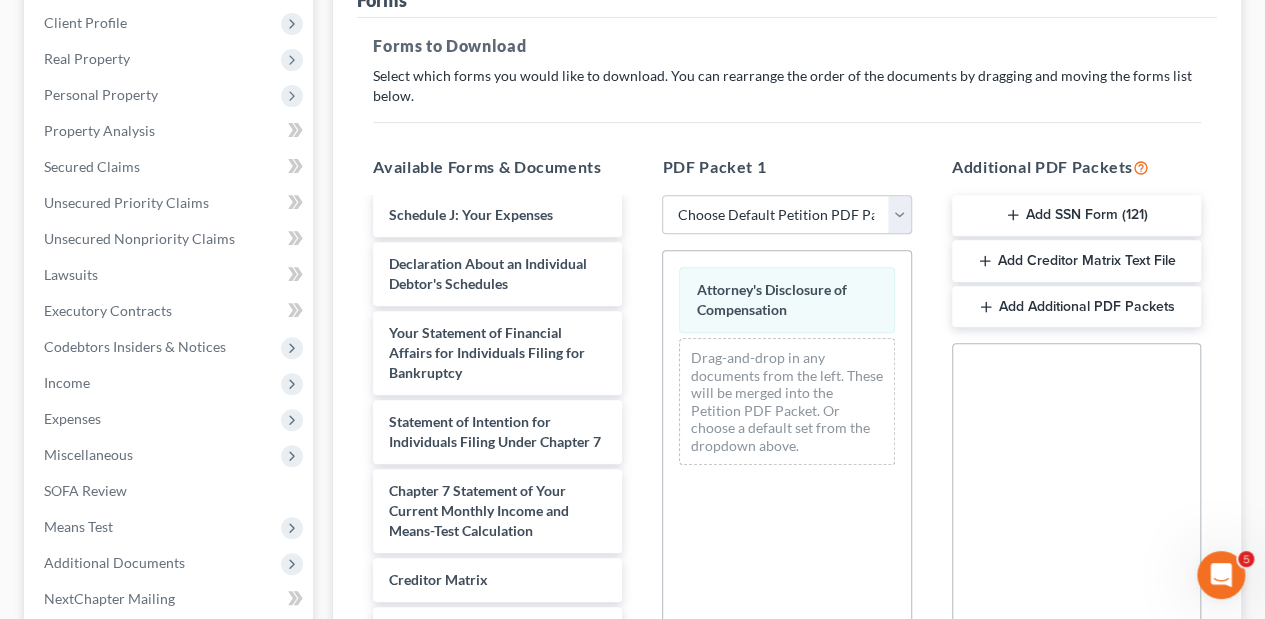 scroll, scrollTop: 301, scrollLeft: 0, axis: vertical 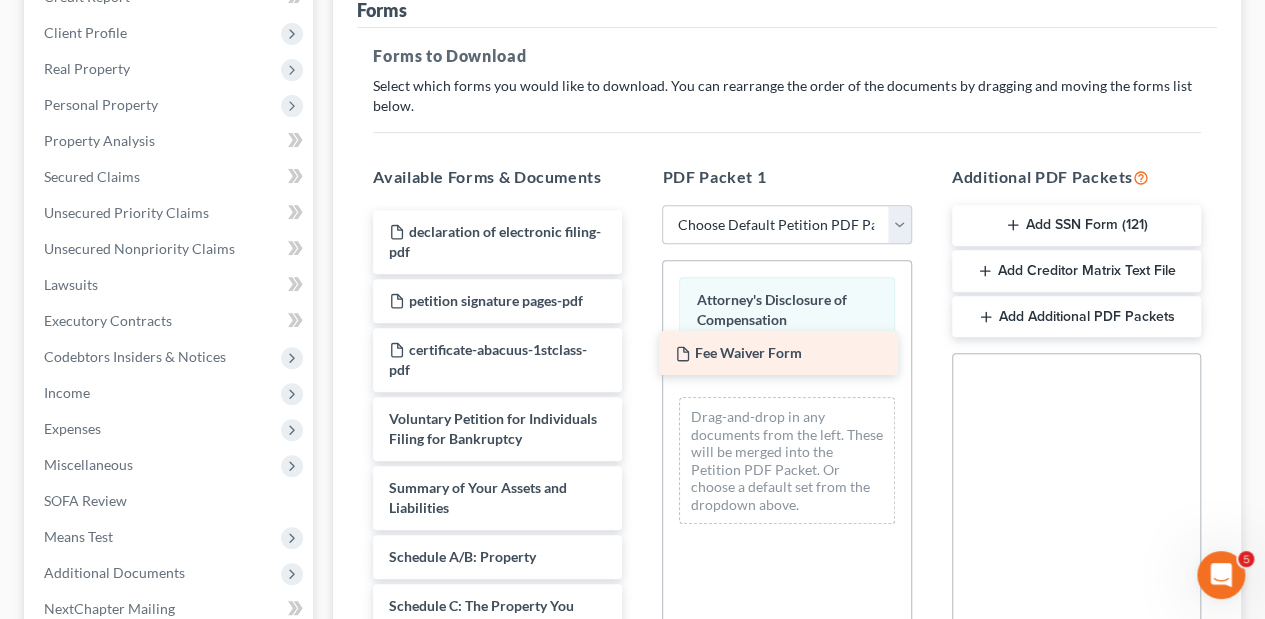 drag, startPoint x: 530, startPoint y: 306, endPoint x: 816, endPoint y: 347, distance: 288.92386 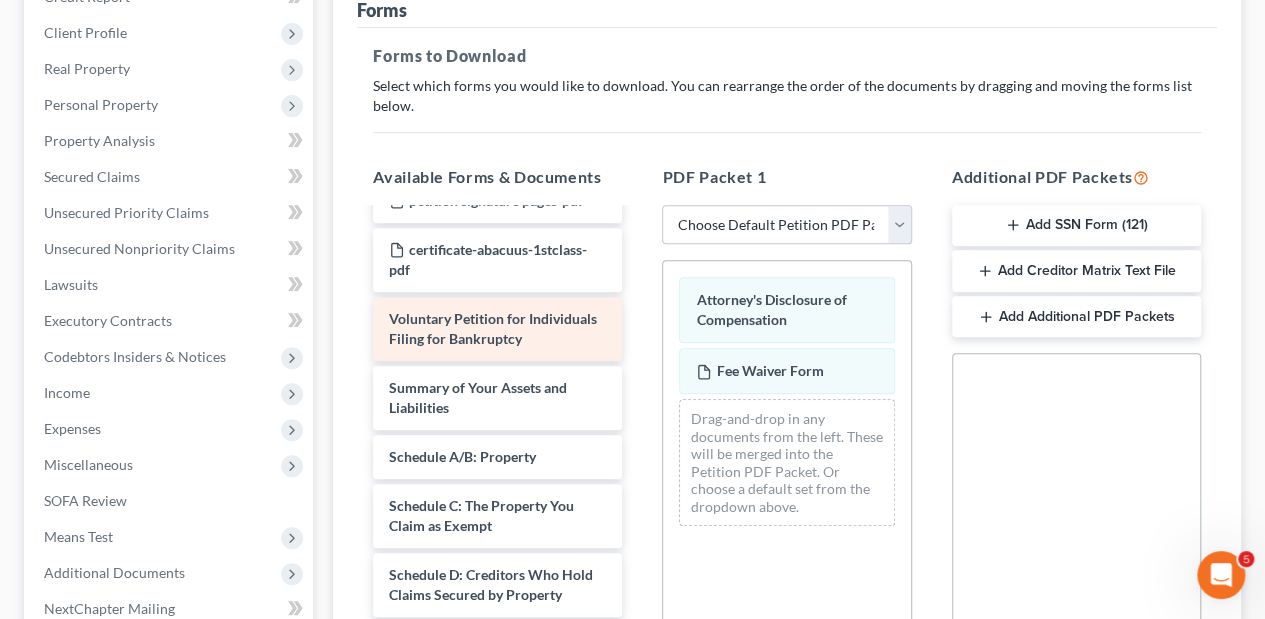 scroll, scrollTop: 133, scrollLeft: 0, axis: vertical 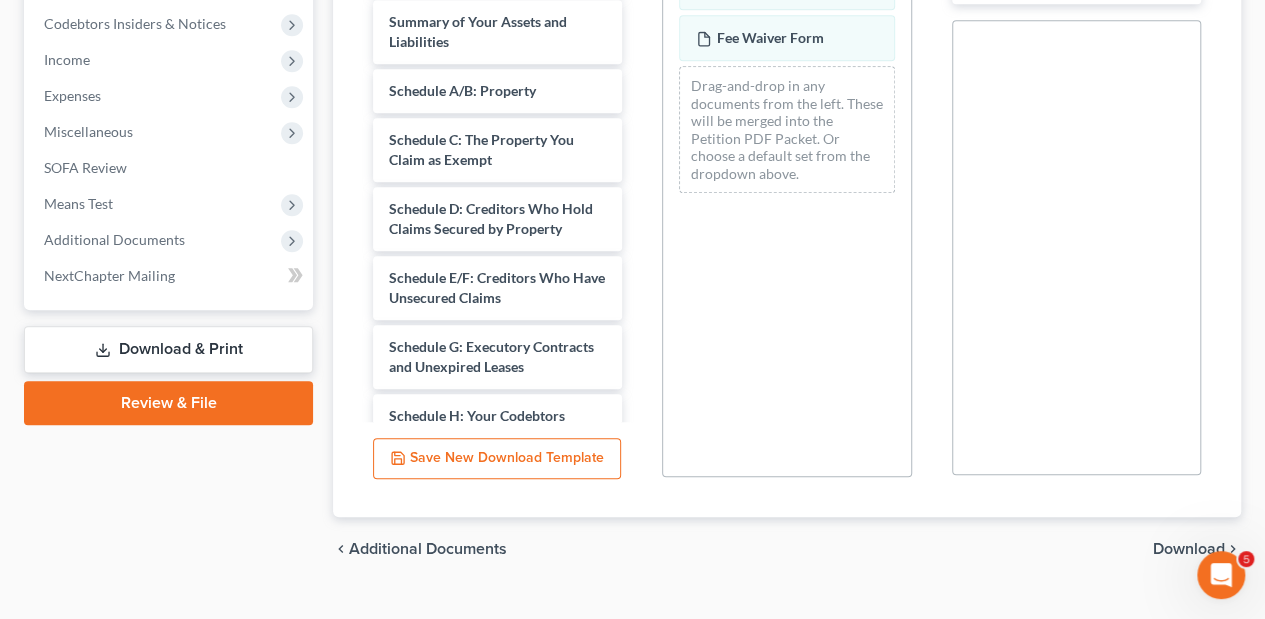 click on "Download" at bounding box center (1189, 549) 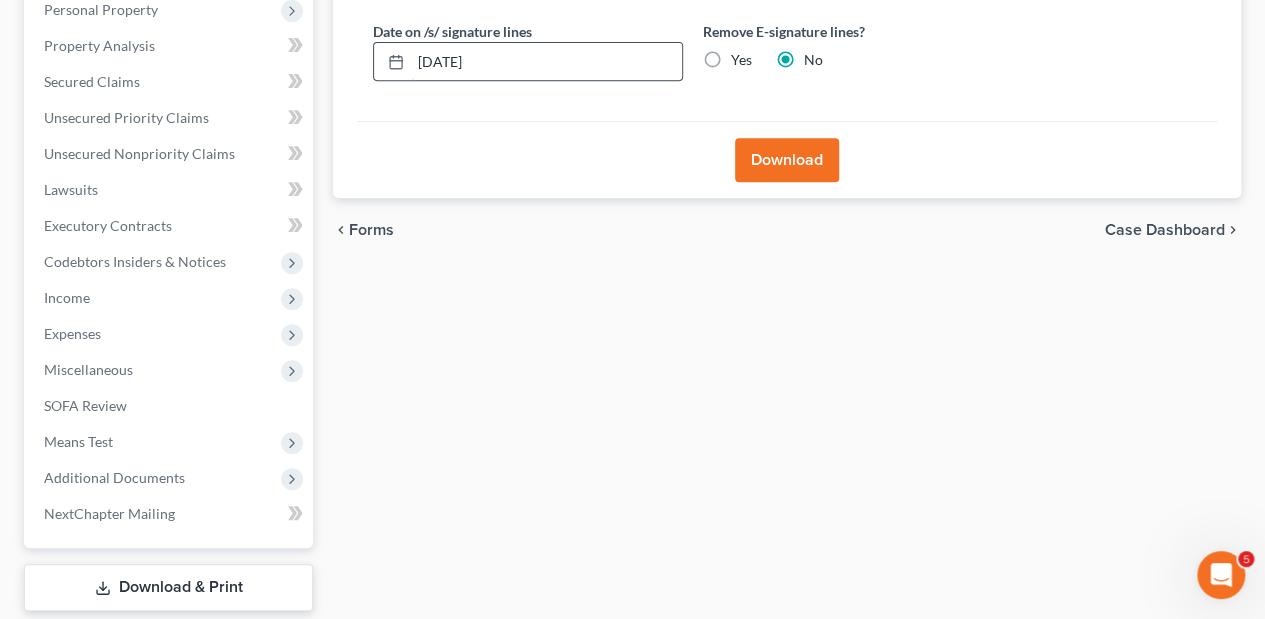 scroll, scrollTop: 278, scrollLeft: 0, axis: vertical 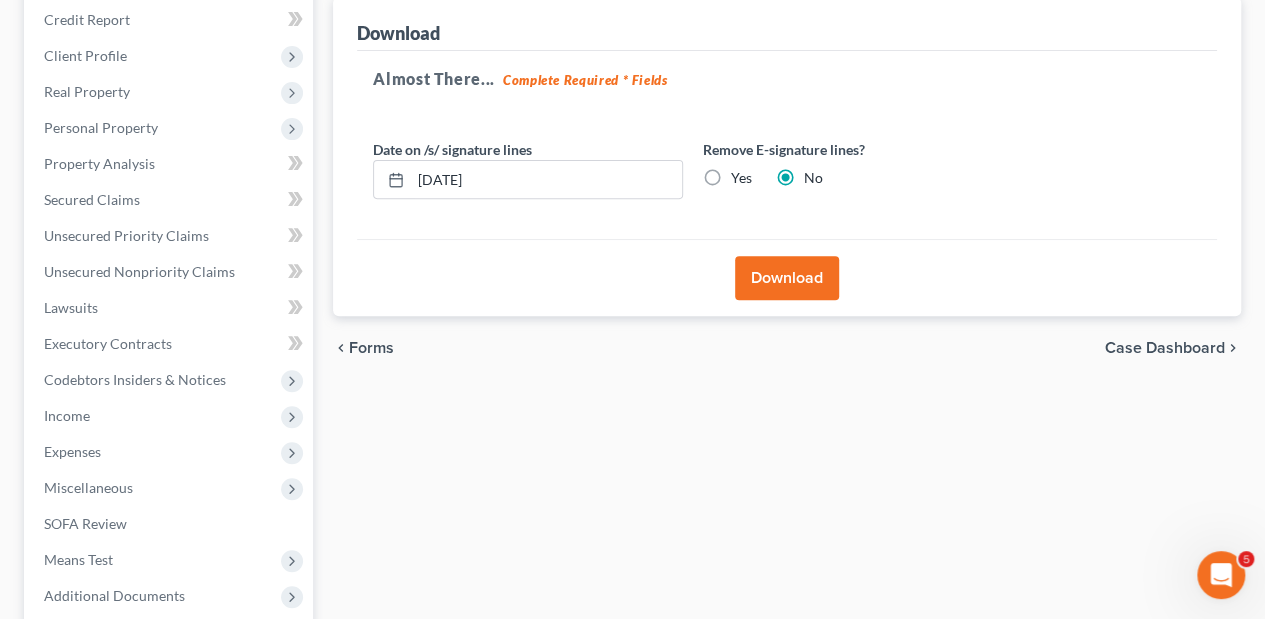click on "Download" at bounding box center [787, 278] 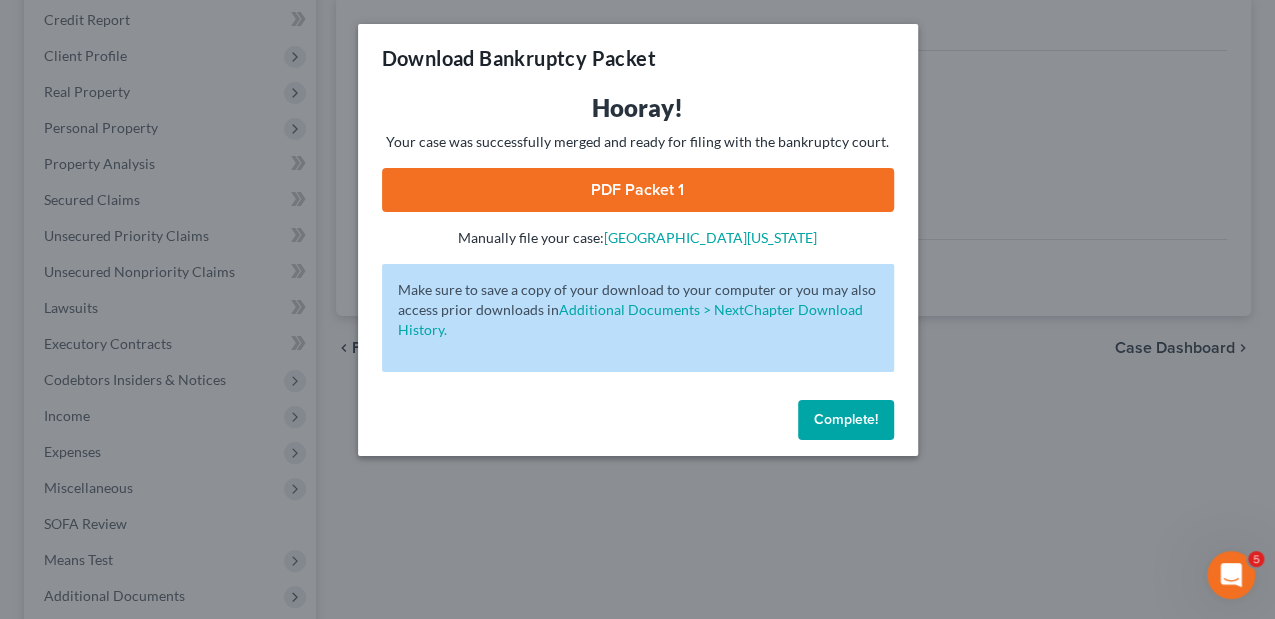 click on "PDF Packet 1" at bounding box center (638, 190) 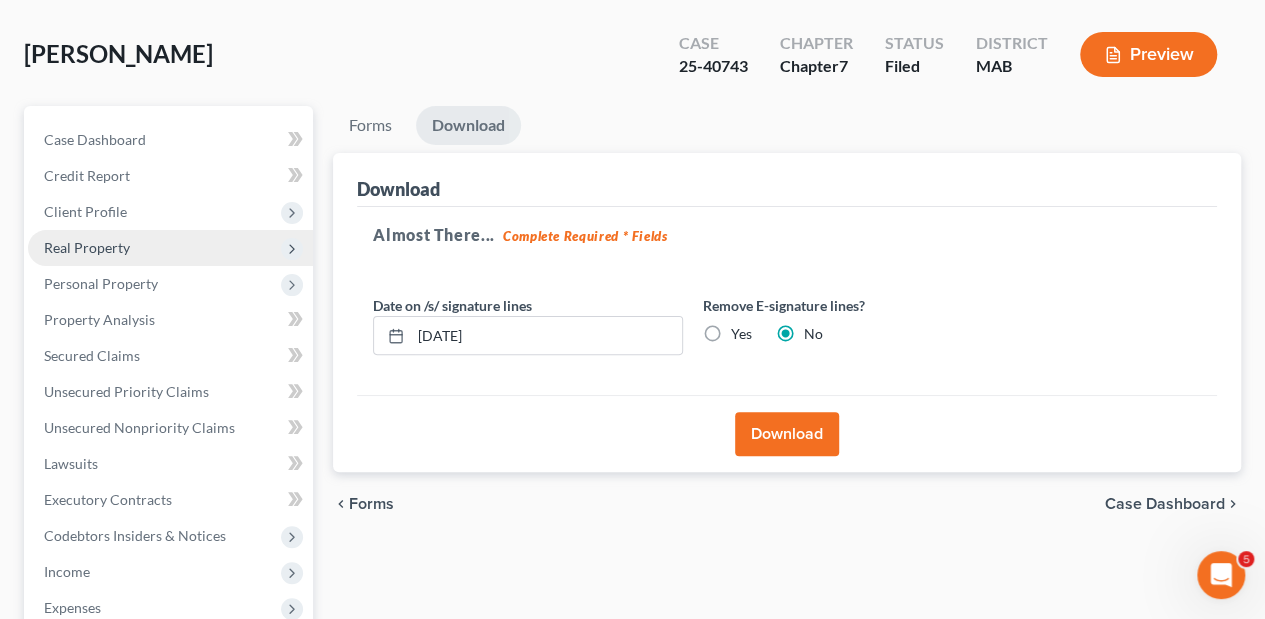 scroll, scrollTop: 0, scrollLeft: 0, axis: both 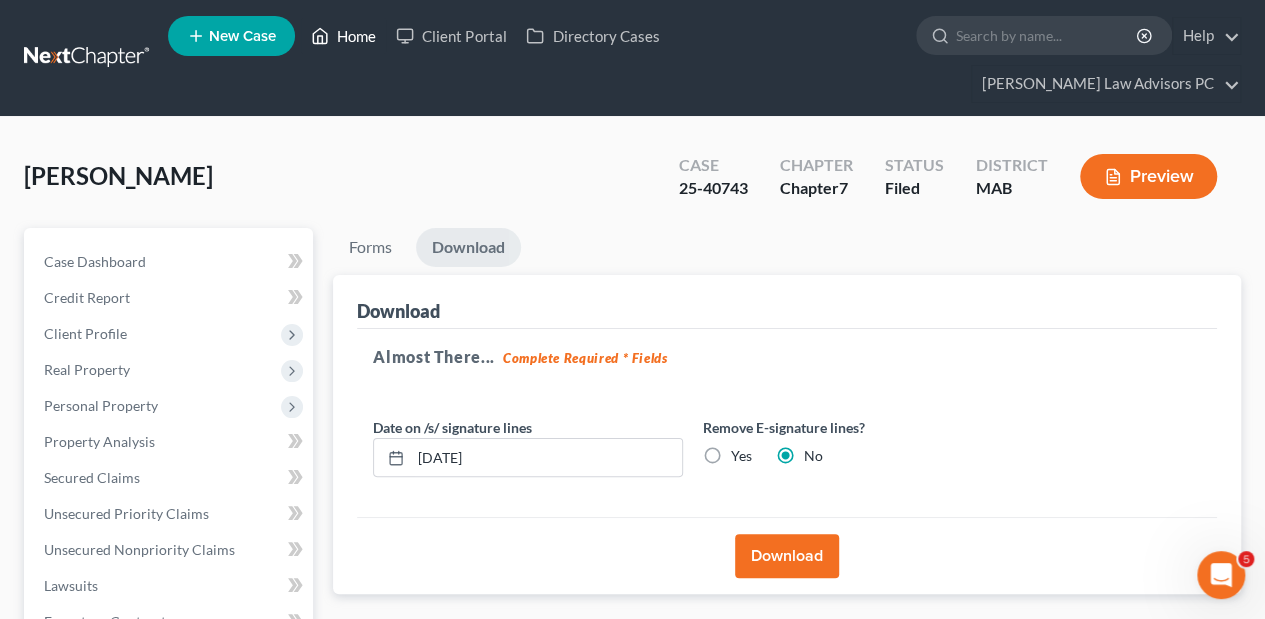 click on "Home" at bounding box center (343, 36) 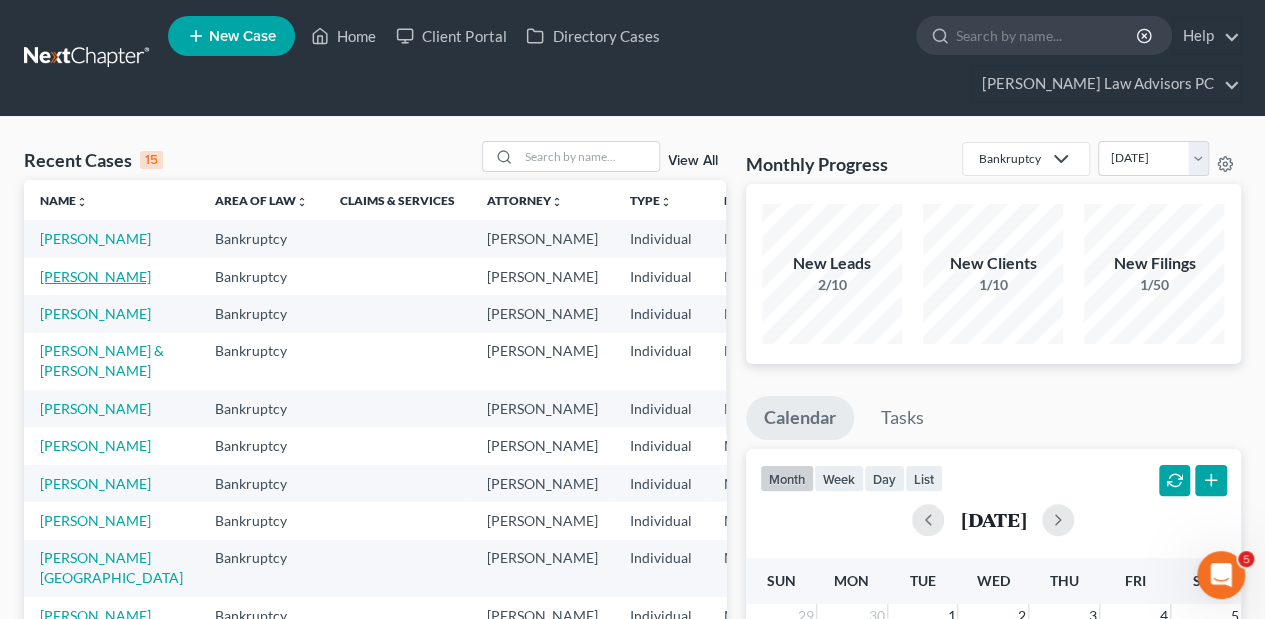 click on "[PERSON_NAME]" at bounding box center (95, 276) 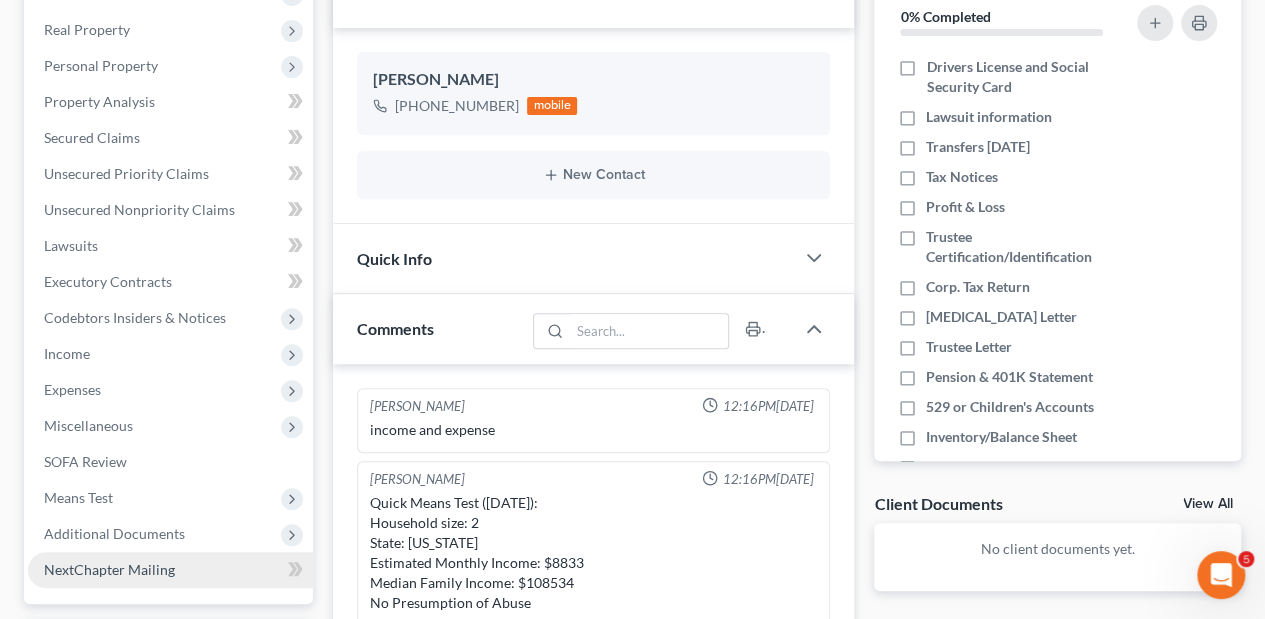 scroll, scrollTop: 400, scrollLeft: 0, axis: vertical 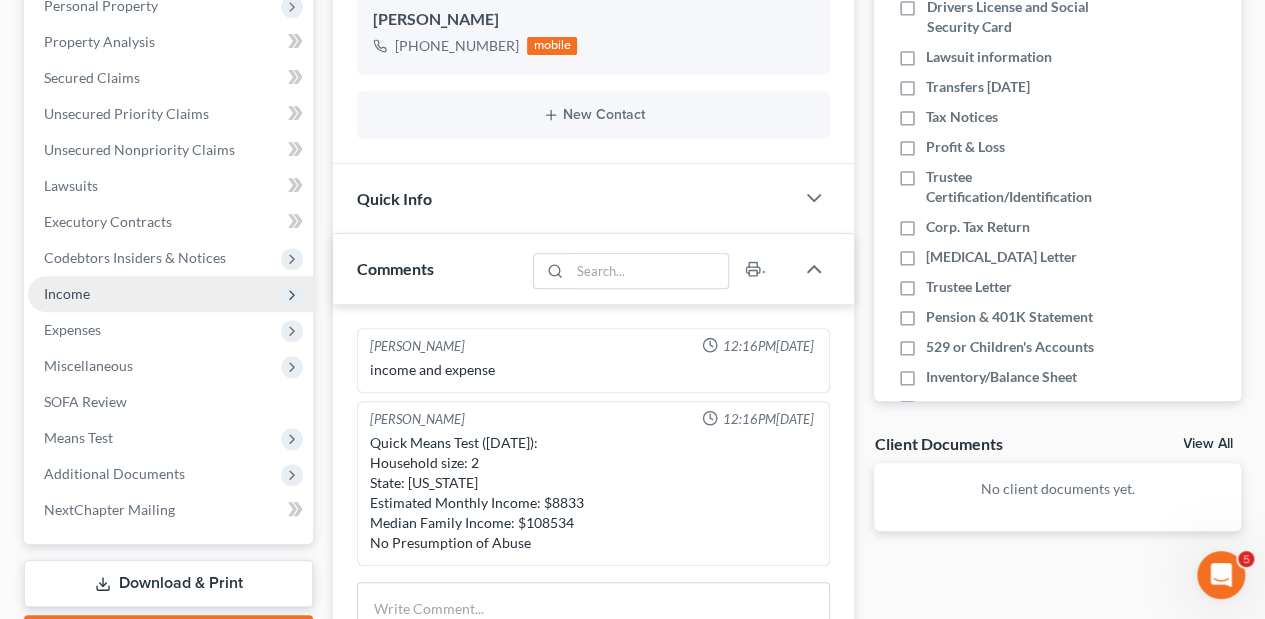 click on "Income" at bounding box center [170, 294] 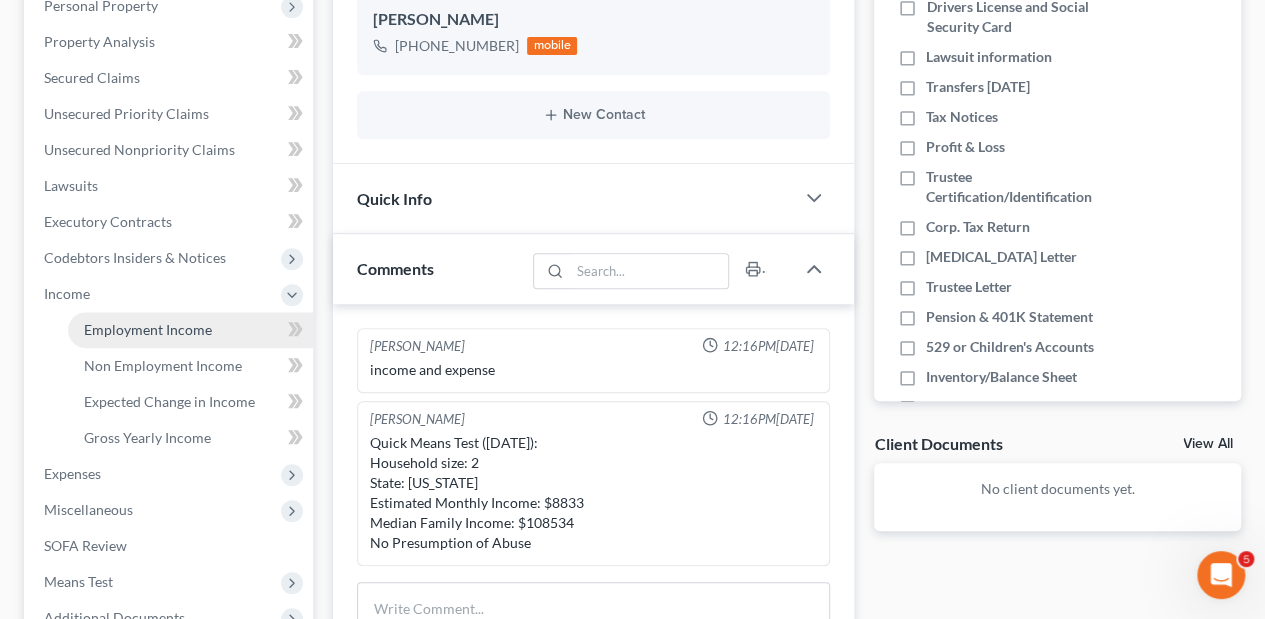 click on "Employment Income" at bounding box center [148, 329] 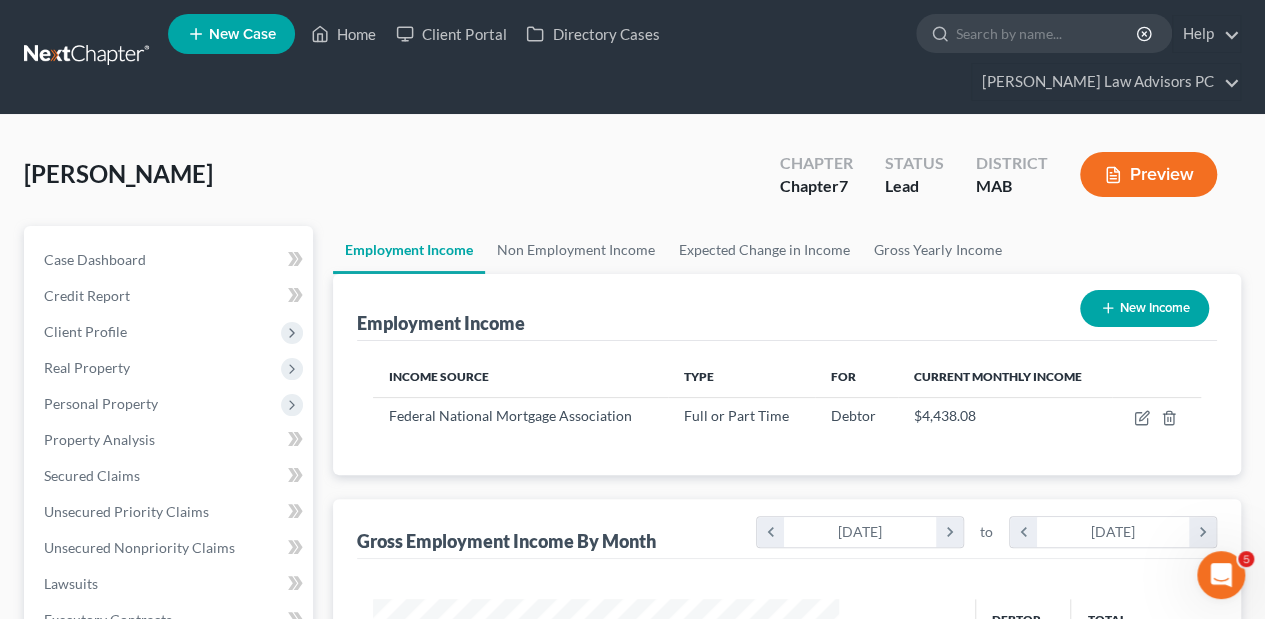 scroll, scrollTop: 0, scrollLeft: 0, axis: both 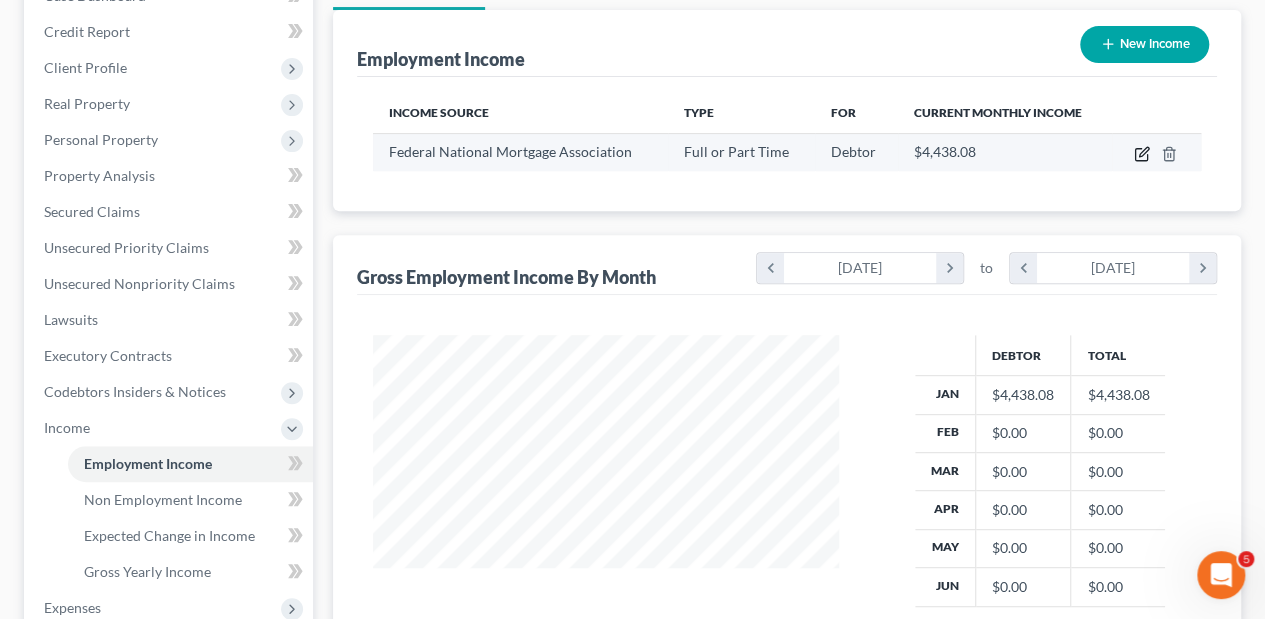 click 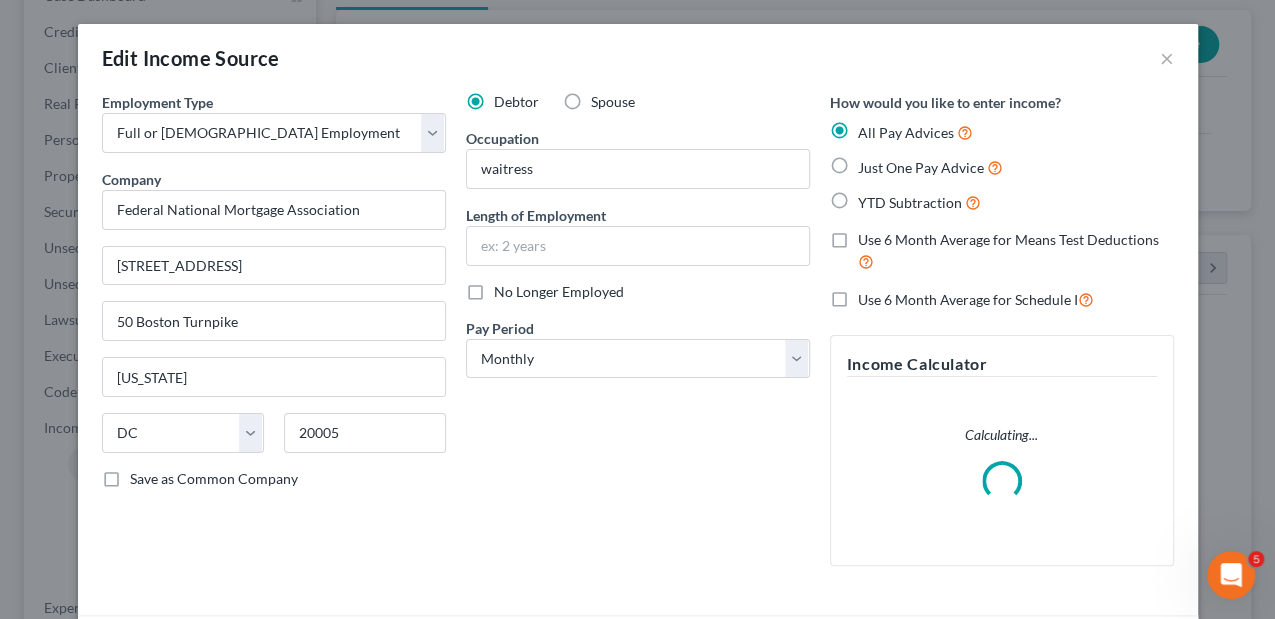 scroll, scrollTop: 999644, scrollLeft: 999489, axis: both 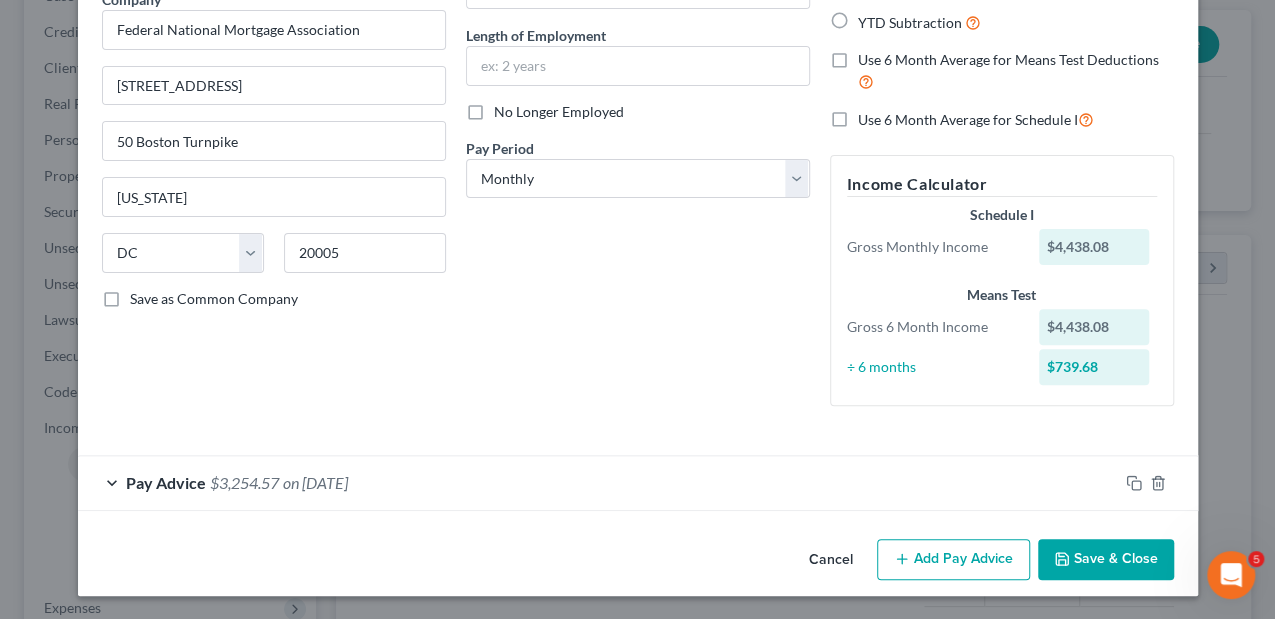click on "Add Pay Advice" at bounding box center [953, 560] 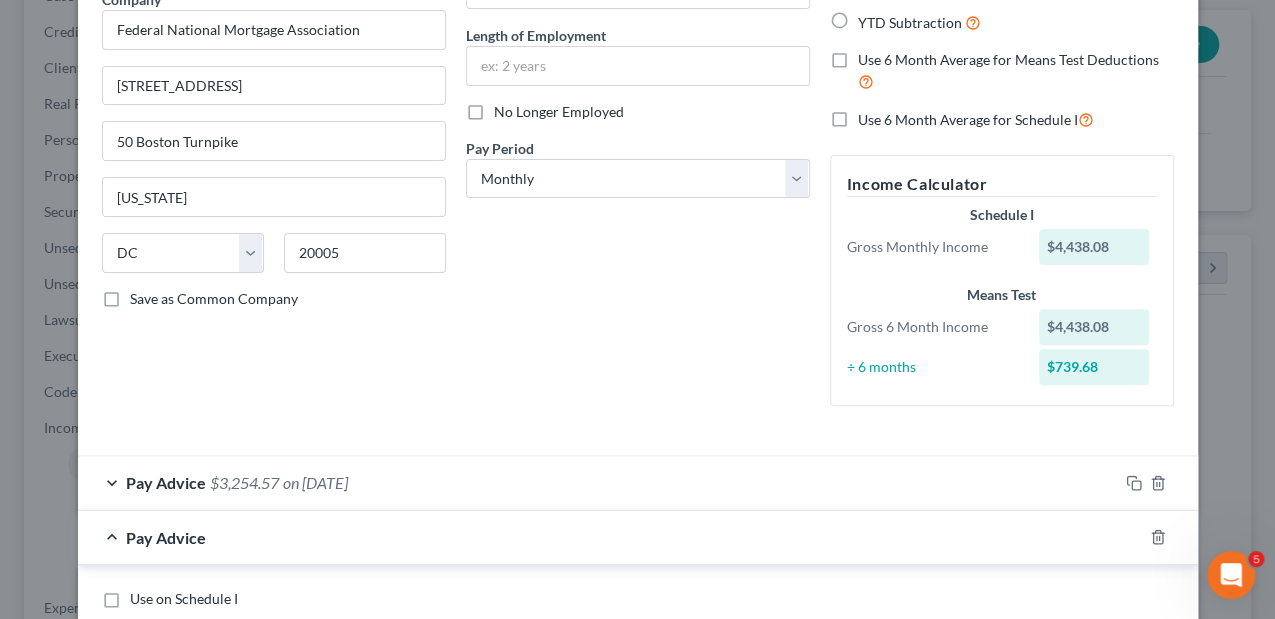 scroll, scrollTop: 446, scrollLeft: 0, axis: vertical 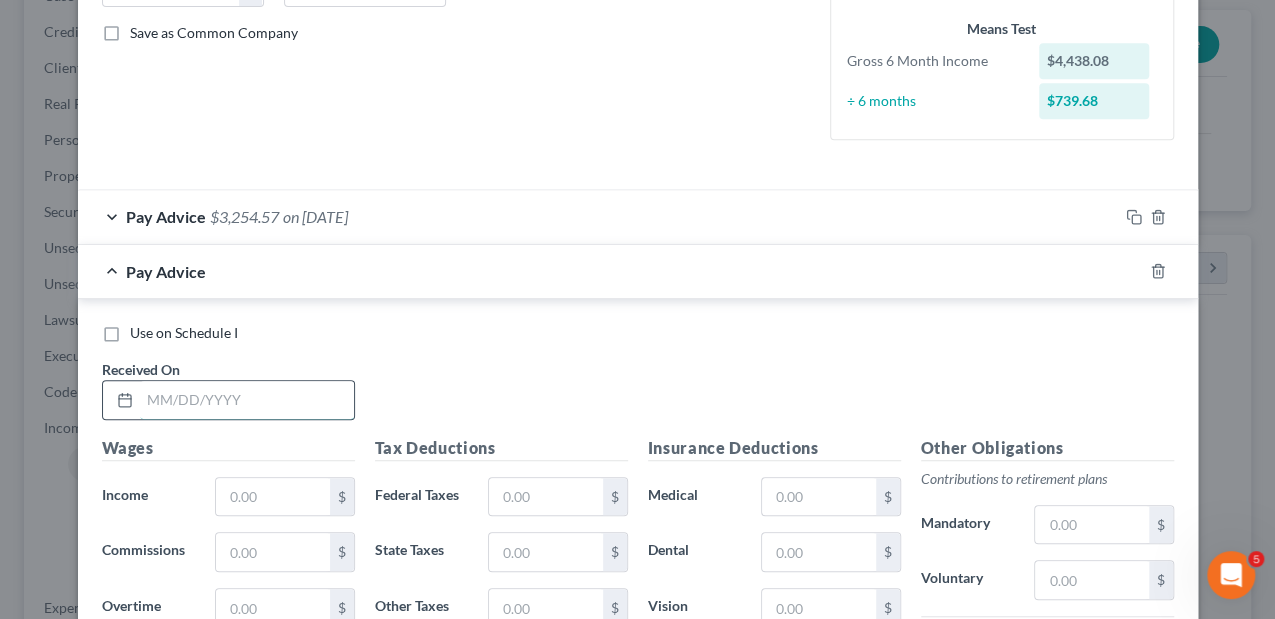 click at bounding box center (247, 400) 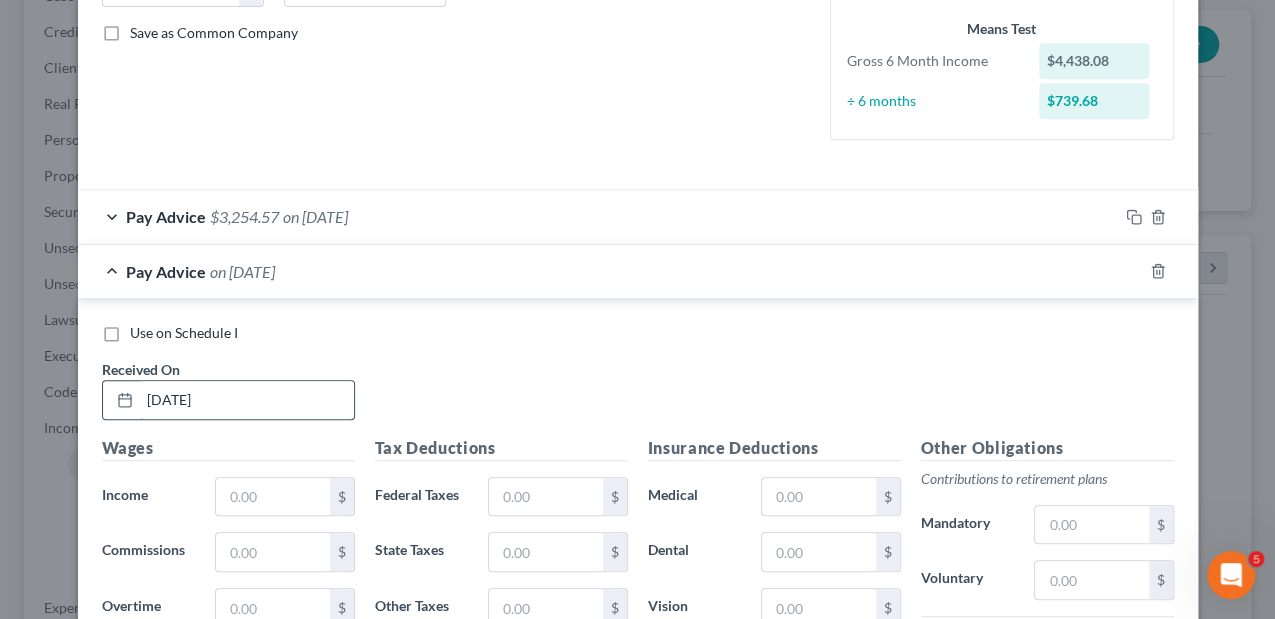 type on "[DATE]" 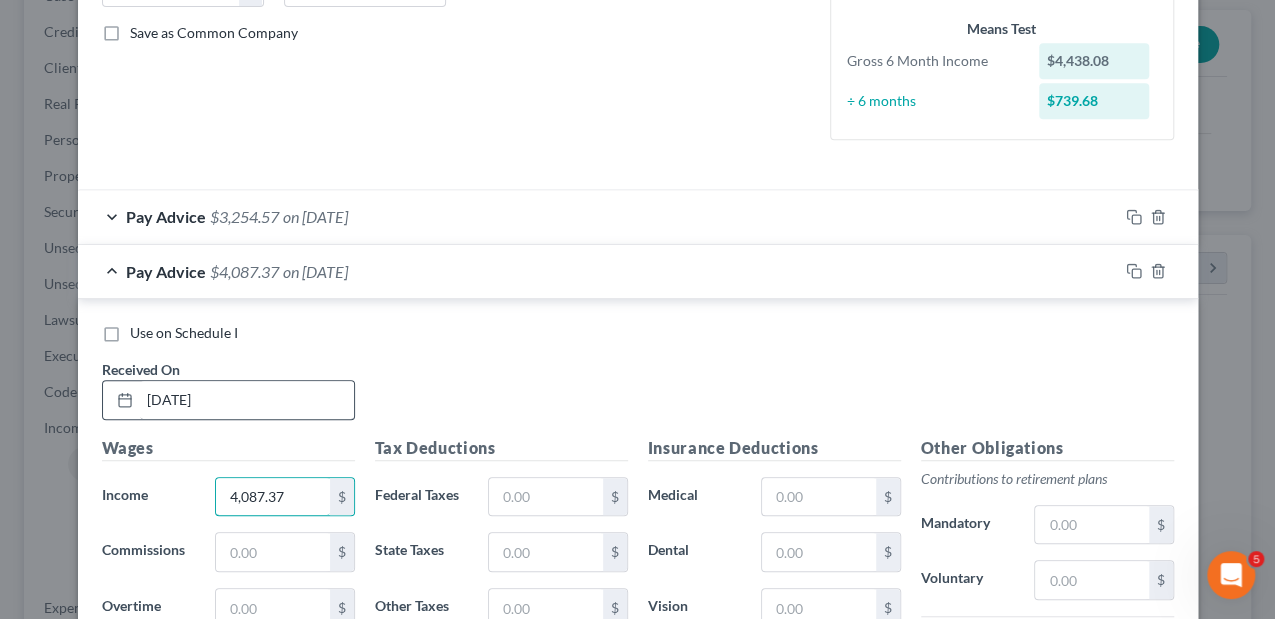 type on "4,087.37" 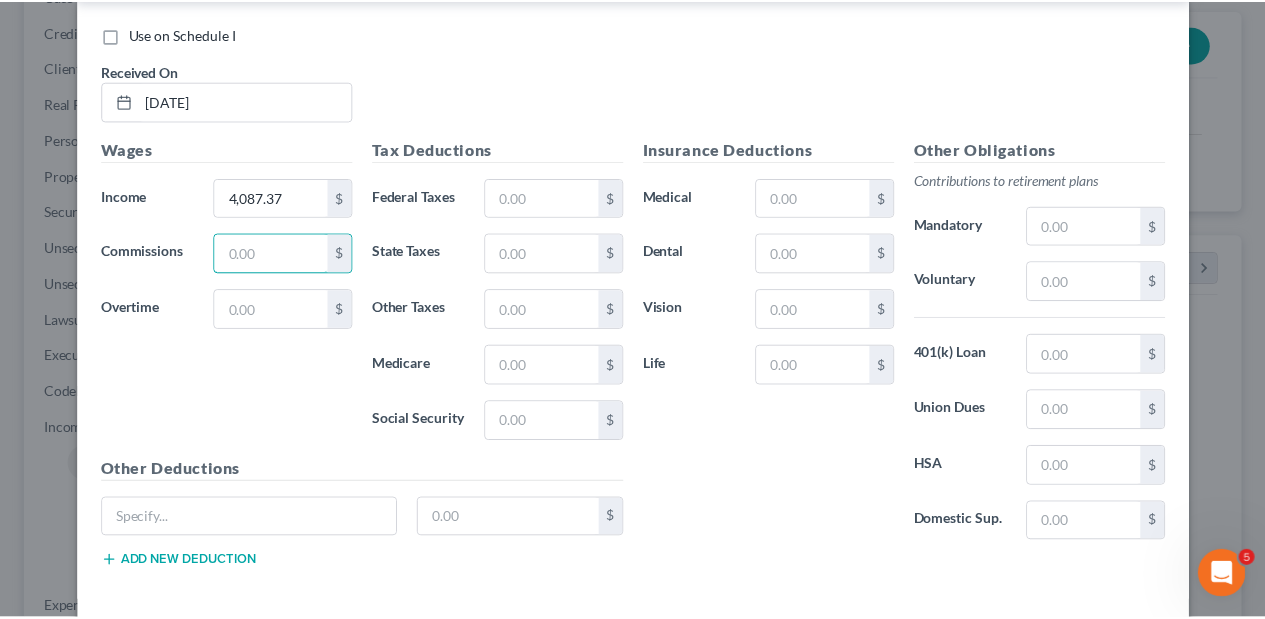 scroll, scrollTop: 830, scrollLeft: 0, axis: vertical 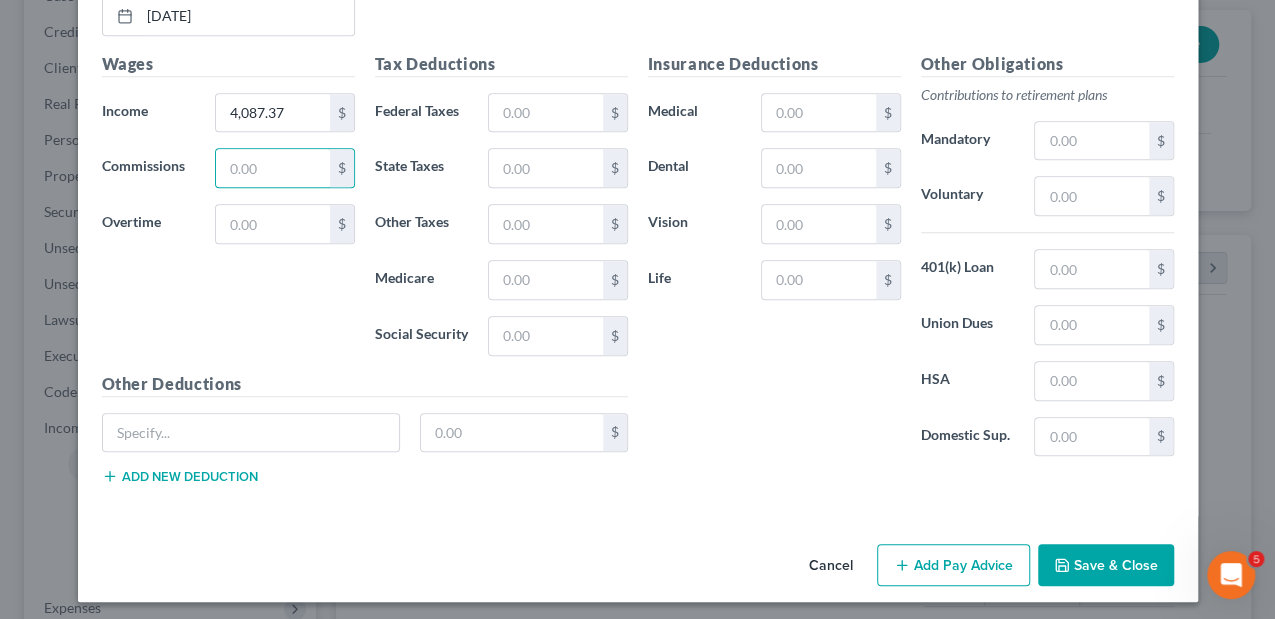 click on "Cancel" at bounding box center [831, 566] 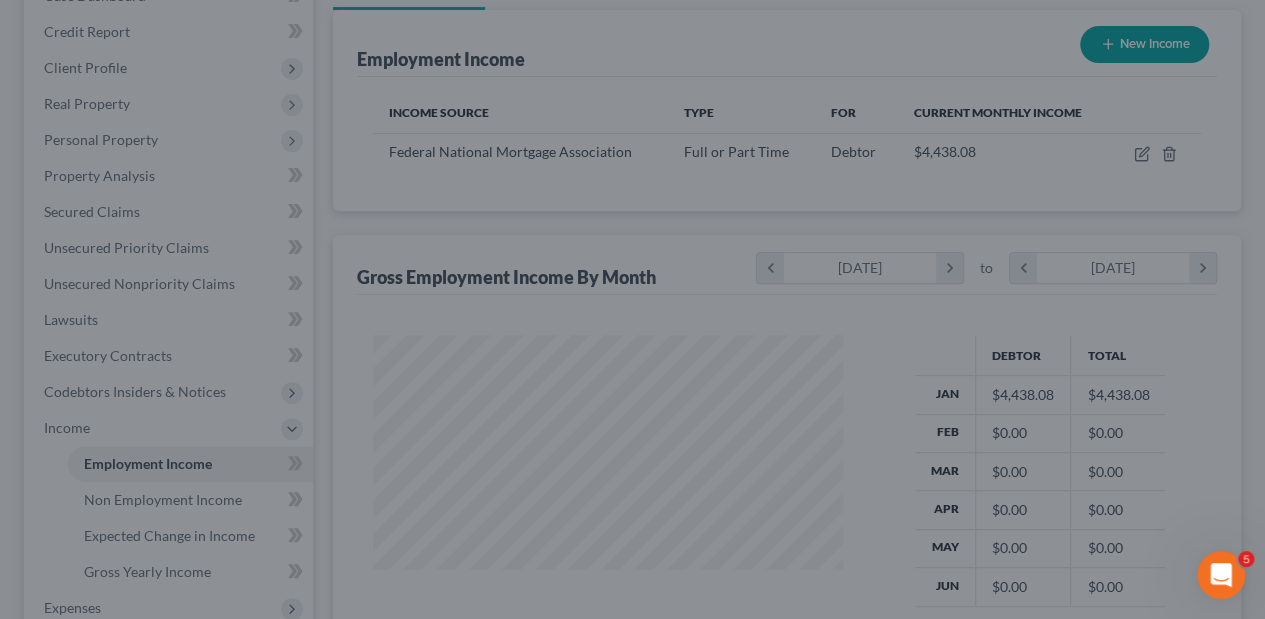 scroll, scrollTop: 356, scrollLeft: 506, axis: both 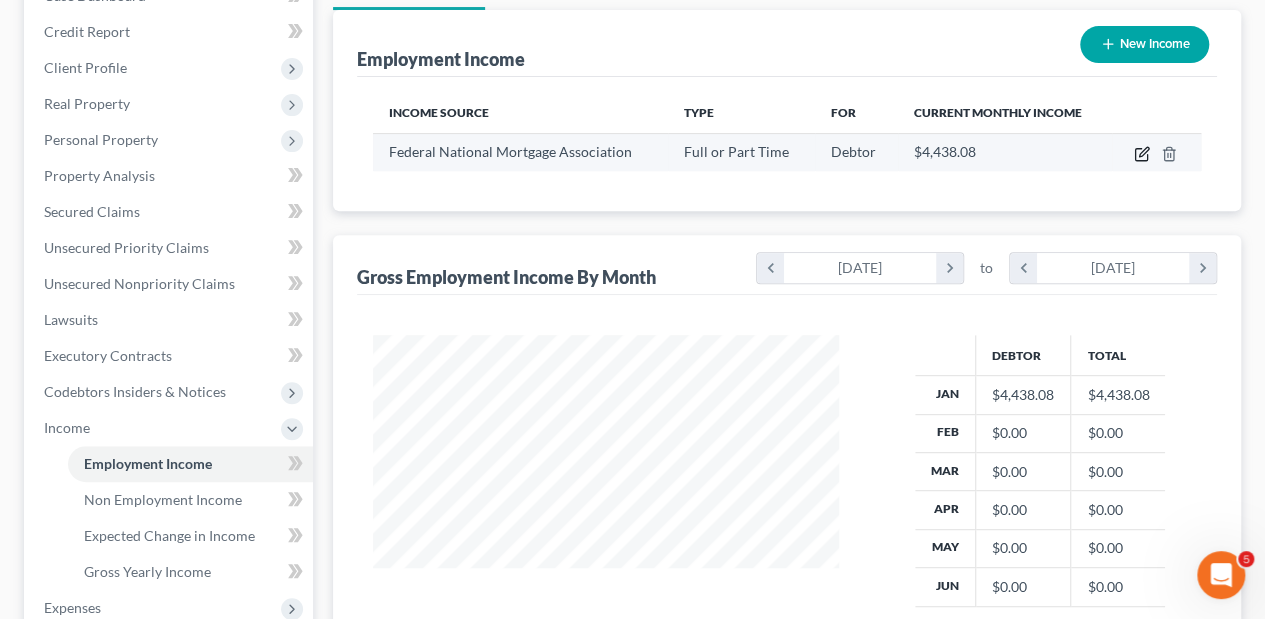 click 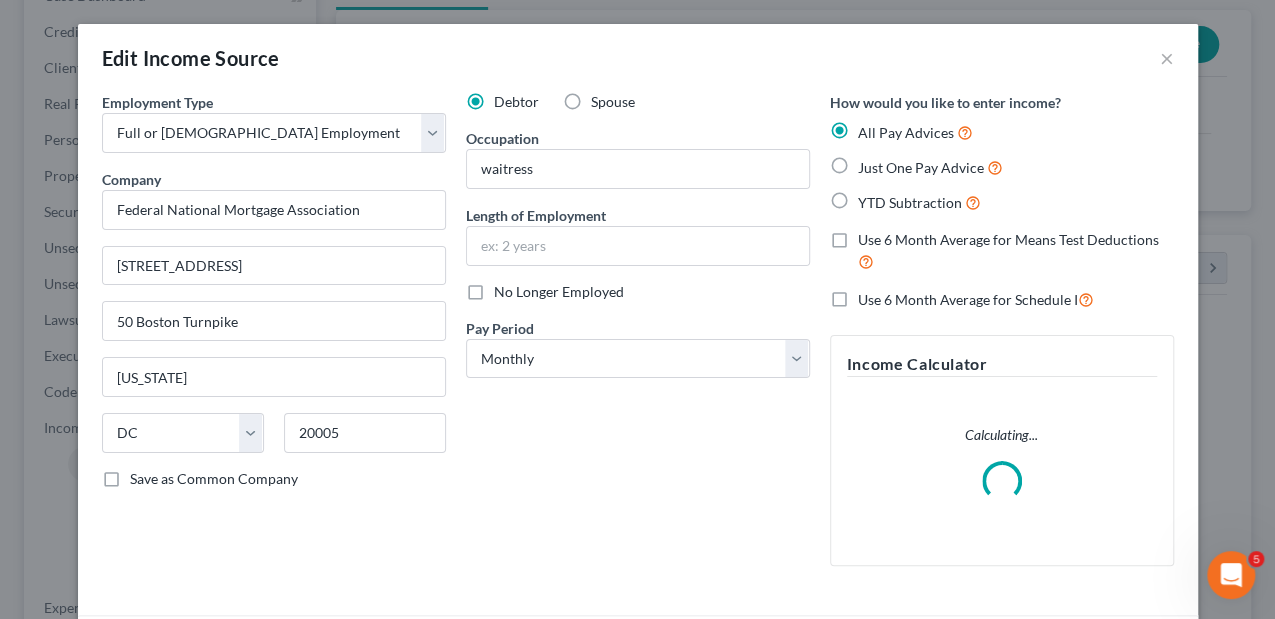 scroll, scrollTop: 999644, scrollLeft: 999489, axis: both 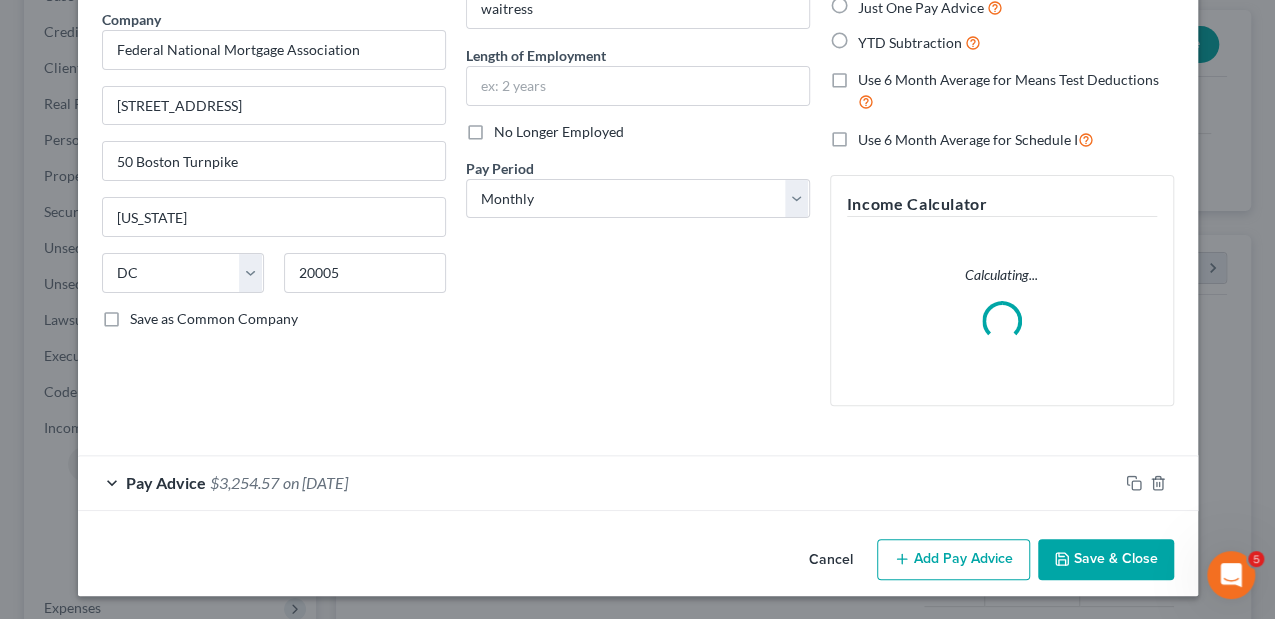 click on "Pay Advice" at bounding box center [166, 482] 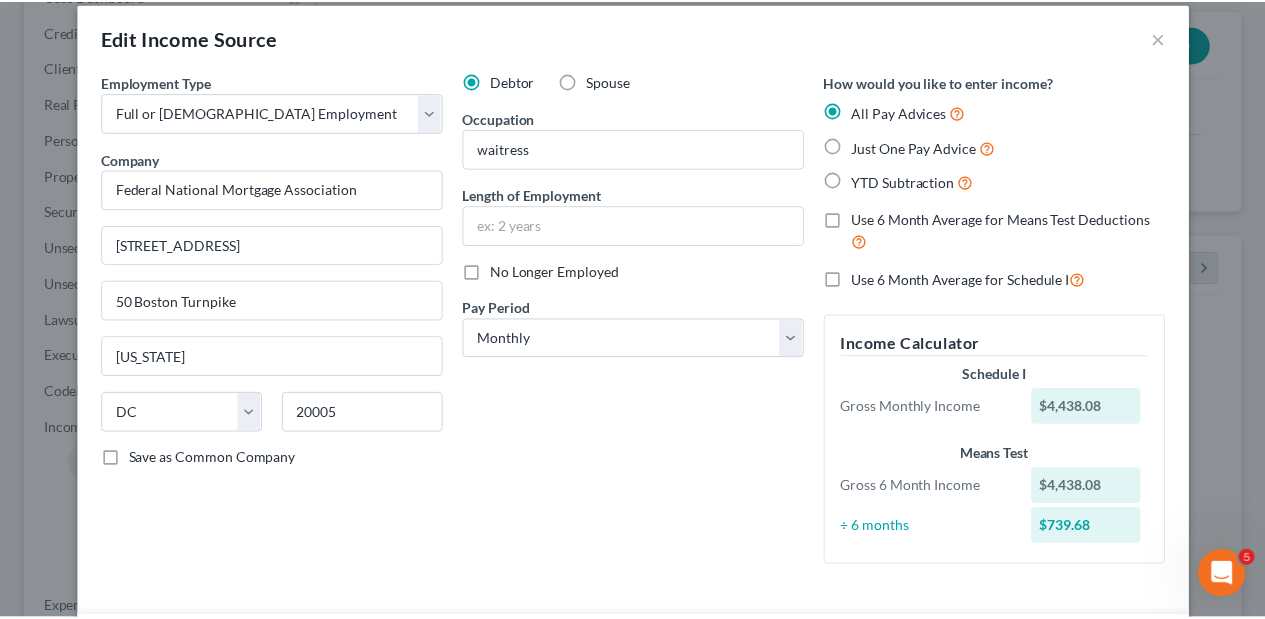 scroll, scrollTop: 0, scrollLeft: 0, axis: both 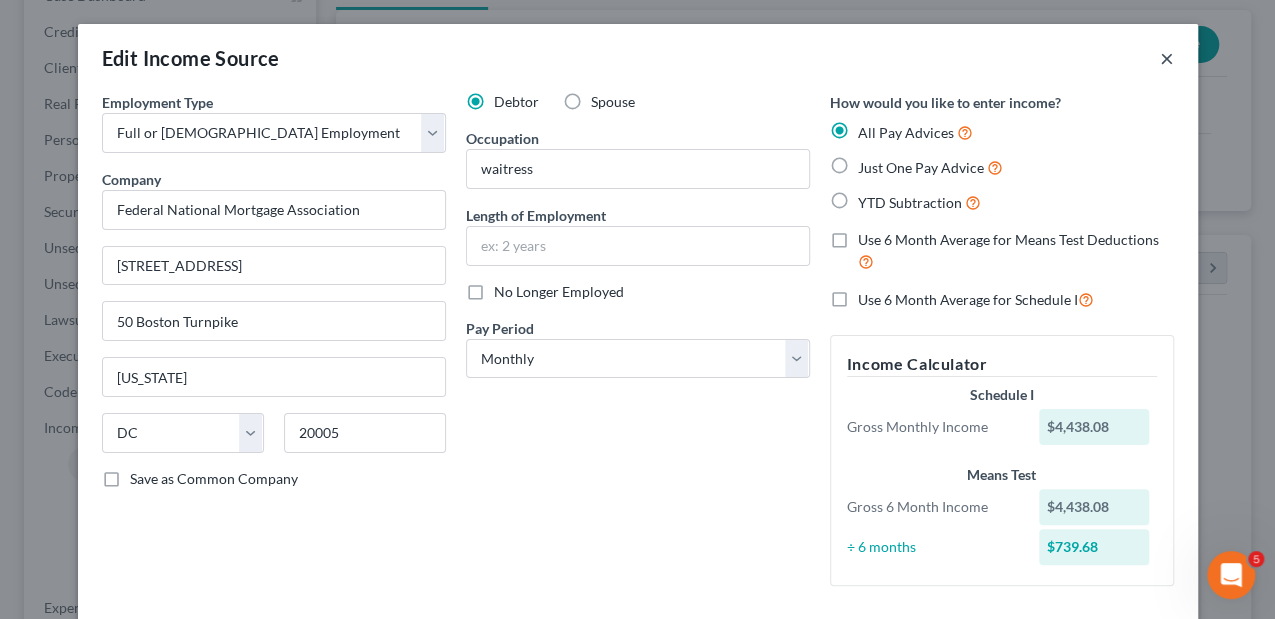 click on "×" at bounding box center (1167, 58) 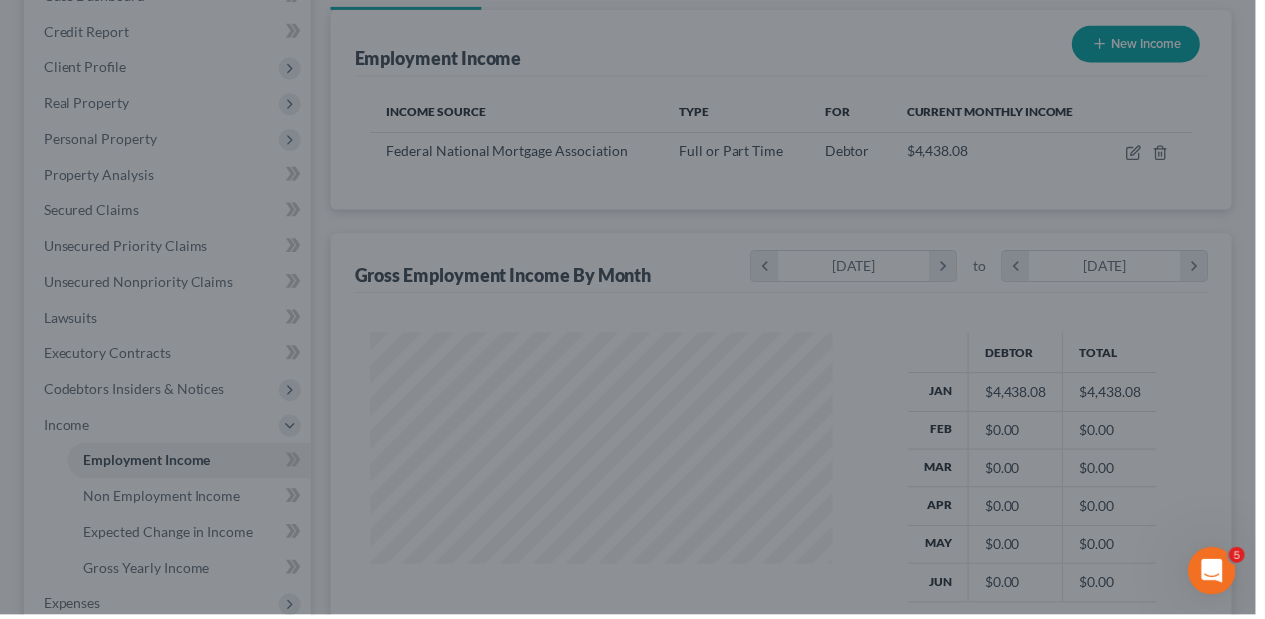 scroll, scrollTop: 356, scrollLeft: 506, axis: both 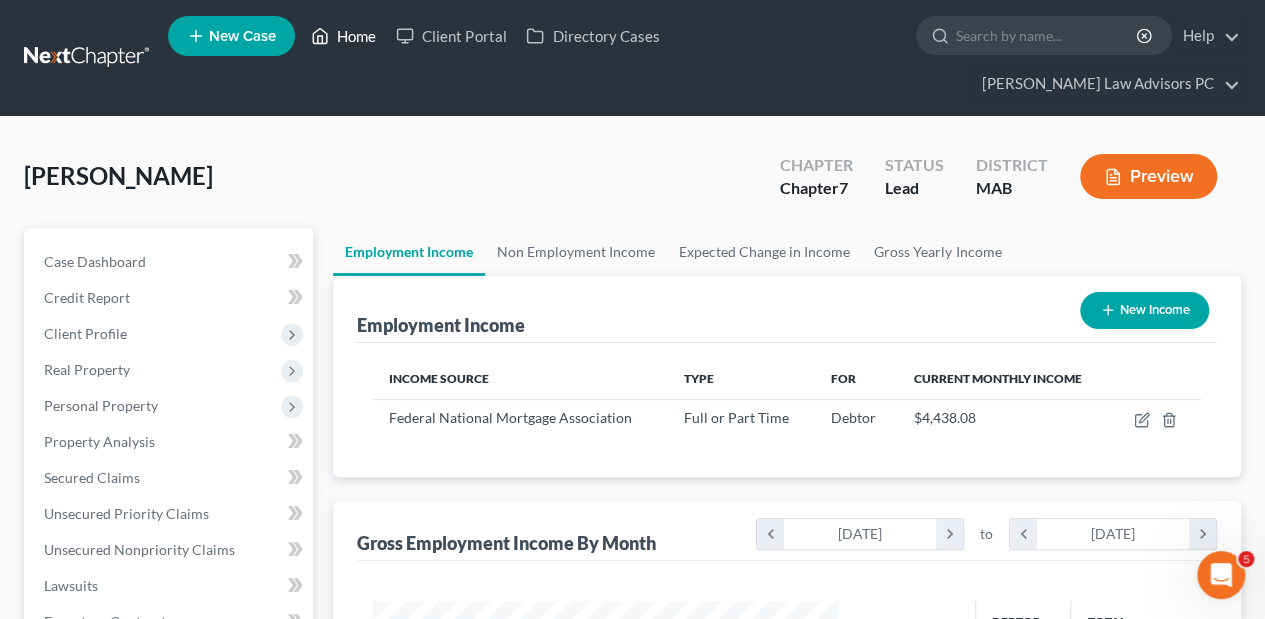 click on "Home" at bounding box center (343, 36) 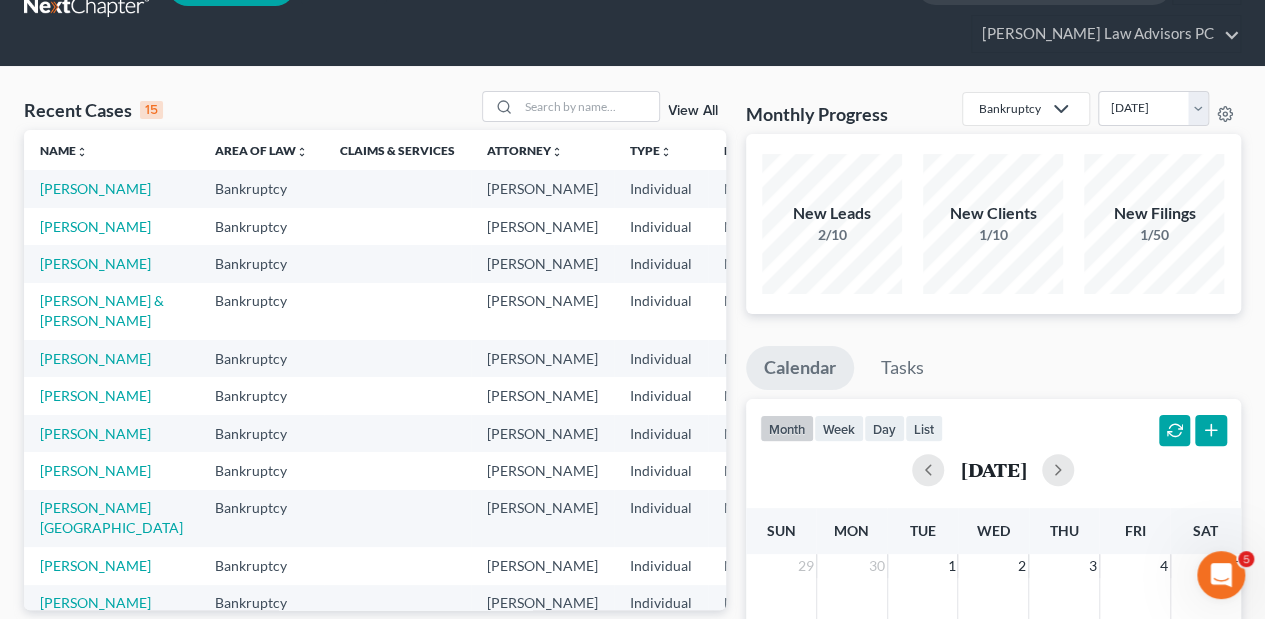 scroll, scrollTop: 0, scrollLeft: 0, axis: both 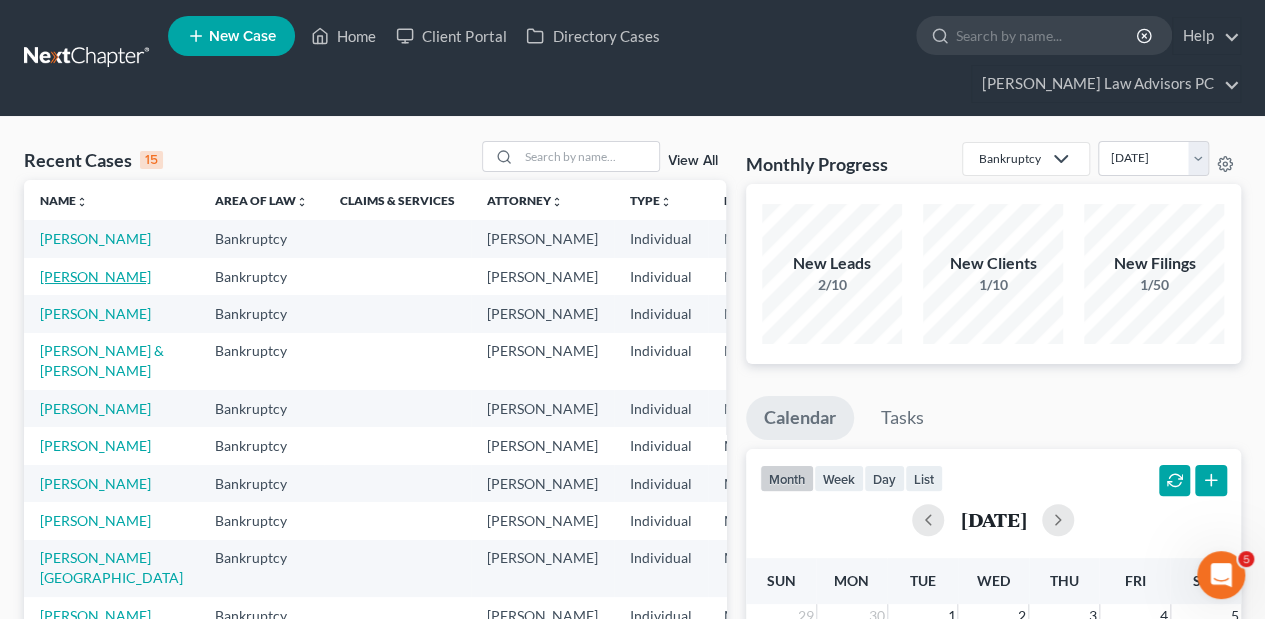 click on "[PERSON_NAME]" at bounding box center [95, 276] 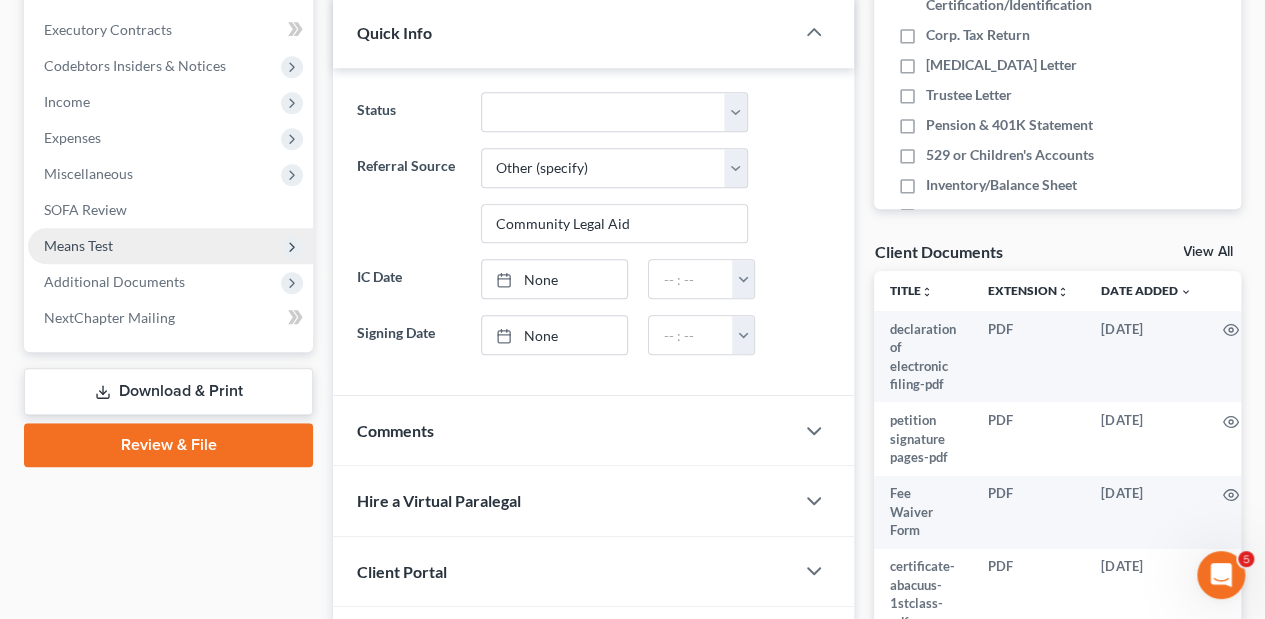 scroll, scrollTop: 600, scrollLeft: 0, axis: vertical 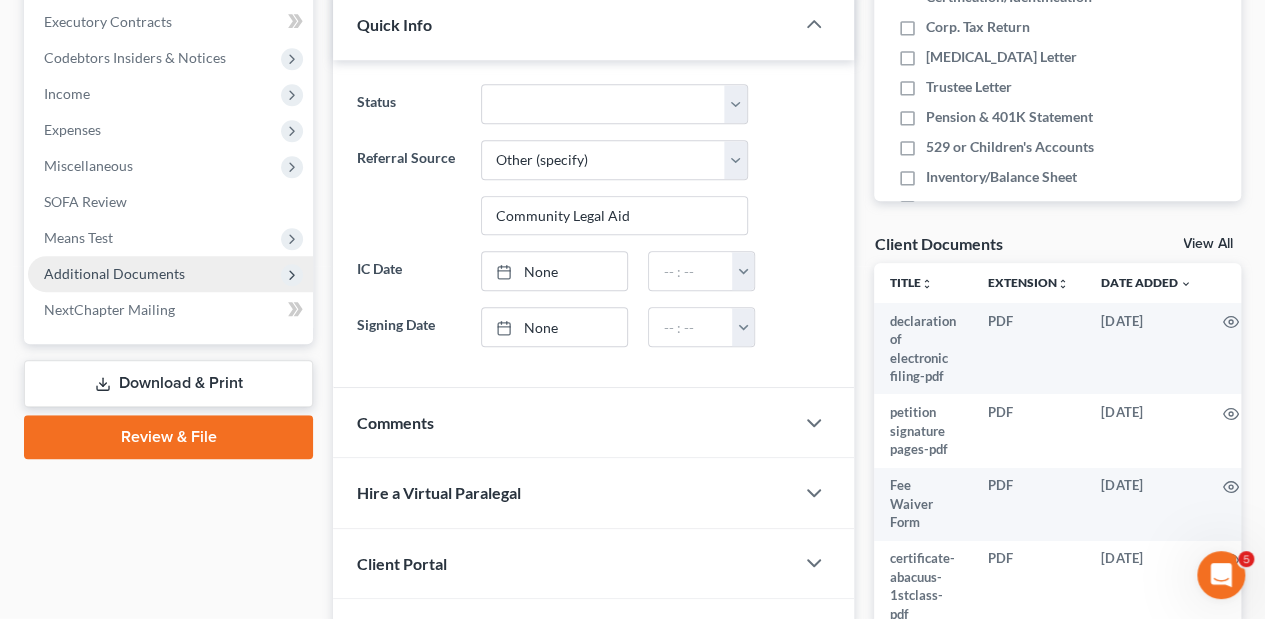 click on "Additional Documents" at bounding box center (114, 273) 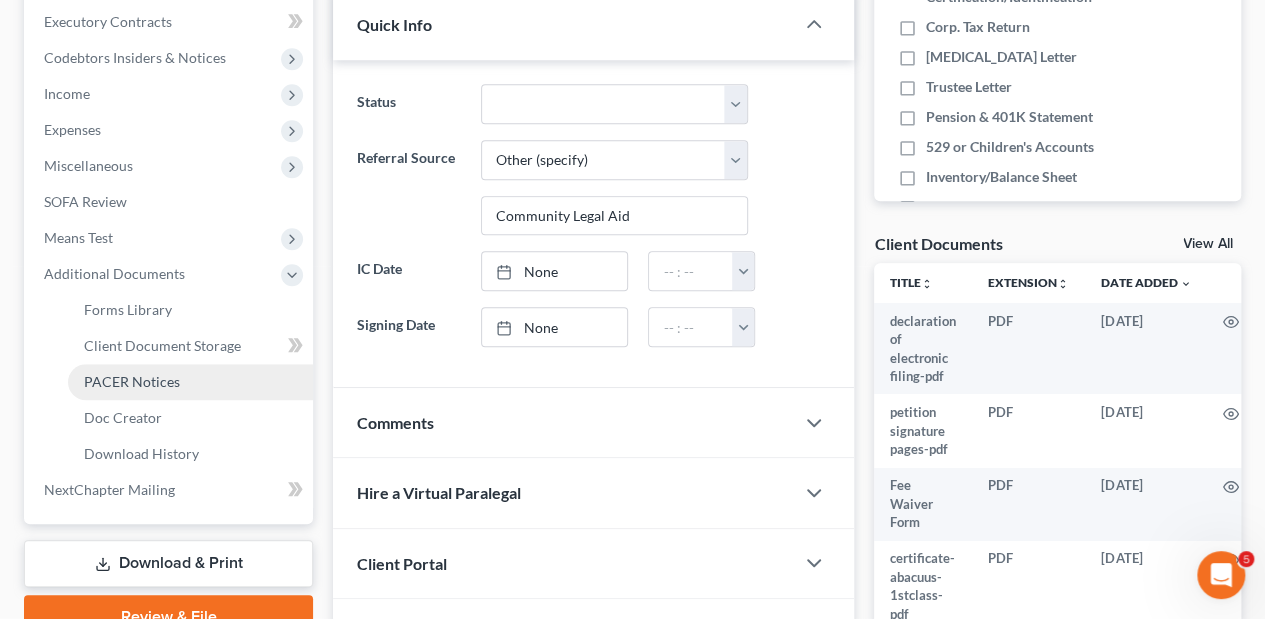 click on "PACER Notices" at bounding box center [132, 381] 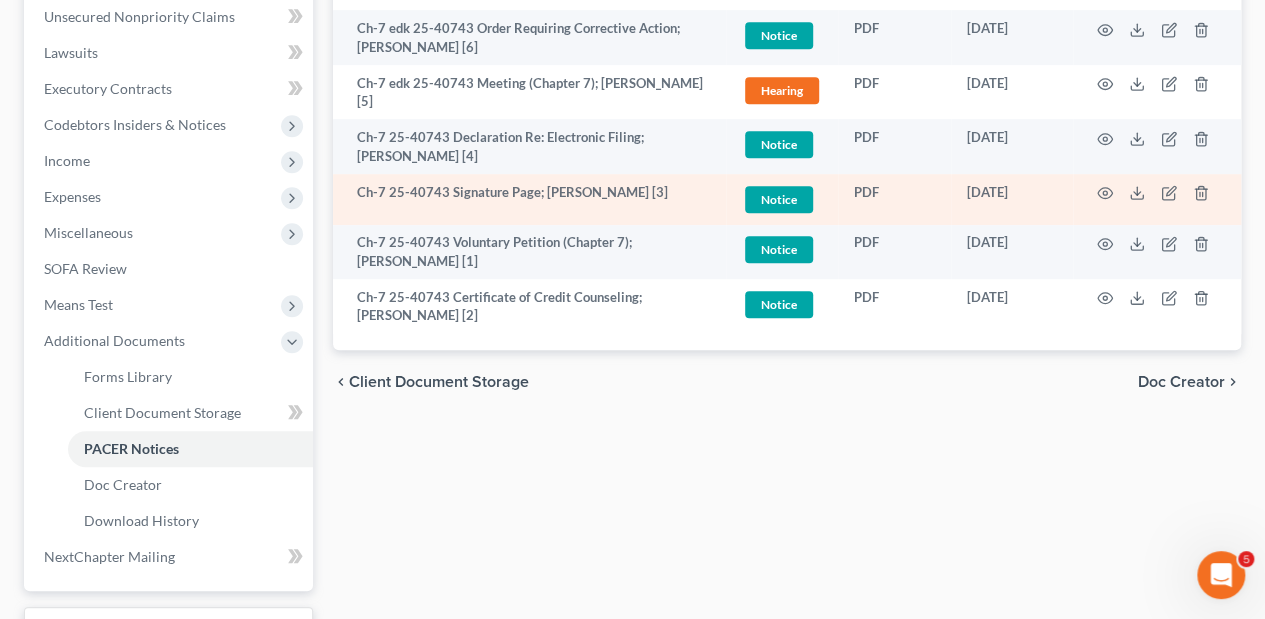 scroll, scrollTop: 466, scrollLeft: 0, axis: vertical 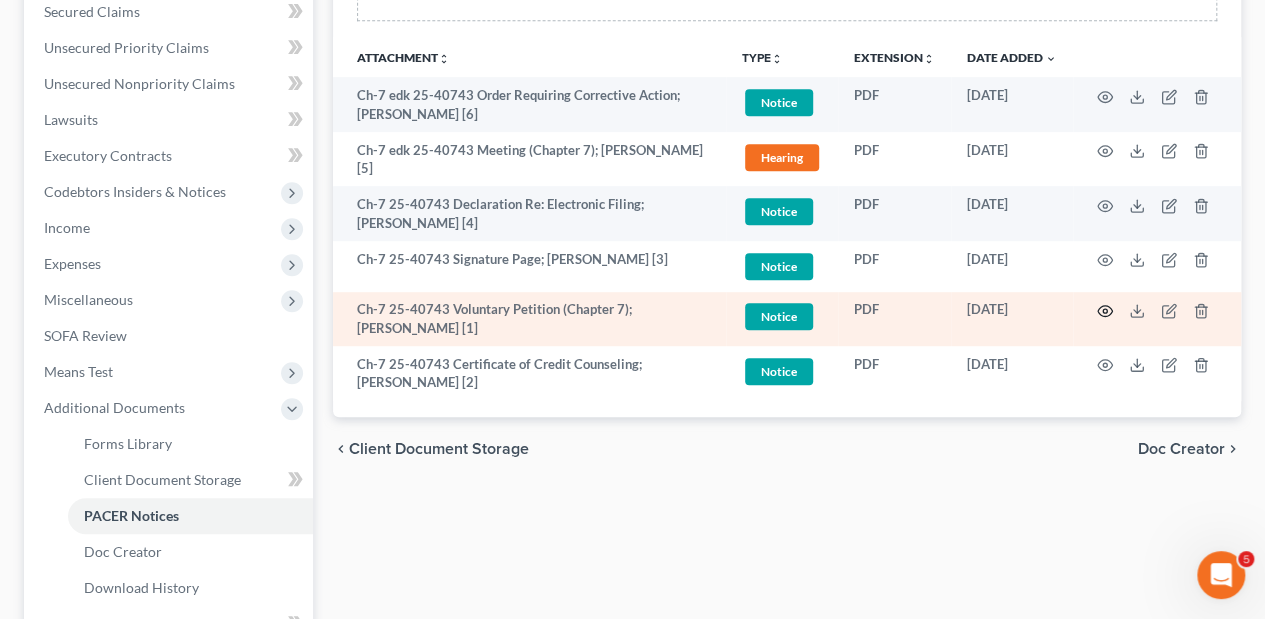 click 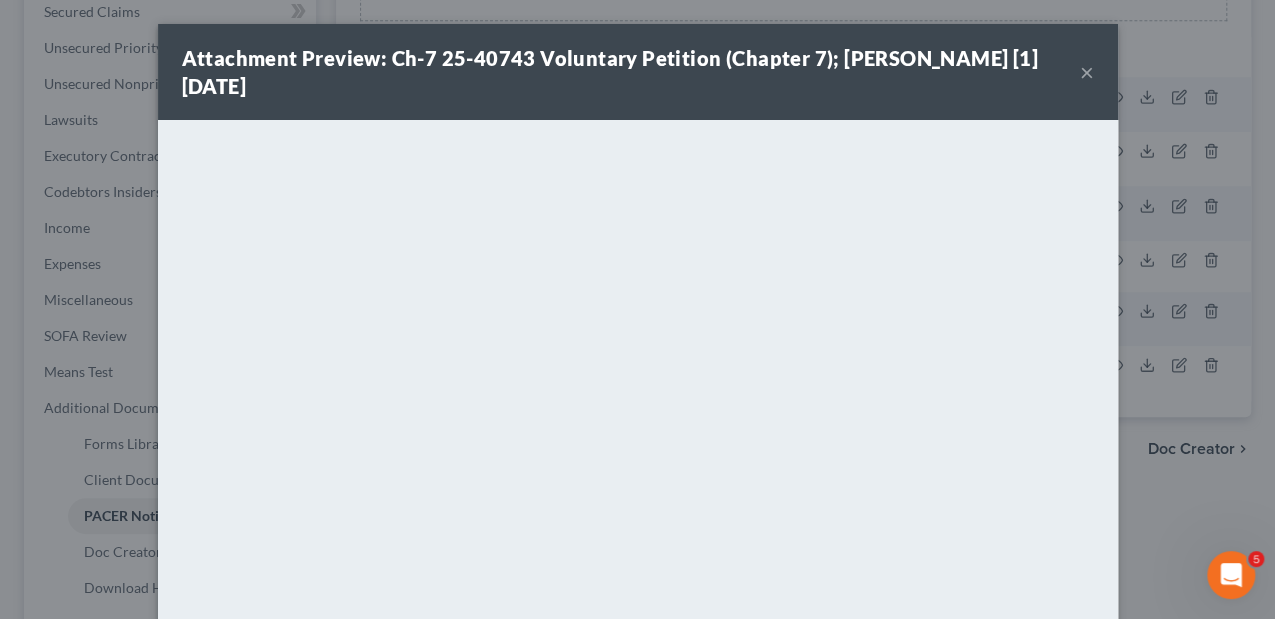 click on "×" at bounding box center (1087, 72) 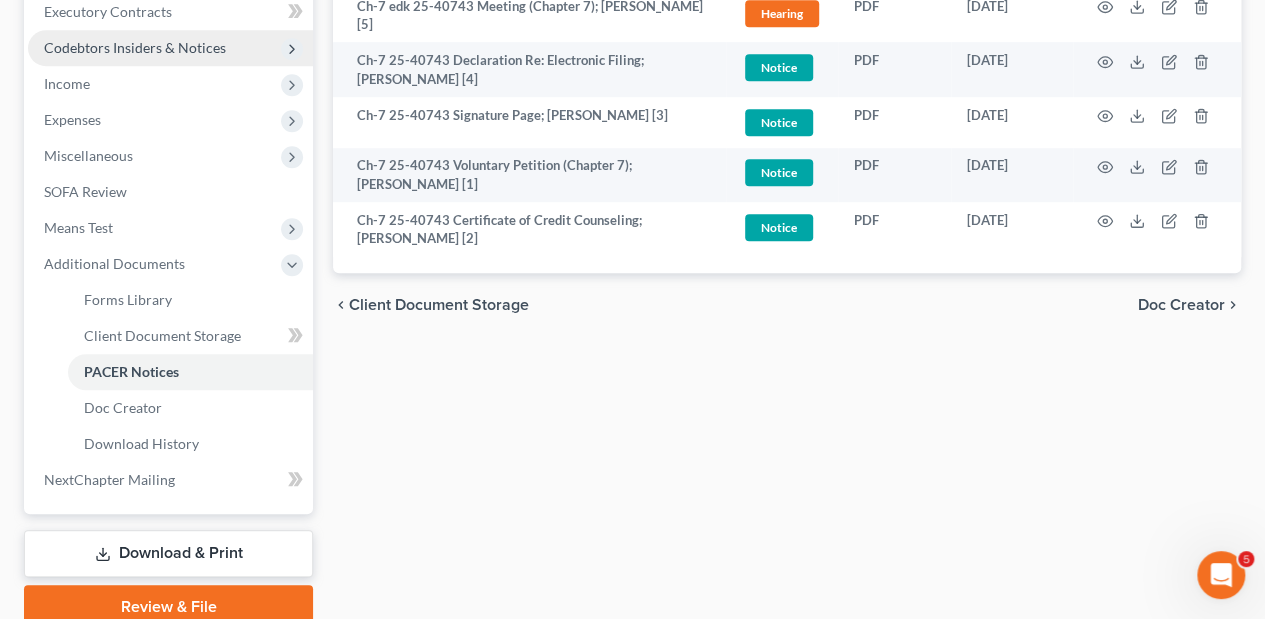scroll, scrollTop: 658, scrollLeft: 0, axis: vertical 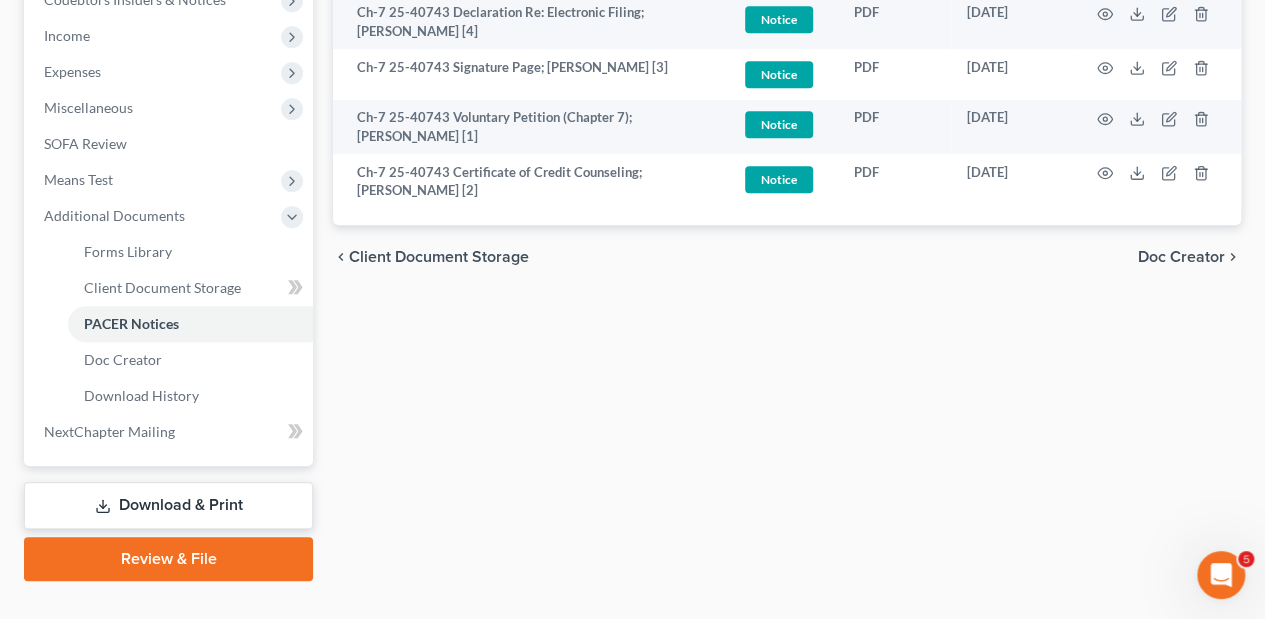 click on "Download & Print" at bounding box center (168, 505) 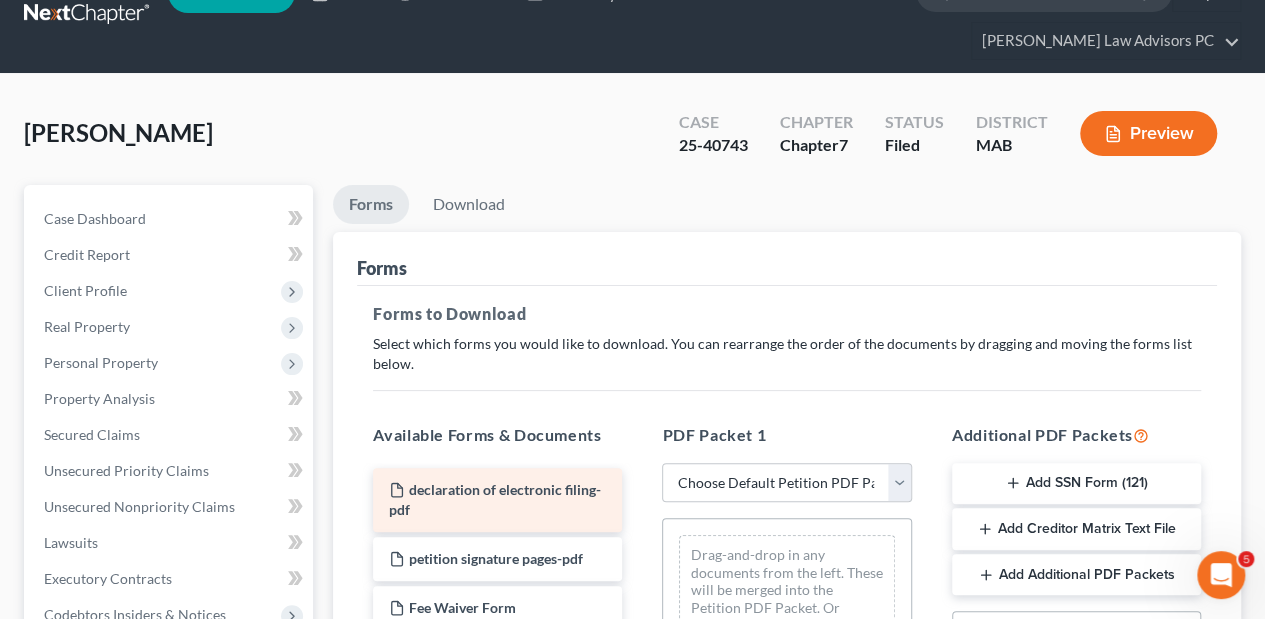 scroll, scrollTop: 66, scrollLeft: 0, axis: vertical 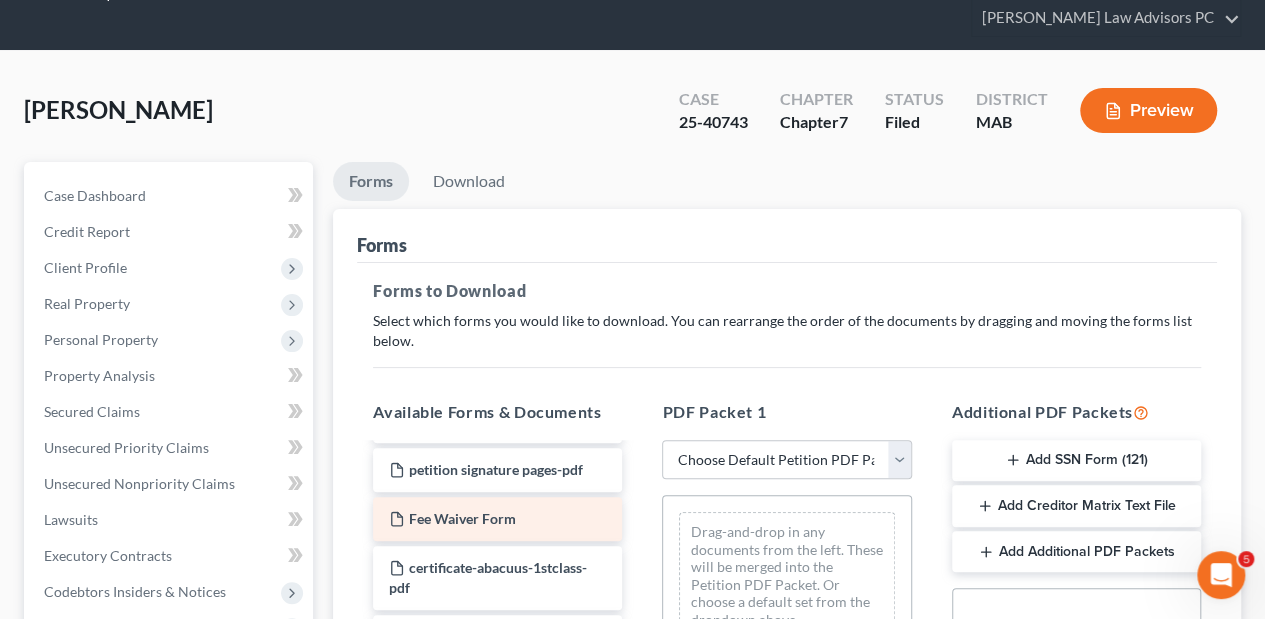 click on "Fee Waiver Form" at bounding box center (462, 518) 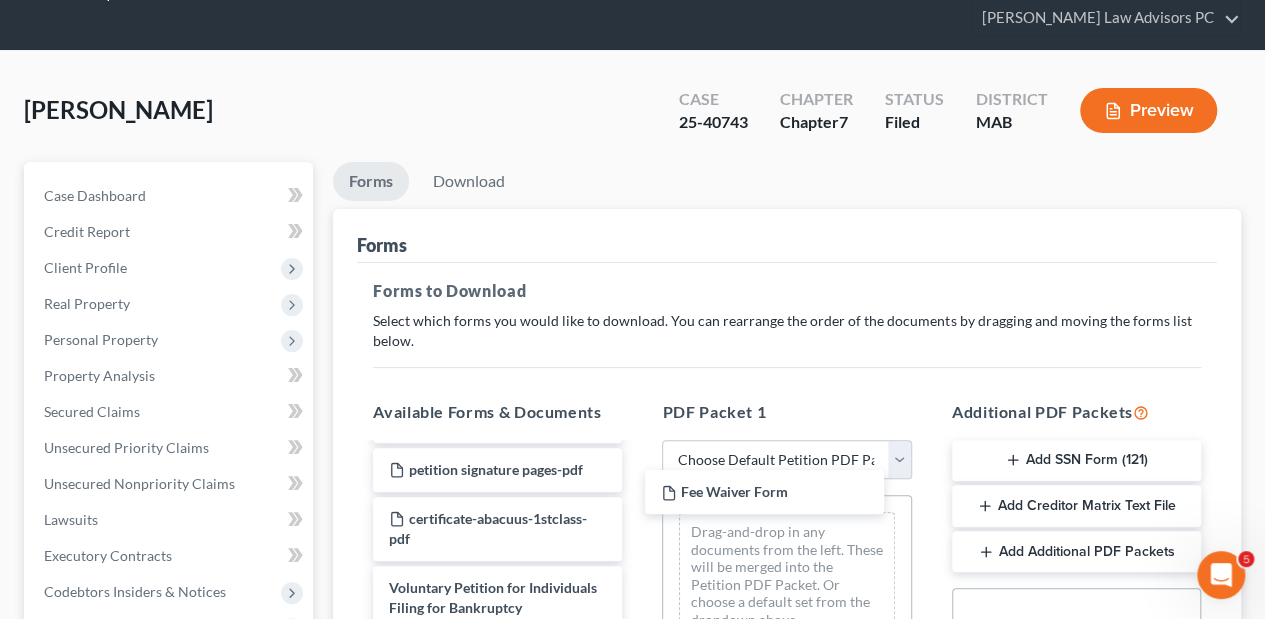 drag, startPoint x: 492, startPoint y: 482, endPoint x: 772, endPoint y: 459, distance: 280.94305 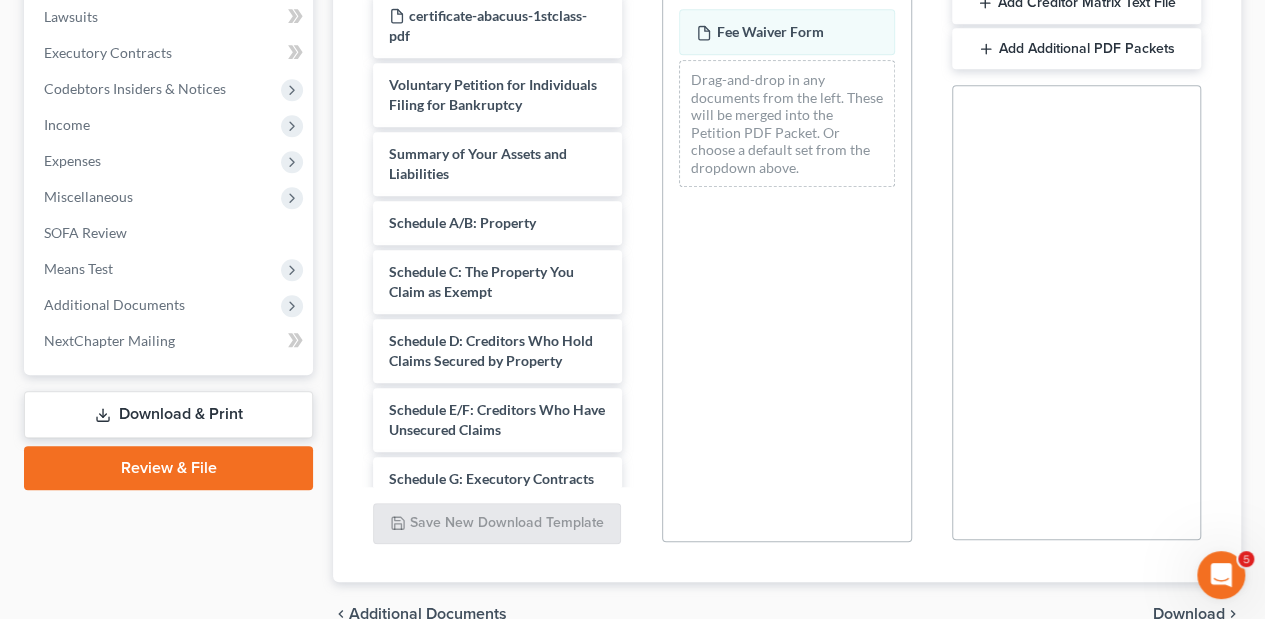 scroll, scrollTop: 634, scrollLeft: 0, axis: vertical 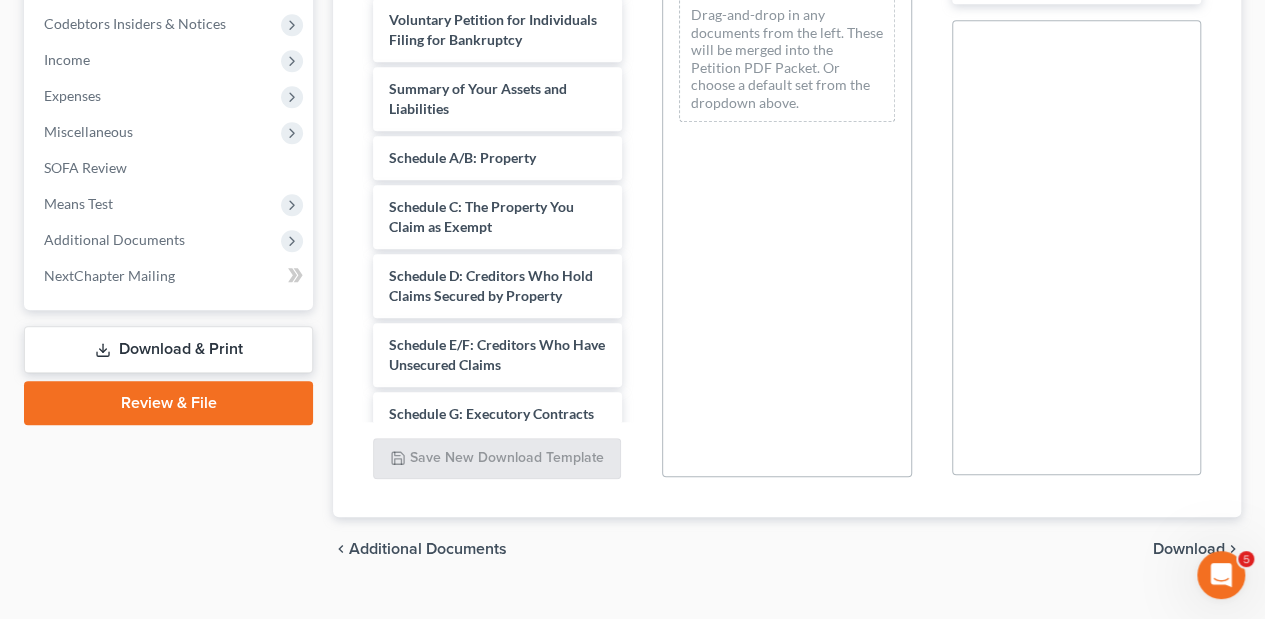 click on "chevron_left   Additional Documents Download   chevron_right" at bounding box center (787, 549) 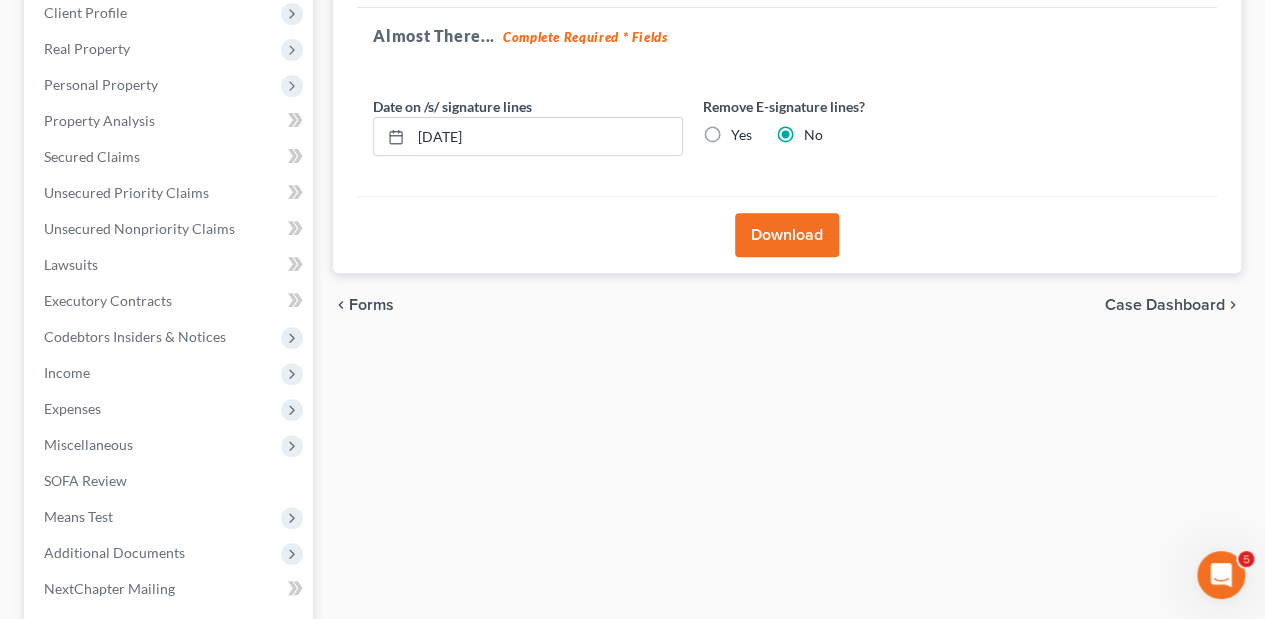 scroll, scrollTop: 144, scrollLeft: 0, axis: vertical 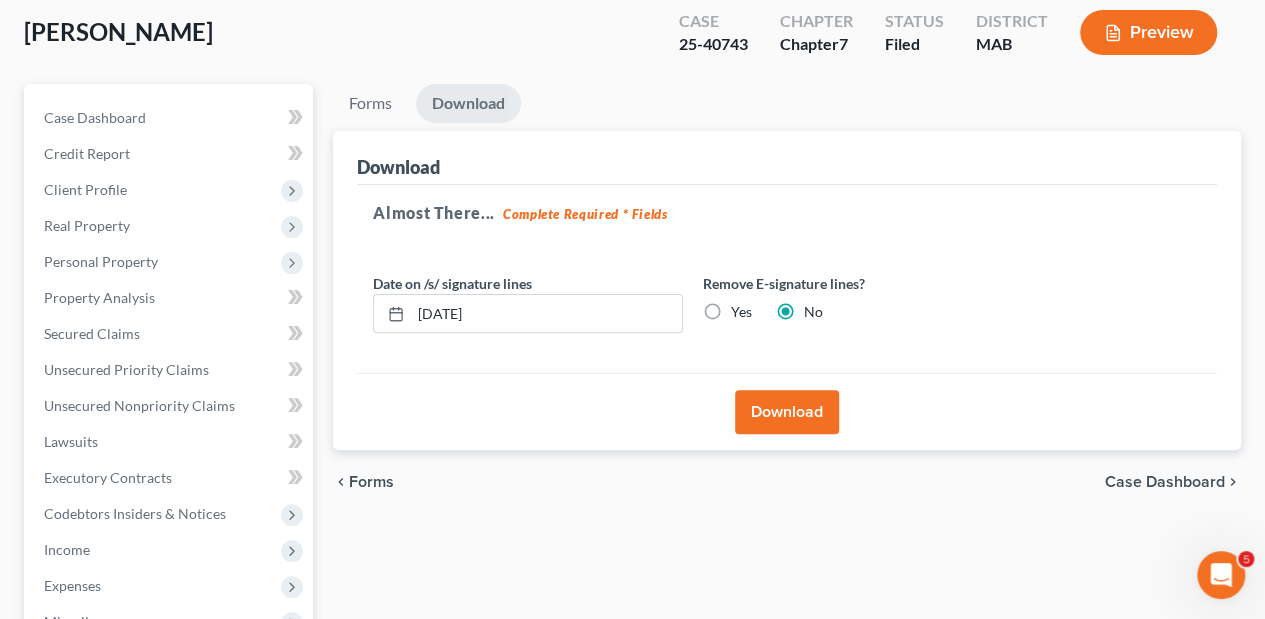 click on "Download" at bounding box center (787, 412) 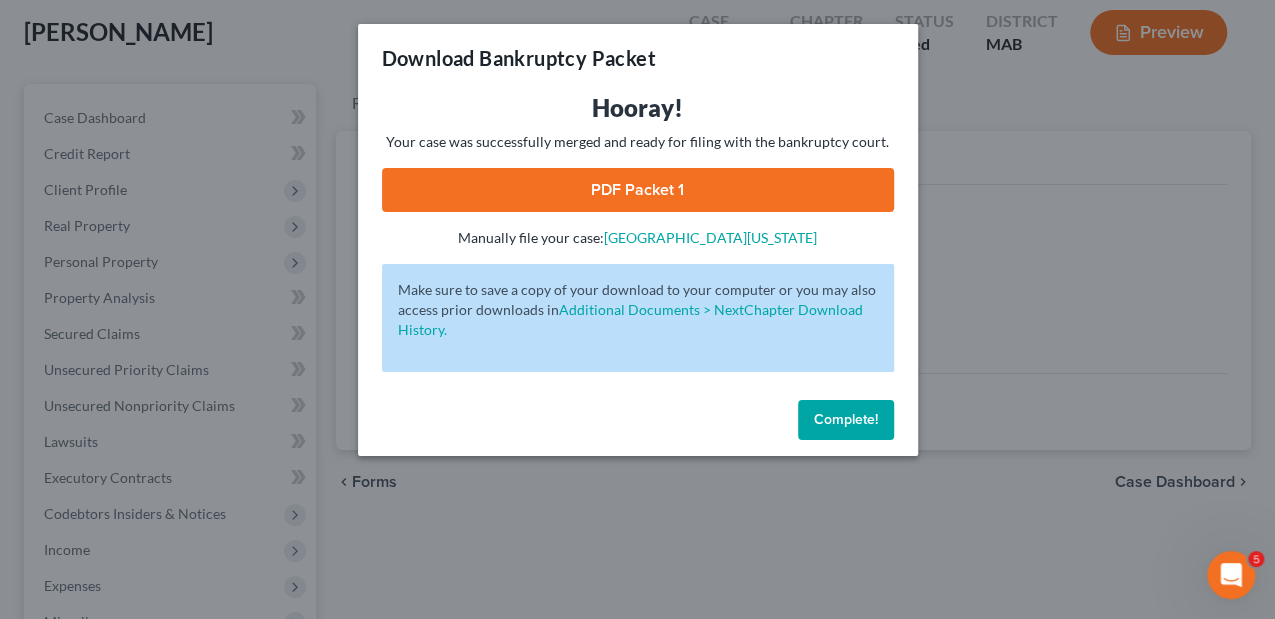 click on "PDF Packet 1" at bounding box center [638, 190] 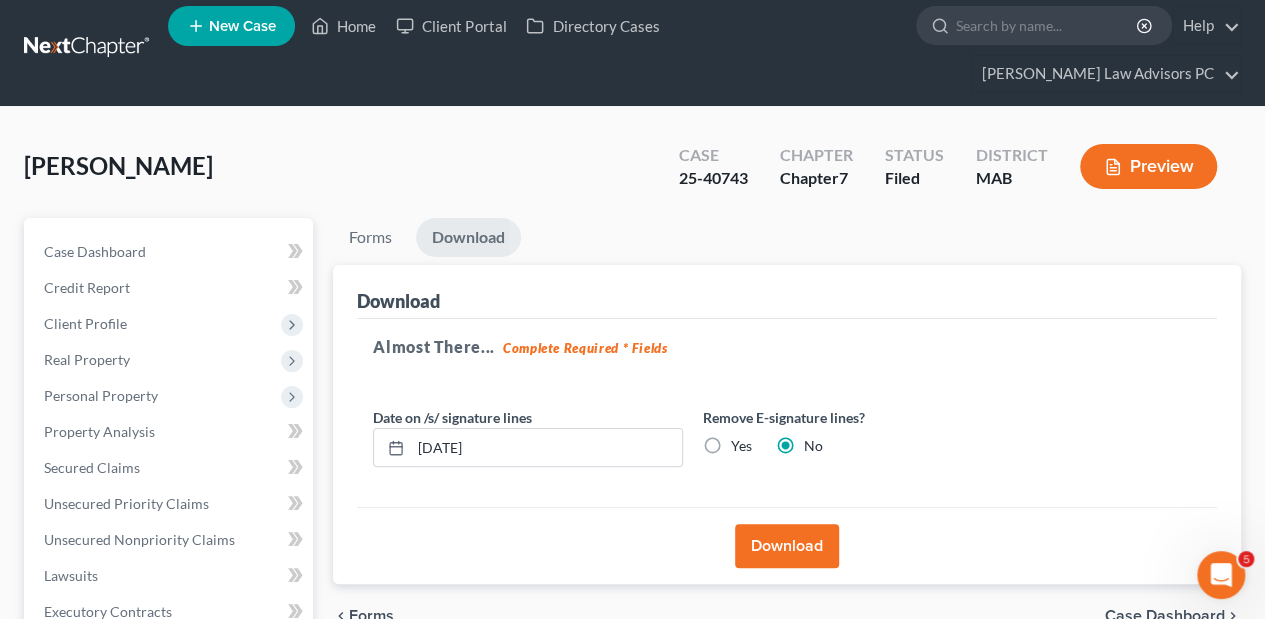 scroll, scrollTop: 0, scrollLeft: 0, axis: both 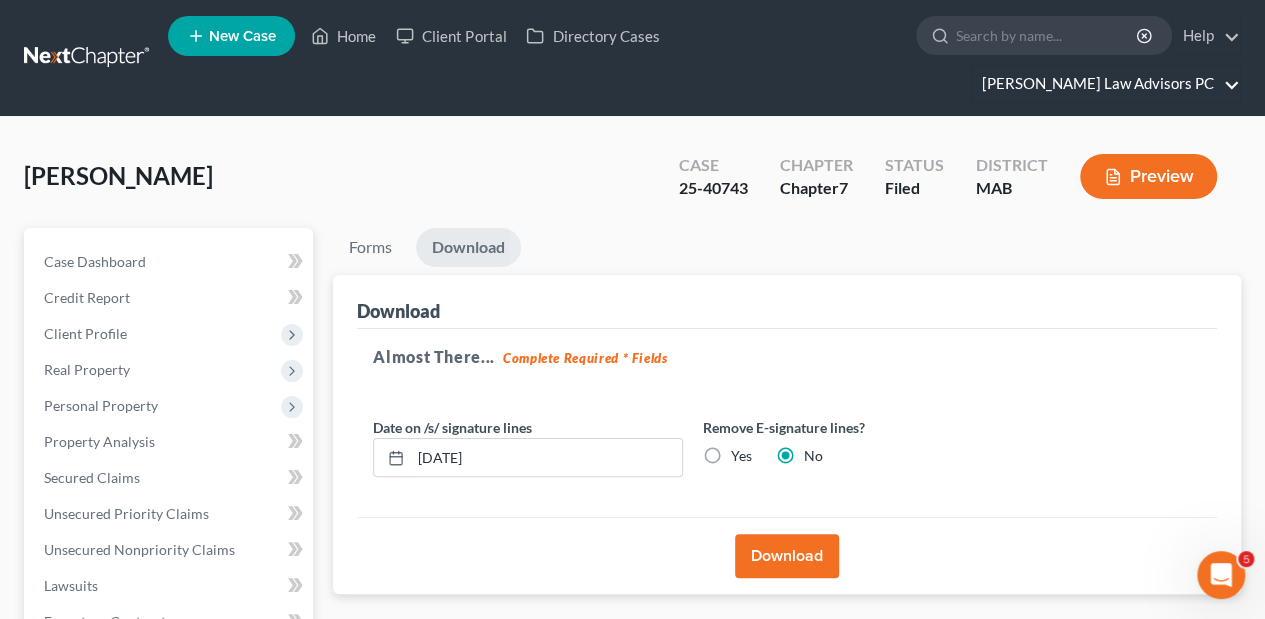 click on "[PERSON_NAME] Law Advisors PC" at bounding box center (1106, 84) 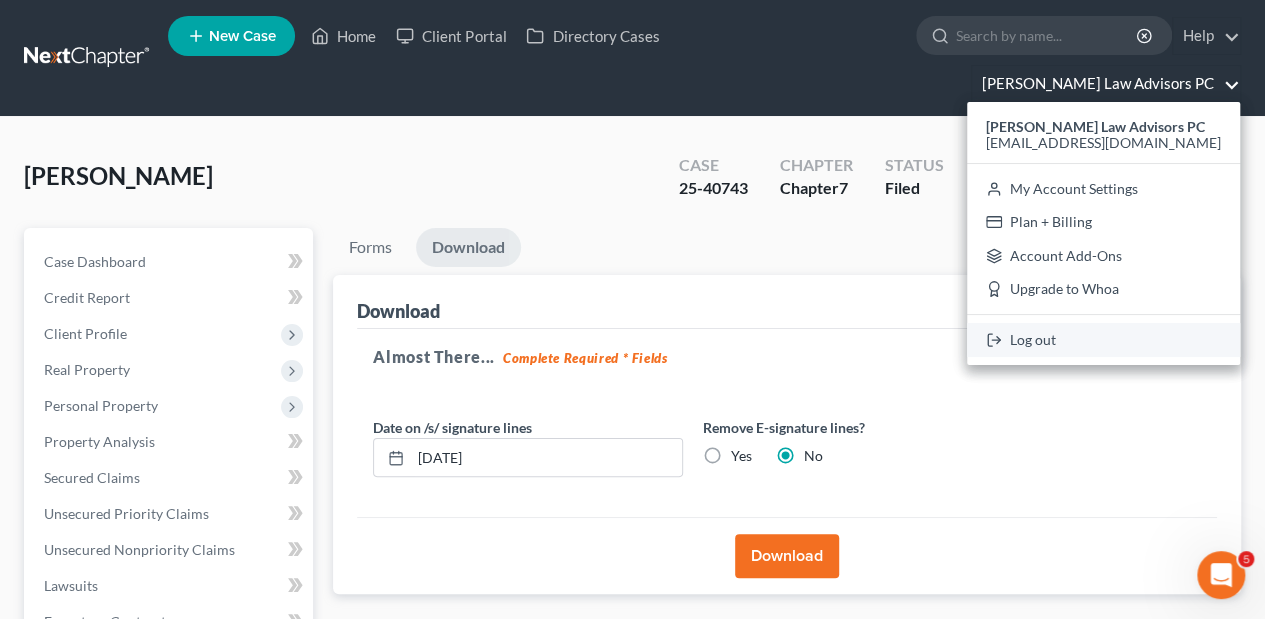 drag, startPoint x: 1108, startPoint y: 298, endPoint x: 1058, endPoint y: 263, distance: 61.03278 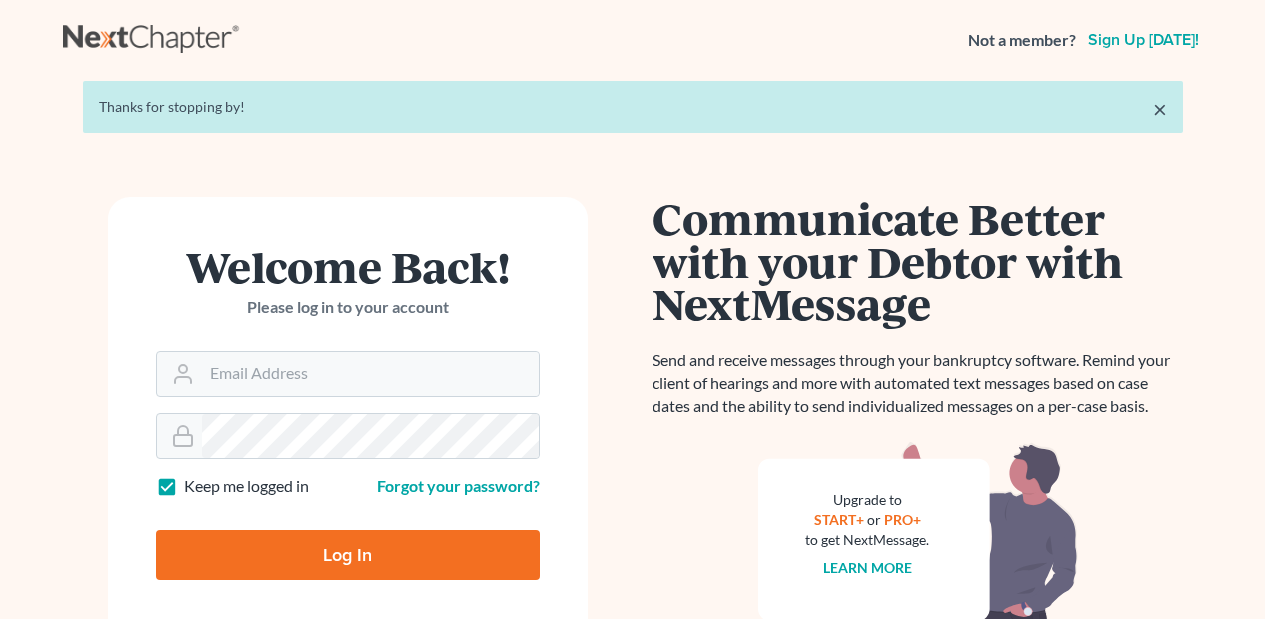 scroll, scrollTop: 0, scrollLeft: 0, axis: both 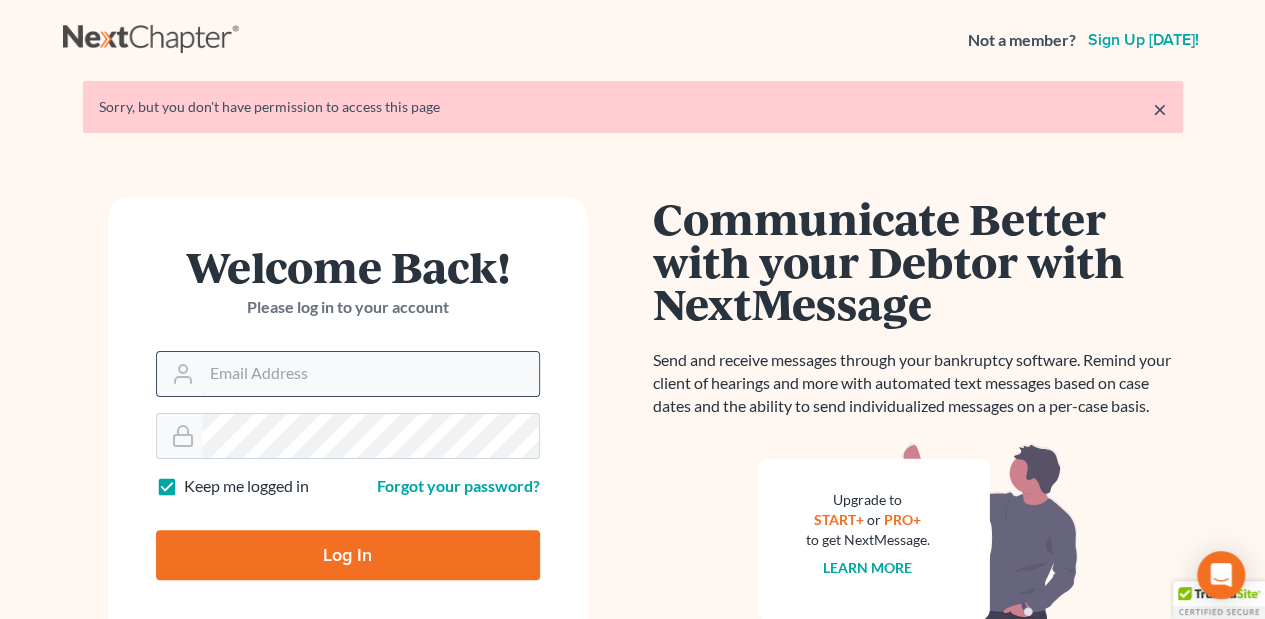 click on "Email Address" at bounding box center (370, 374) 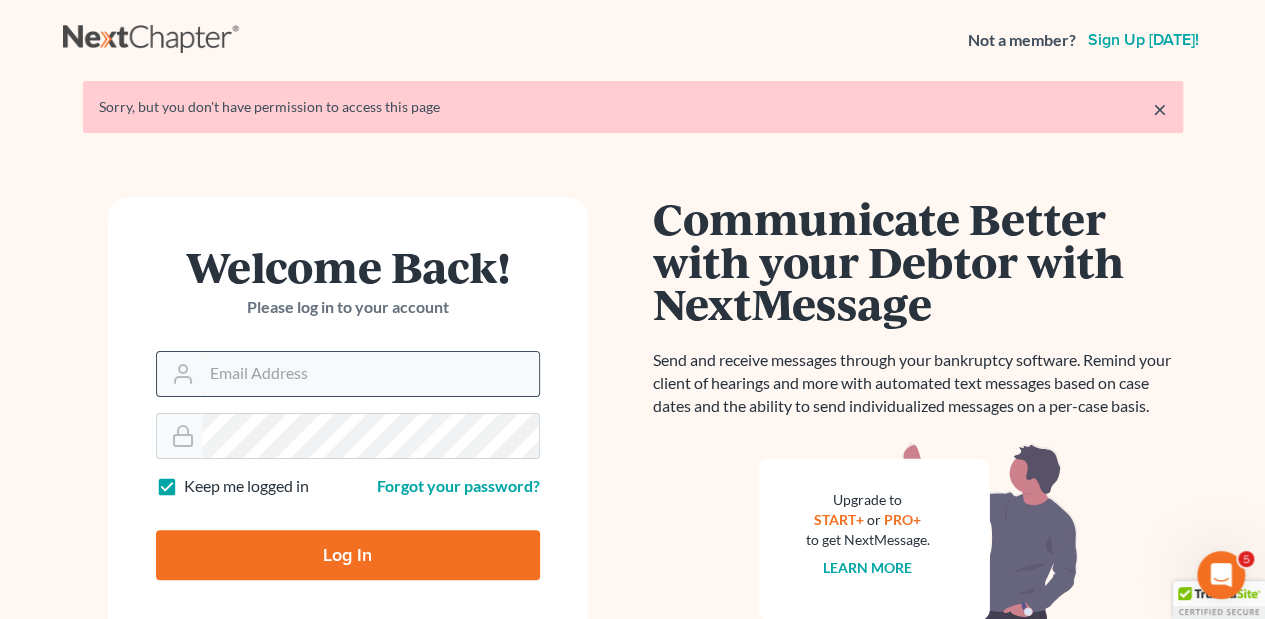 scroll, scrollTop: 0, scrollLeft: 0, axis: both 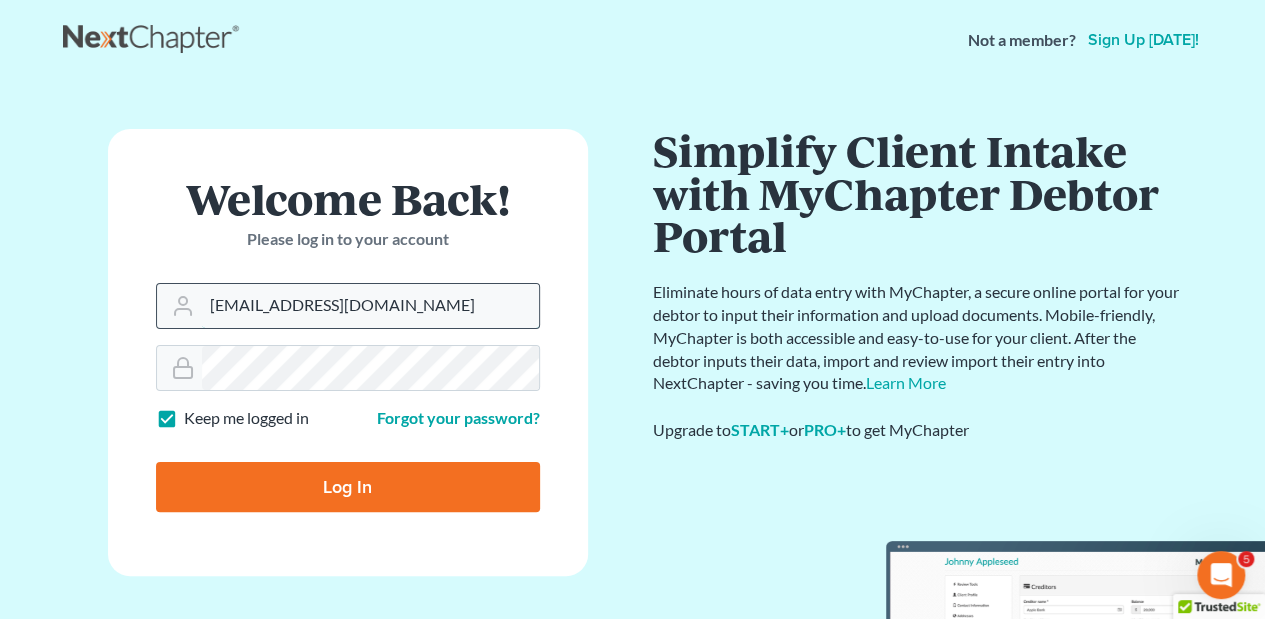 type on "[EMAIL_ADDRESS][DOMAIN_NAME]" 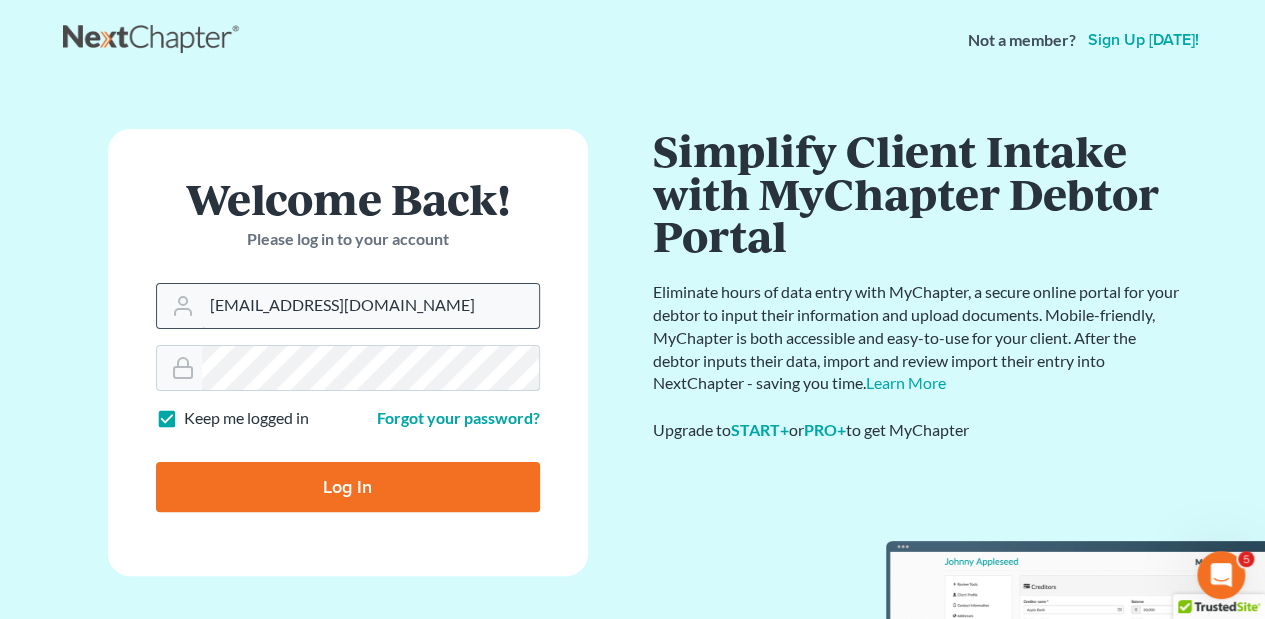 click on "Log In" at bounding box center (348, 487) 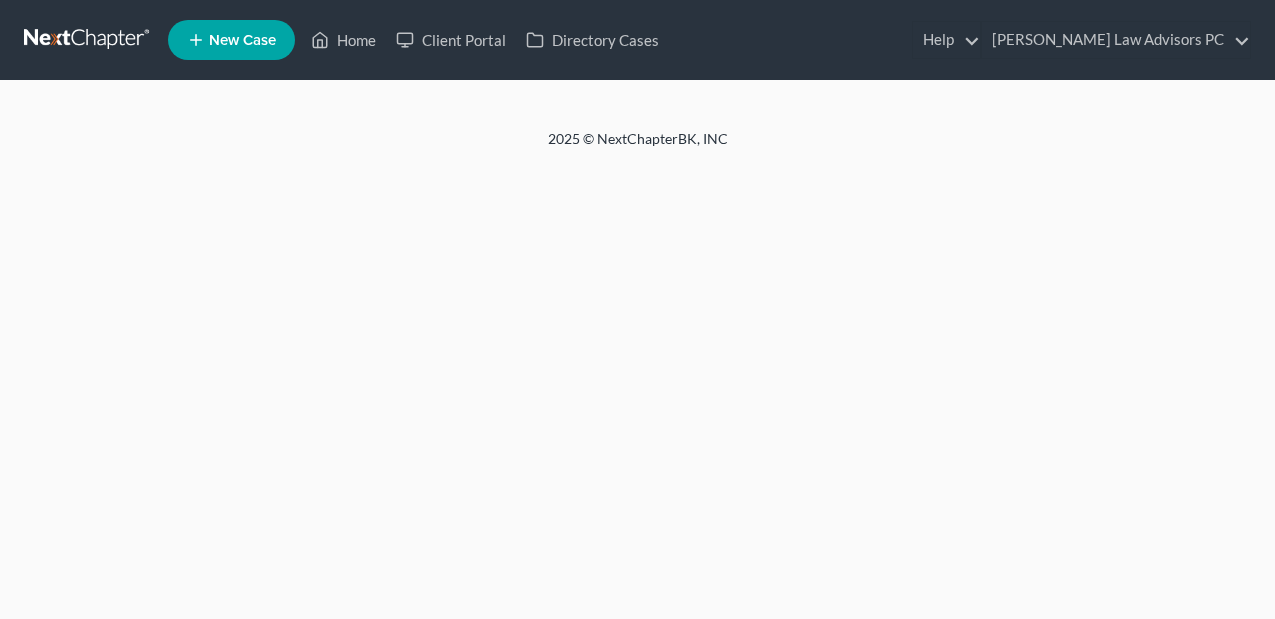 scroll, scrollTop: 0, scrollLeft: 0, axis: both 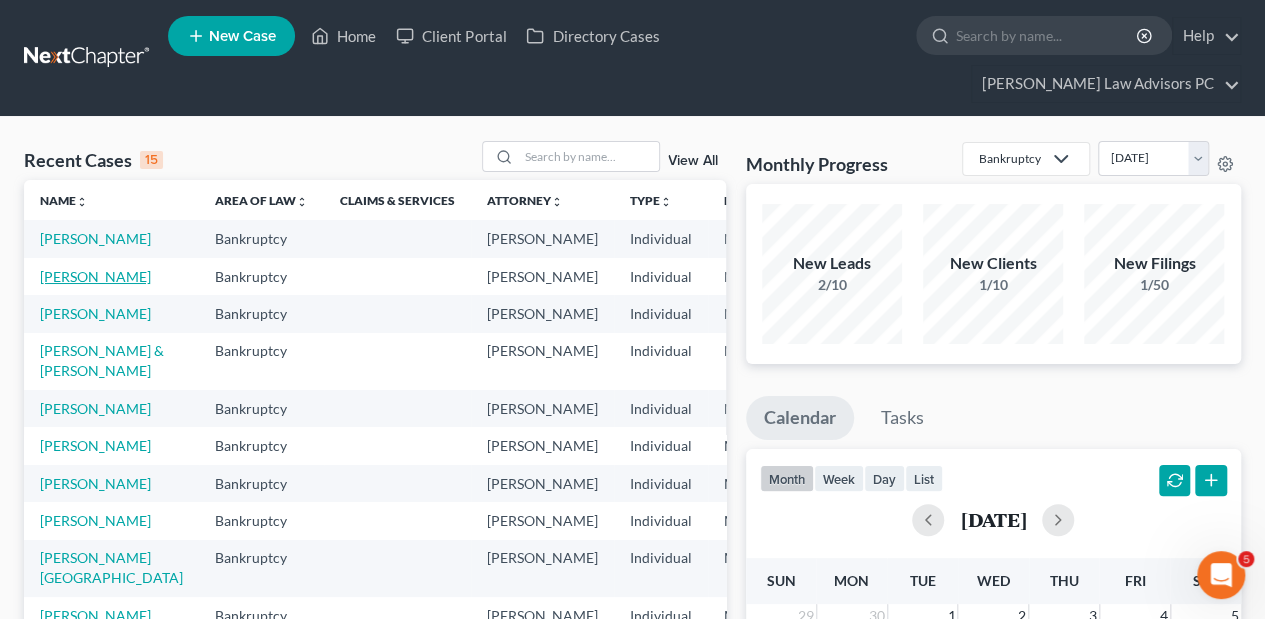 click on "[PERSON_NAME]" at bounding box center [95, 276] 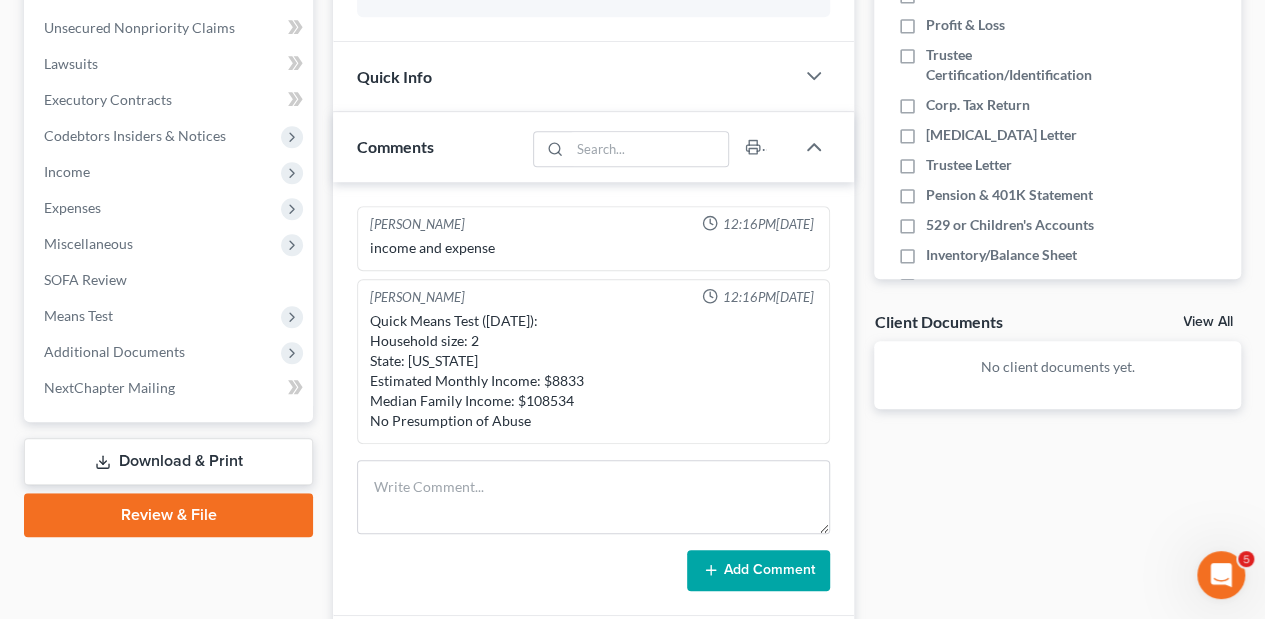scroll, scrollTop: 533, scrollLeft: 0, axis: vertical 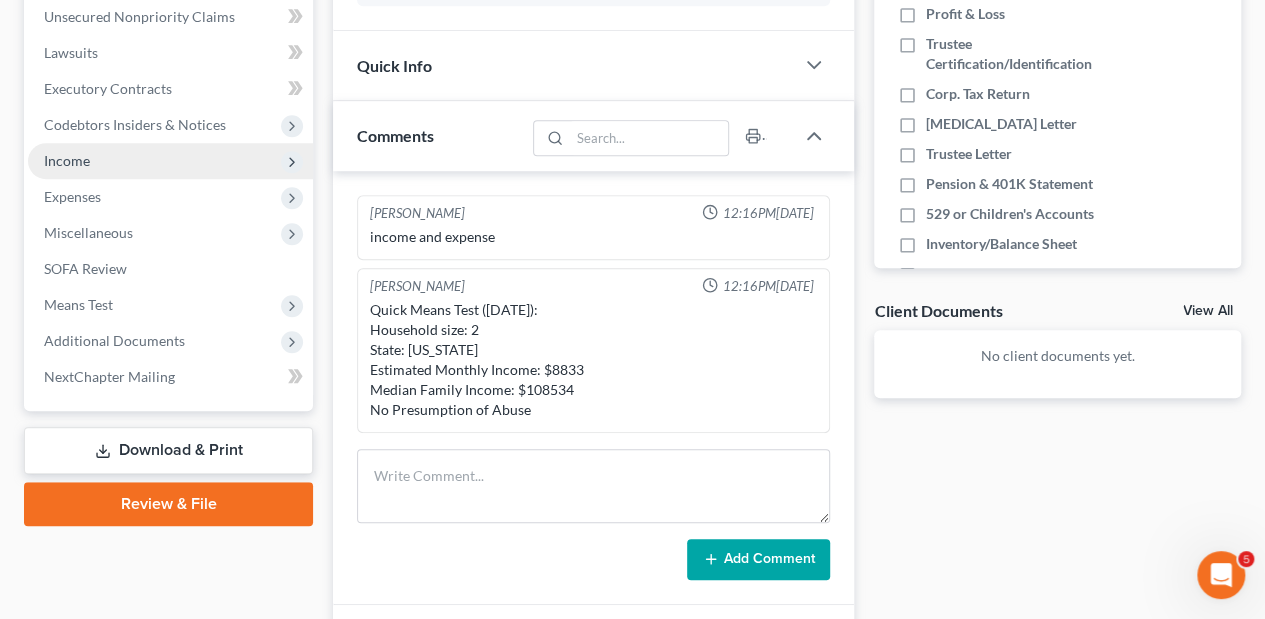 click on "Income" at bounding box center [67, 160] 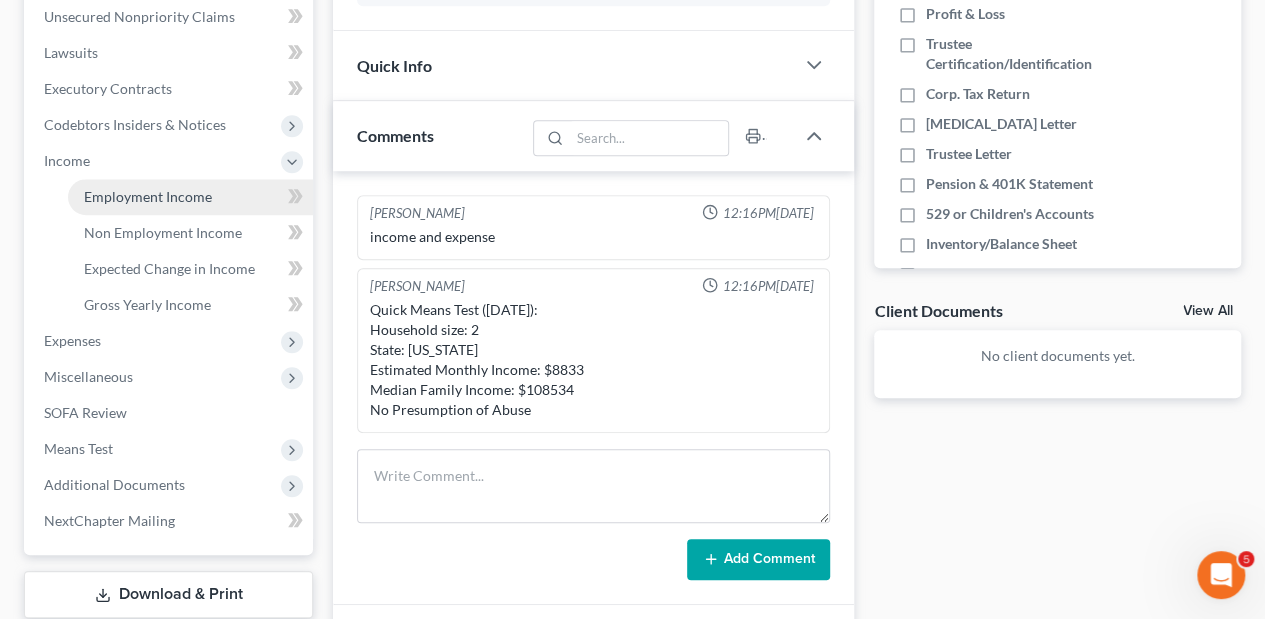click on "Employment Income" at bounding box center (148, 196) 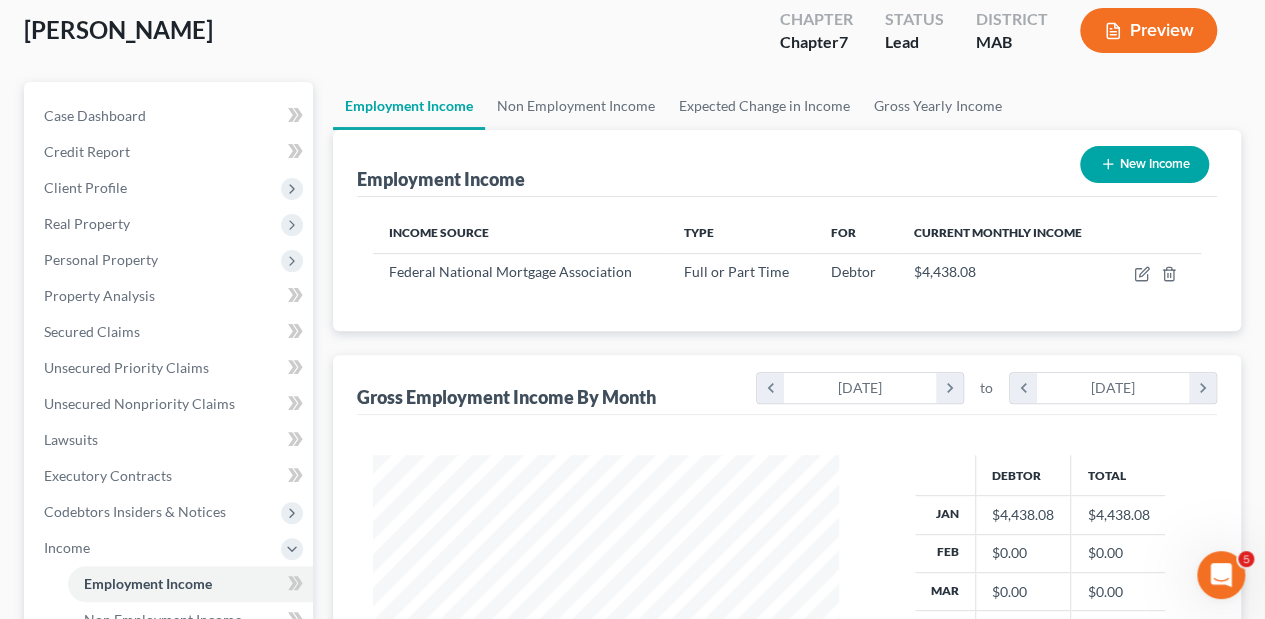 scroll, scrollTop: 14, scrollLeft: 0, axis: vertical 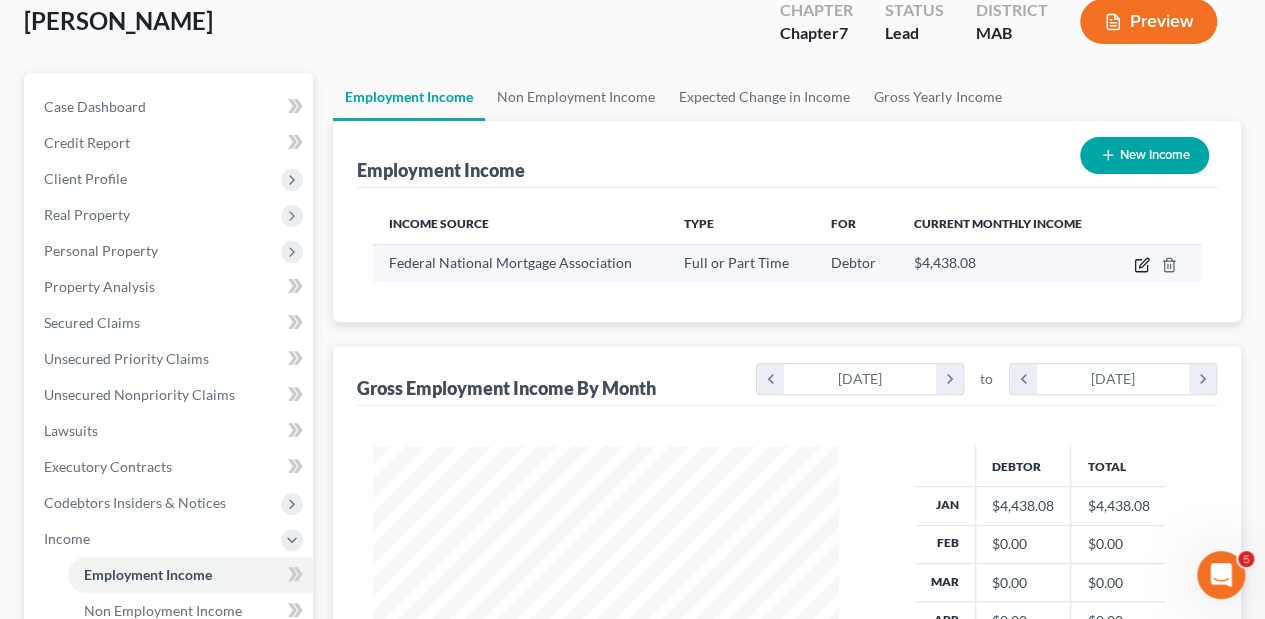 click 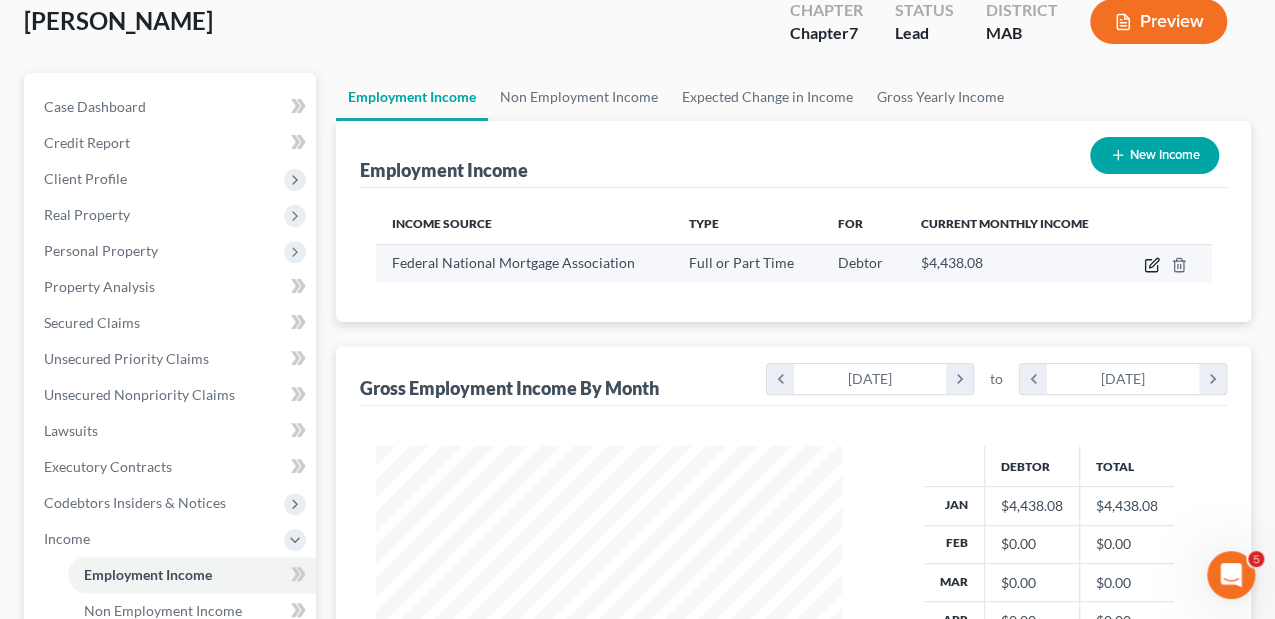 scroll, scrollTop: 999644, scrollLeft: 999489, axis: both 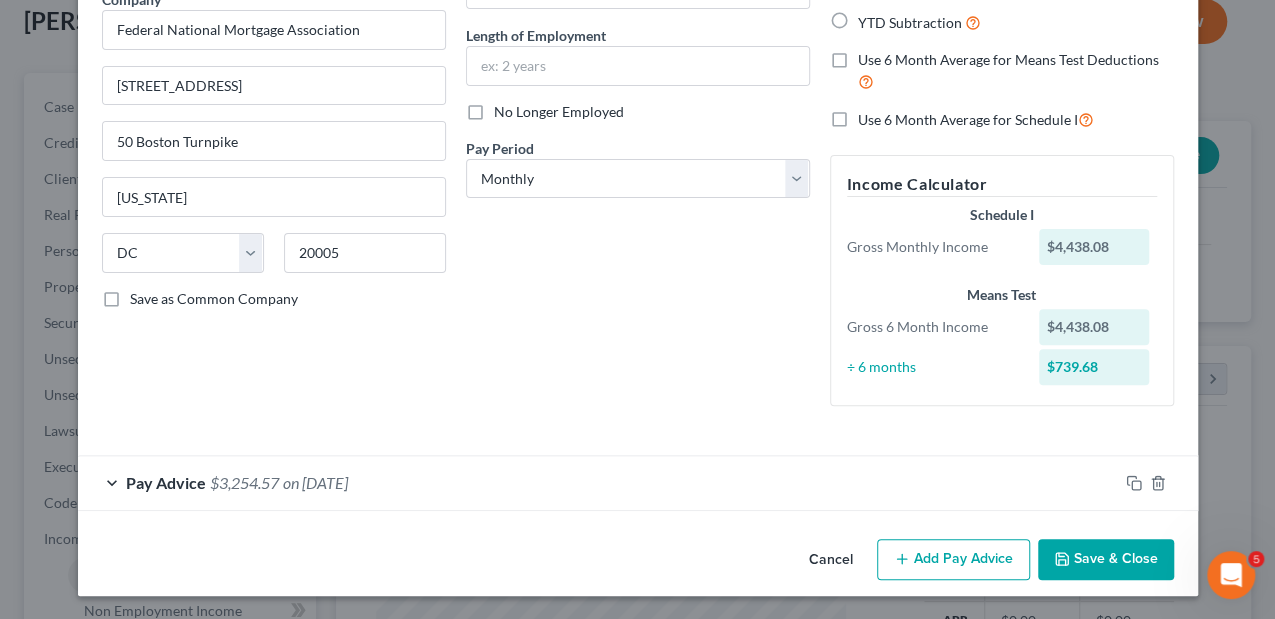 click on "Pay Advice" at bounding box center (166, 482) 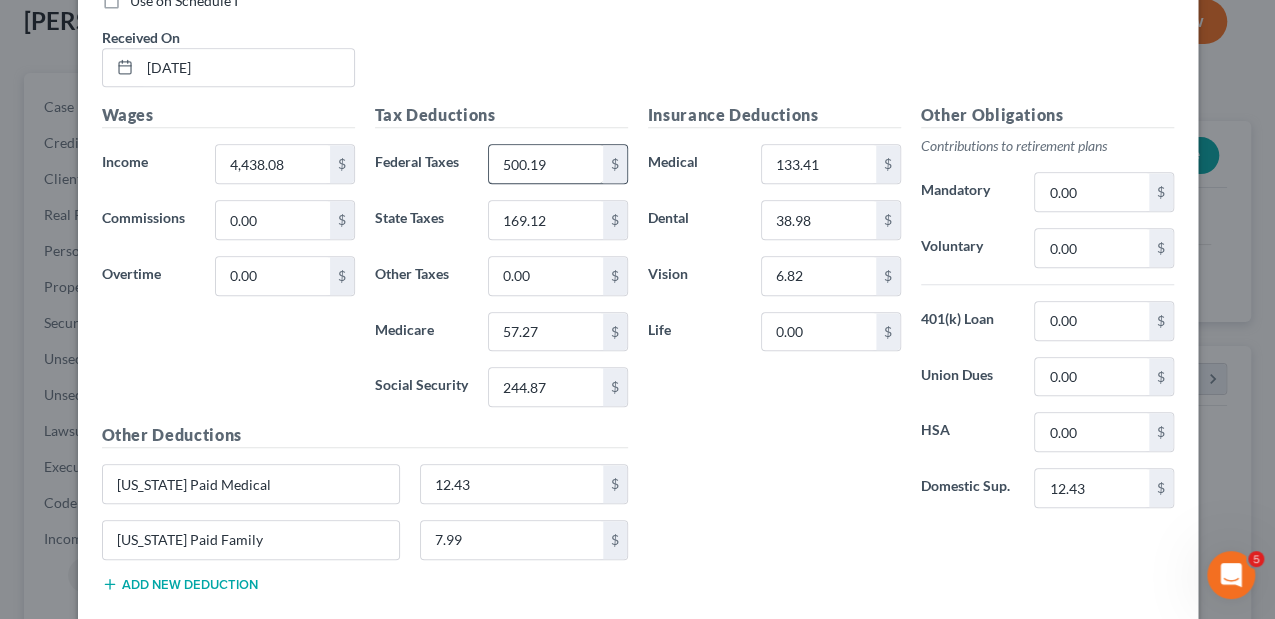 scroll, scrollTop: 780, scrollLeft: 0, axis: vertical 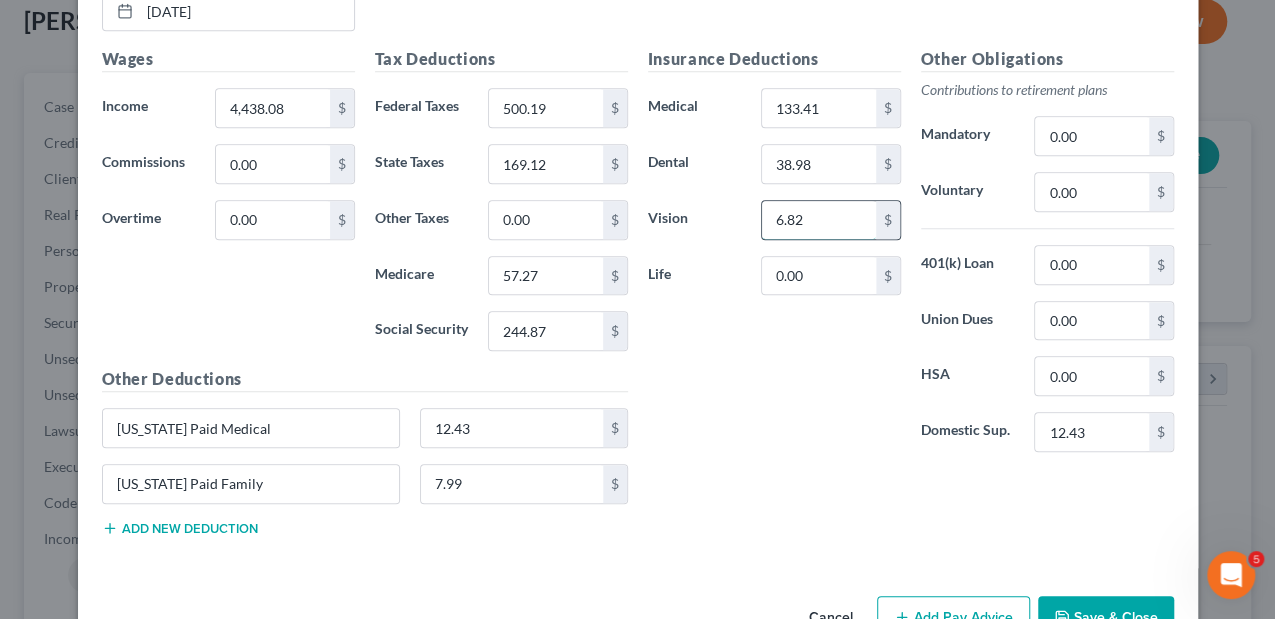 click on "6.82" at bounding box center (818, 220) 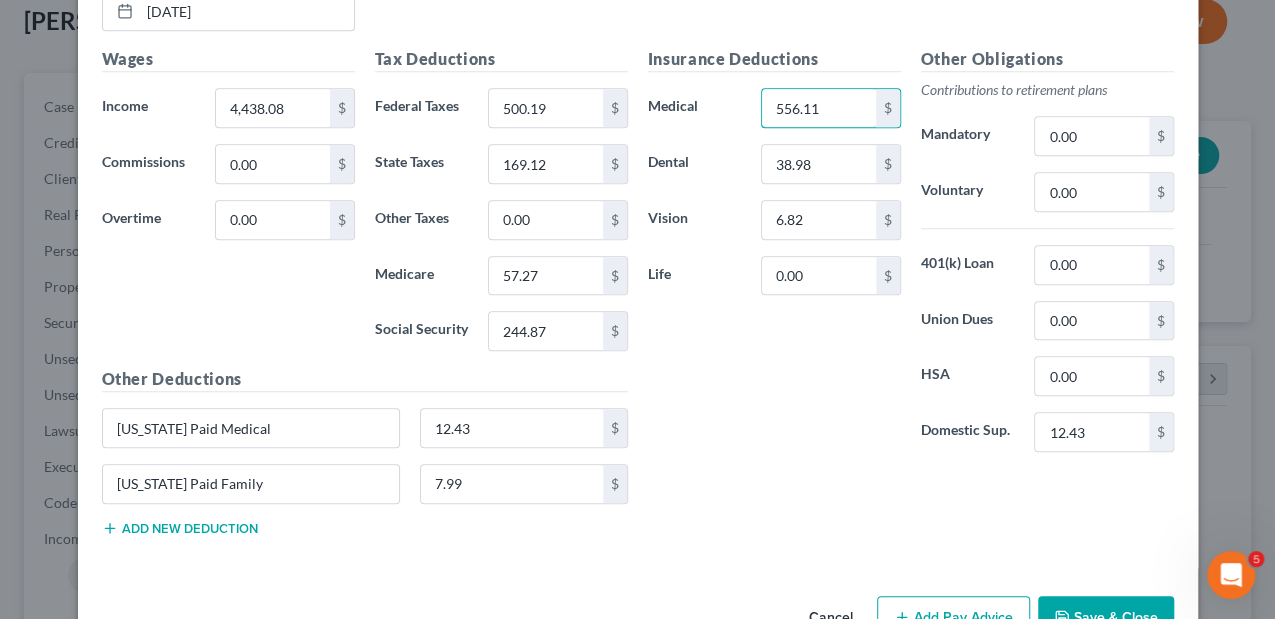 type on "556.11" 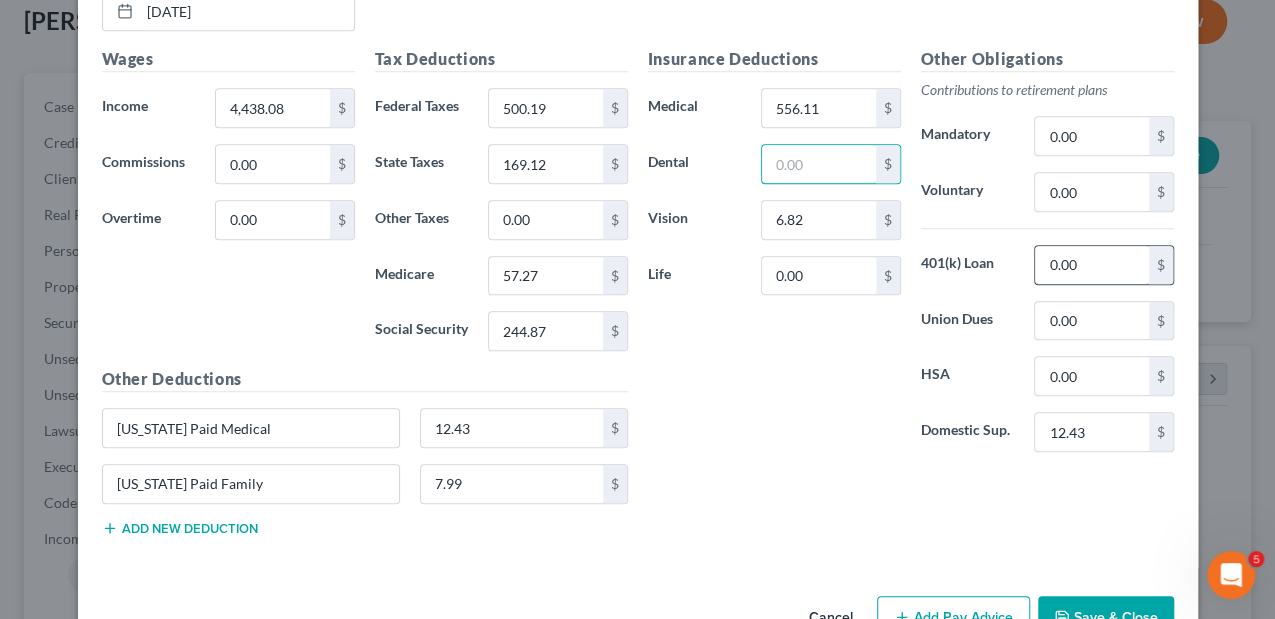 type 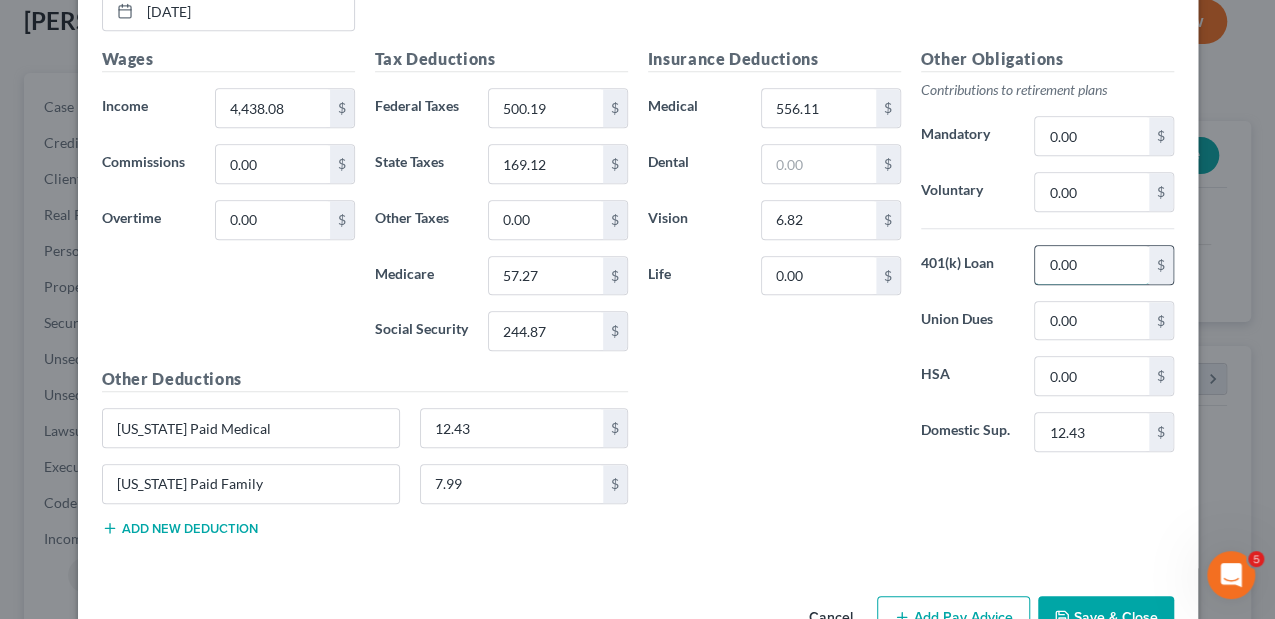 click on "0.00" at bounding box center [1091, 265] 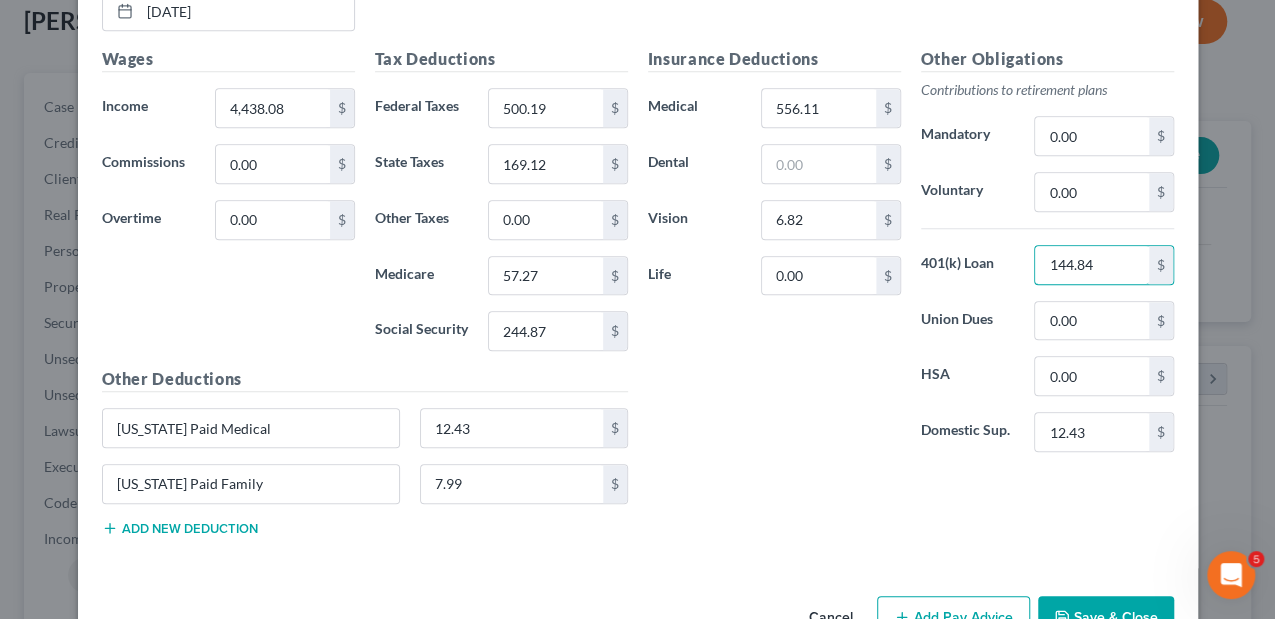 type on "144.84" 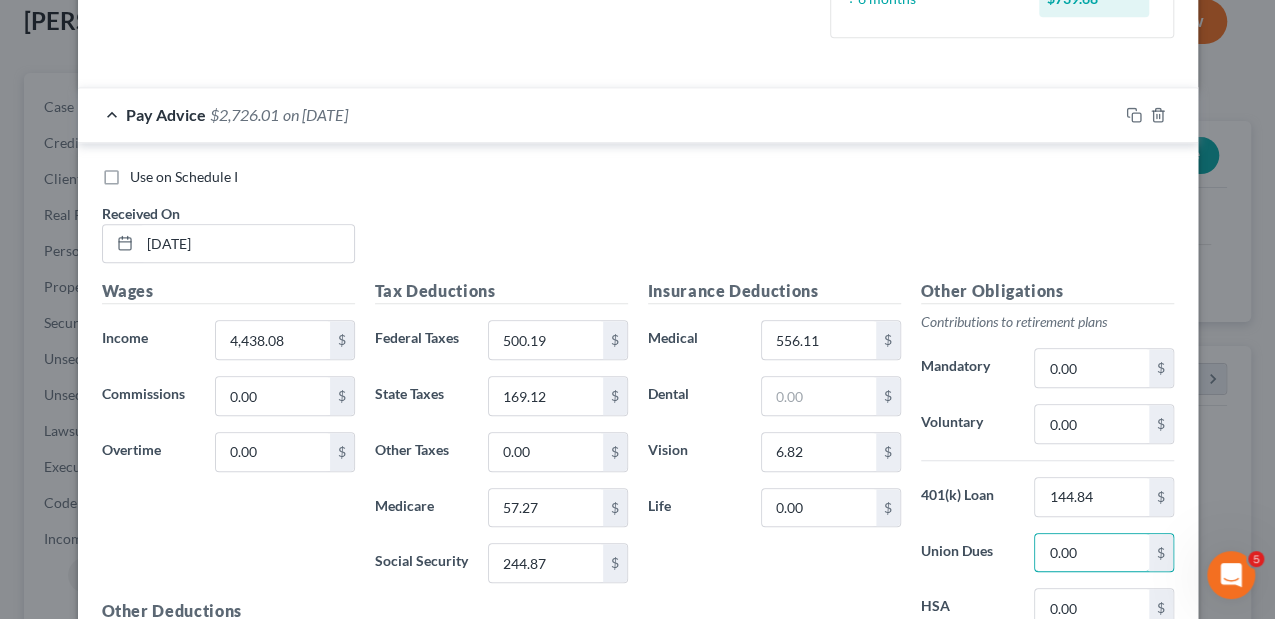 scroll, scrollTop: 446, scrollLeft: 0, axis: vertical 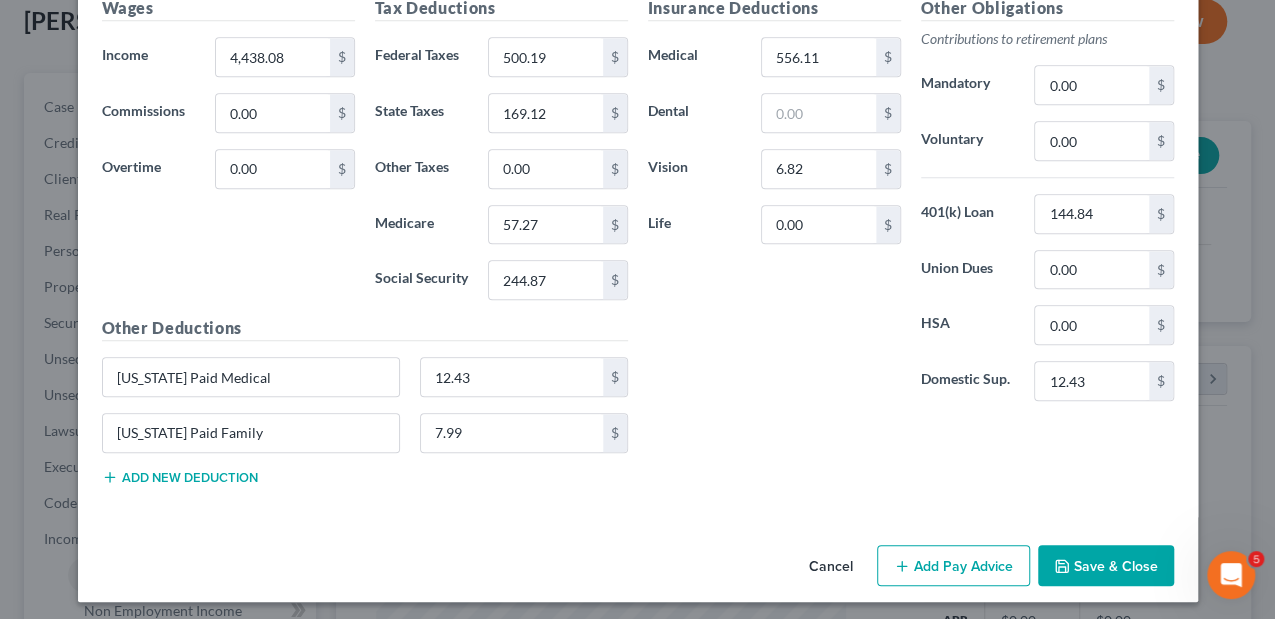 click on "Save & Close" at bounding box center (1106, 566) 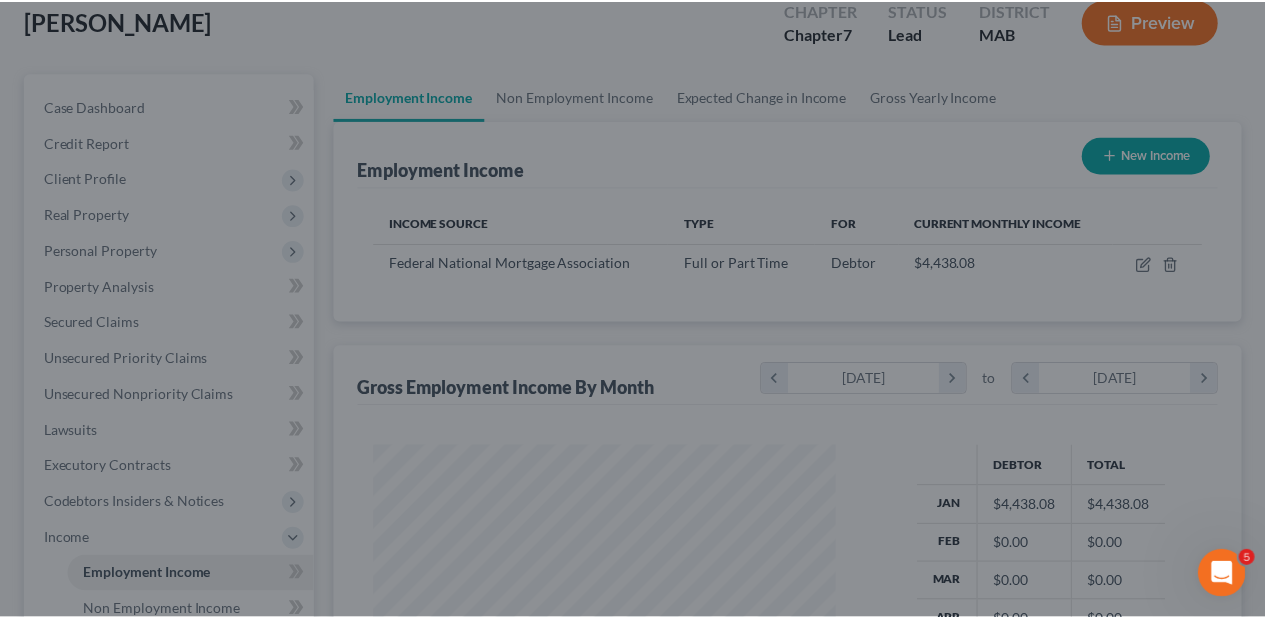scroll, scrollTop: 356, scrollLeft: 506, axis: both 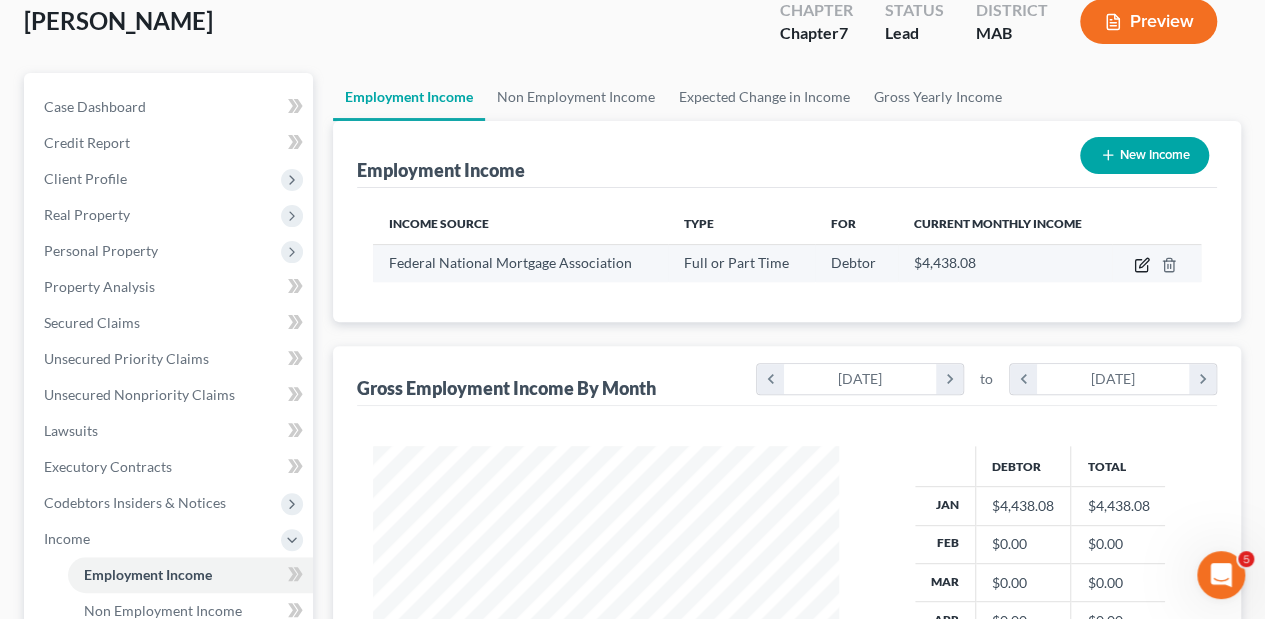 click 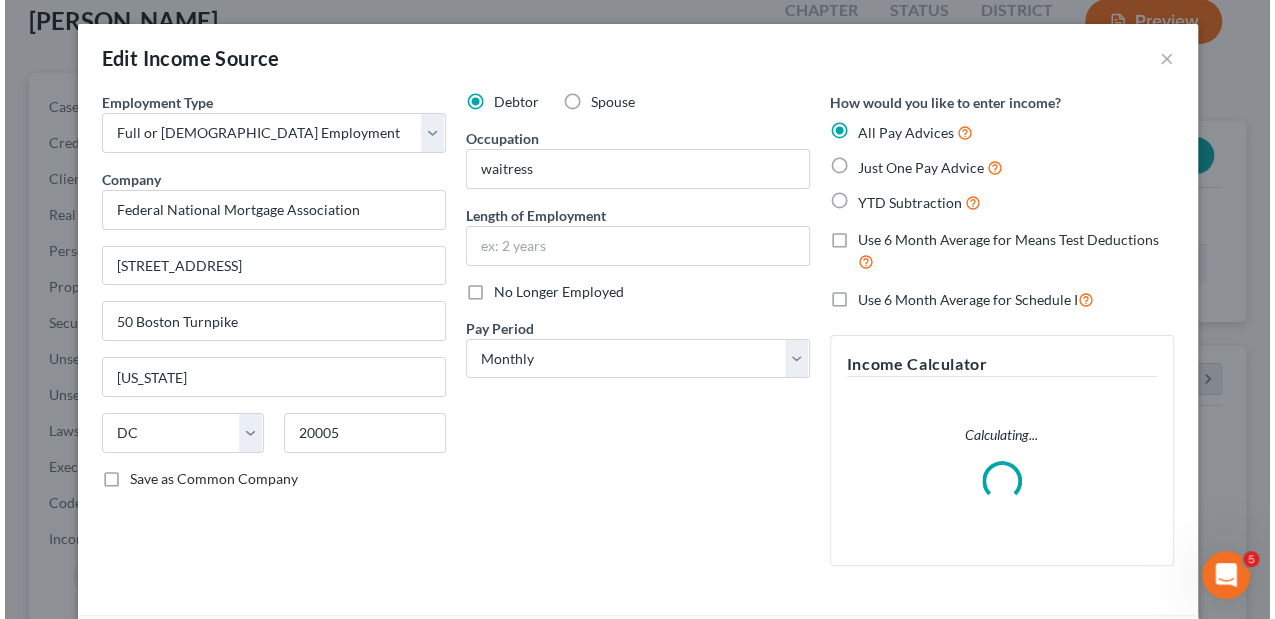 scroll, scrollTop: 999644, scrollLeft: 999489, axis: both 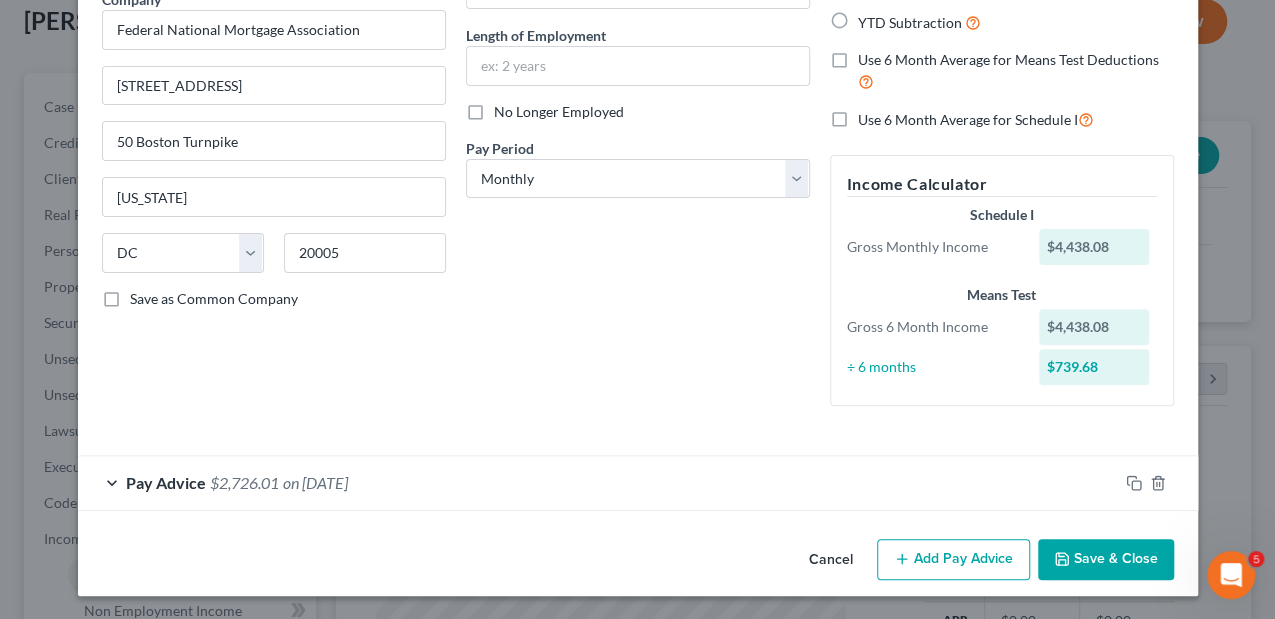 click on "Add Pay Advice" at bounding box center (953, 560) 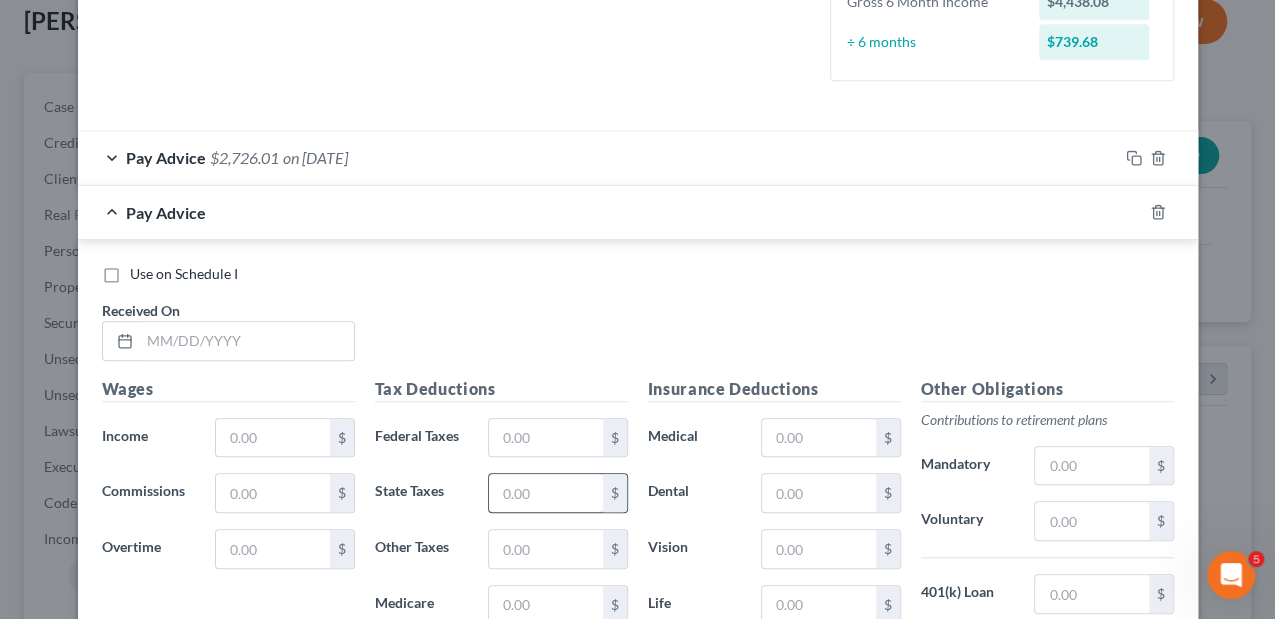 scroll, scrollTop: 513, scrollLeft: 0, axis: vertical 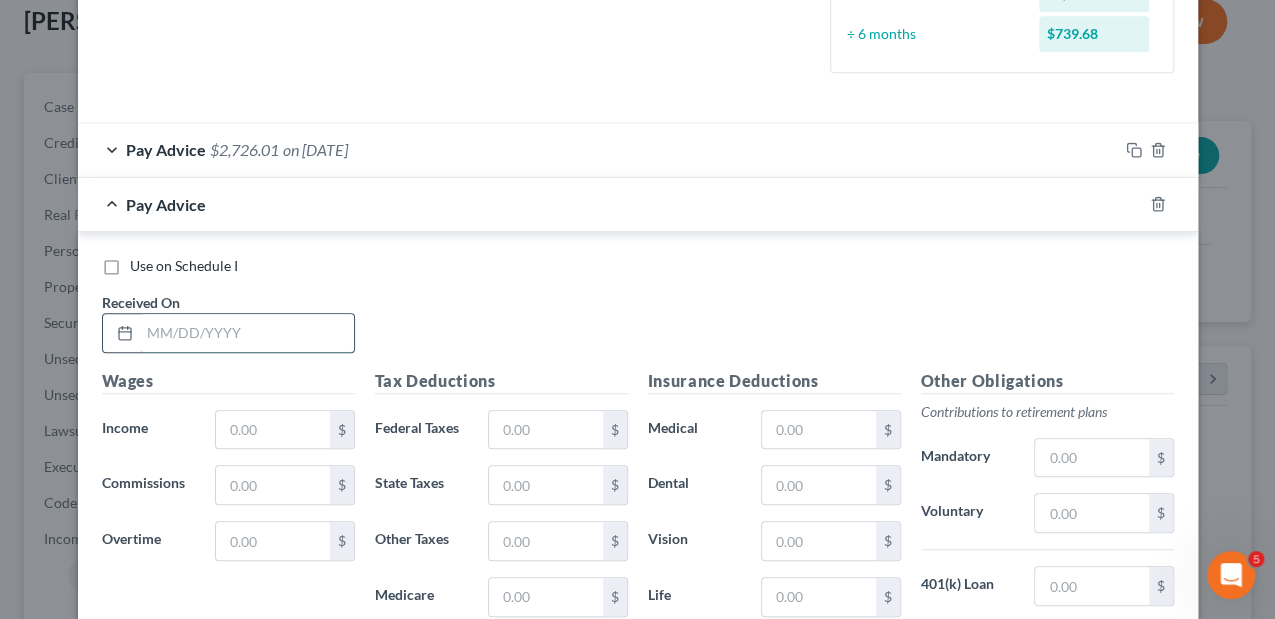click at bounding box center [247, 333] 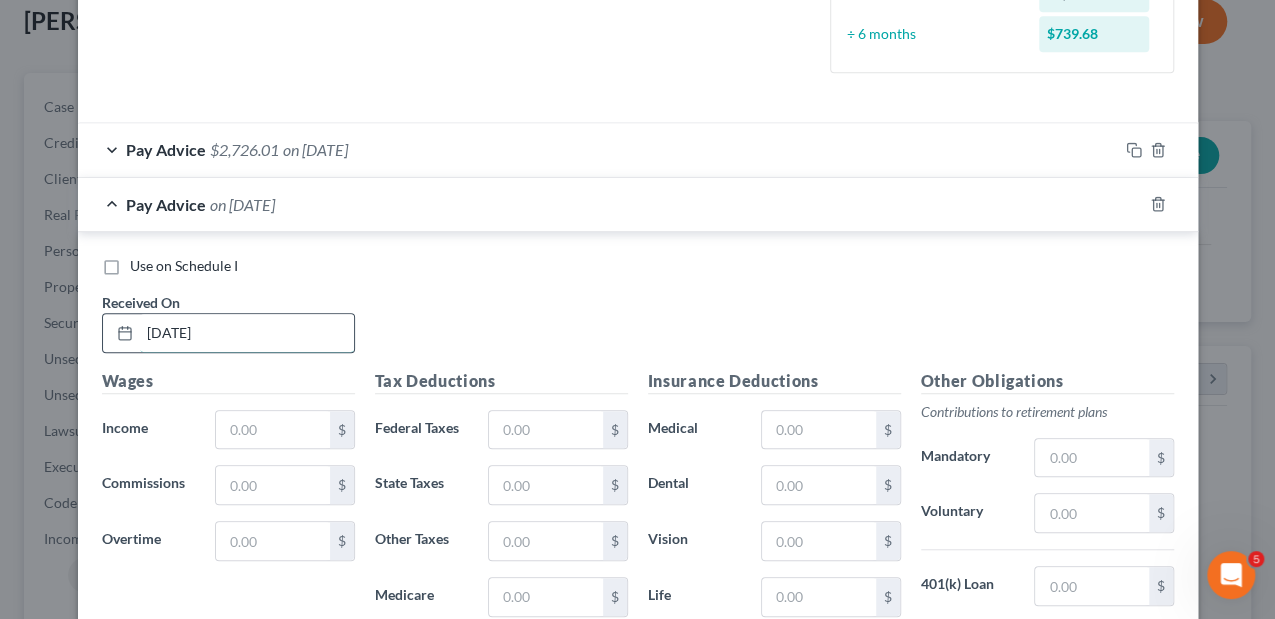type on "[DATE]" 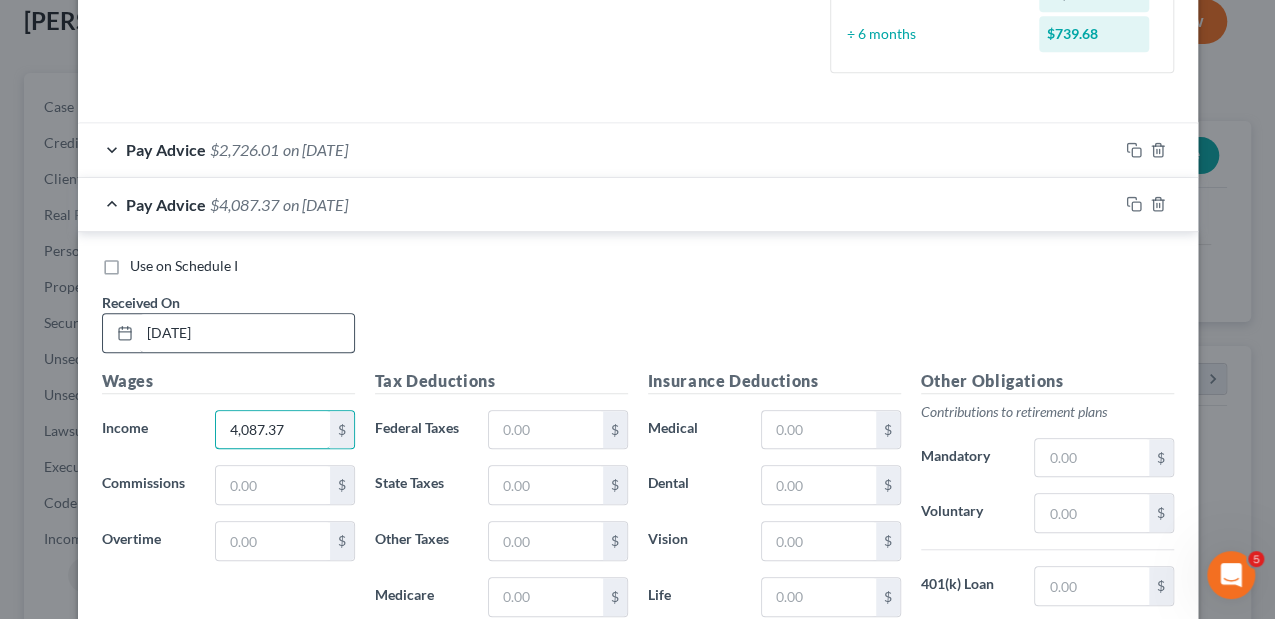 type on "4,087.37" 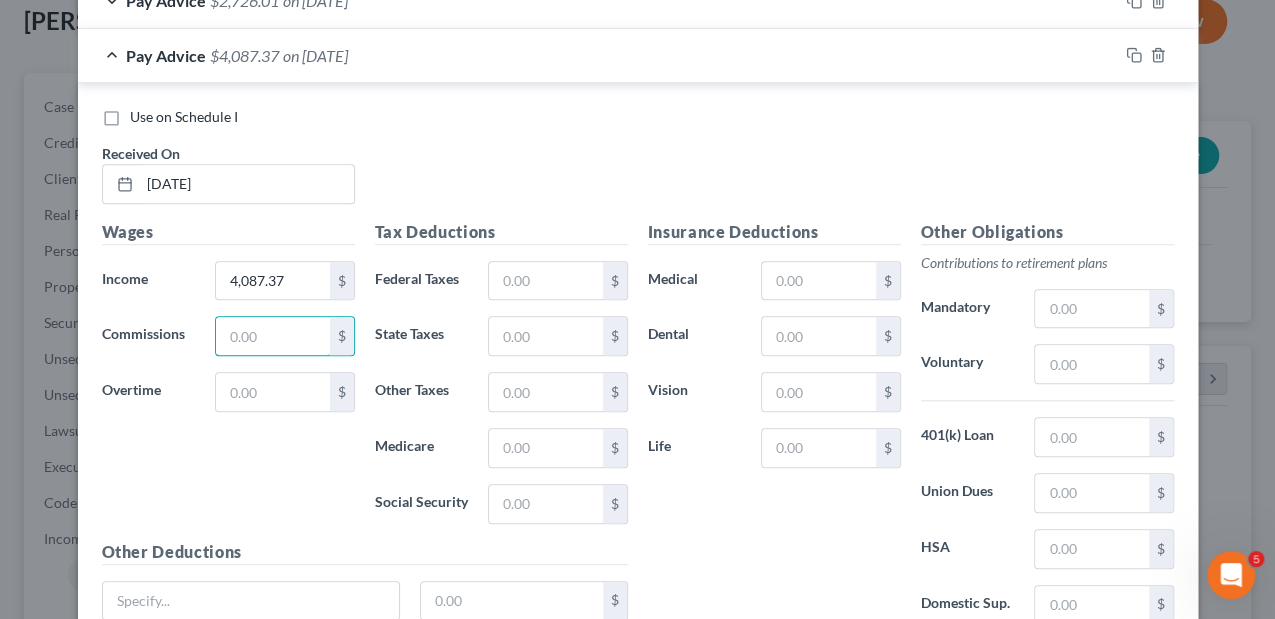scroll, scrollTop: 713, scrollLeft: 0, axis: vertical 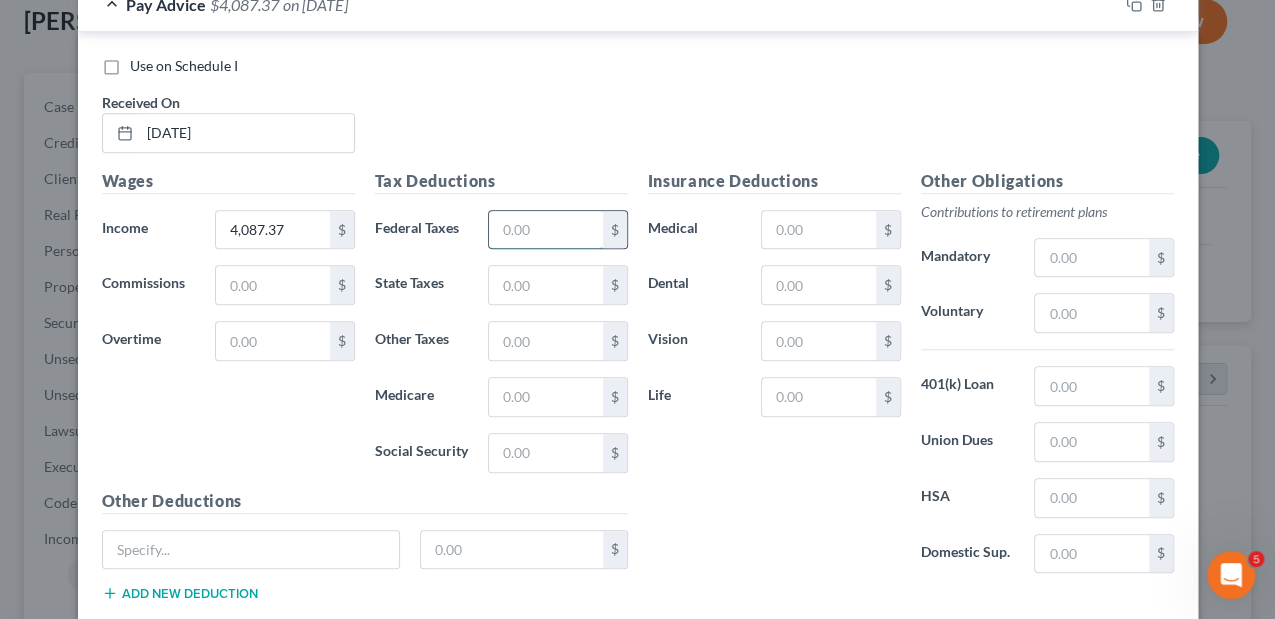 click at bounding box center [545, 230] 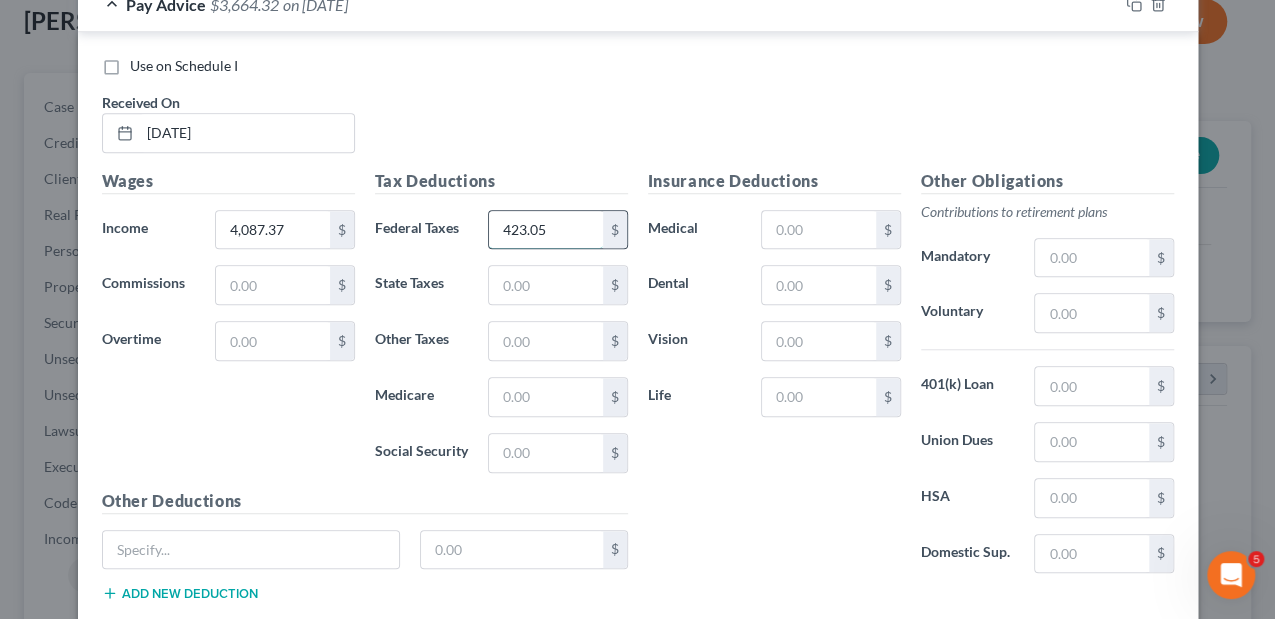 type on "423.05" 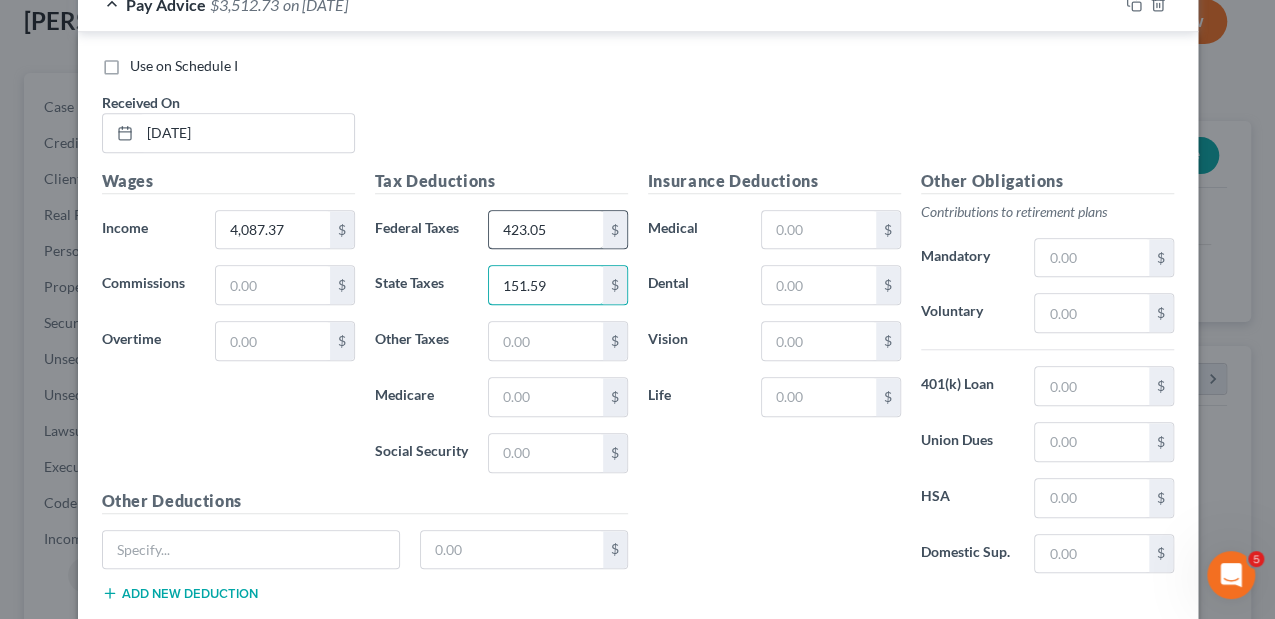 type on "151.59" 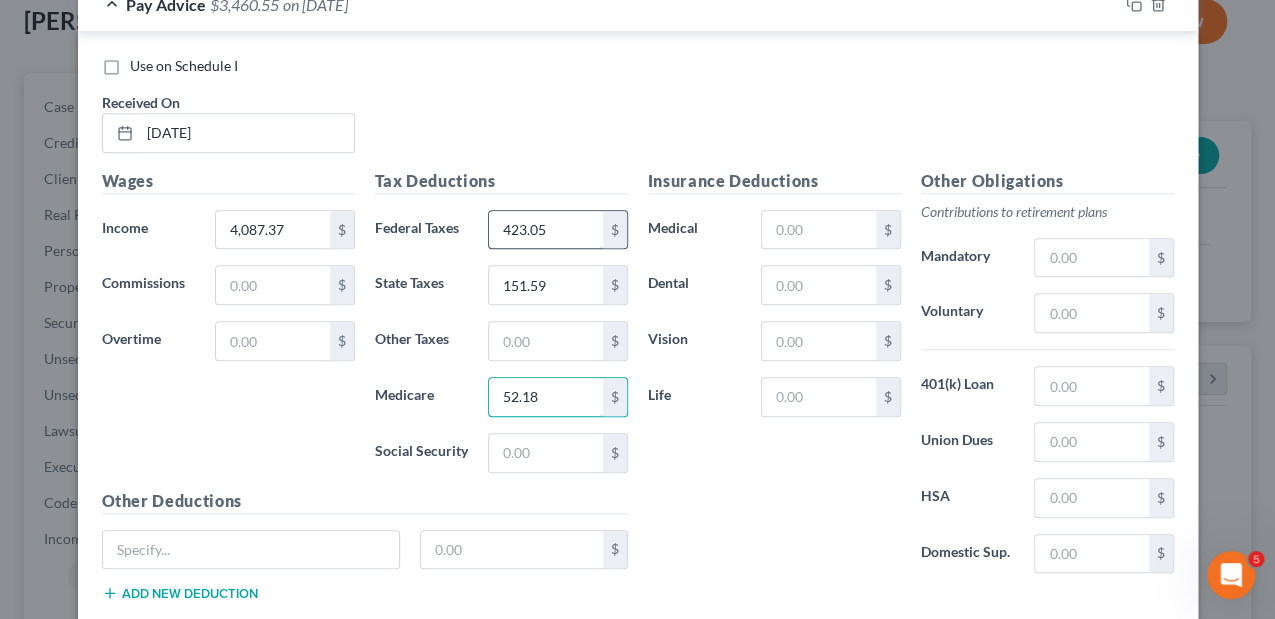 type on "52.18" 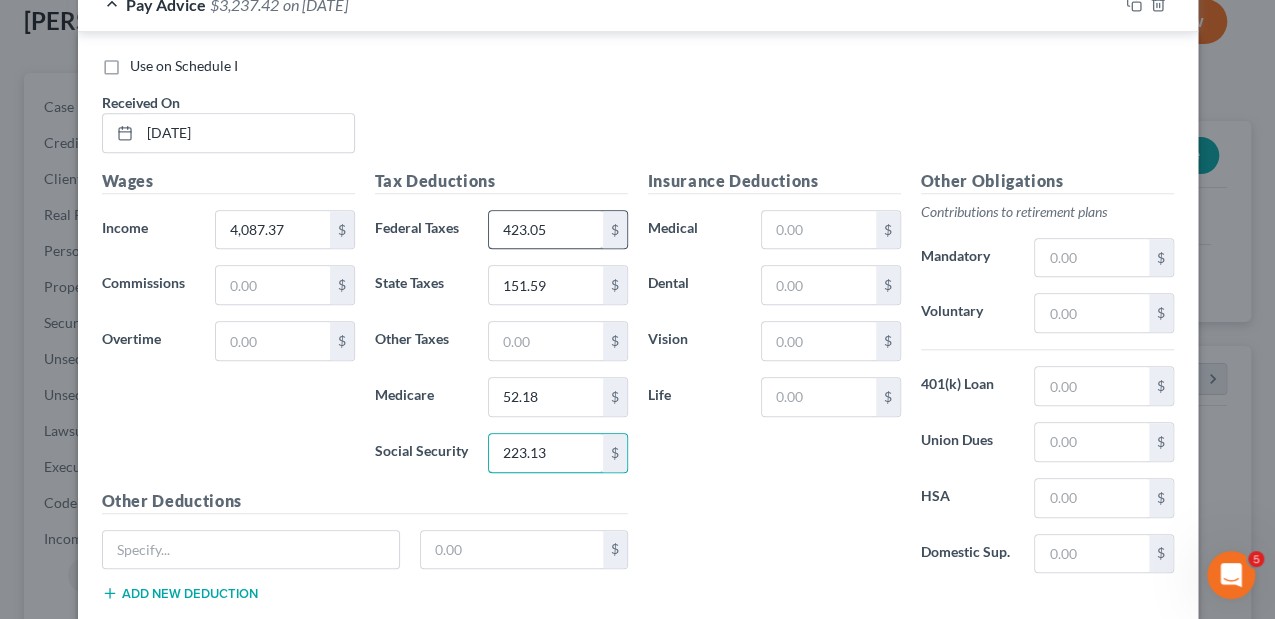 type on "223.13" 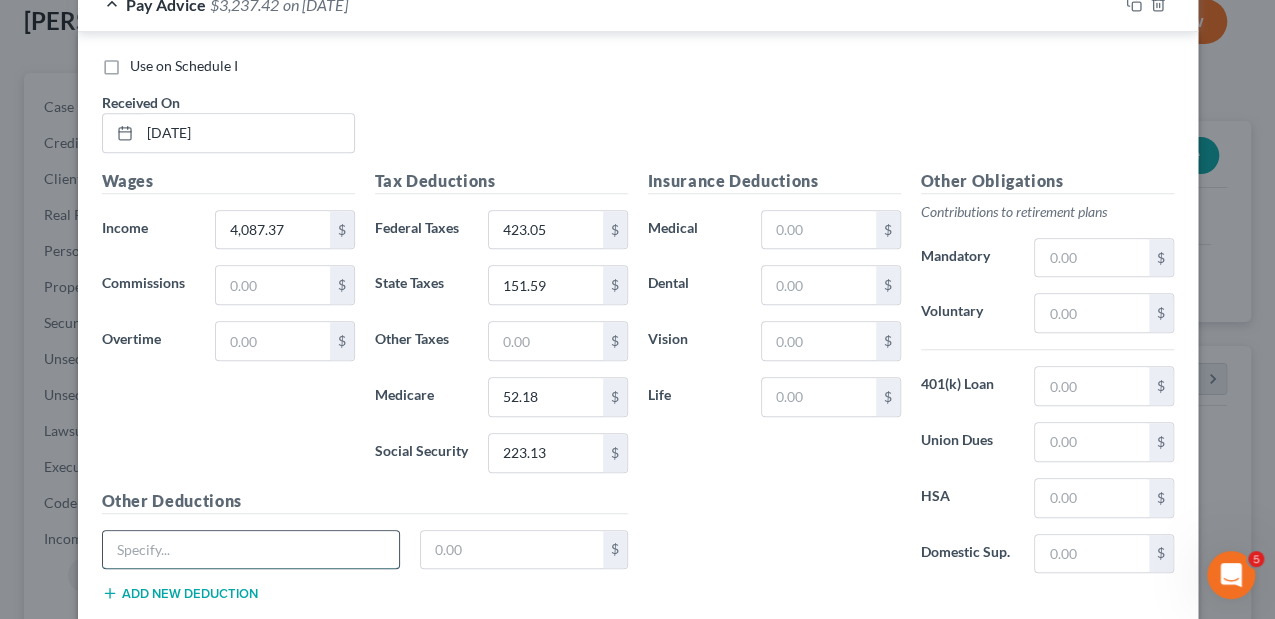 click at bounding box center (251, 550) 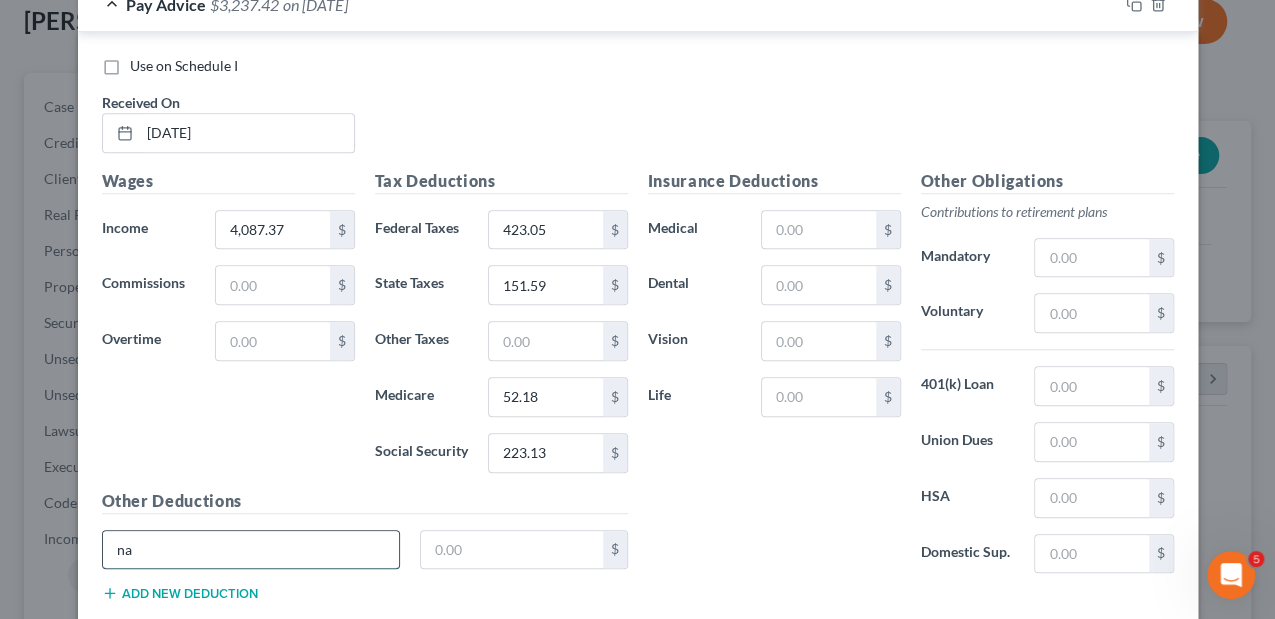 type on "n" 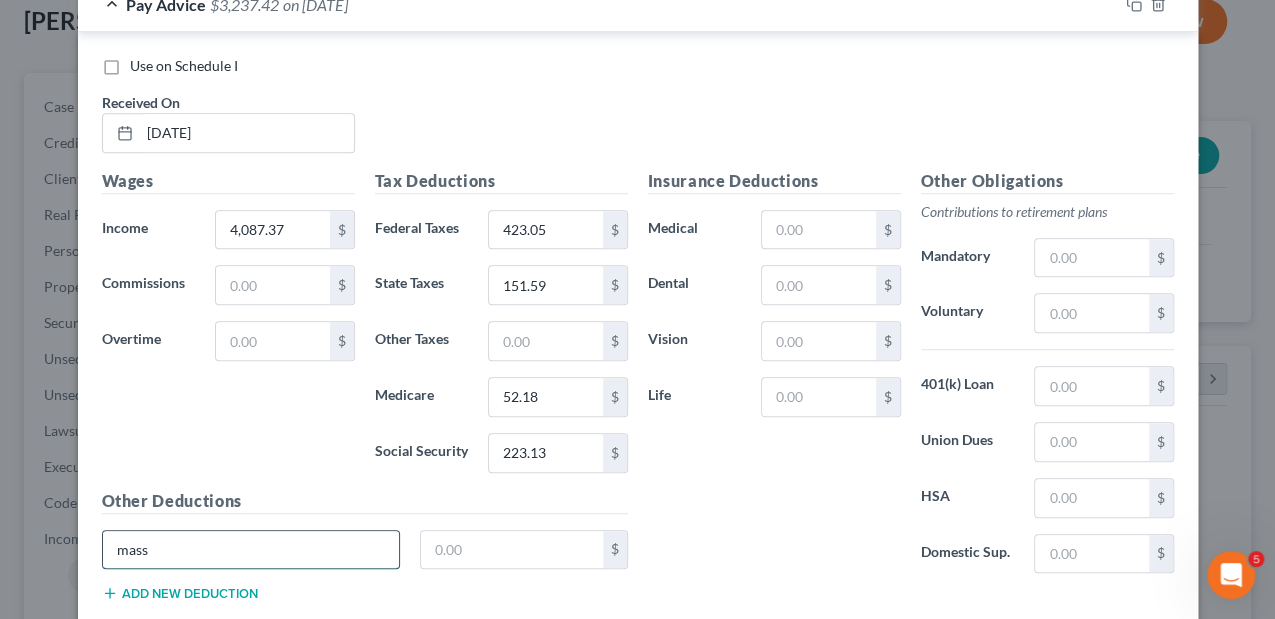 type on "[US_STATE] Paid Medical" 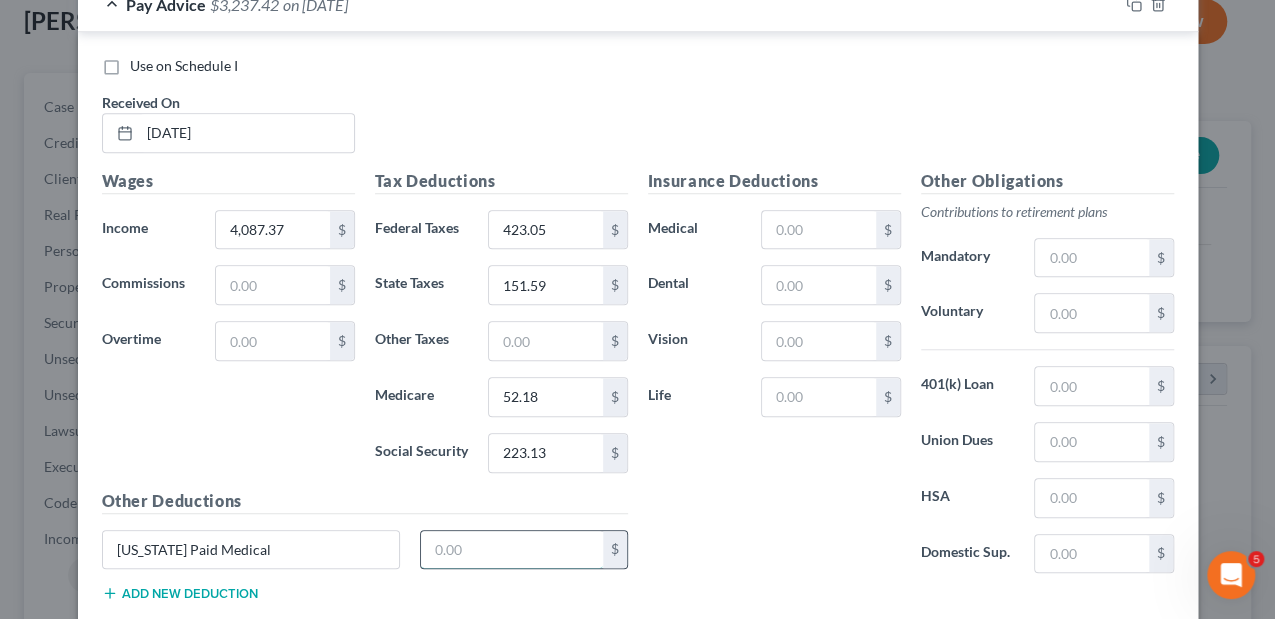 click at bounding box center [512, 550] 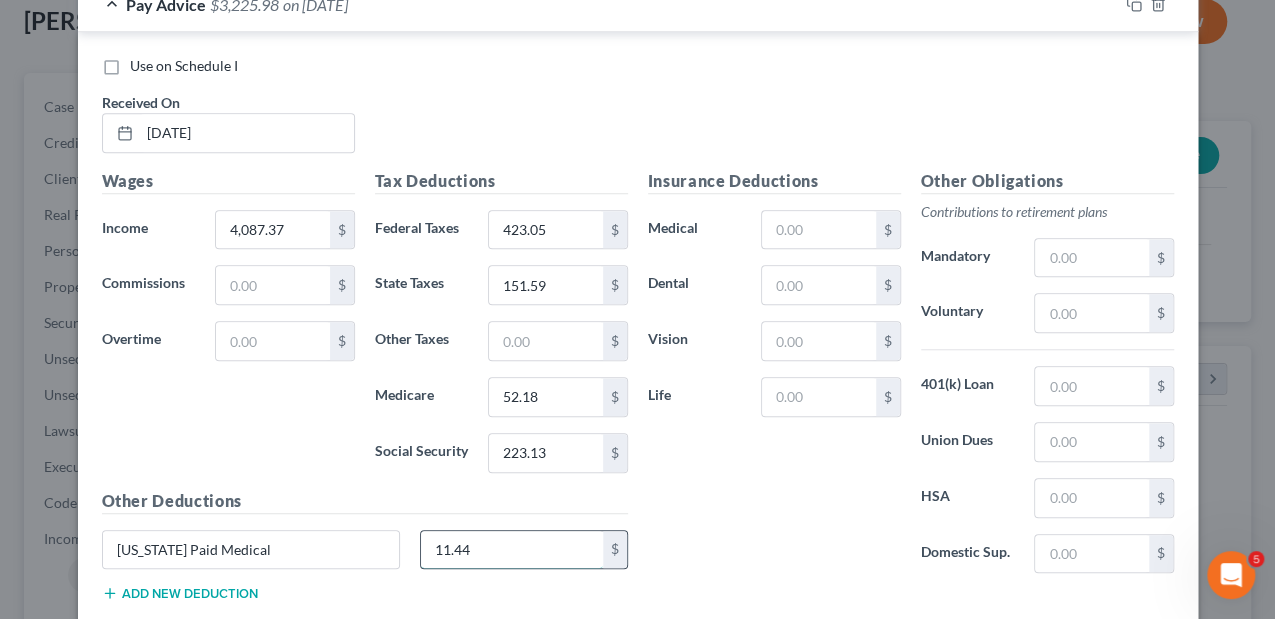 type on "11.44" 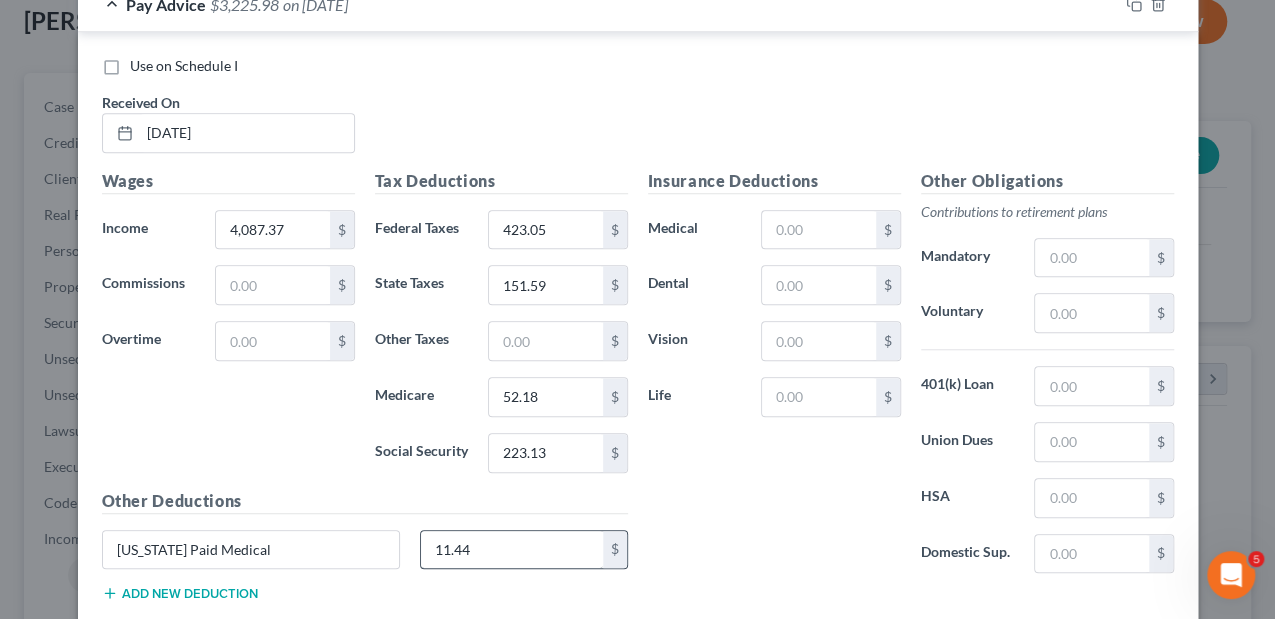 type 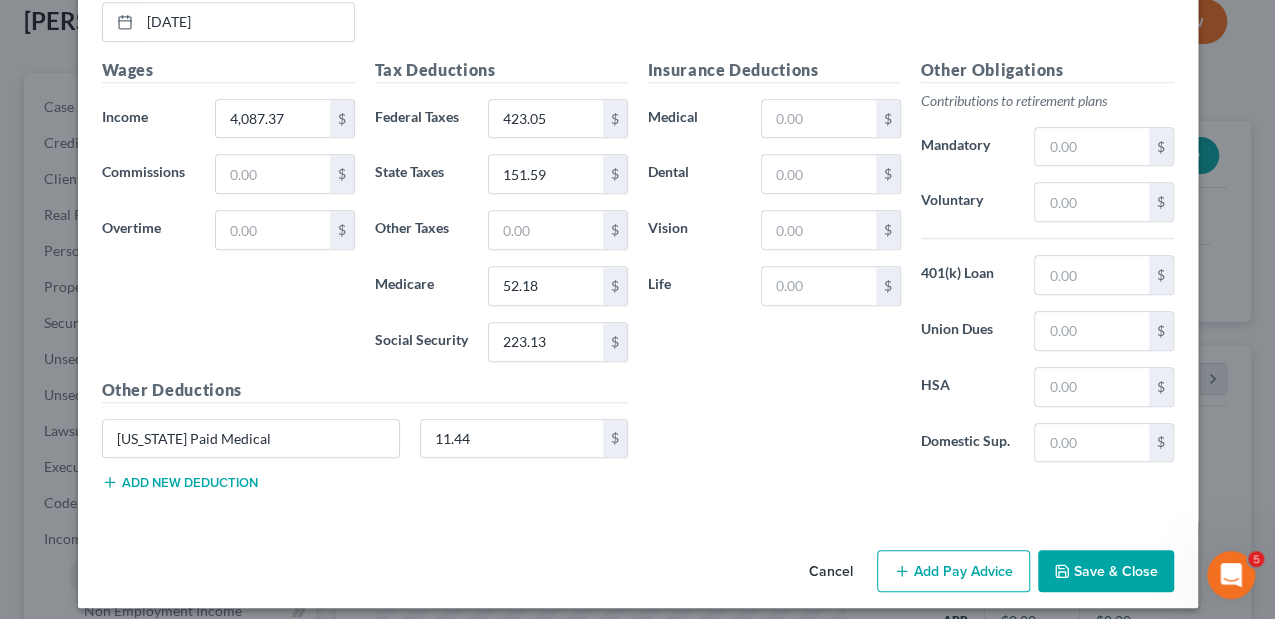 scroll, scrollTop: 830, scrollLeft: 0, axis: vertical 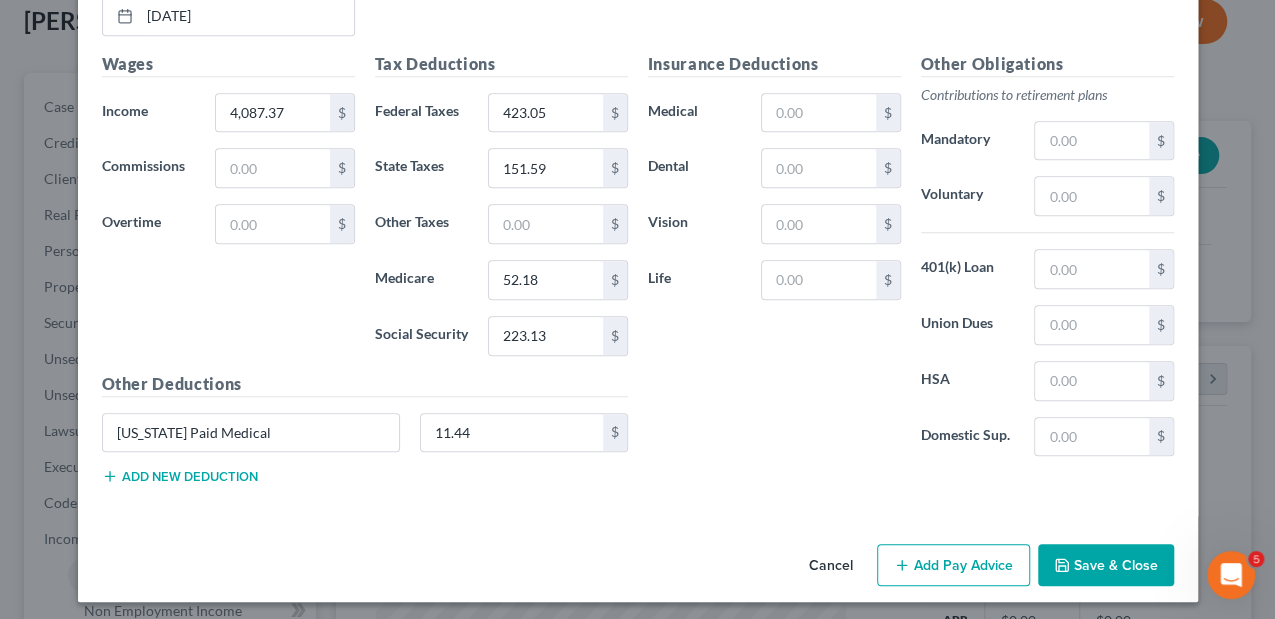 click on "Add new deduction" at bounding box center [180, 476] 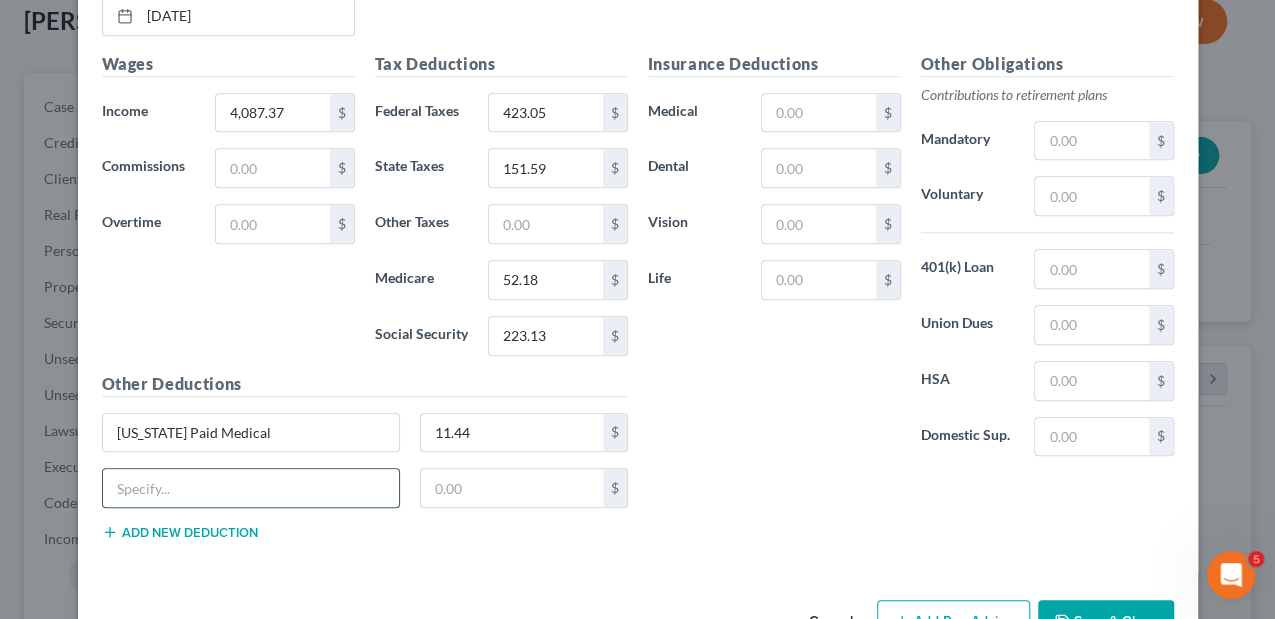 click at bounding box center (251, 488) 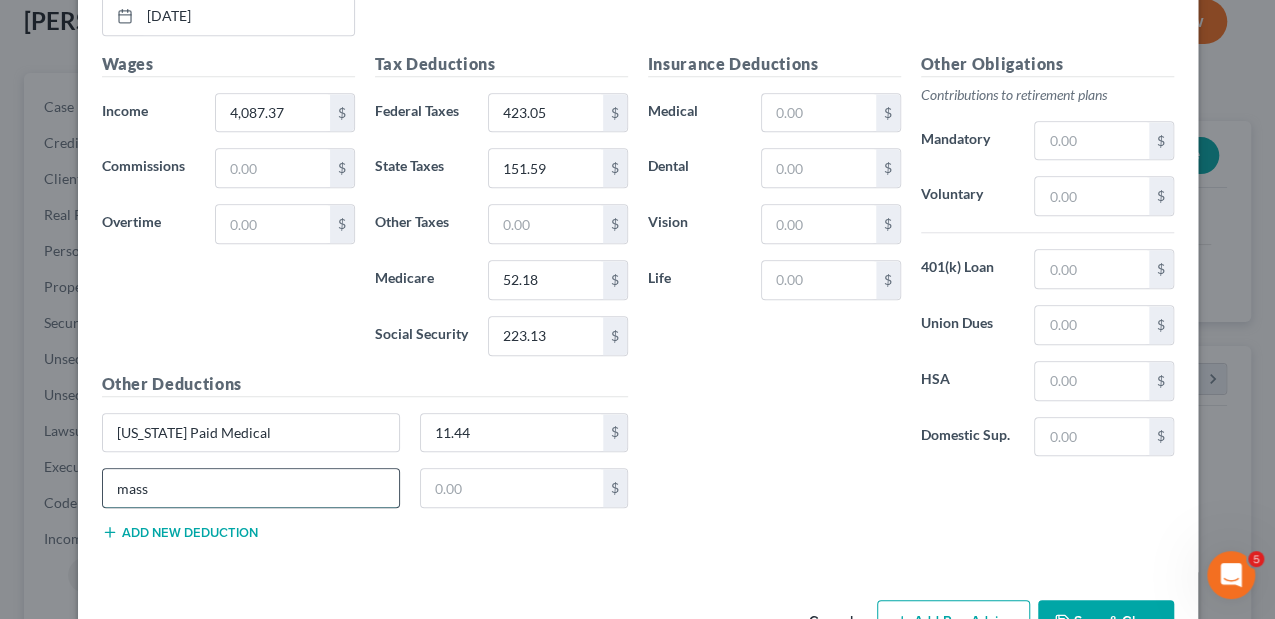 type on "[US_STATE] Paid Family" 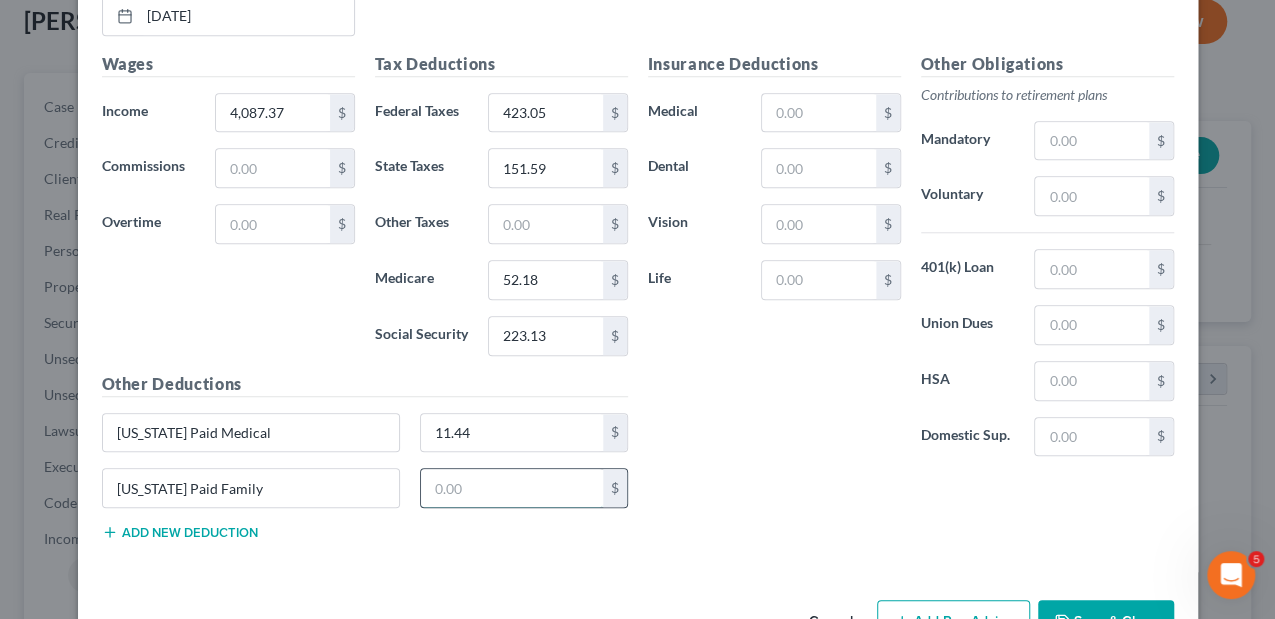 click at bounding box center [512, 488] 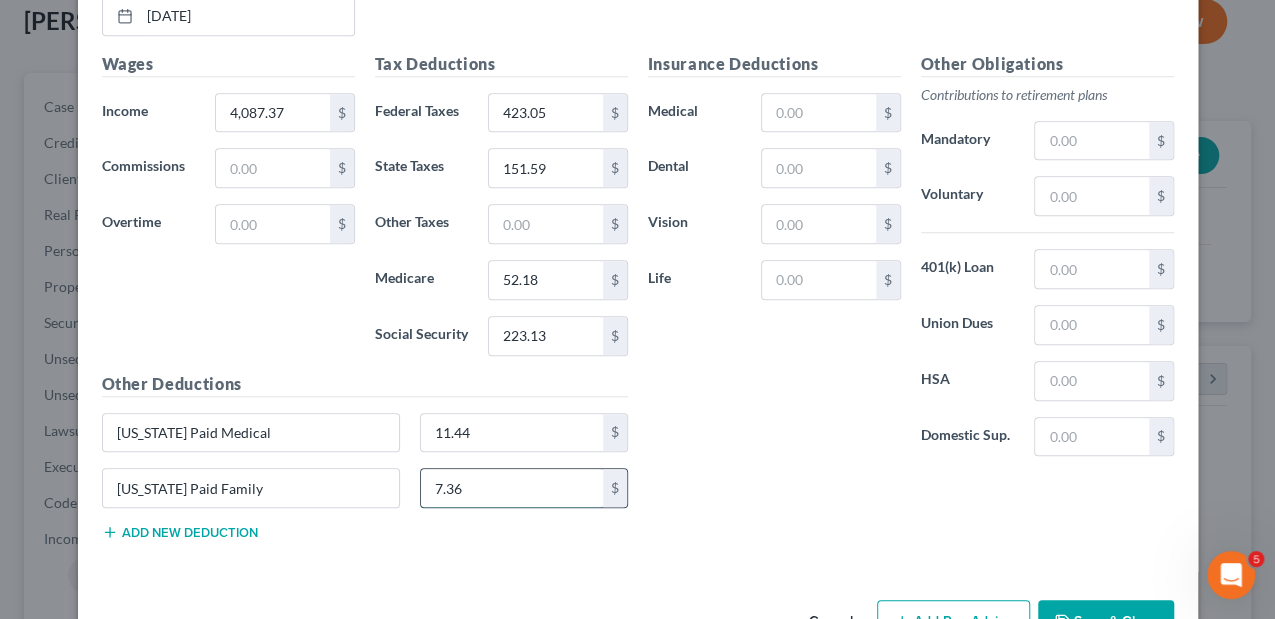 type on "7.36" 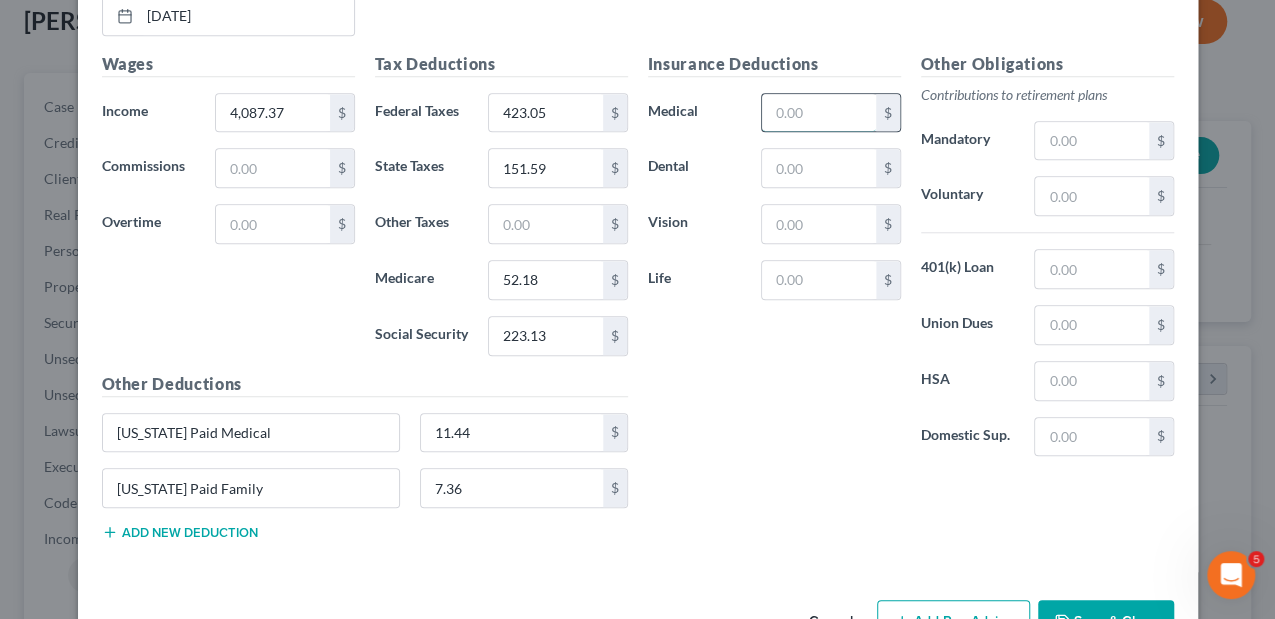 click at bounding box center (818, 113) 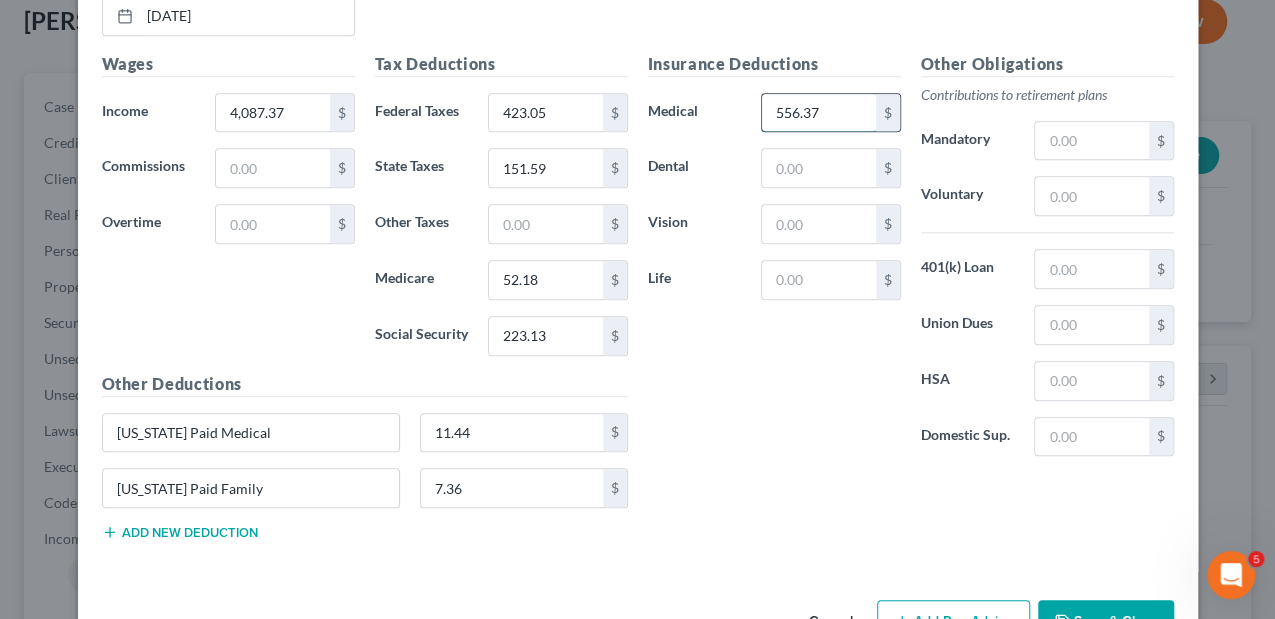 type on "556.37" 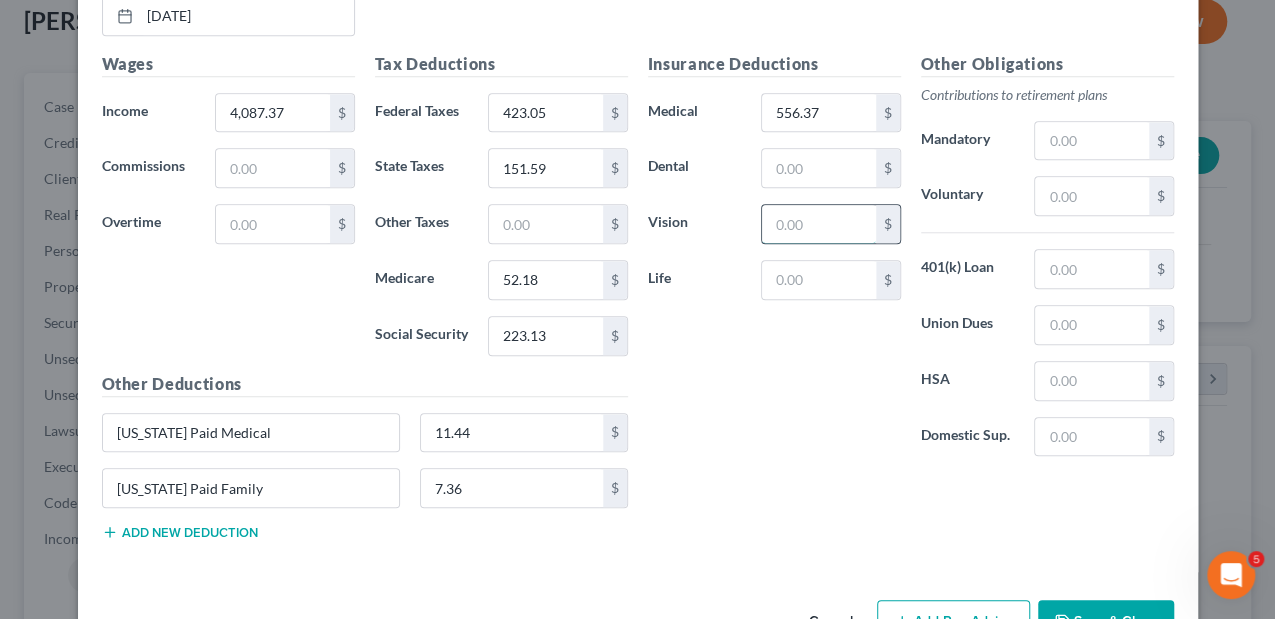click at bounding box center [818, 224] 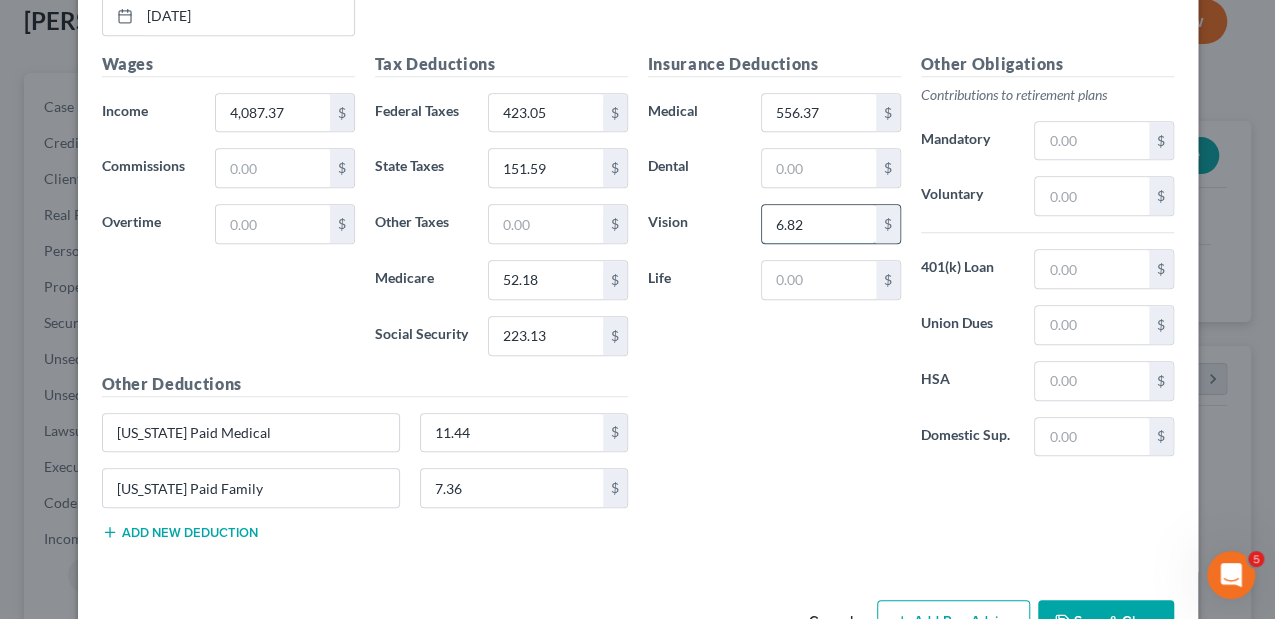 type on "6.82" 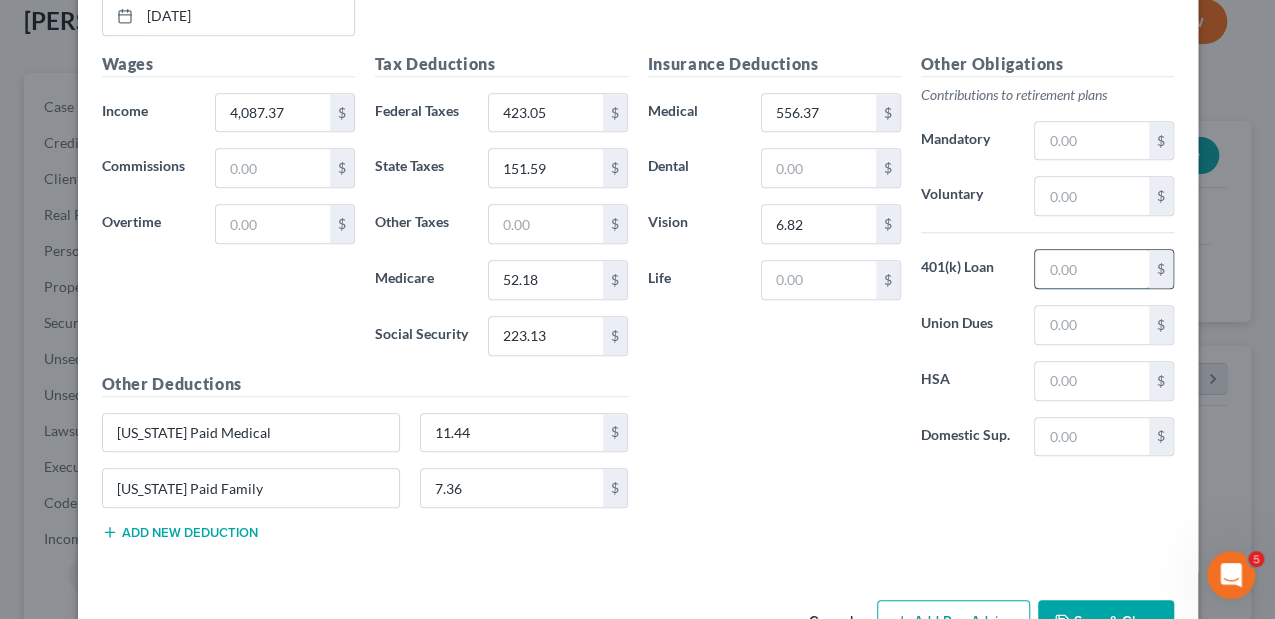 click at bounding box center (1091, 269) 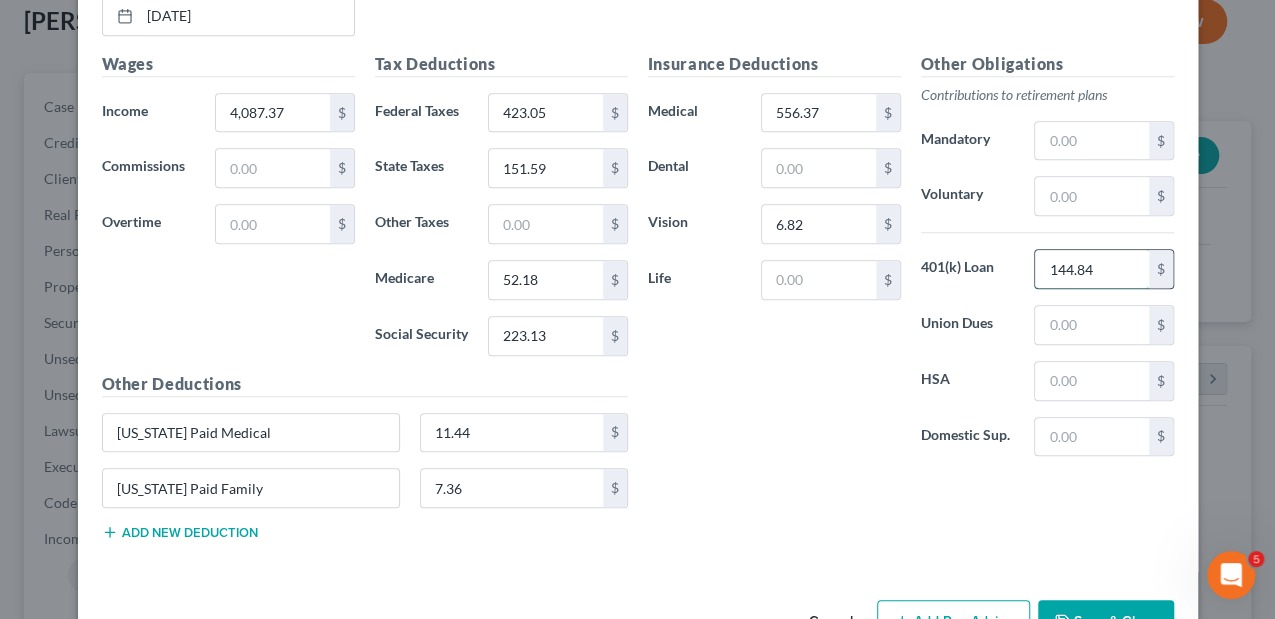 type on "144.84" 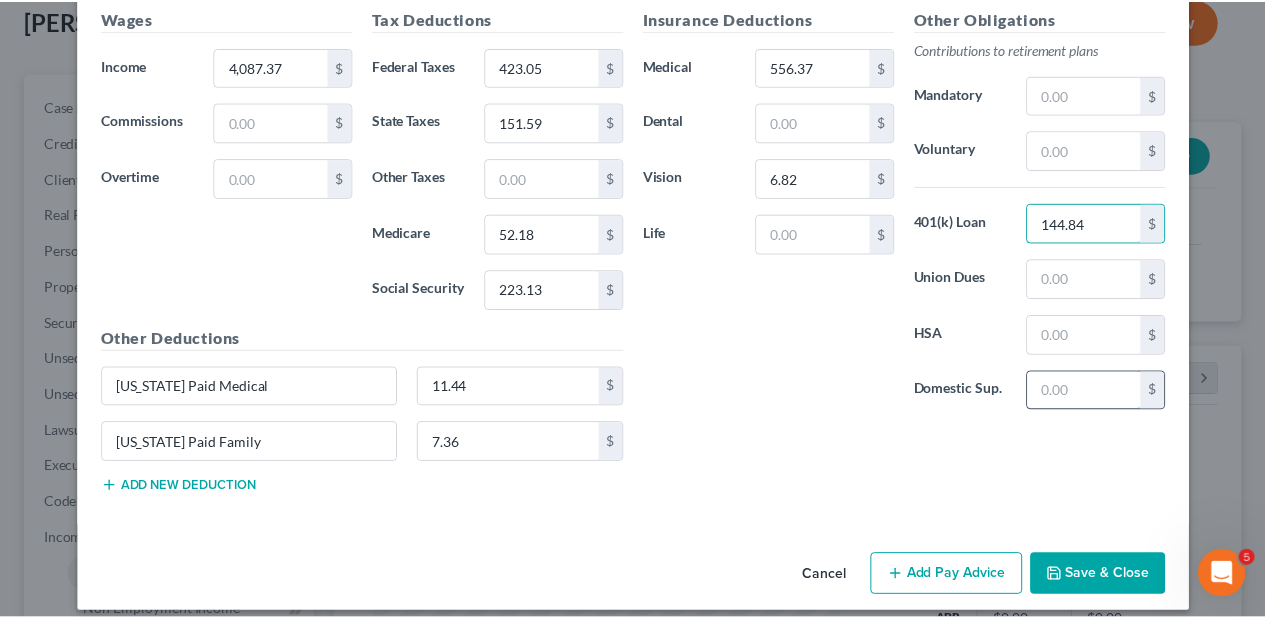 scroll, scrollTop: 885, scrollLeft: 0, axis: vertical 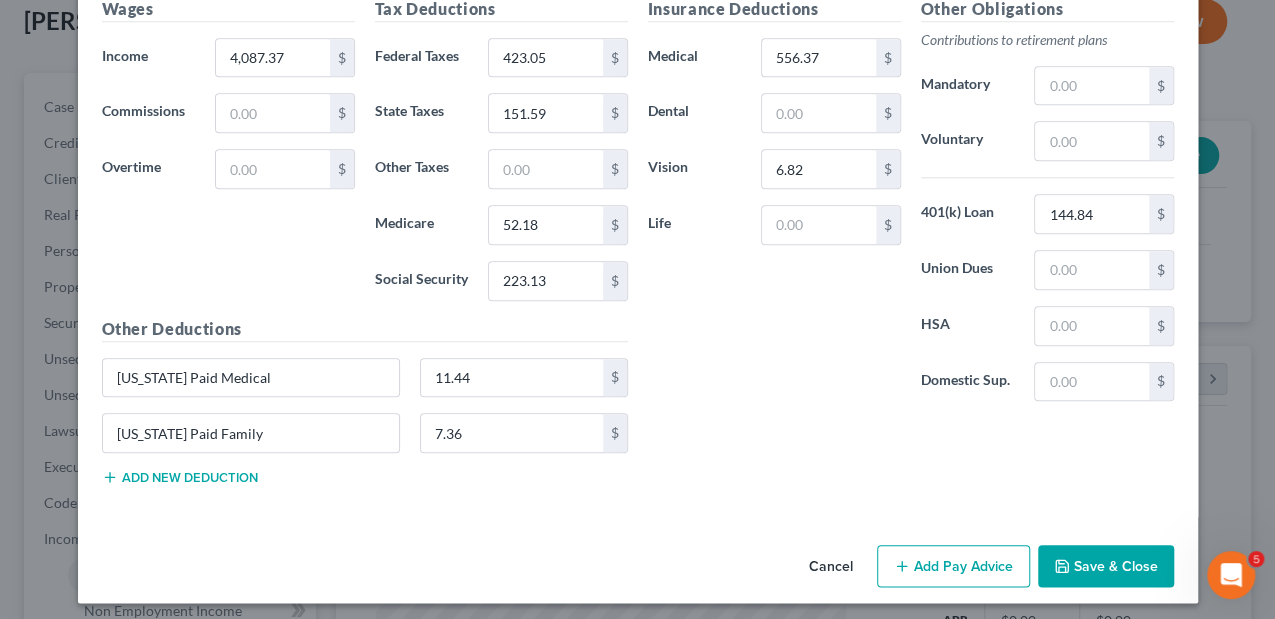 click 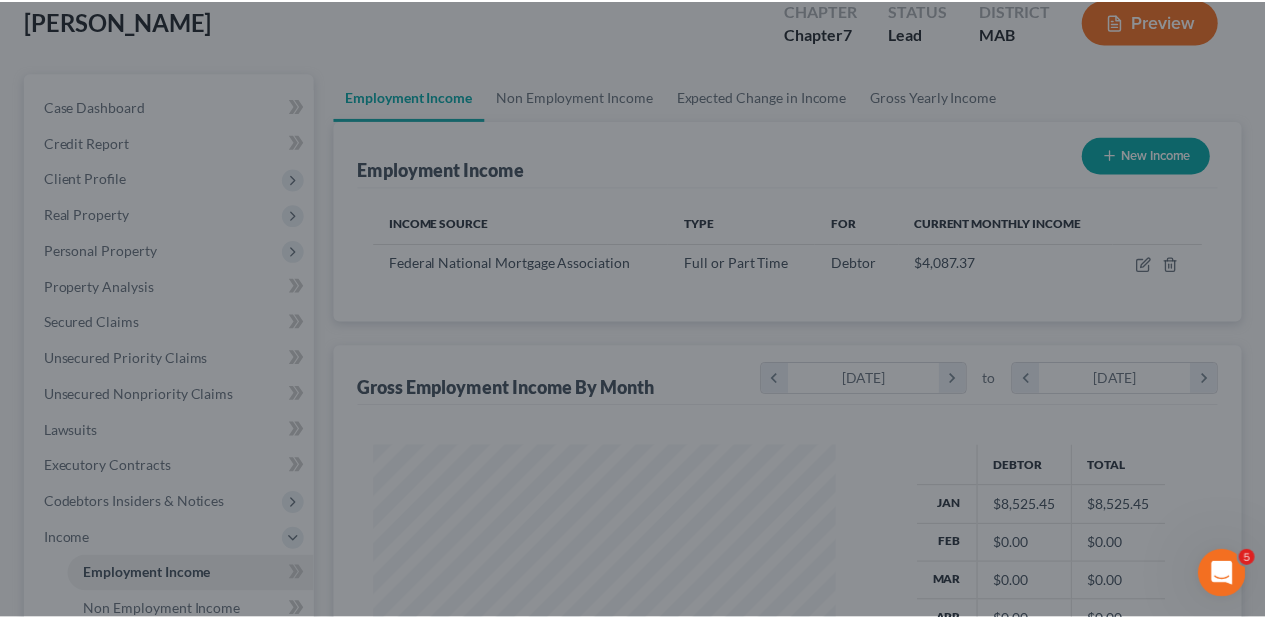 scroll, scrollTop: 356, scrollLeft: 506, axis: both 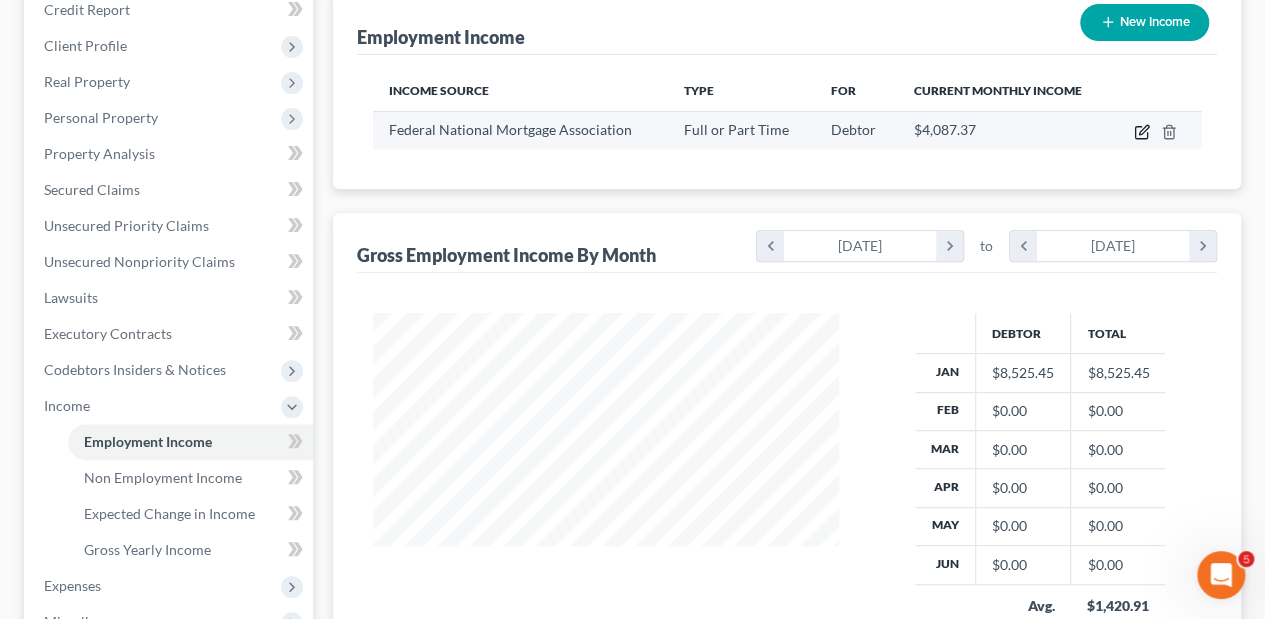 click 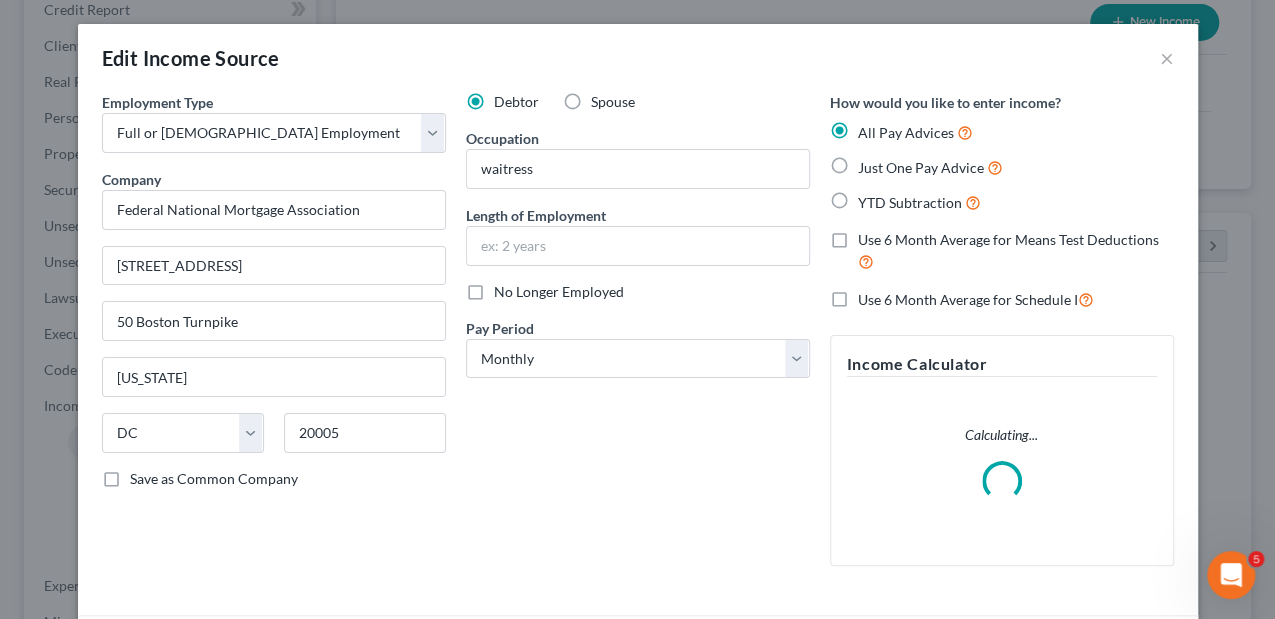 scroll, scrollTop: 999644, scrollLeft: 999489, axis: both 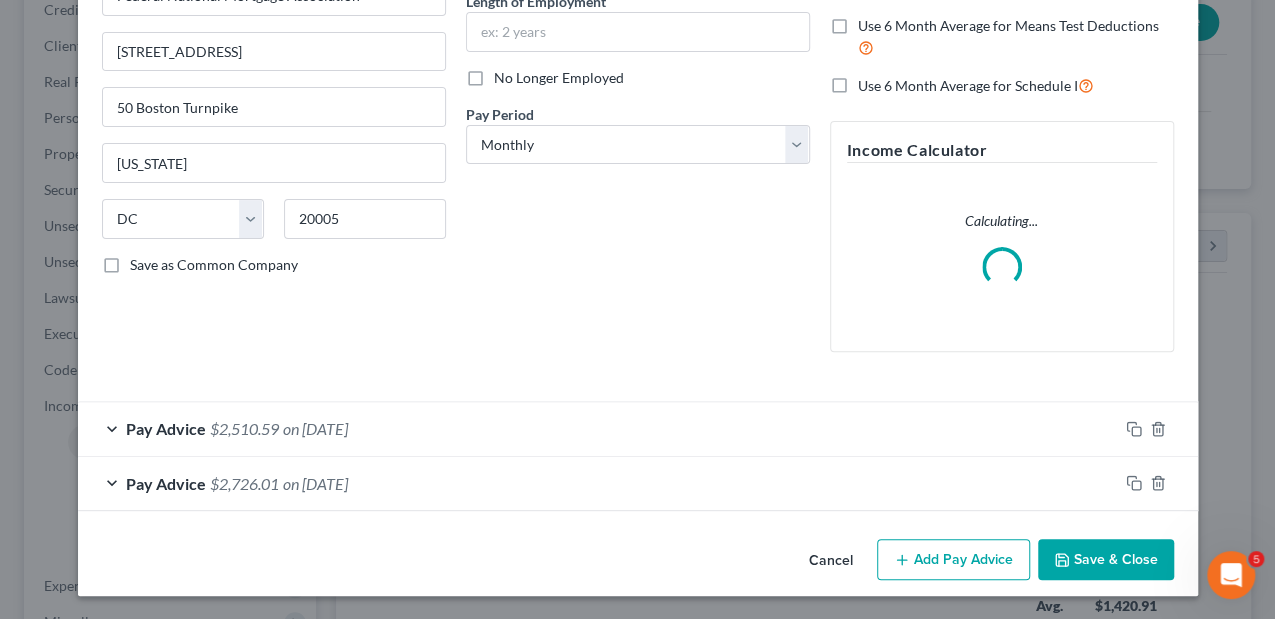 click on "Add Pay Advice" at bounding box center [953, 560] 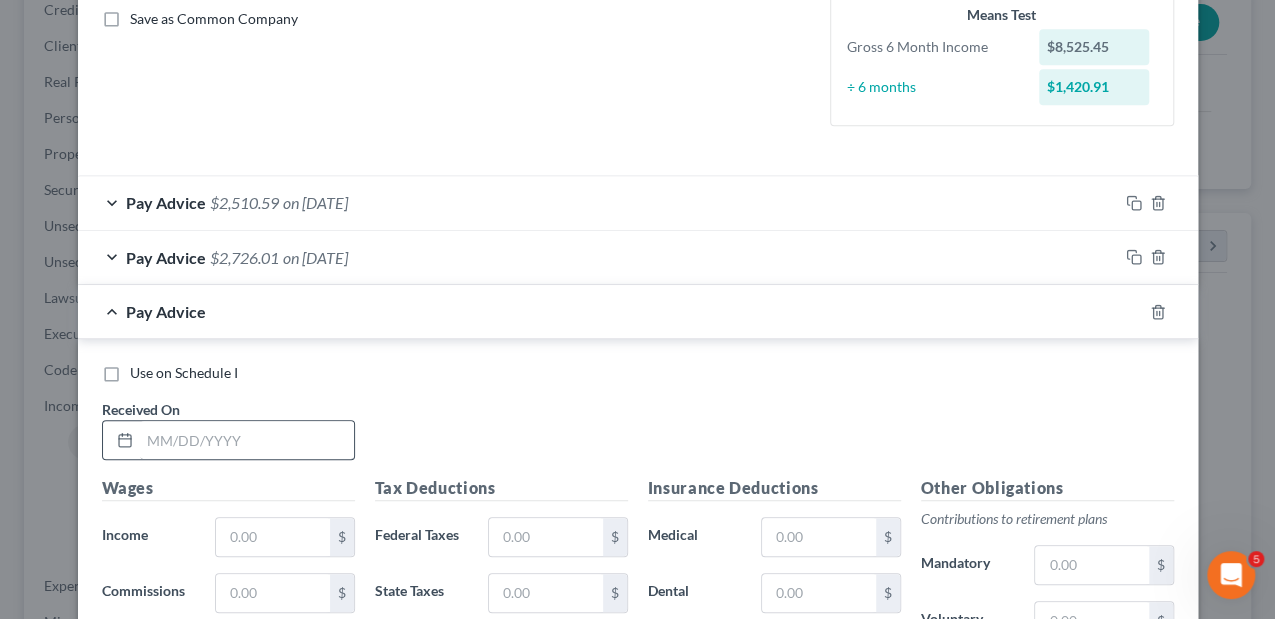 scroll, scrollTop: 480, scrollLeft: 0, axis: vertical 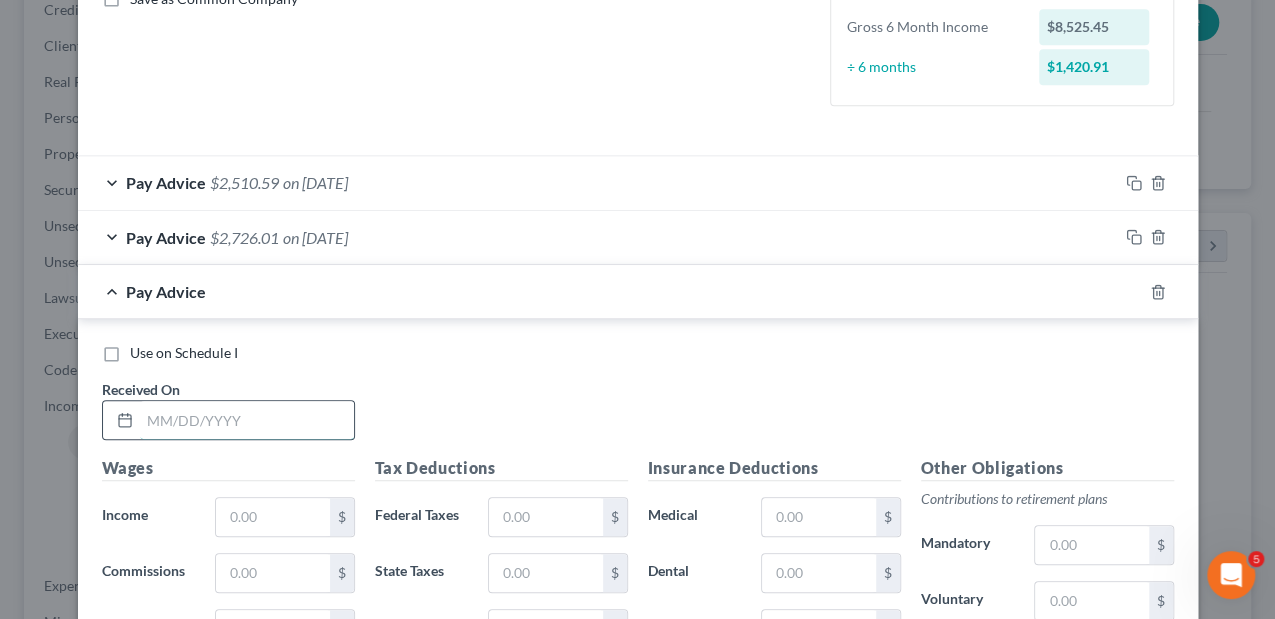click at bounding box center [247, 420] 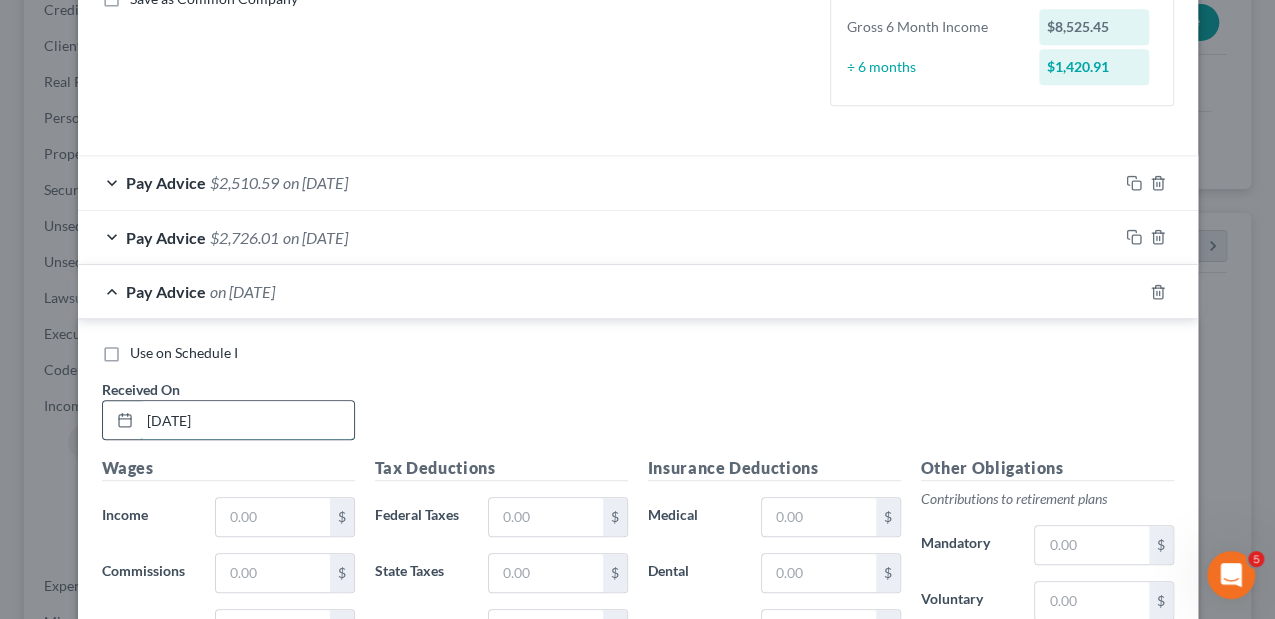 type on "[DATE]" 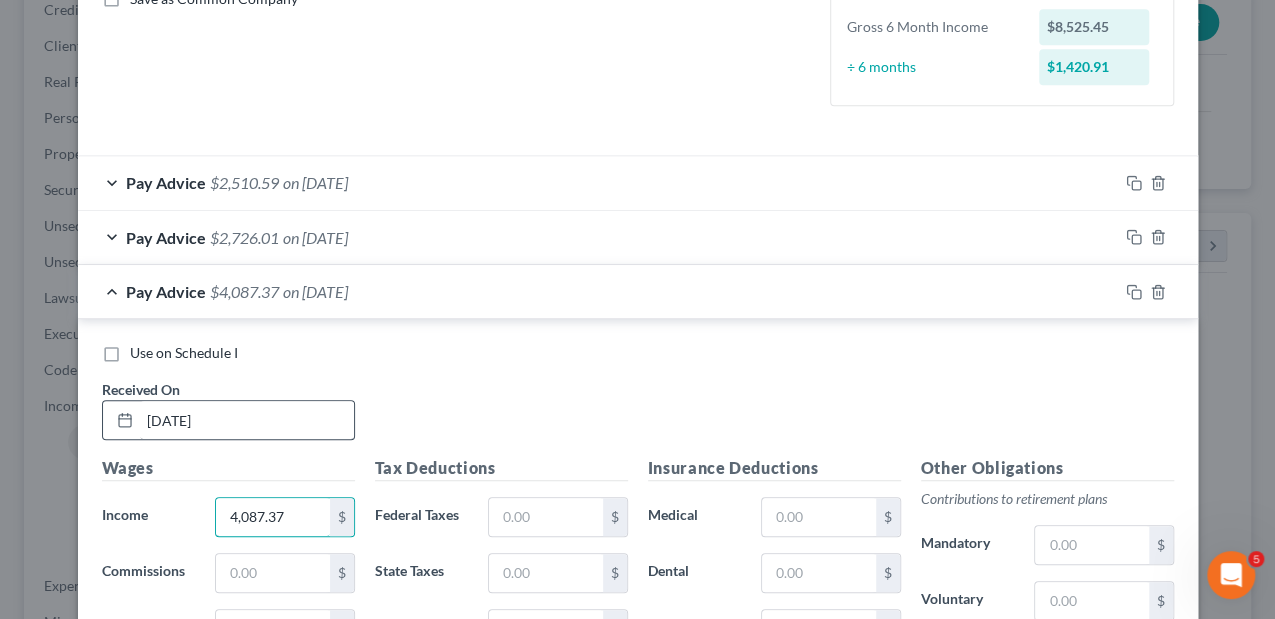 type on "4,087.37" 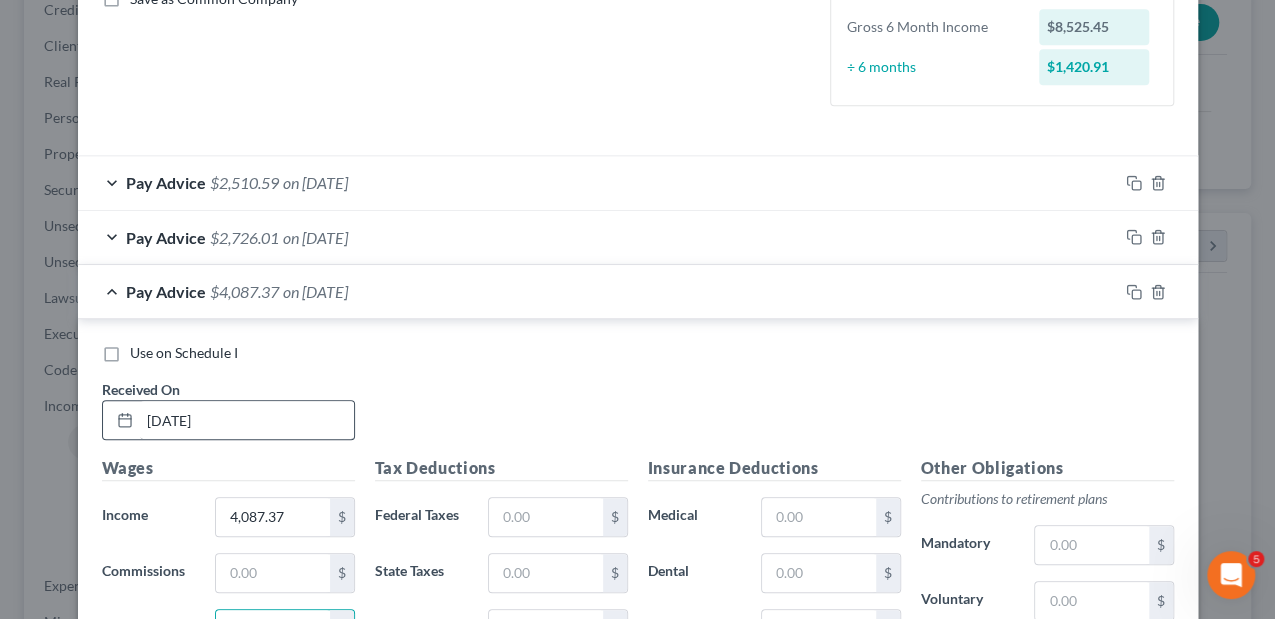 scroll, scrollTop: 504, scrollLeft: 0, axis: vertical 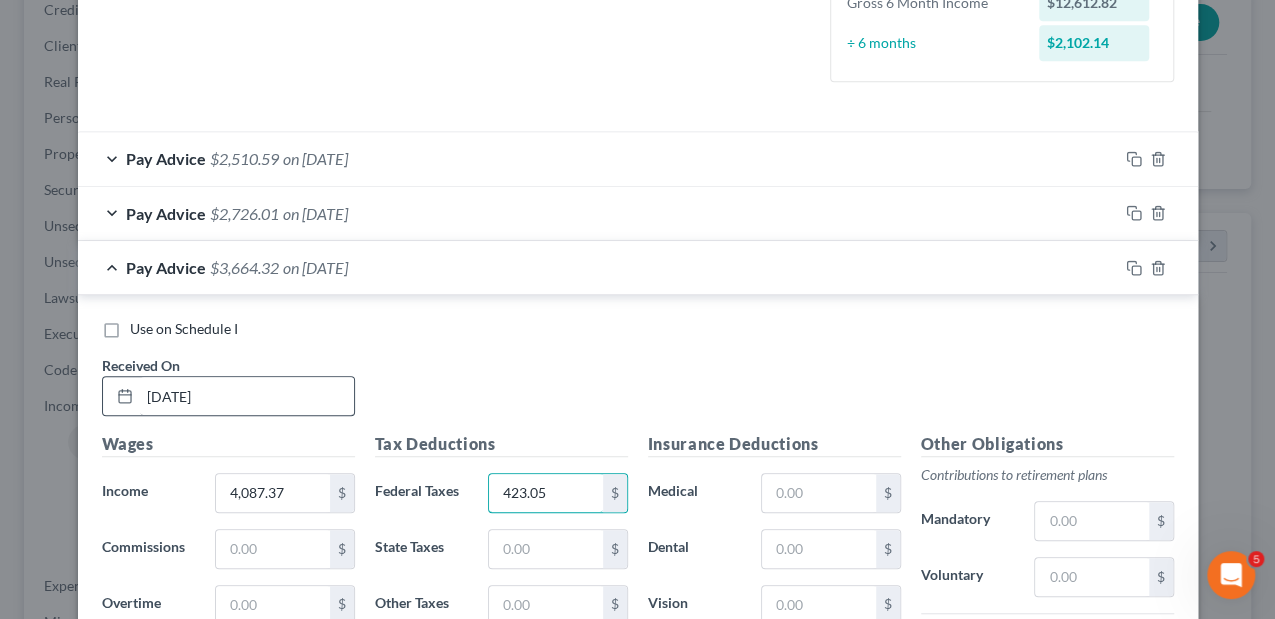 type on "423.05" 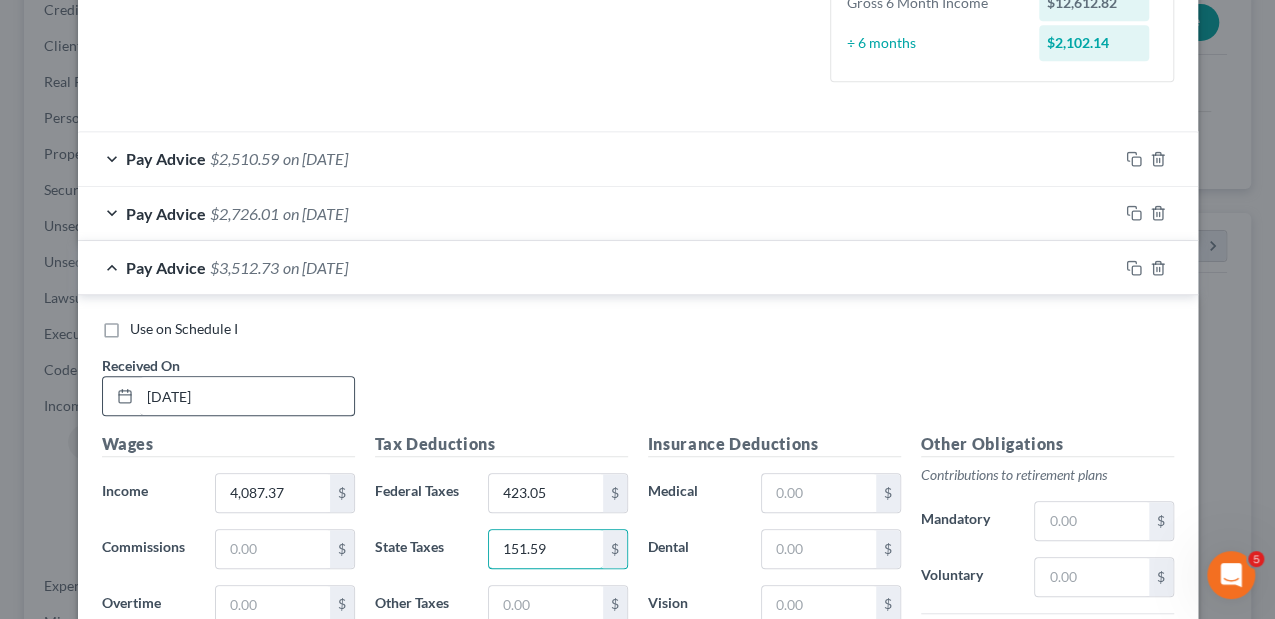 type on "151.59" 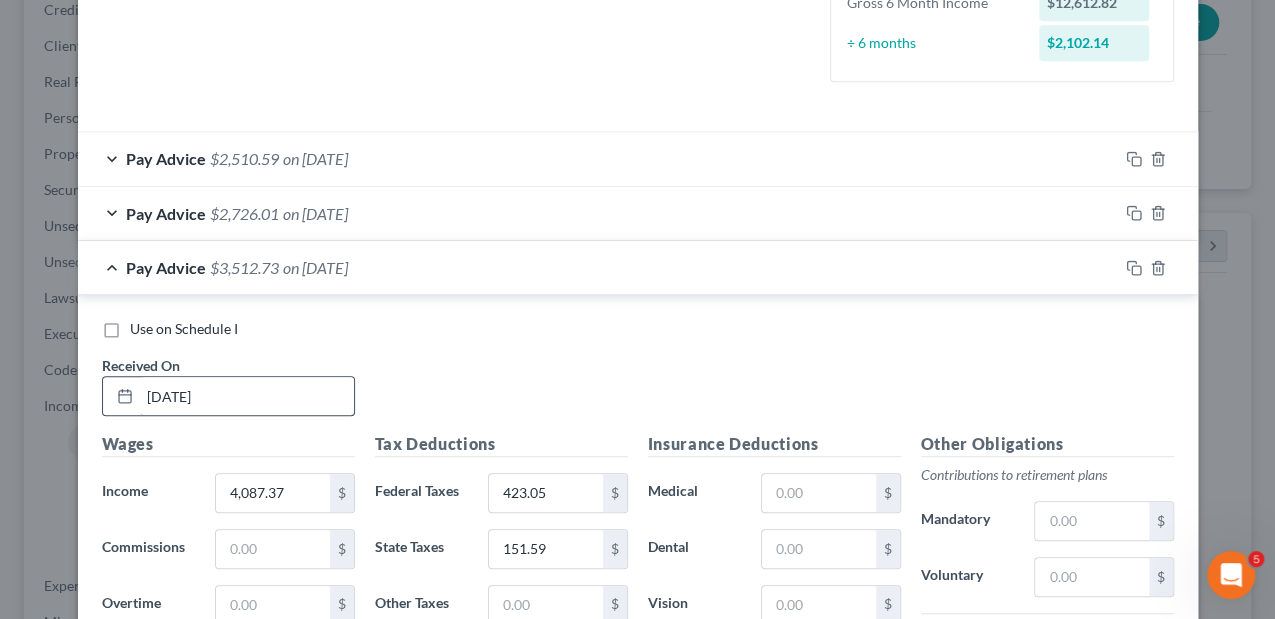 scroll, scrollTop: 849, scrollLeft: 0, axis: vertical 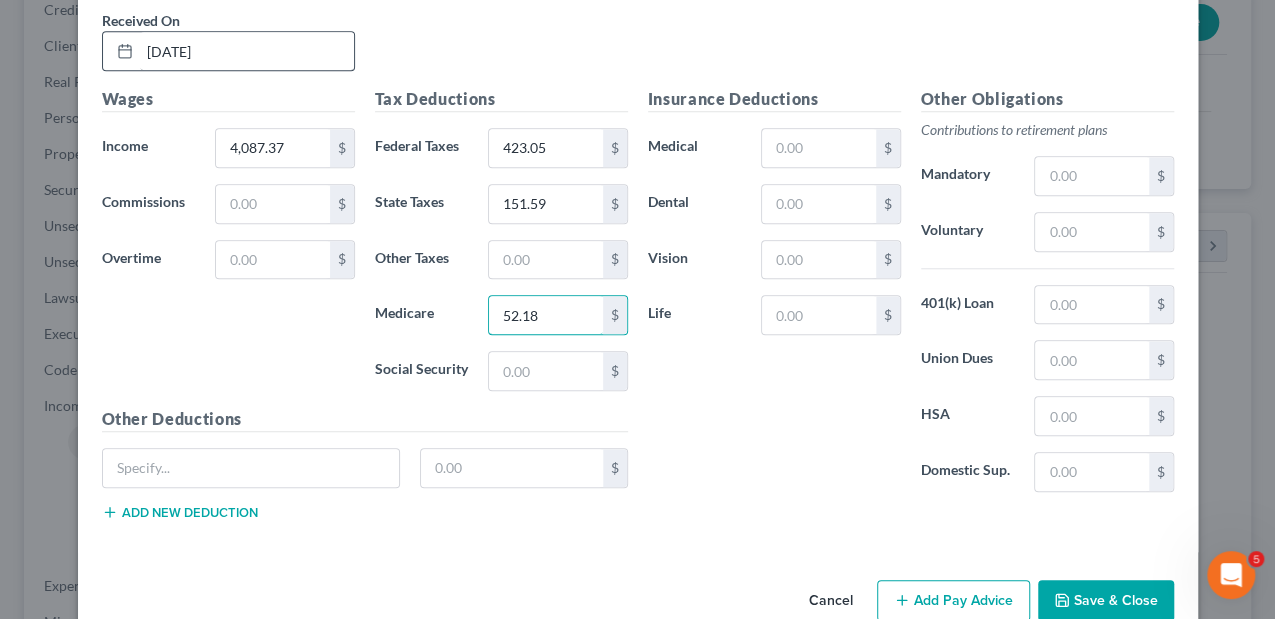 type on "52.18" 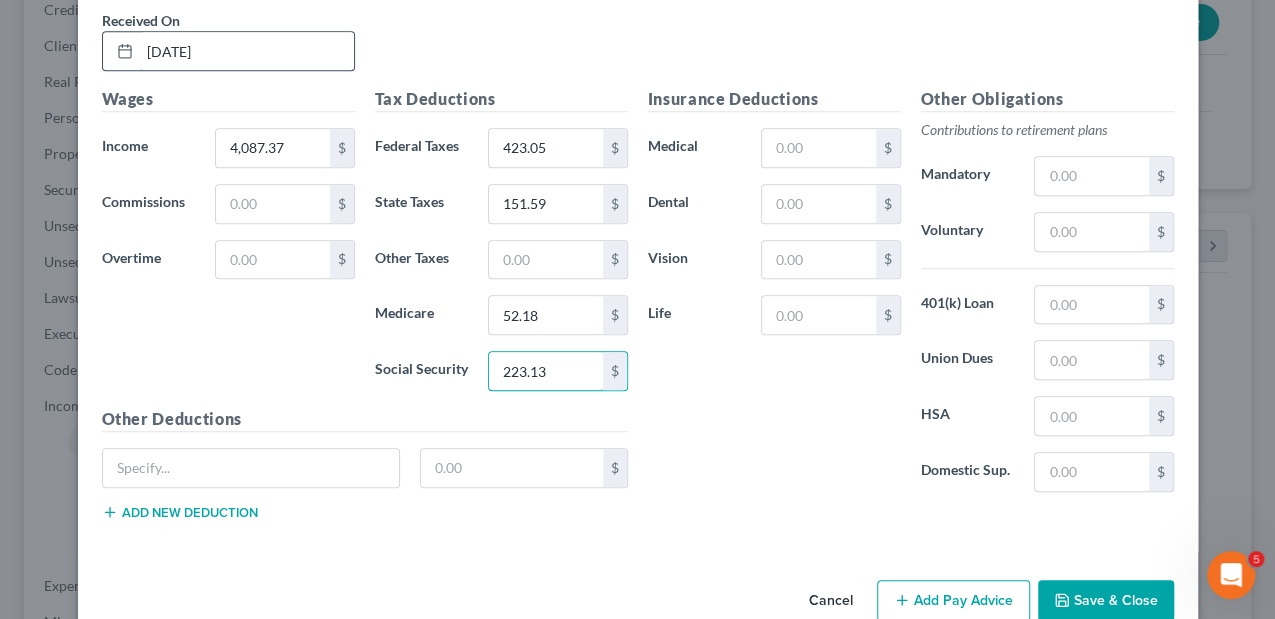 type on "223.13" 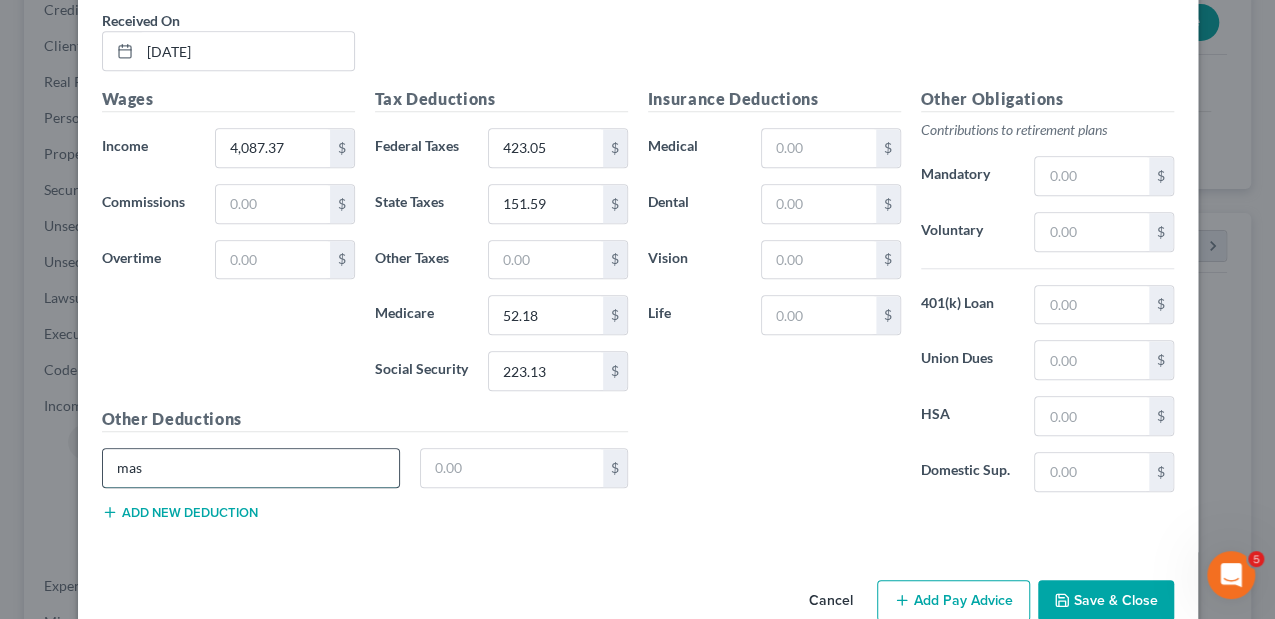 type on "[US_STATE] Paid Medical" 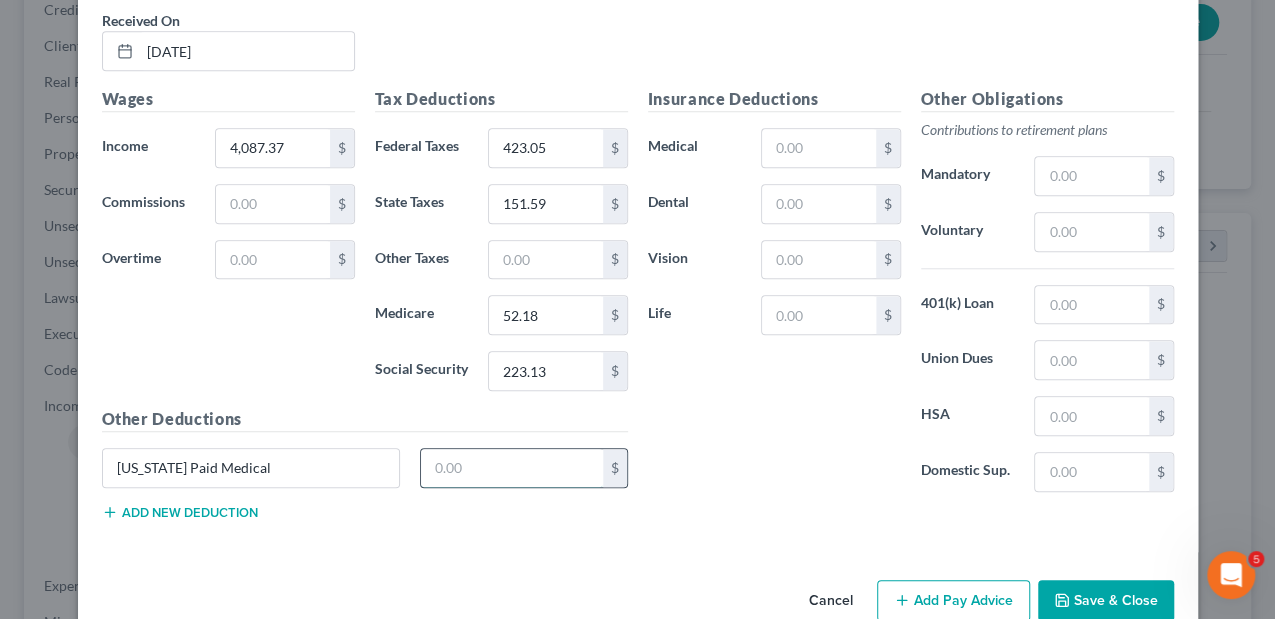 click at bounding box center (512, 468) 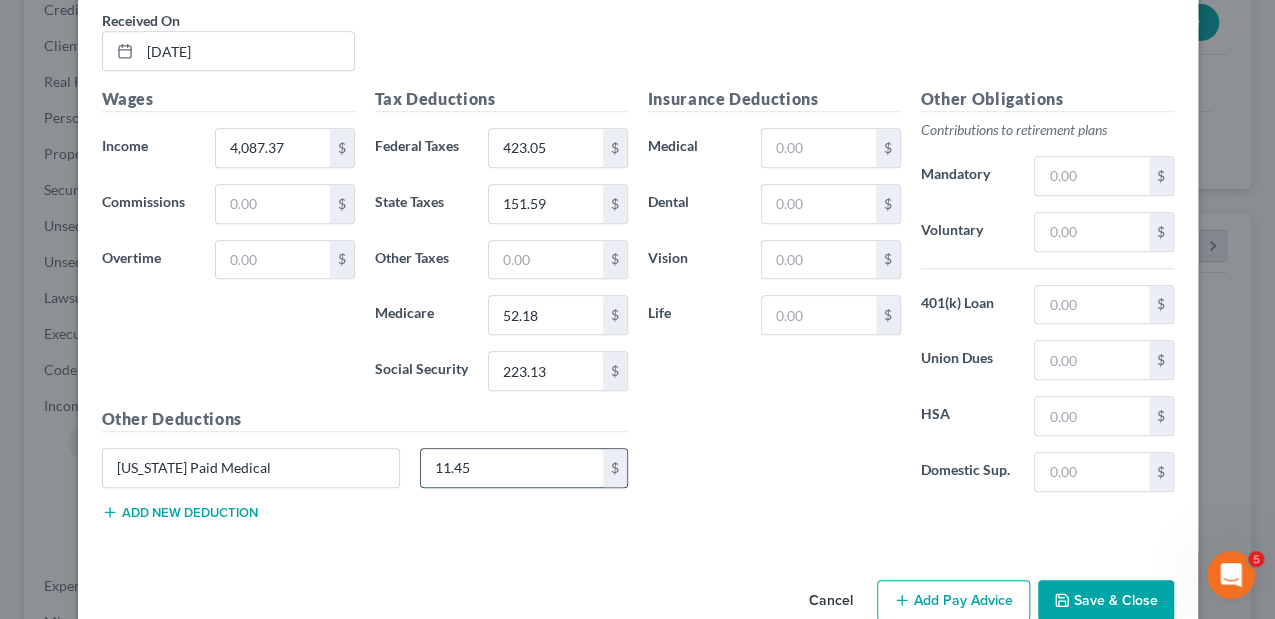 type on "11.45" 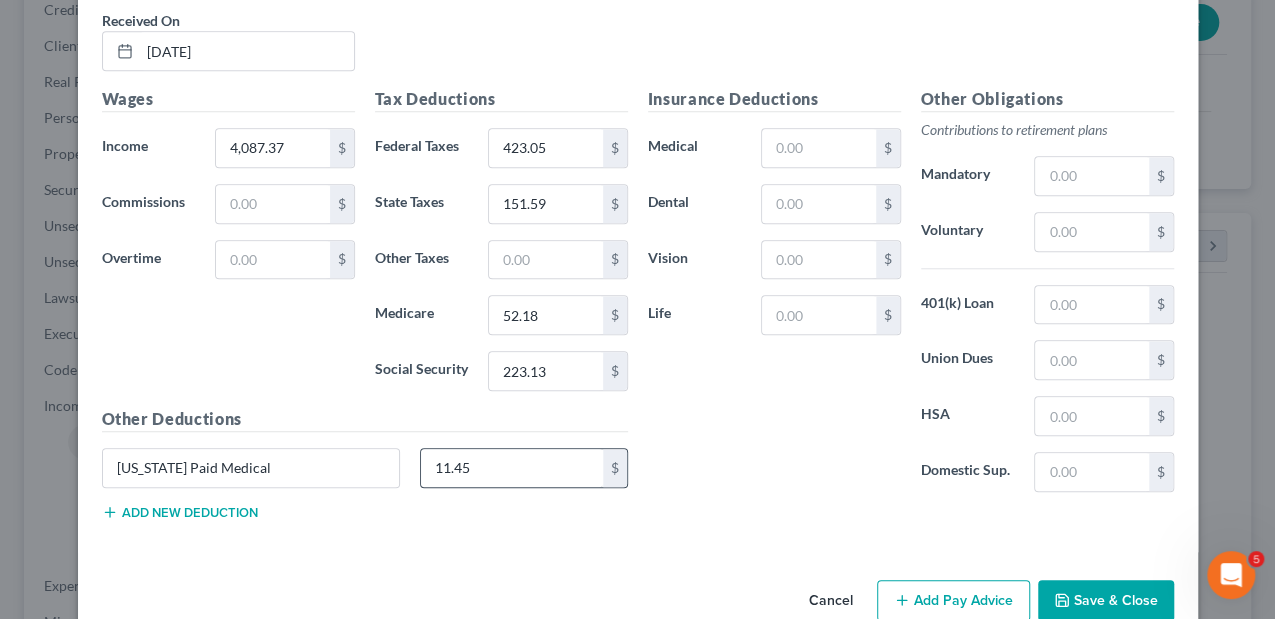 type 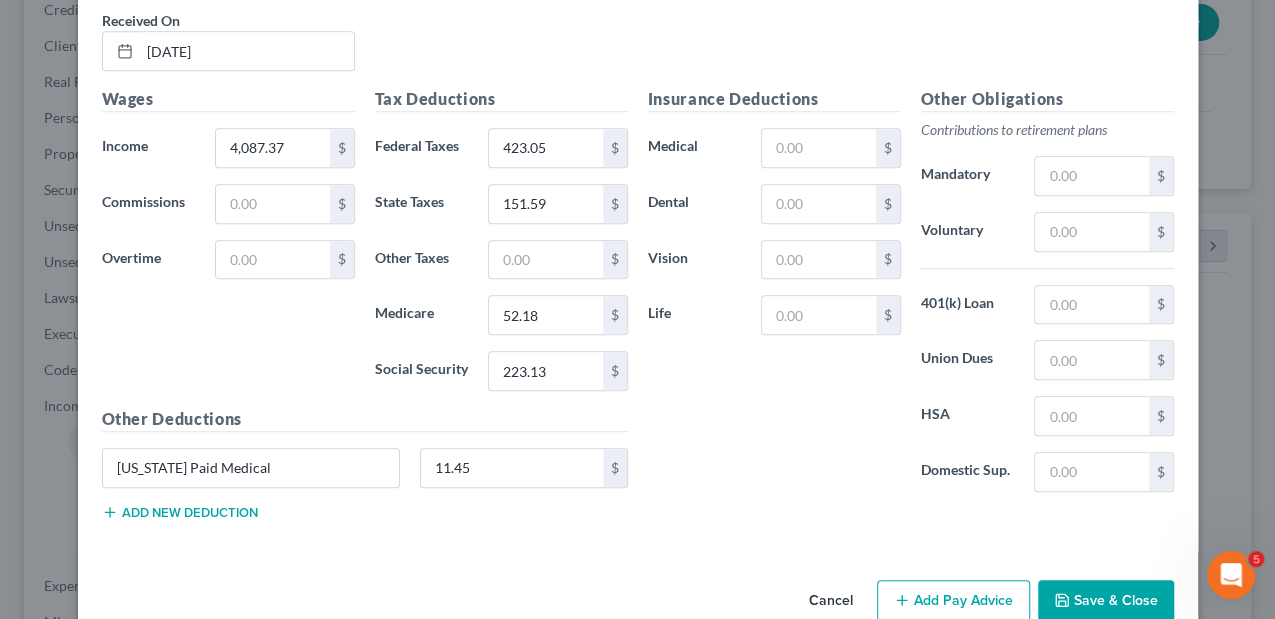 click on "Add new deduction" at bounding box center (180, 512) 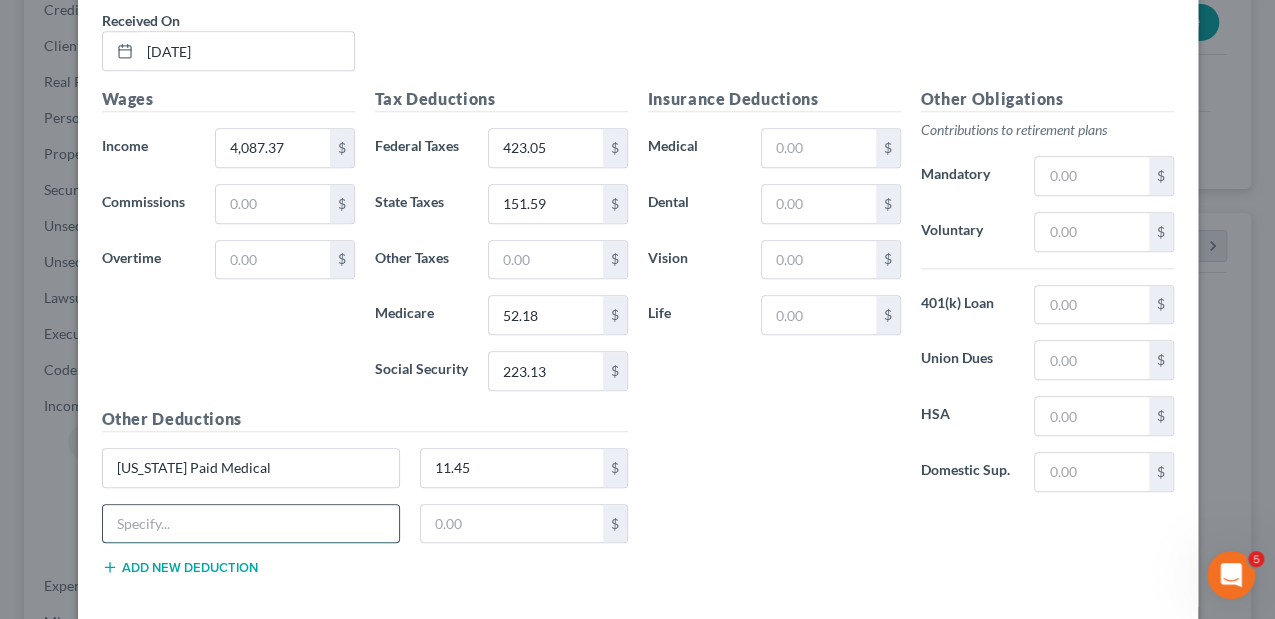 click at bounding box center (251, 524) 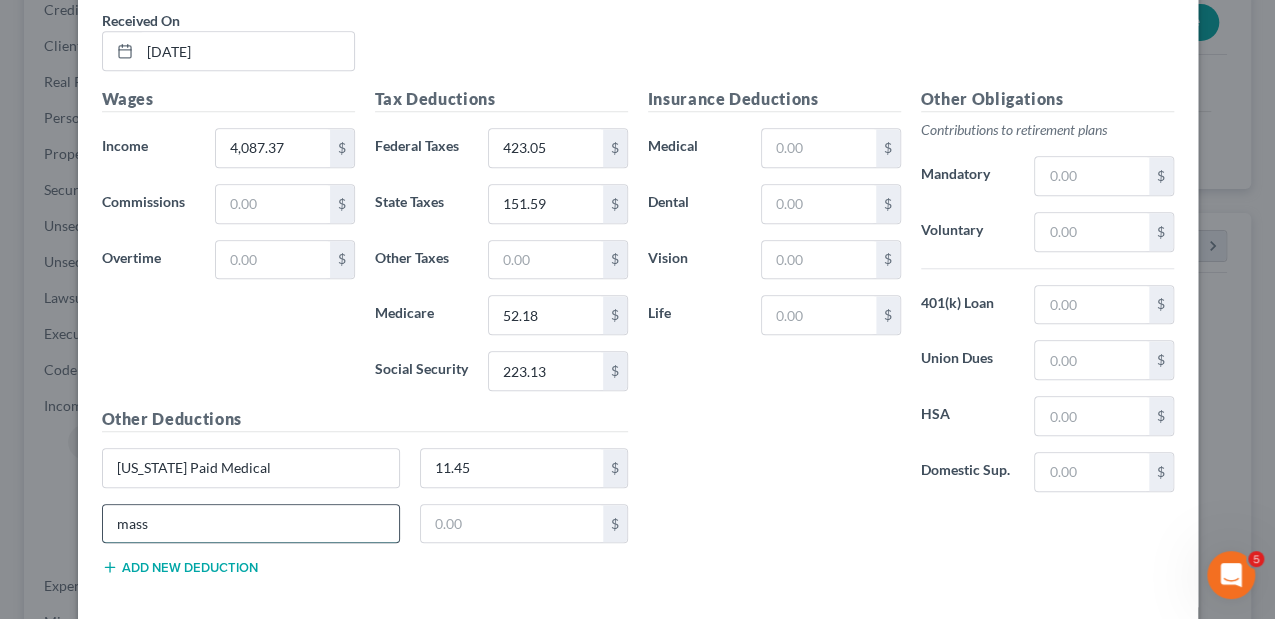 type on "[US_STATE] Paid Family" 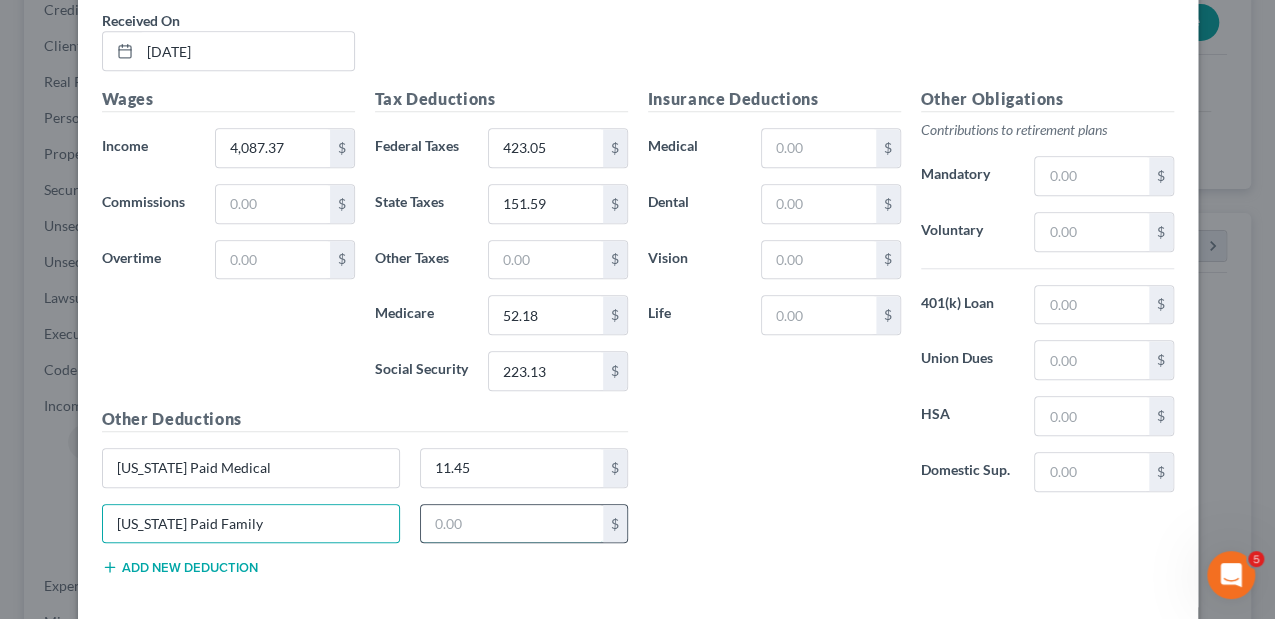 click at bounding box center [512, 524] 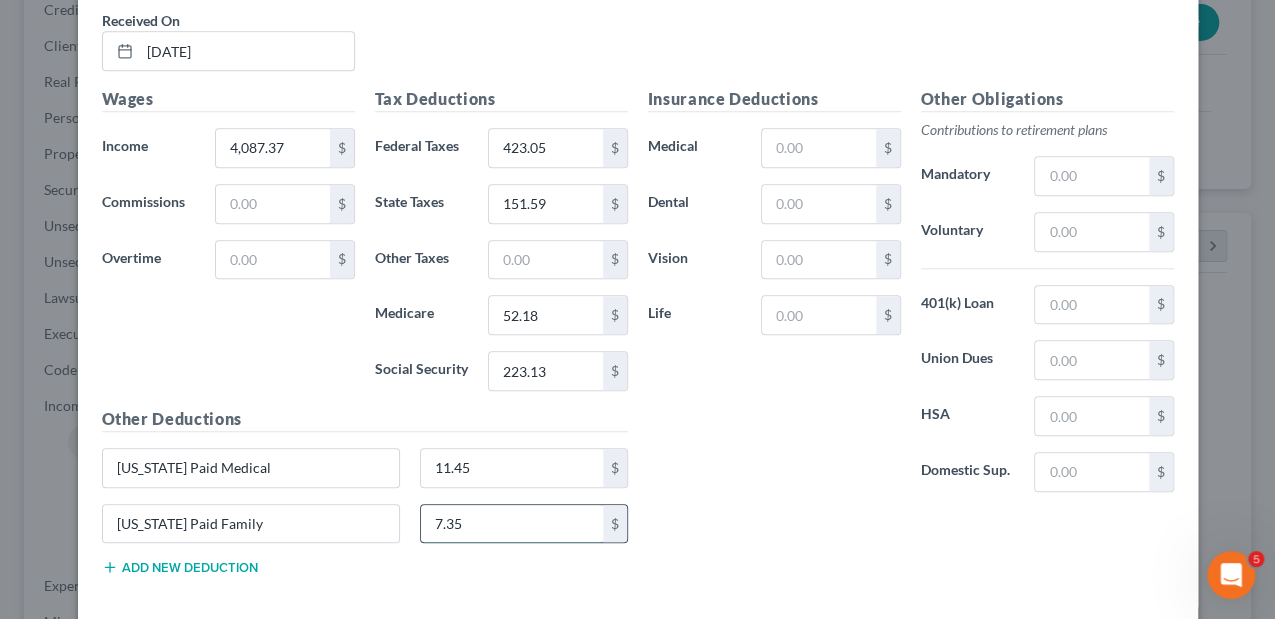 type on "7.35" 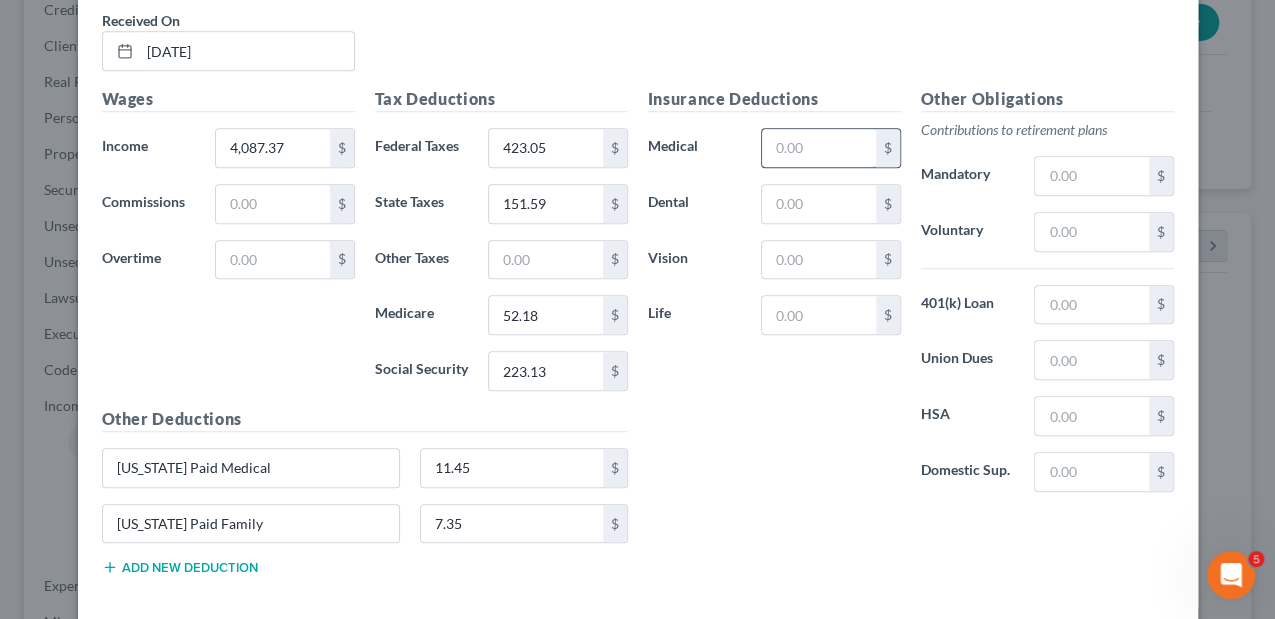 click at bounding box center [818, 148] 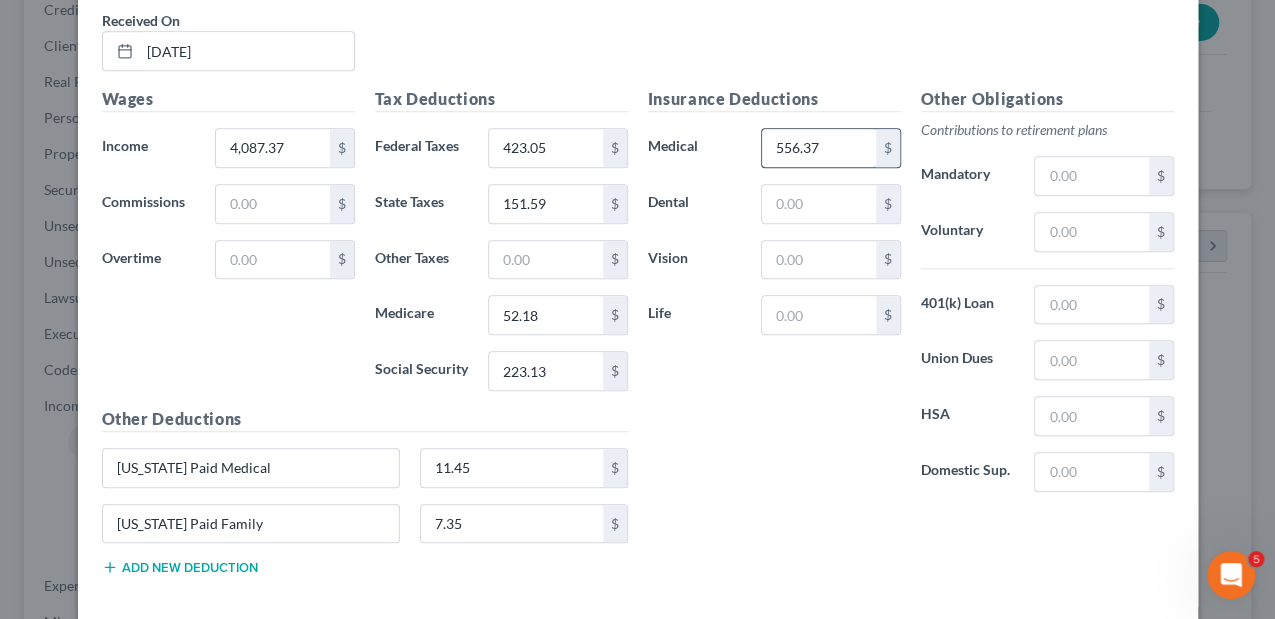 type on "556.37" 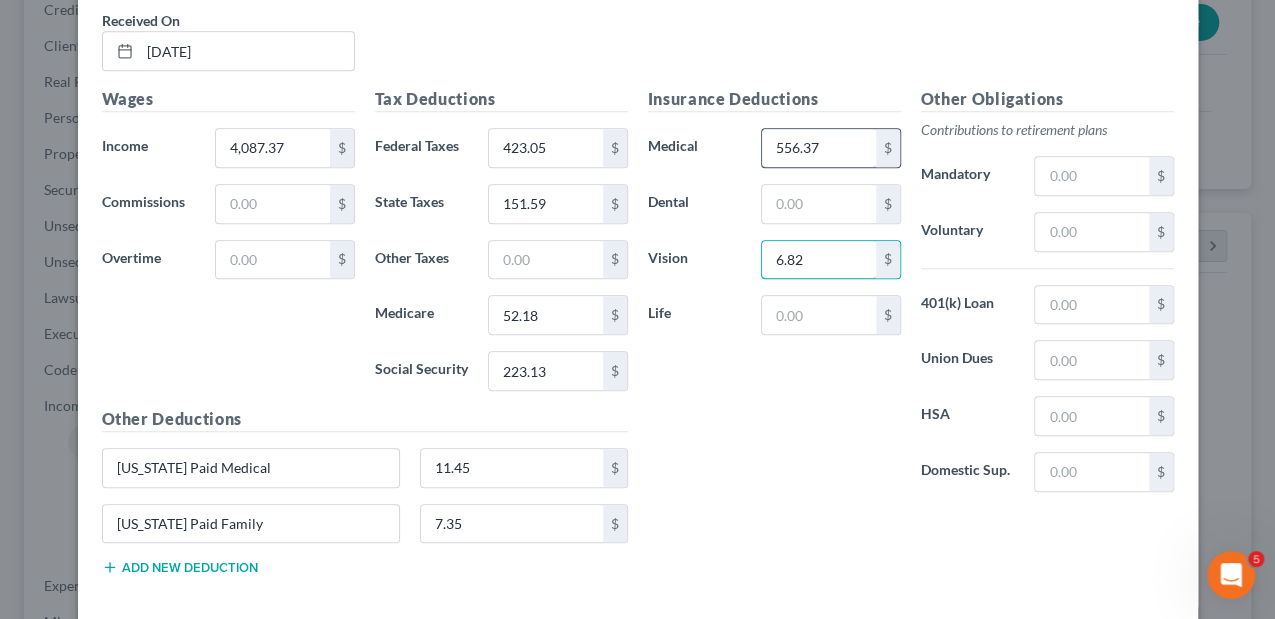 type on "6.82" 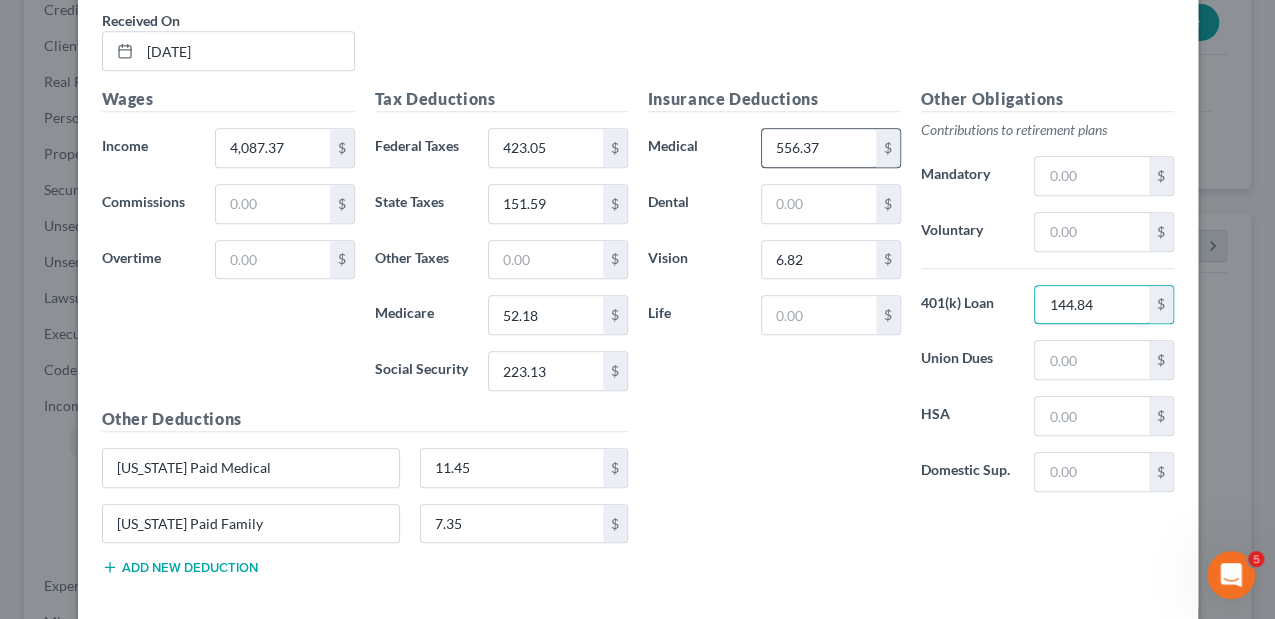 type on "144.84" 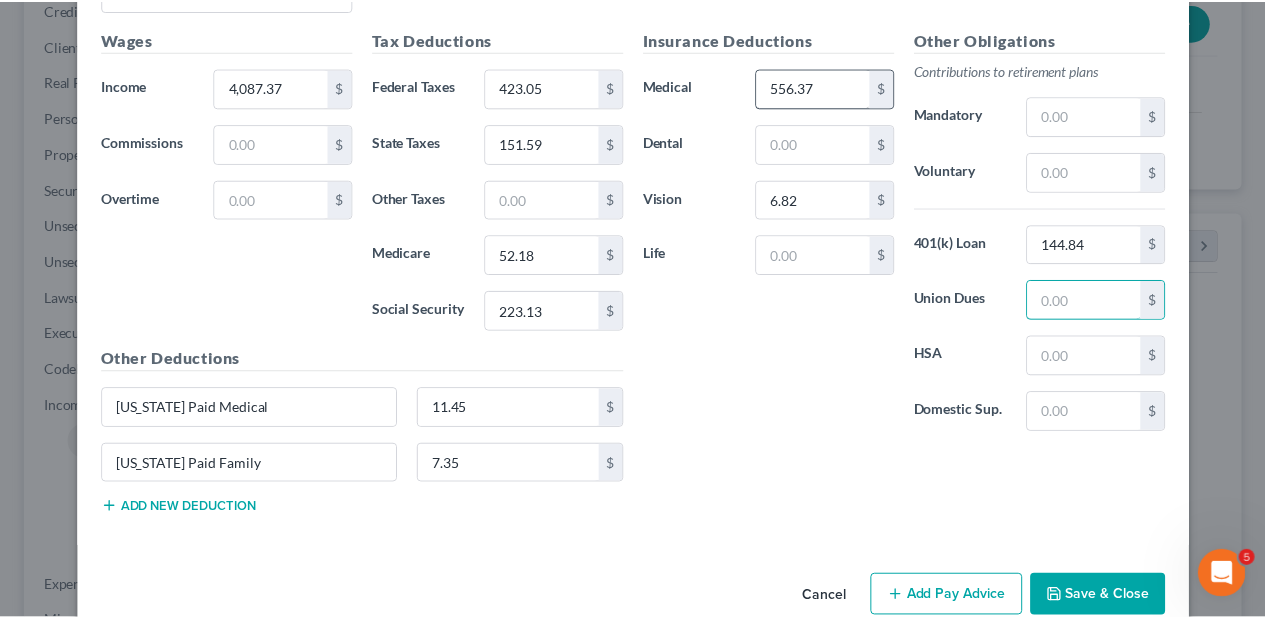 scroll, scrollTop: 939, scrollLeft: 0, axis: vertical 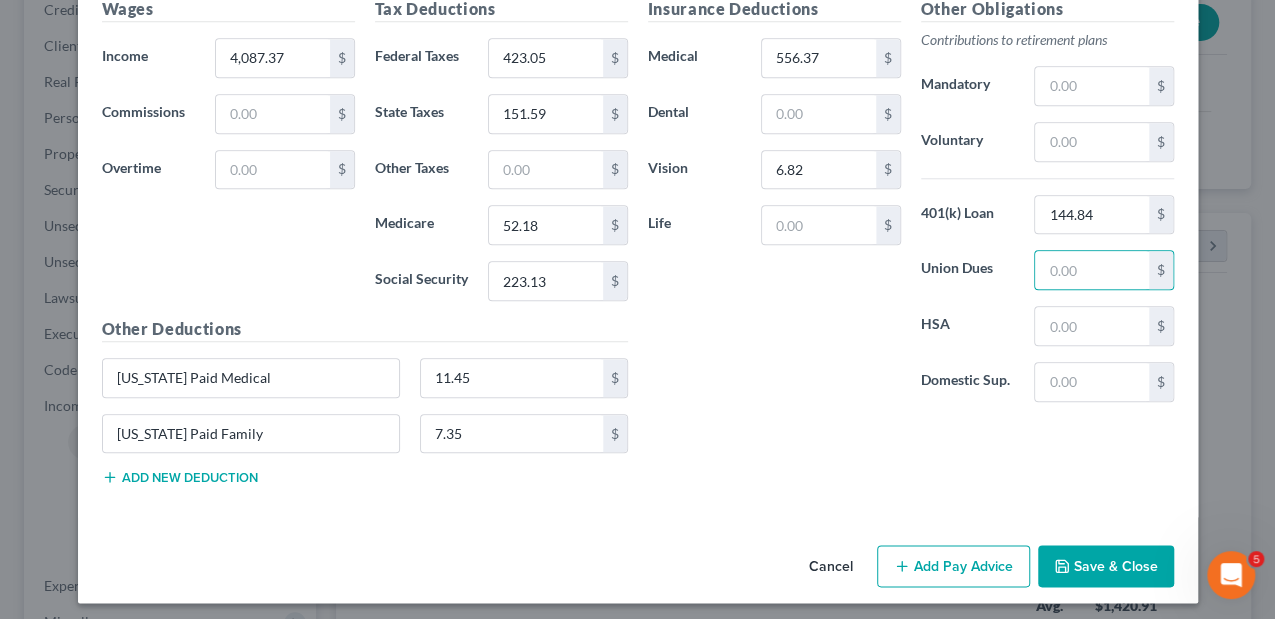 click on "Save & Close" at bounding box center (1106, 566) 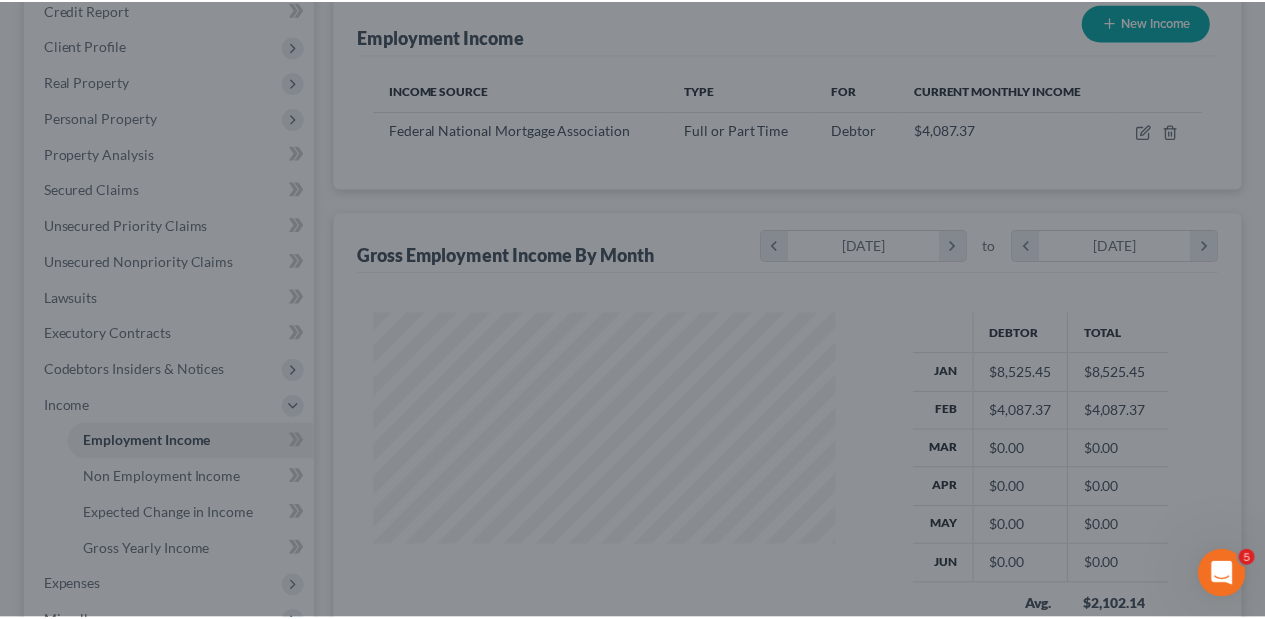 scroll, scrollTop: 356, scrollLeft: 506, axis: both 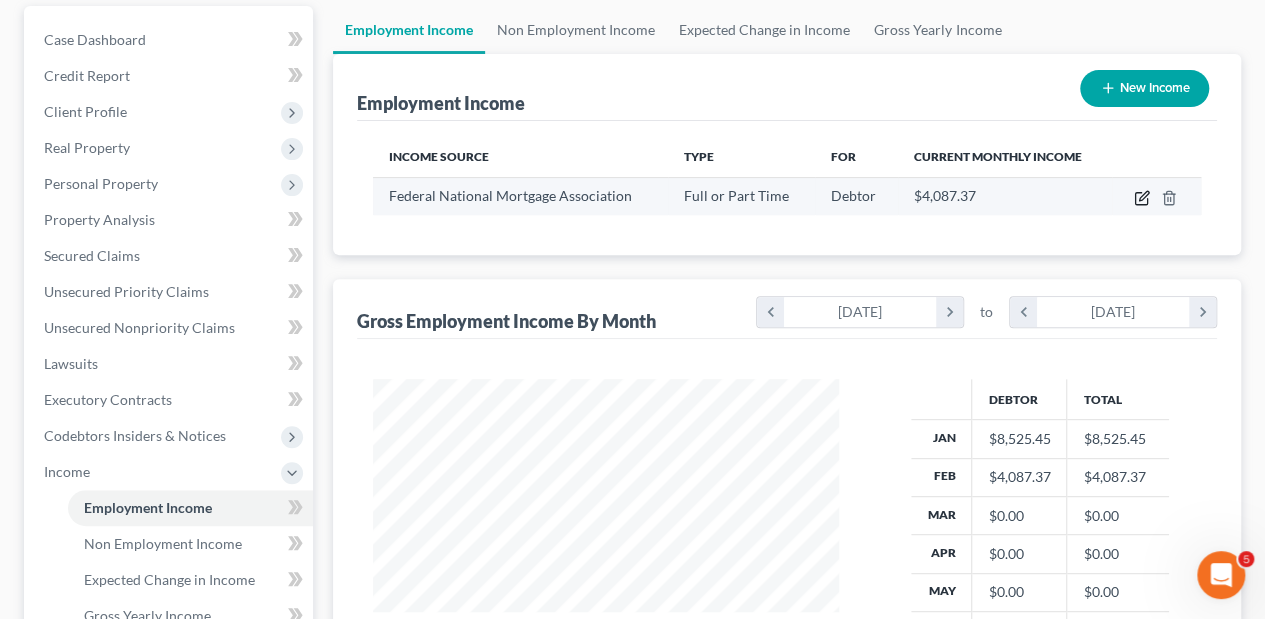 click 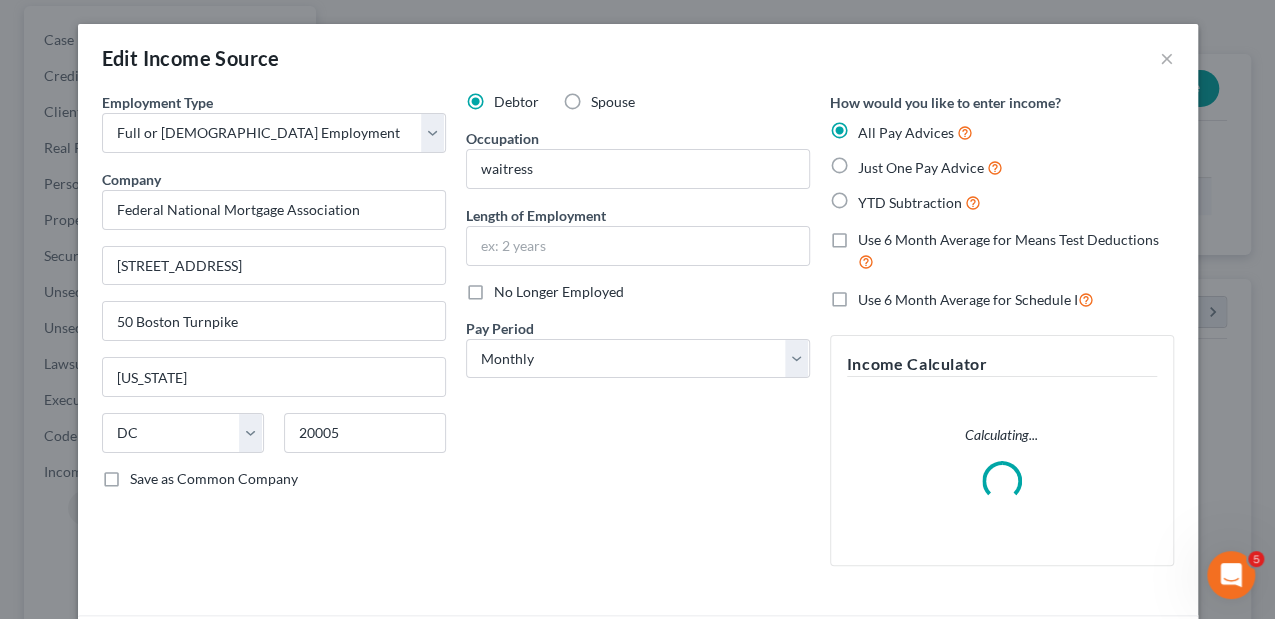 scroll, scrollTop: 999644, scrollLeft: 999489, axis: both 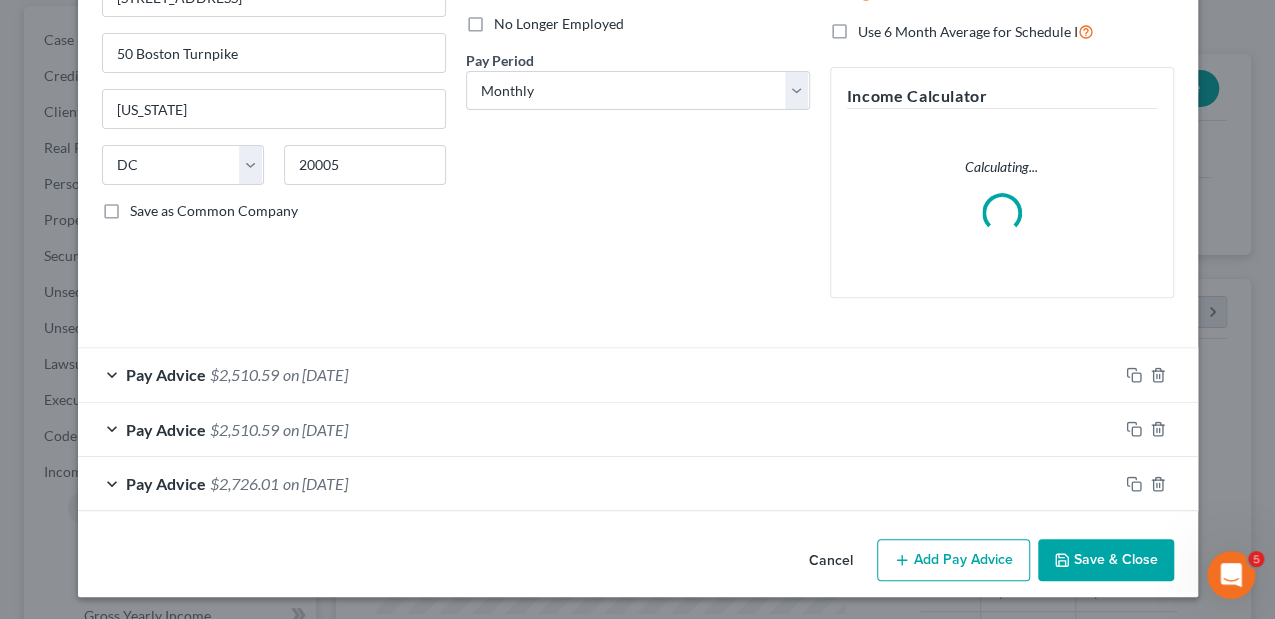 click on "Add Pay Advice" at bounding box center (953, 560) 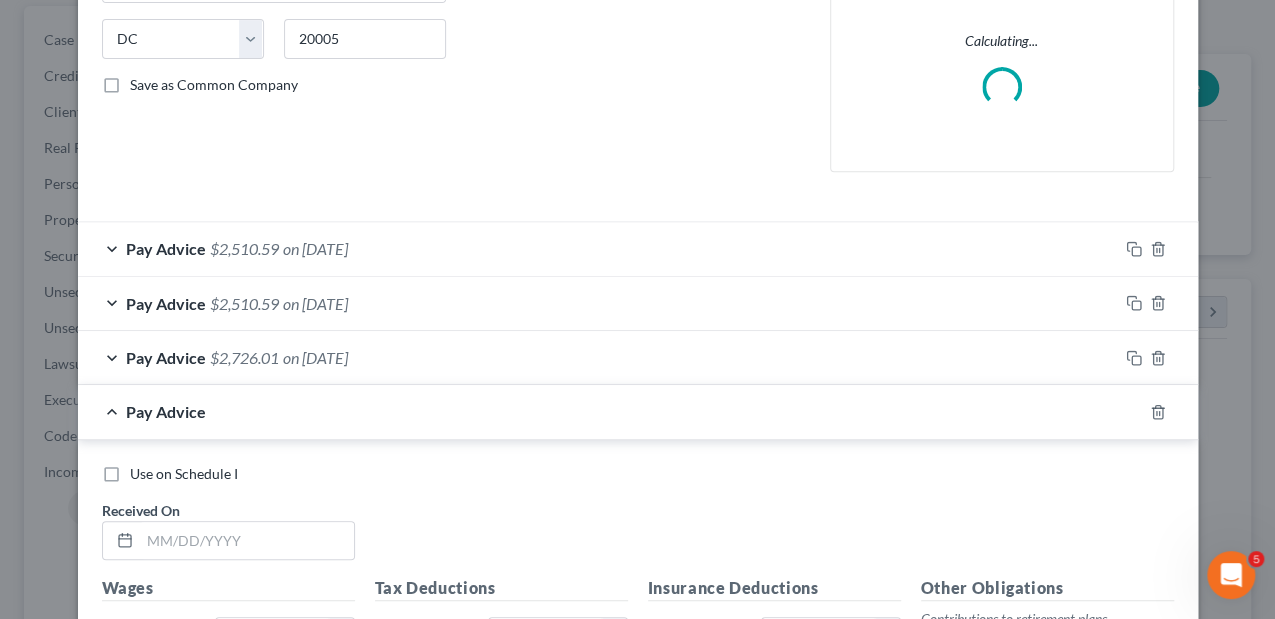 scroll, scrollTop: 601, scrollLeft: 0, axis: vertical 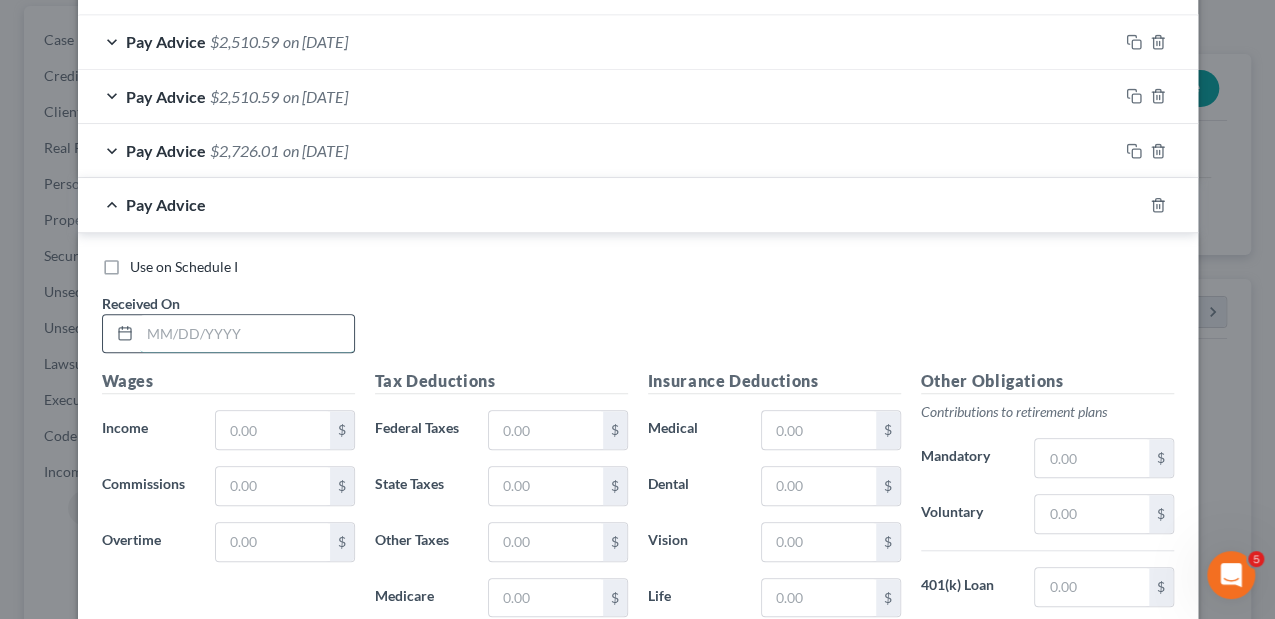 click at bounding box center (247, 334) 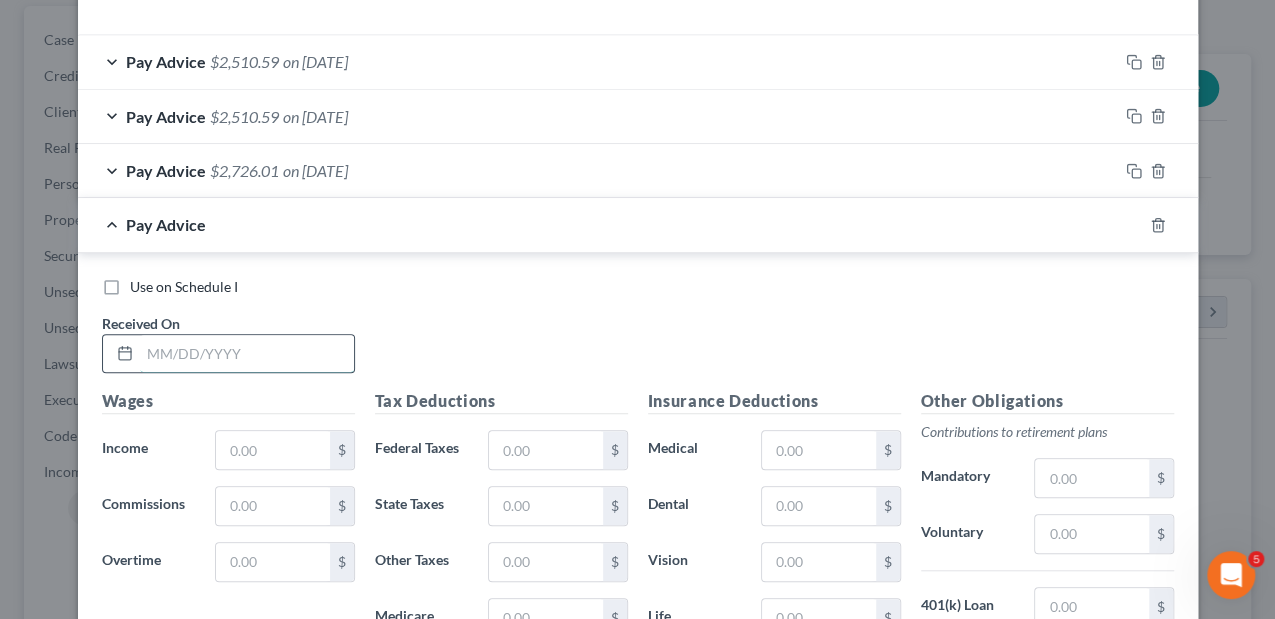 scroll, scrollTop: 621, scrollLeft: 0, axis: vertical 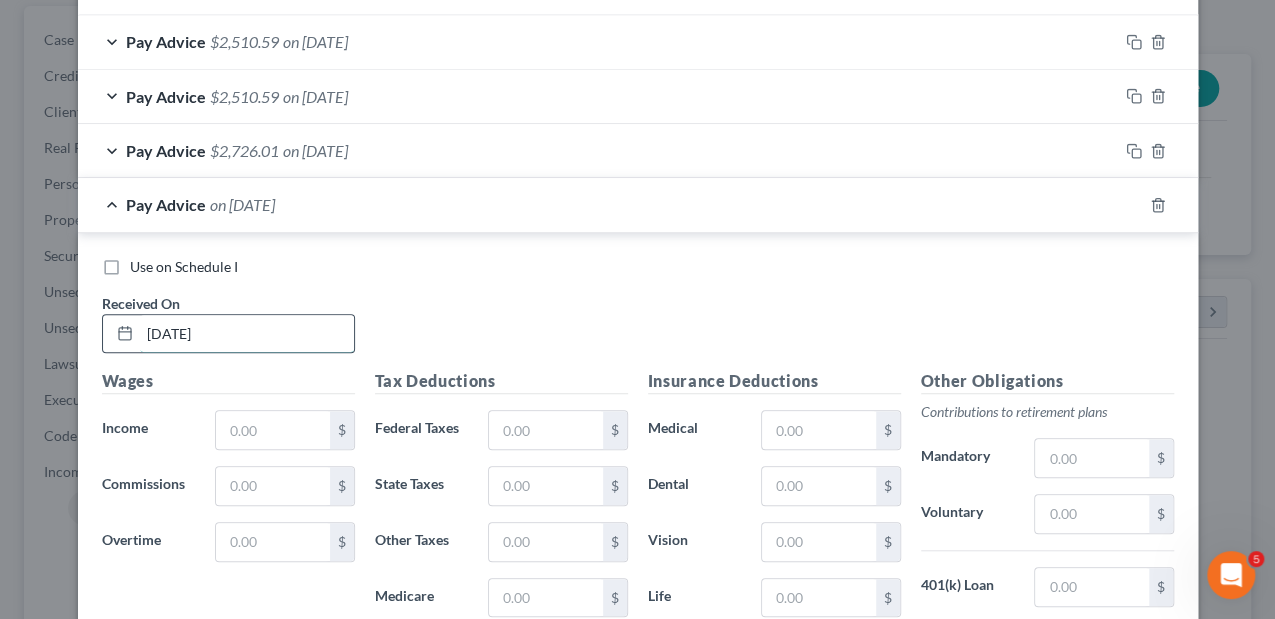 type on "[DATE]" 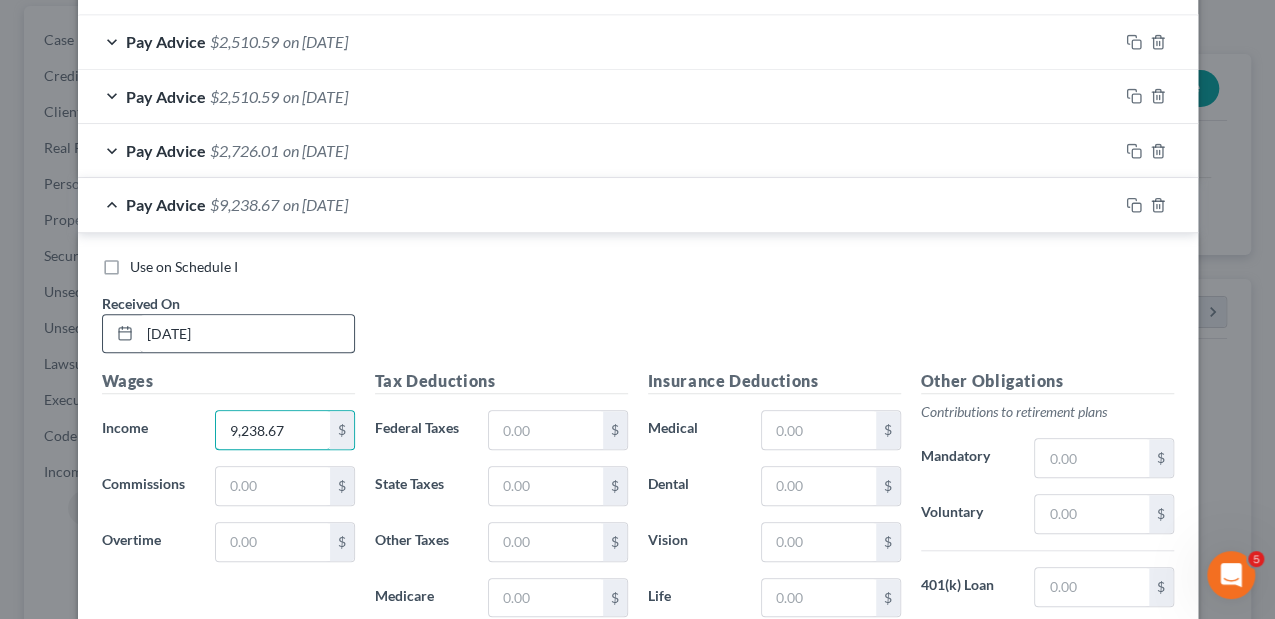 type on "9,238.67" 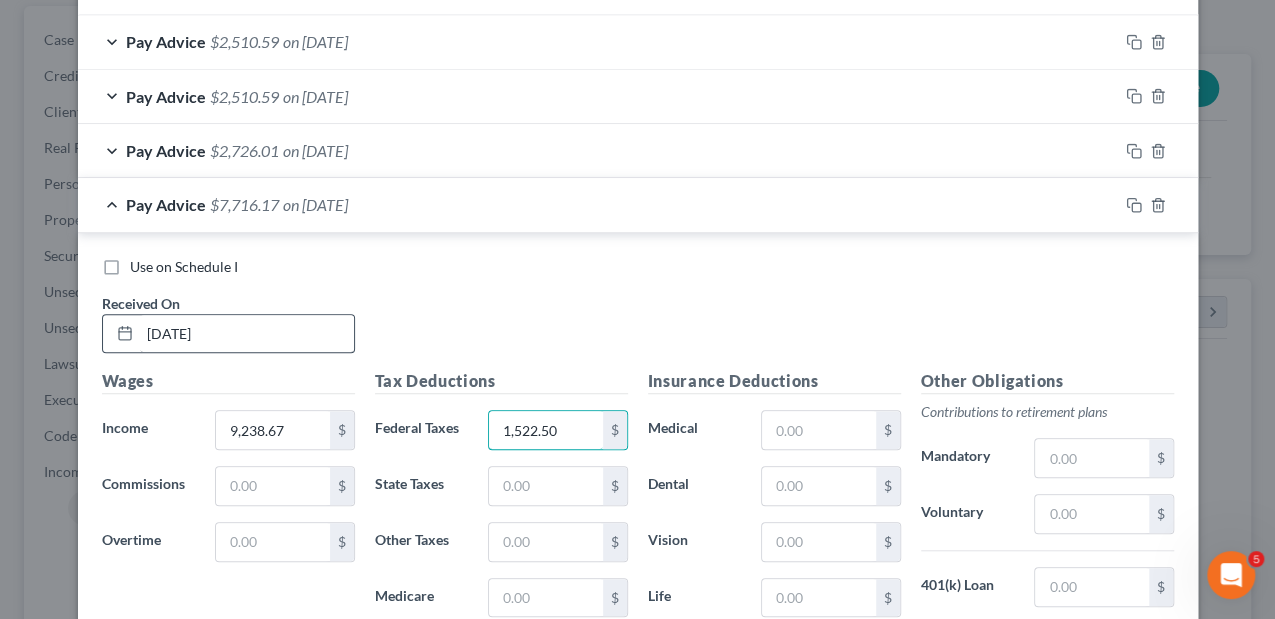type on "1,522.50" 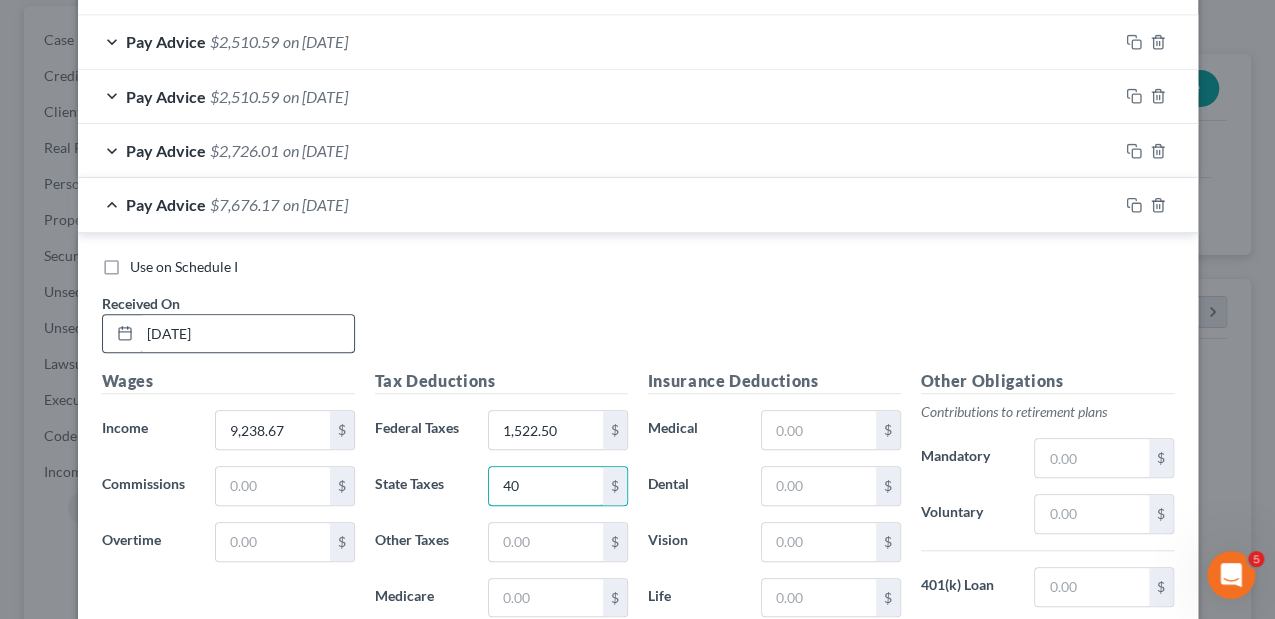 type on "4" 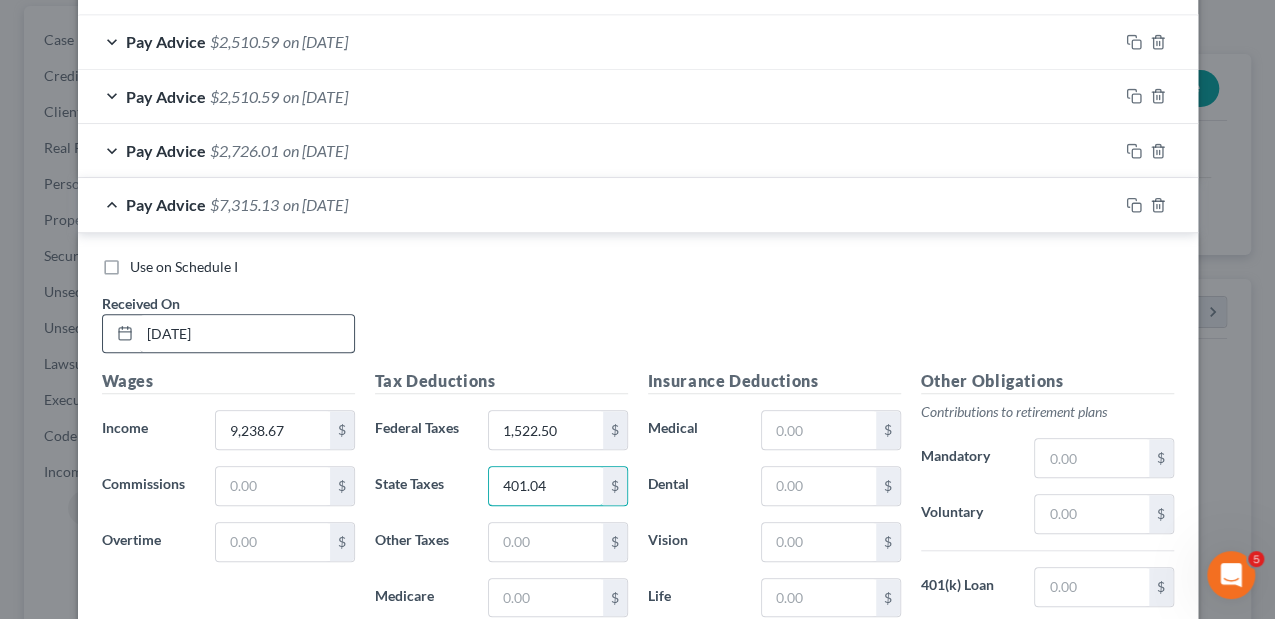 type on "401.04" 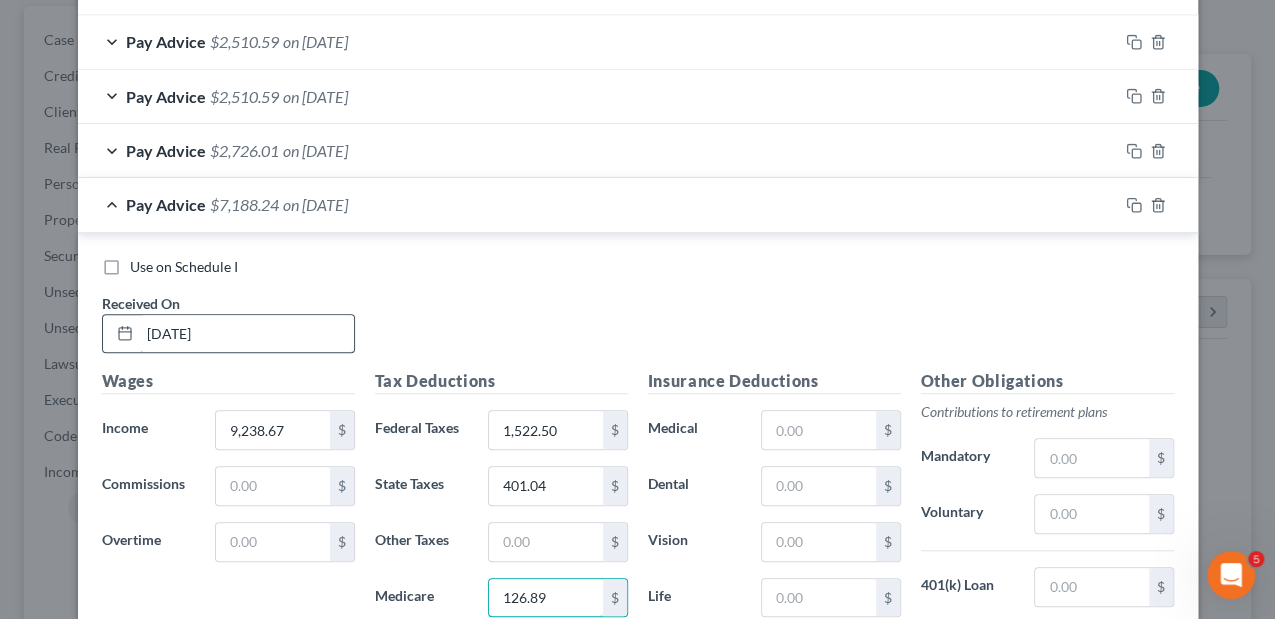 type on "126.89" 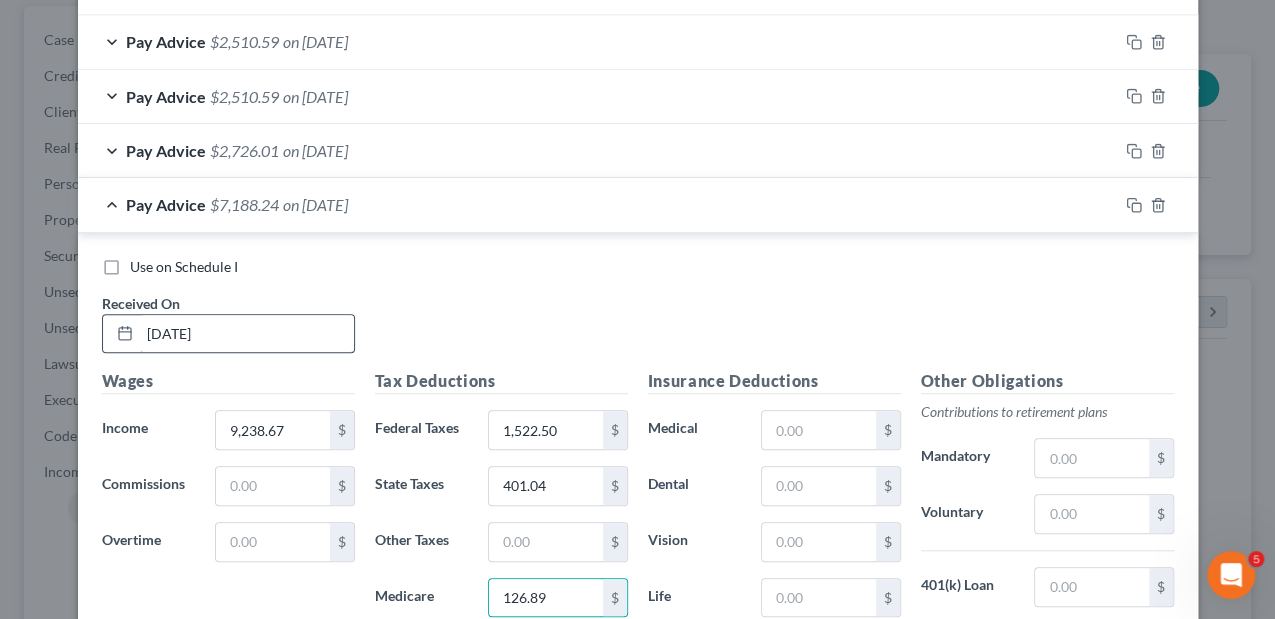 scroll, scrollTop: 938, scrollLeft: 0, axis: vertical 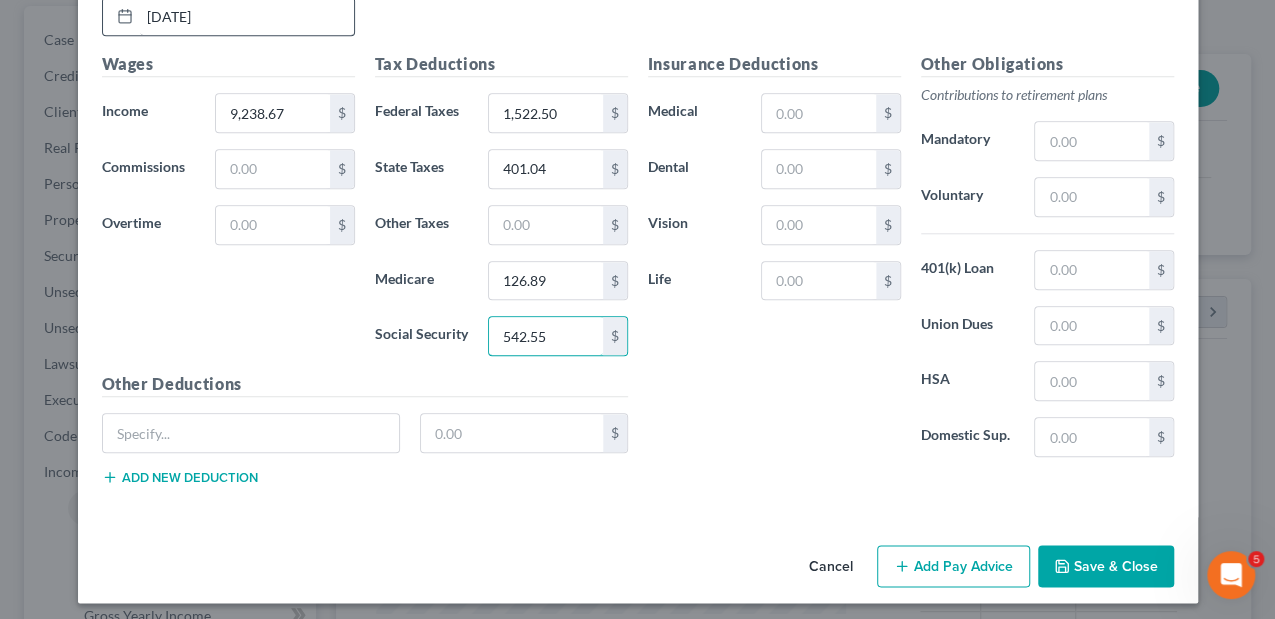 type on "542.55" 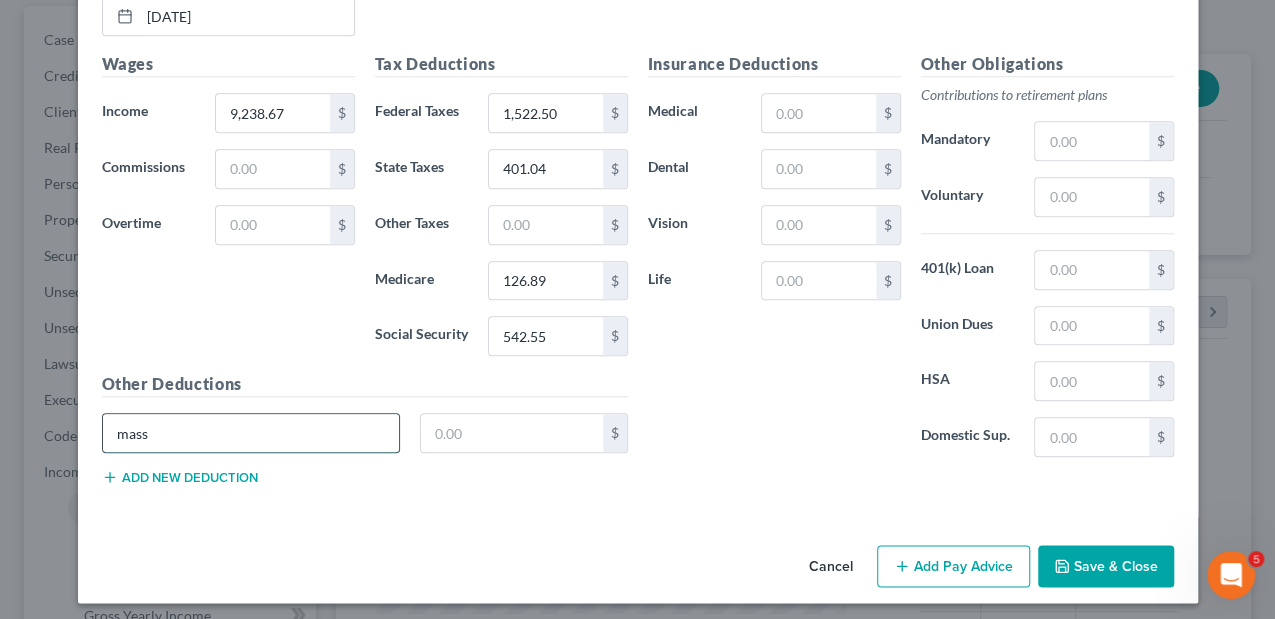 type on "[US_STATE] Paid Medical" 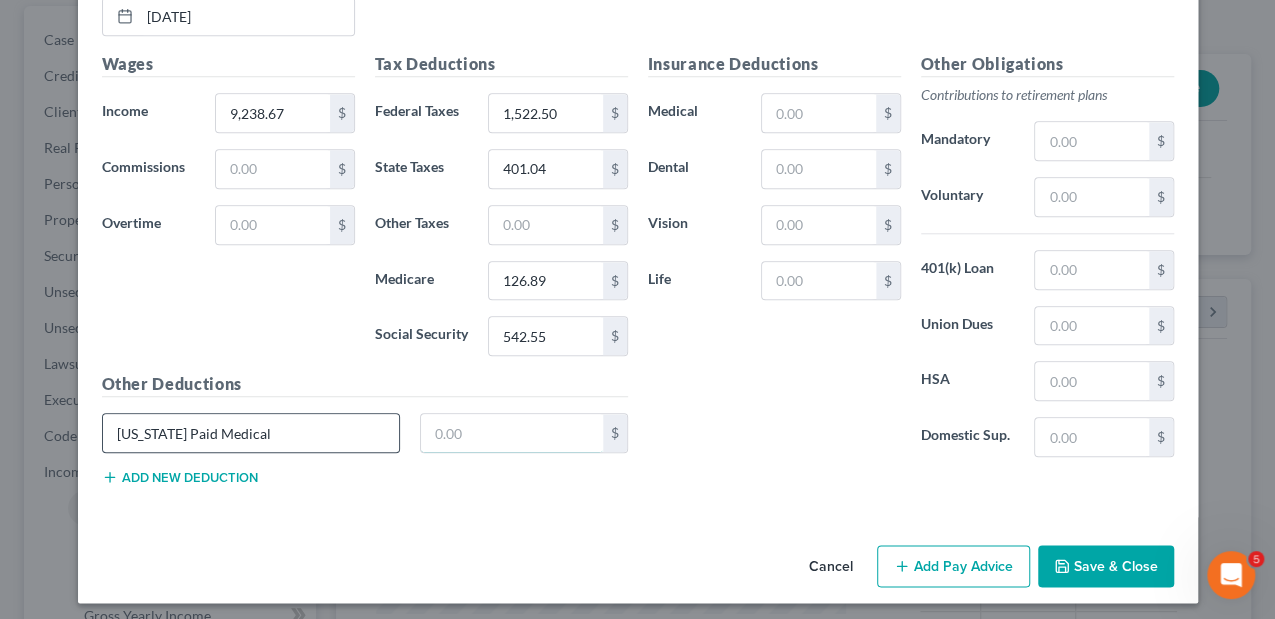 type on "11.45" 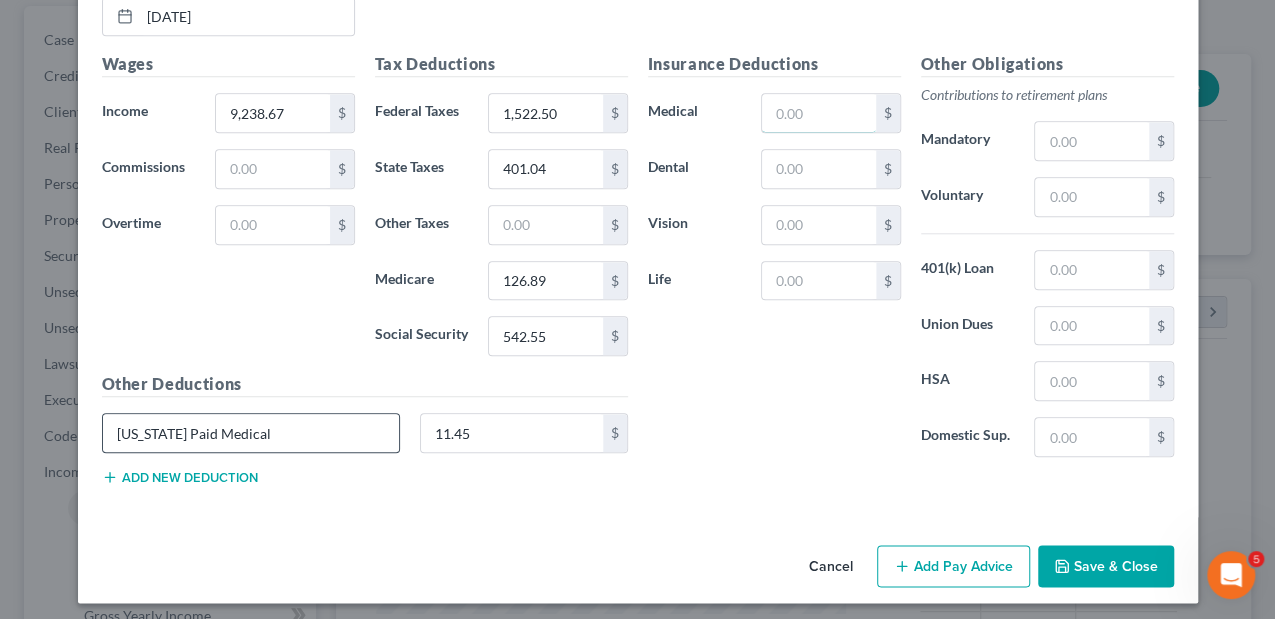 type on "556.37" 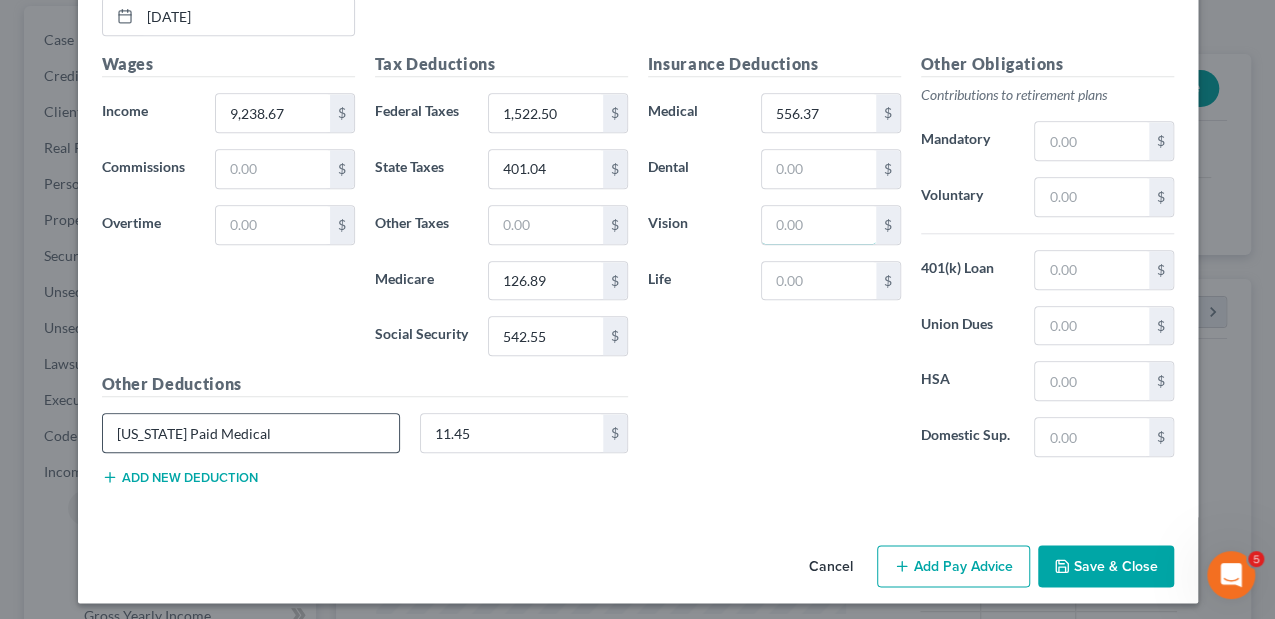 type on "6.82" 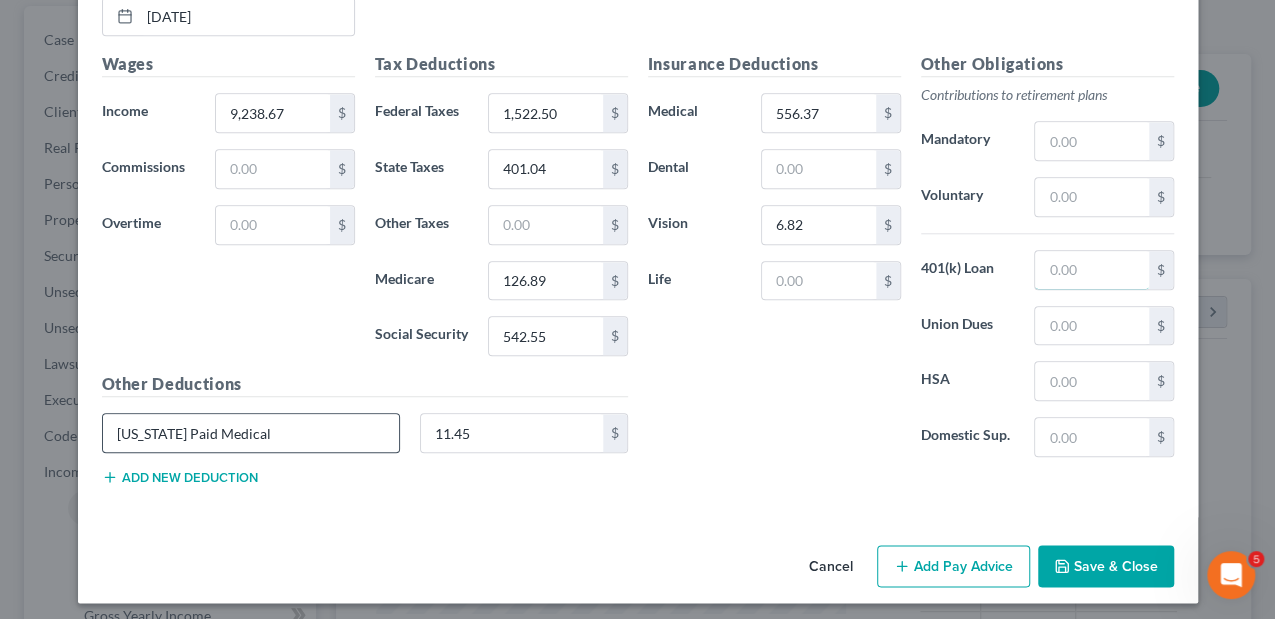type on "144.84" 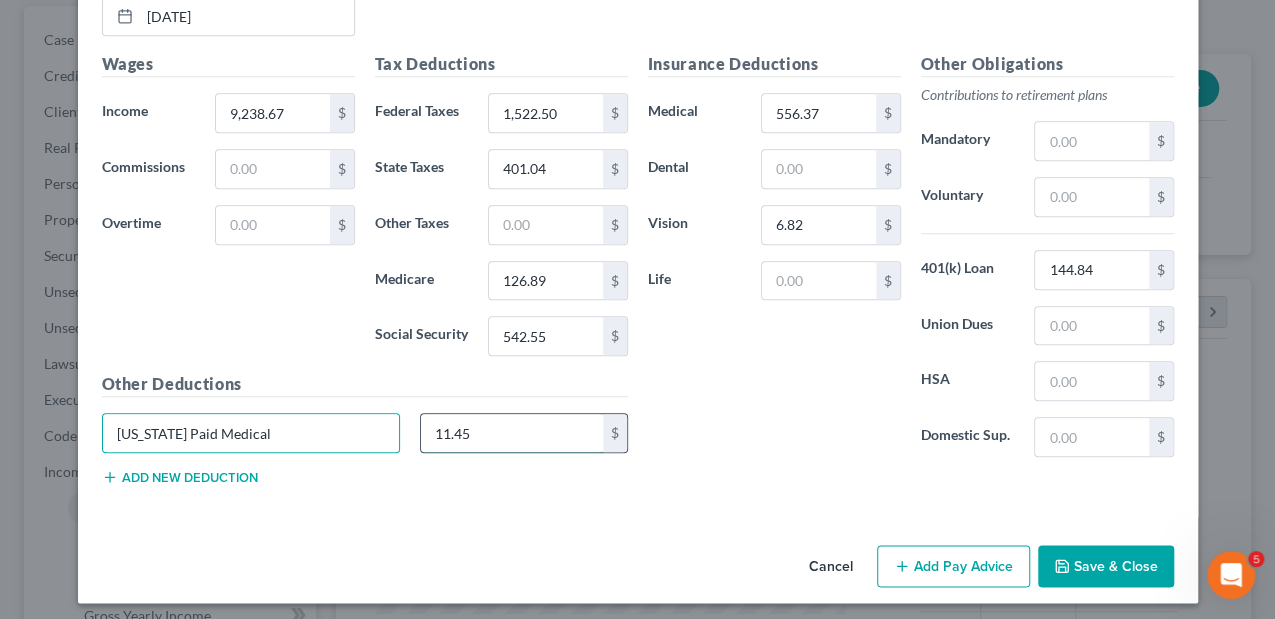 click on "11.45" at bounding box center [512, 433] 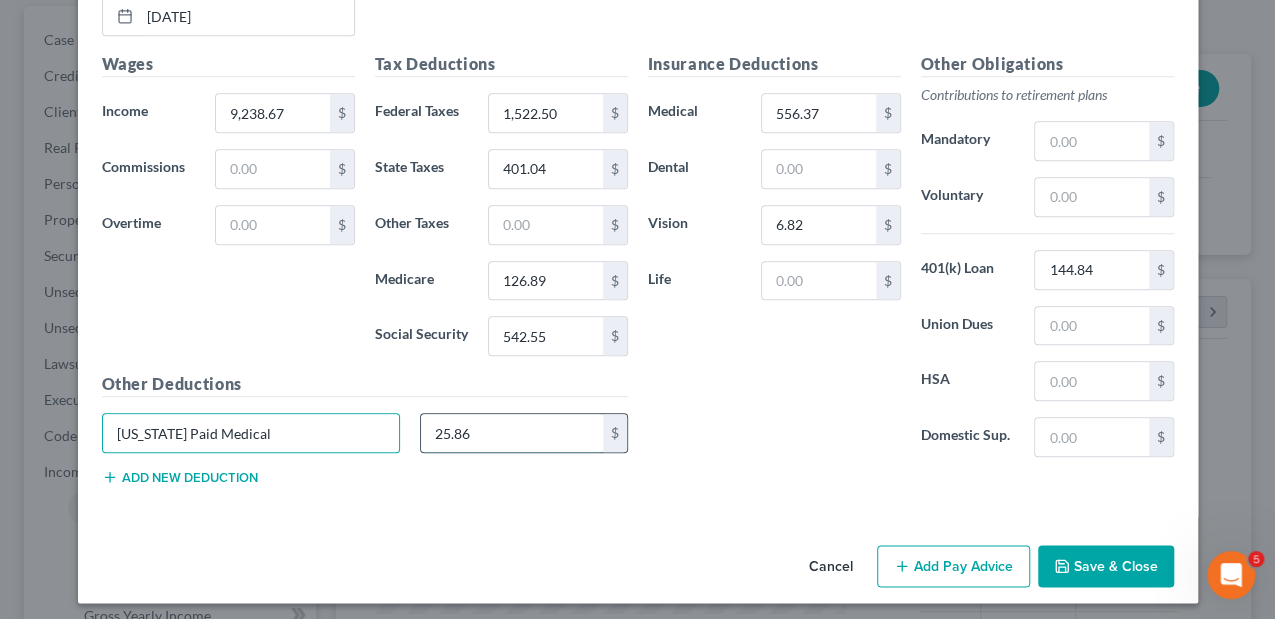 type on "25.86" 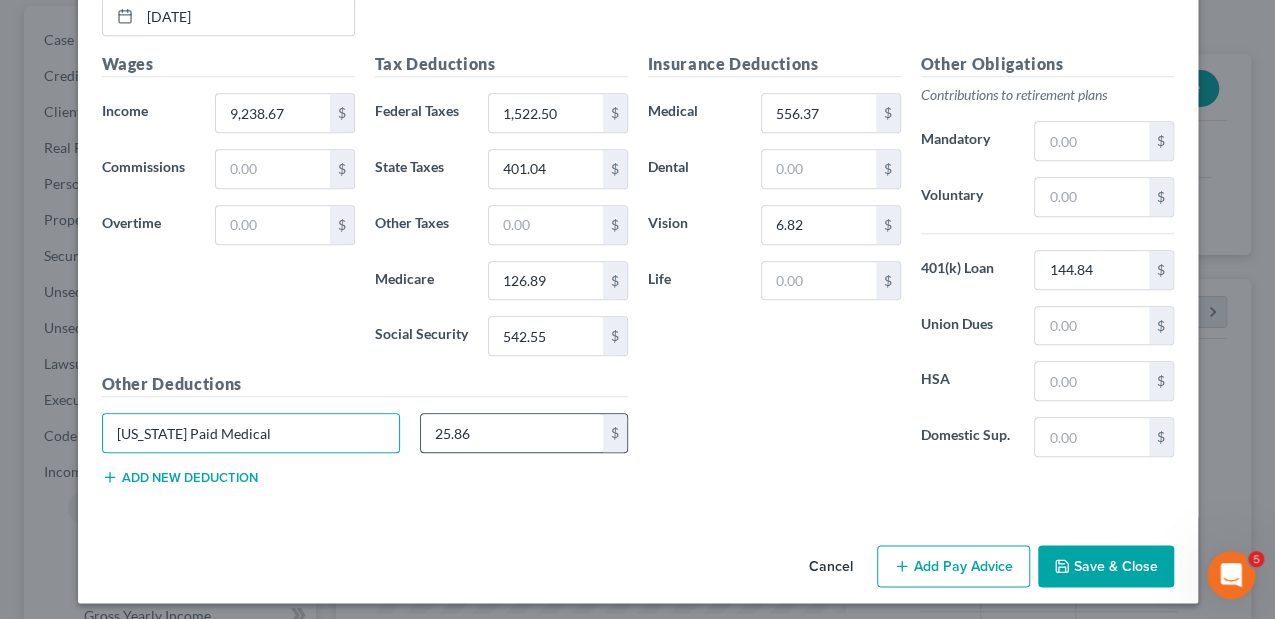 type 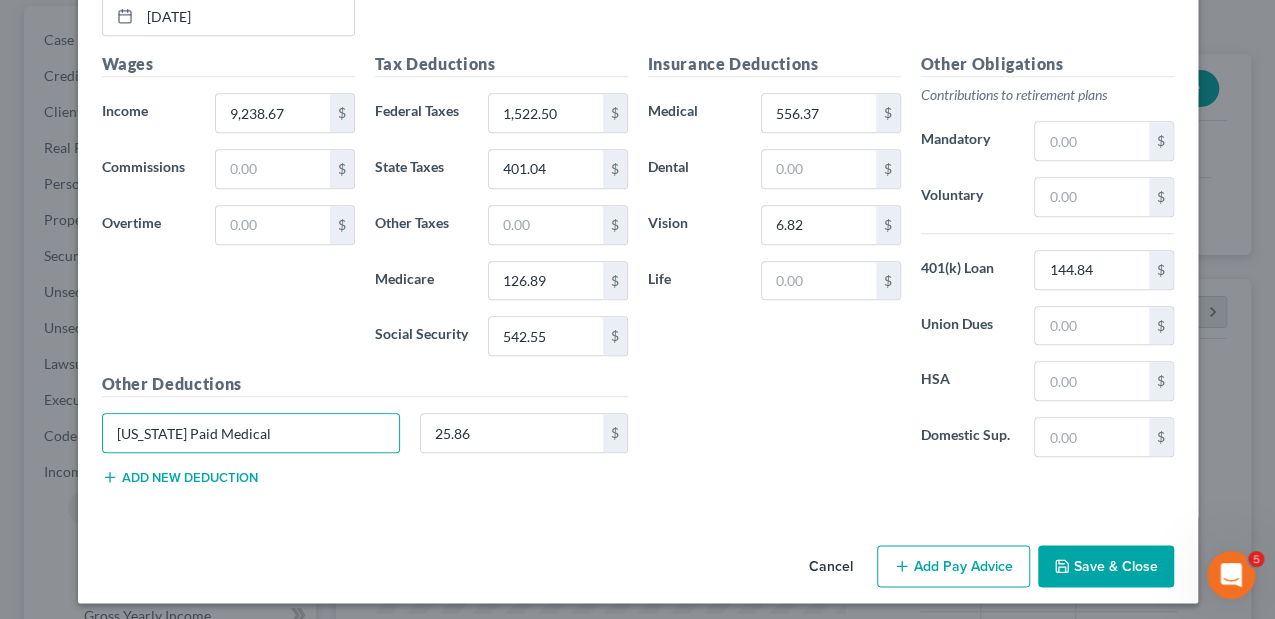 click on "Add new deduction" at bounding box center [180, 477] 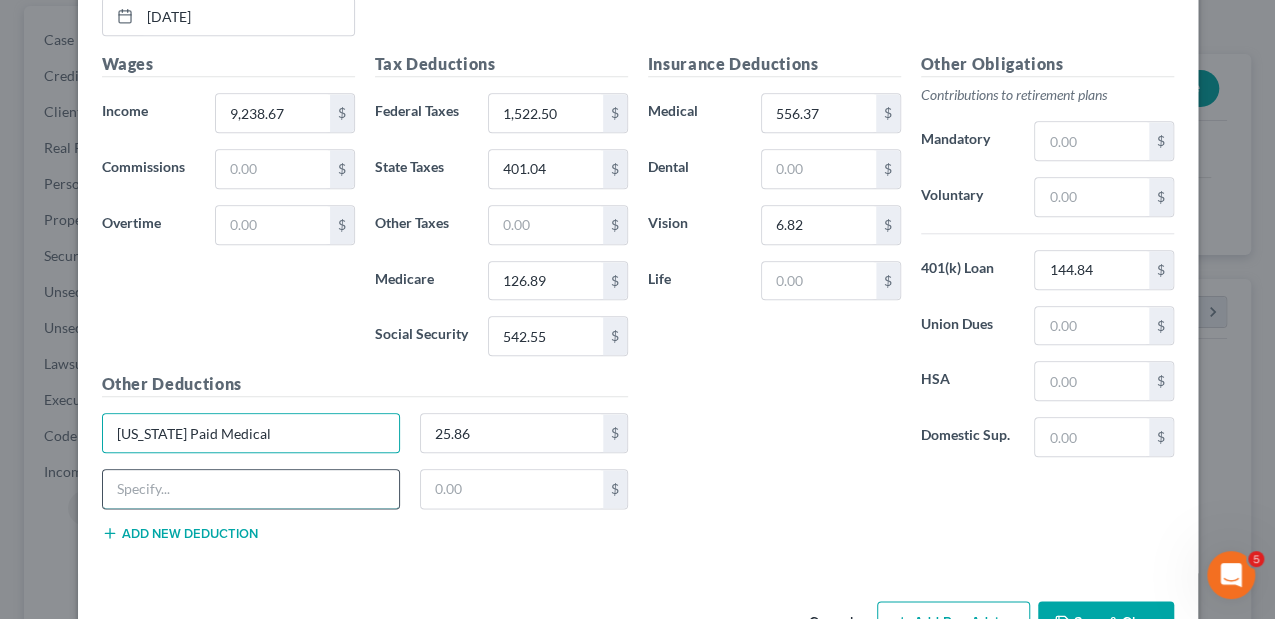 click at bounding box center (251, 489) 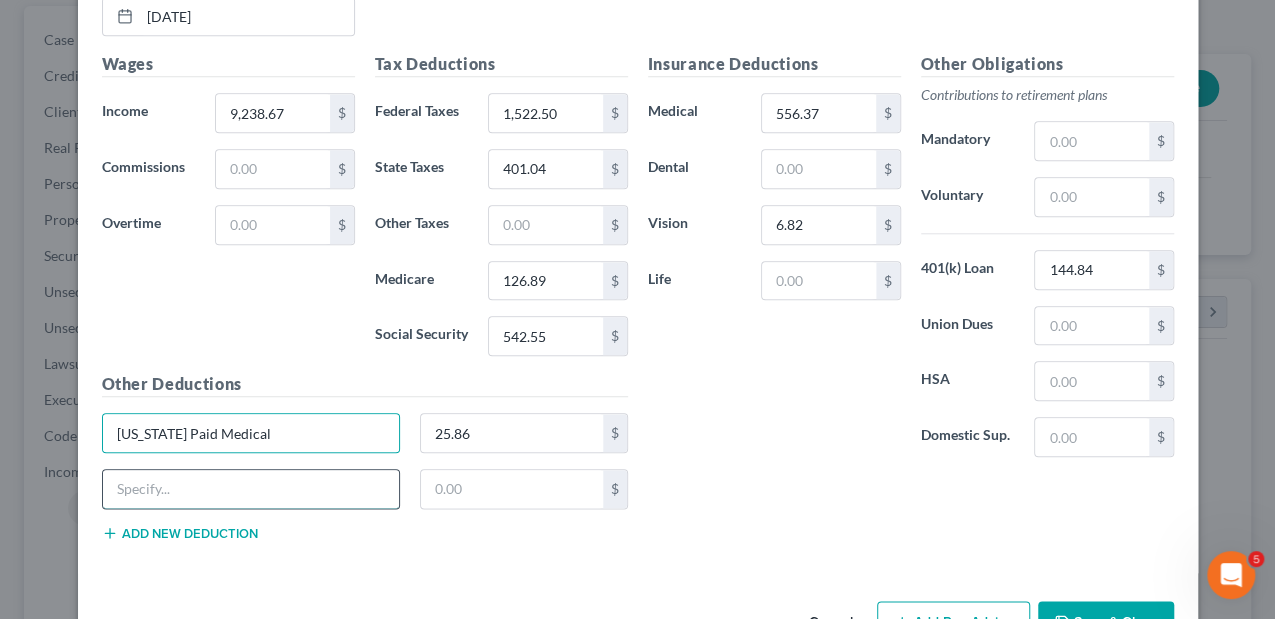 type on "[US_STATE] Paid Family" 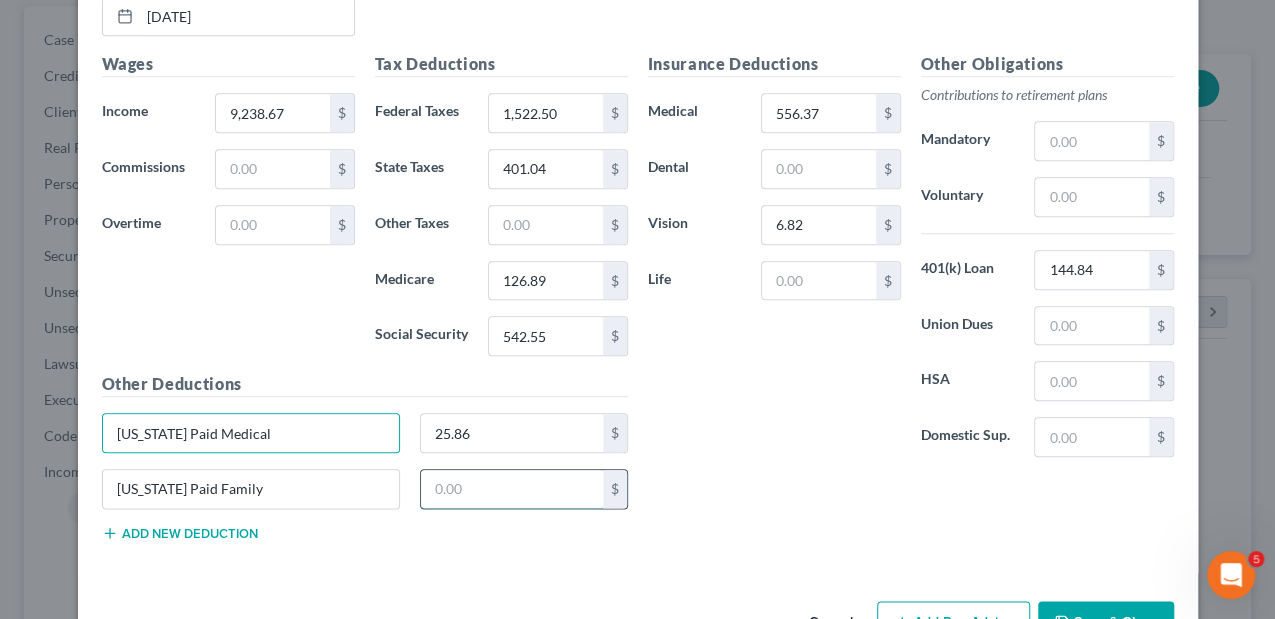click at bounding box center (512, 489) 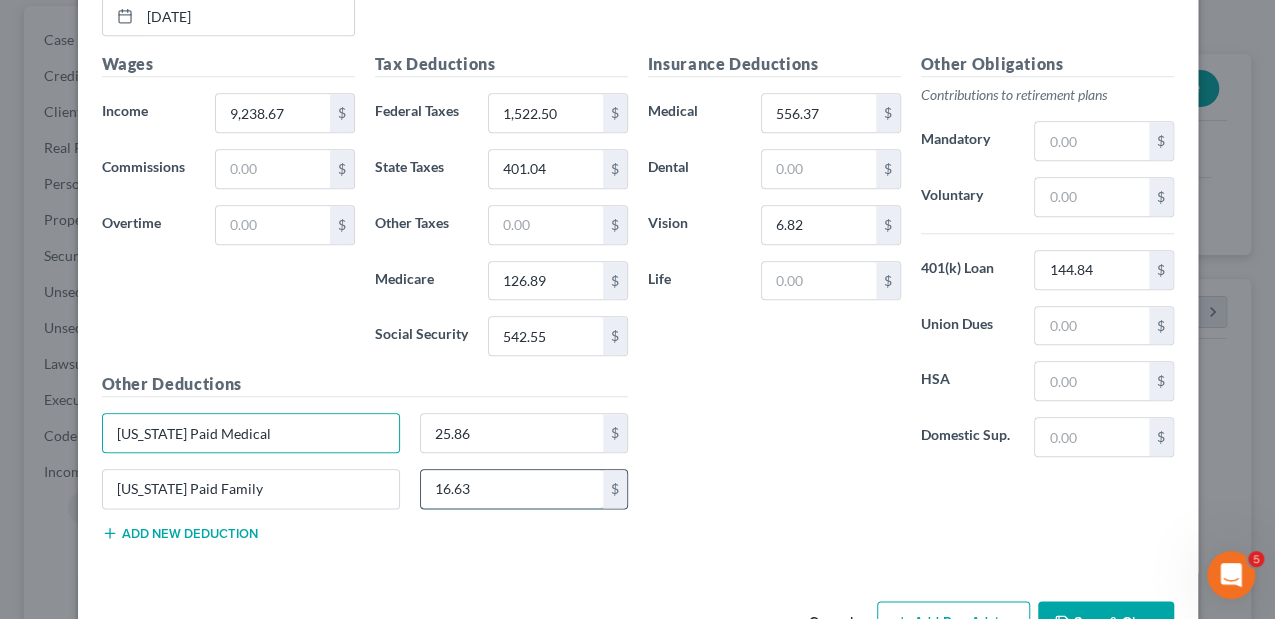 type on "16.63" 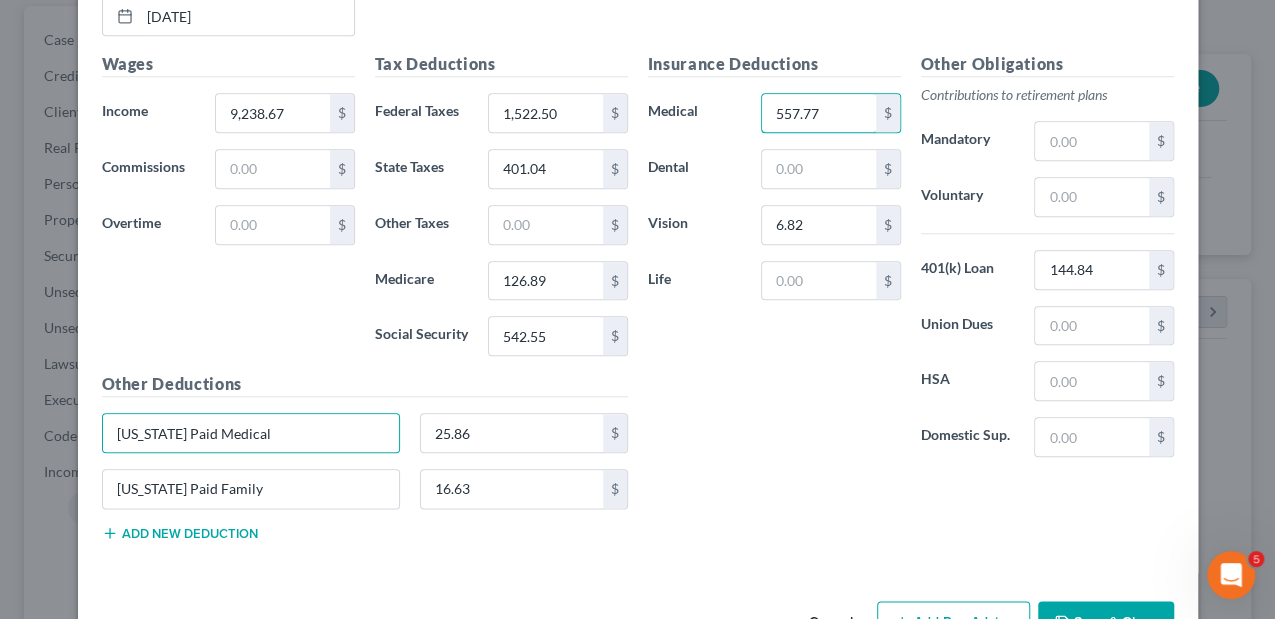type on "557.77" 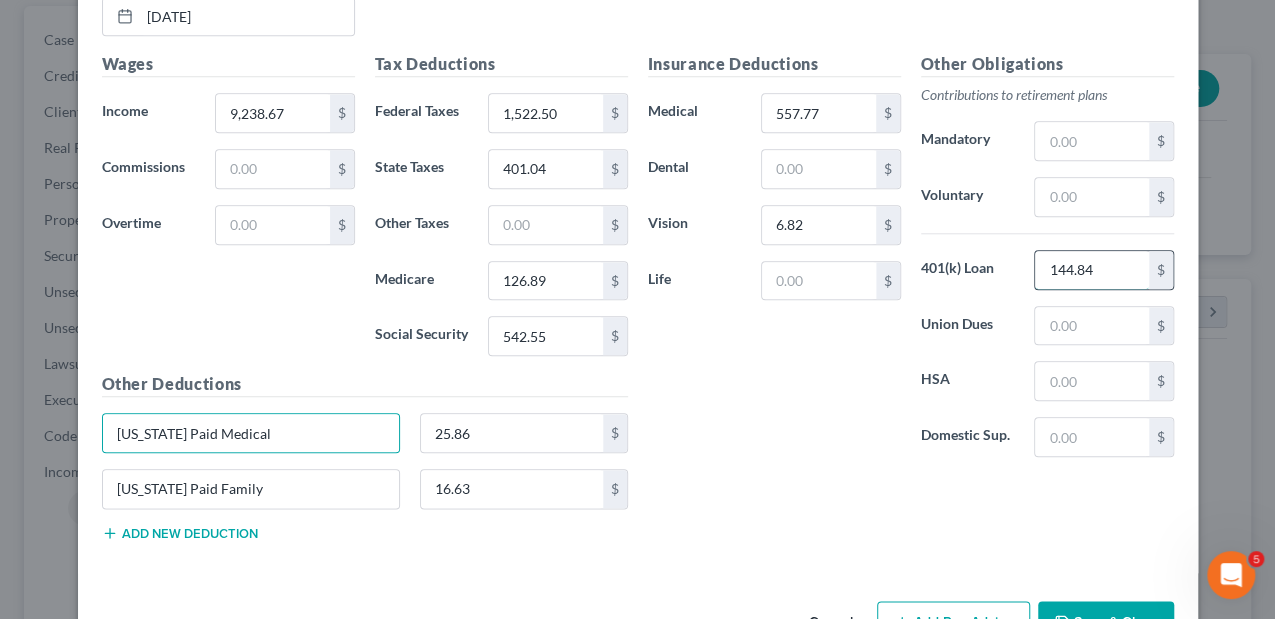 click on "144.84" at bounding box center (1091, 270) 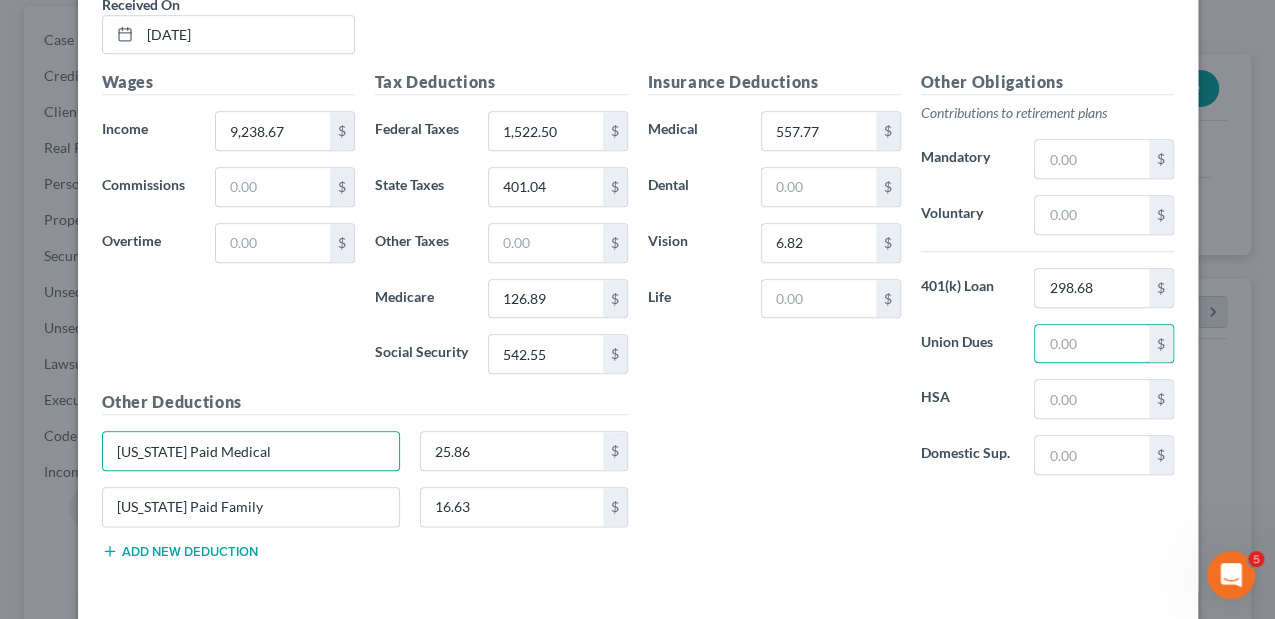 scroll, scrollTop: 938, scrollLeft: 0, axis: vertical 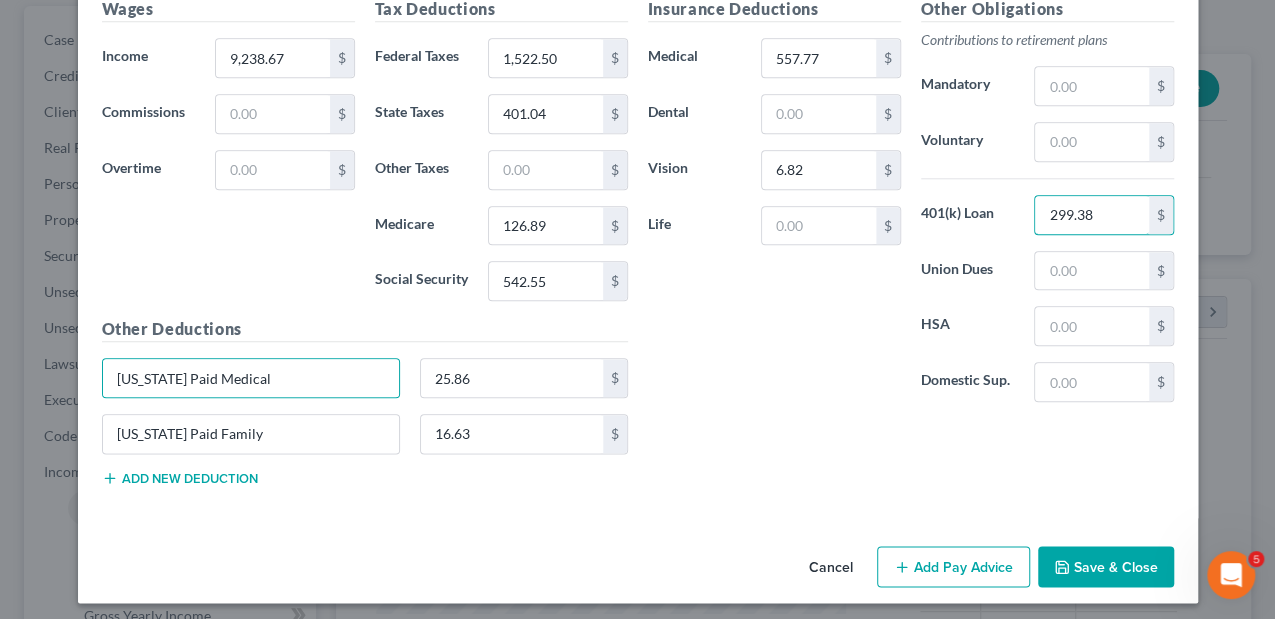 type on "299.38" 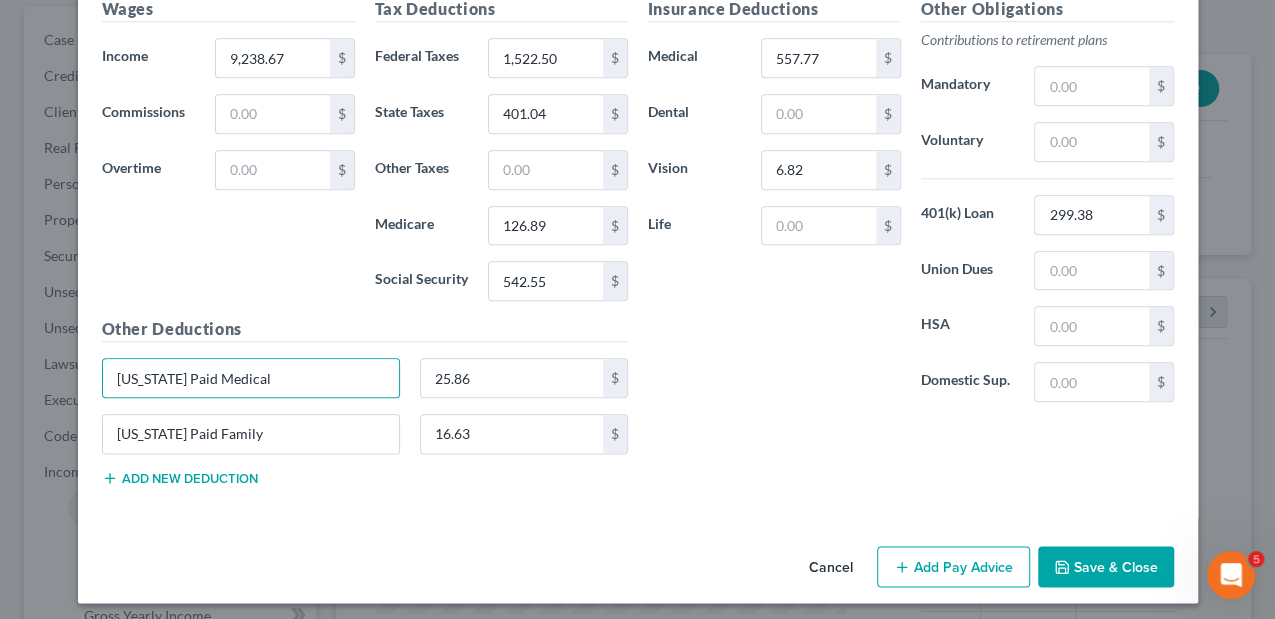 click on "Save & Close" at bounding box center [1106, 567] 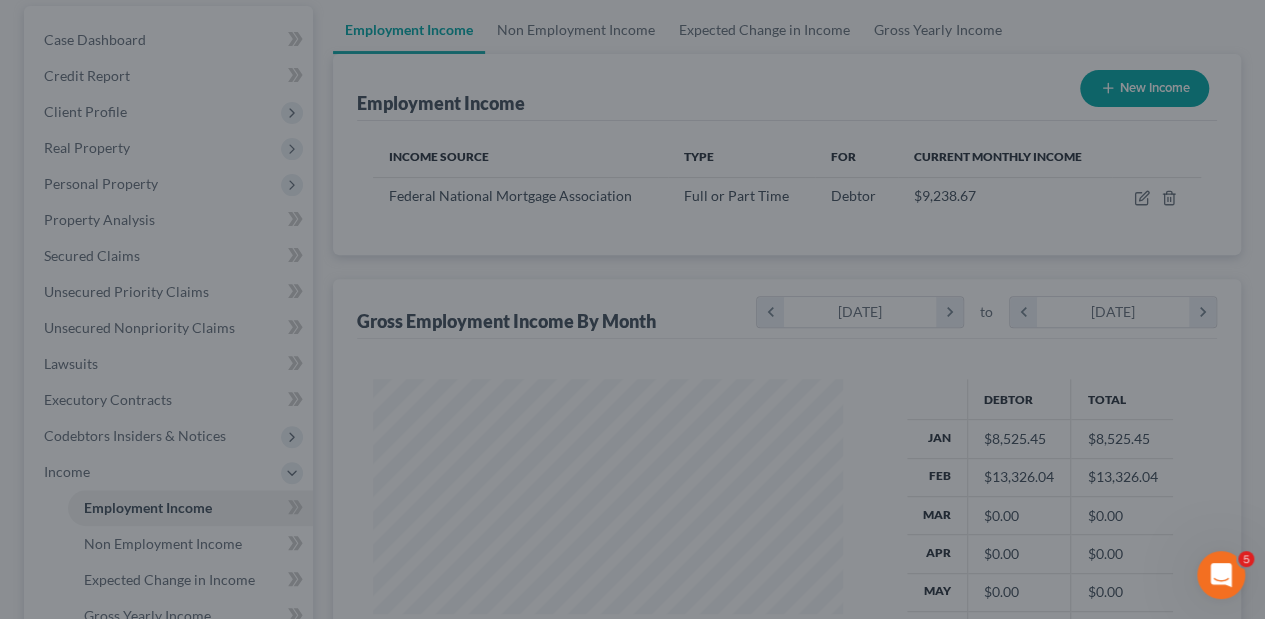 scroll, scrollTop: 356, scrollLeft: 506, axis: both 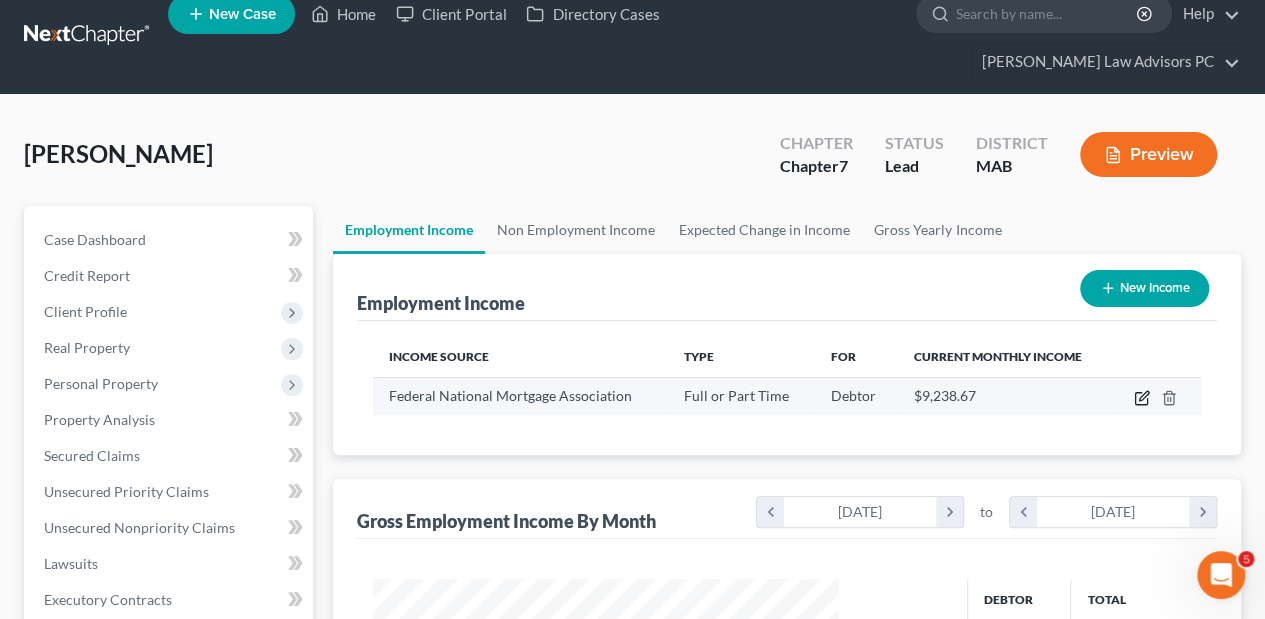 click 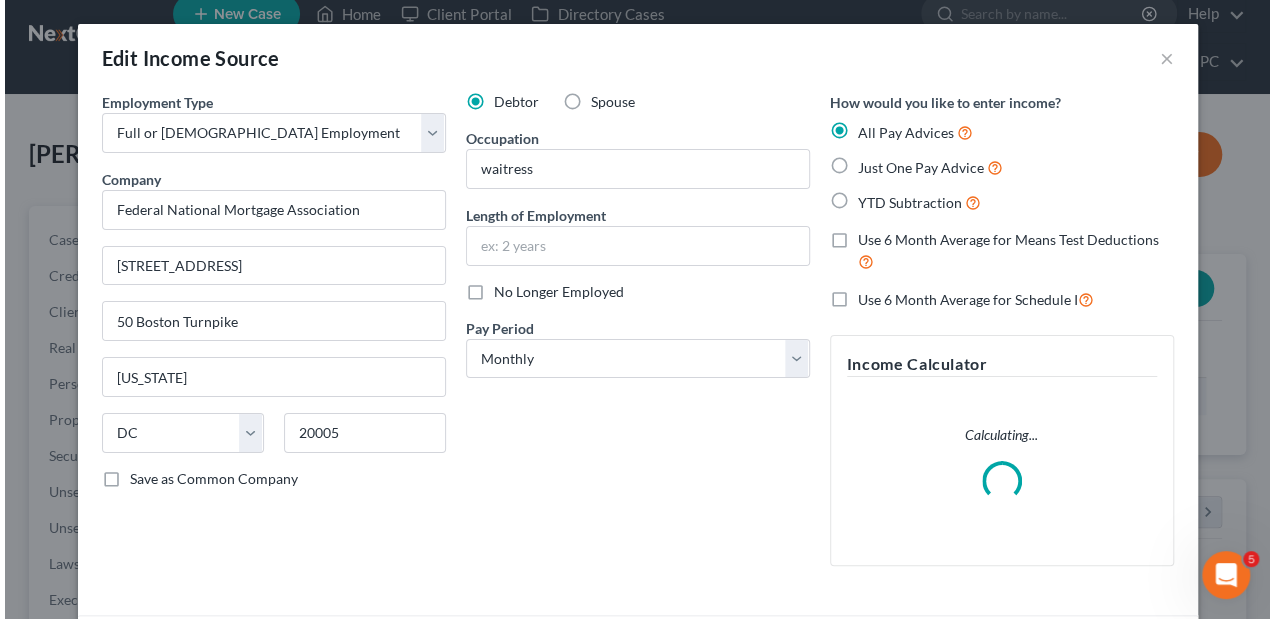 scroll, scrollTop: 999644, scrollLeft: 999489, axis: both 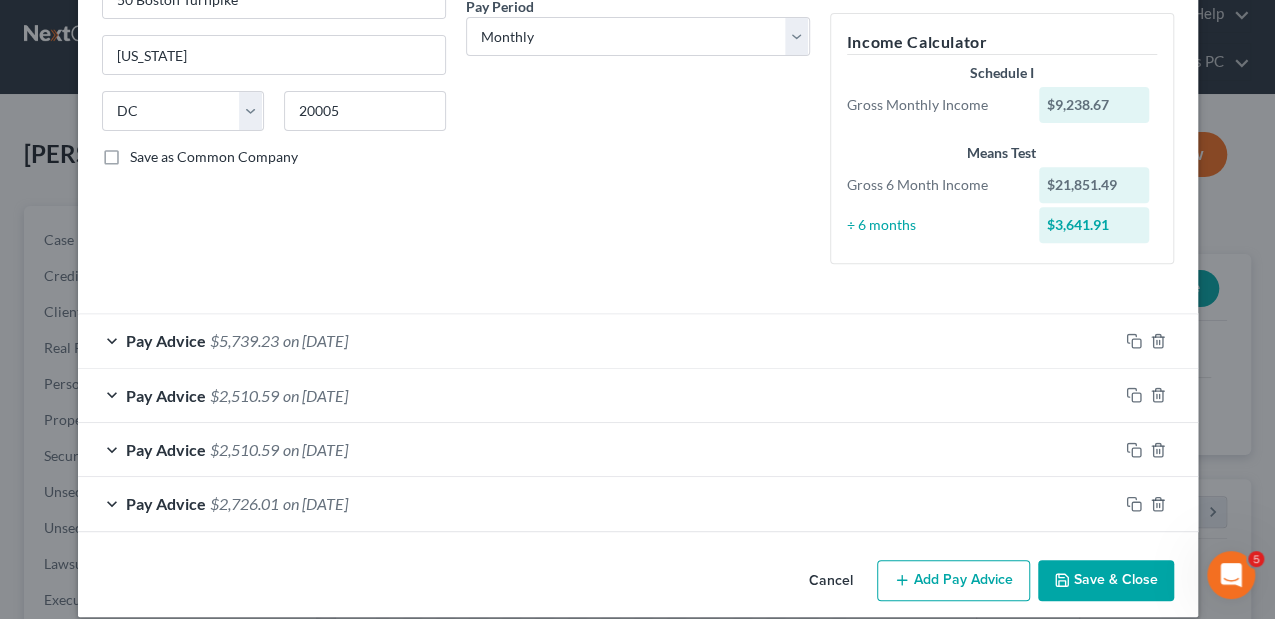 click on "Add Pay Advice" at bounding box center (953, 581) 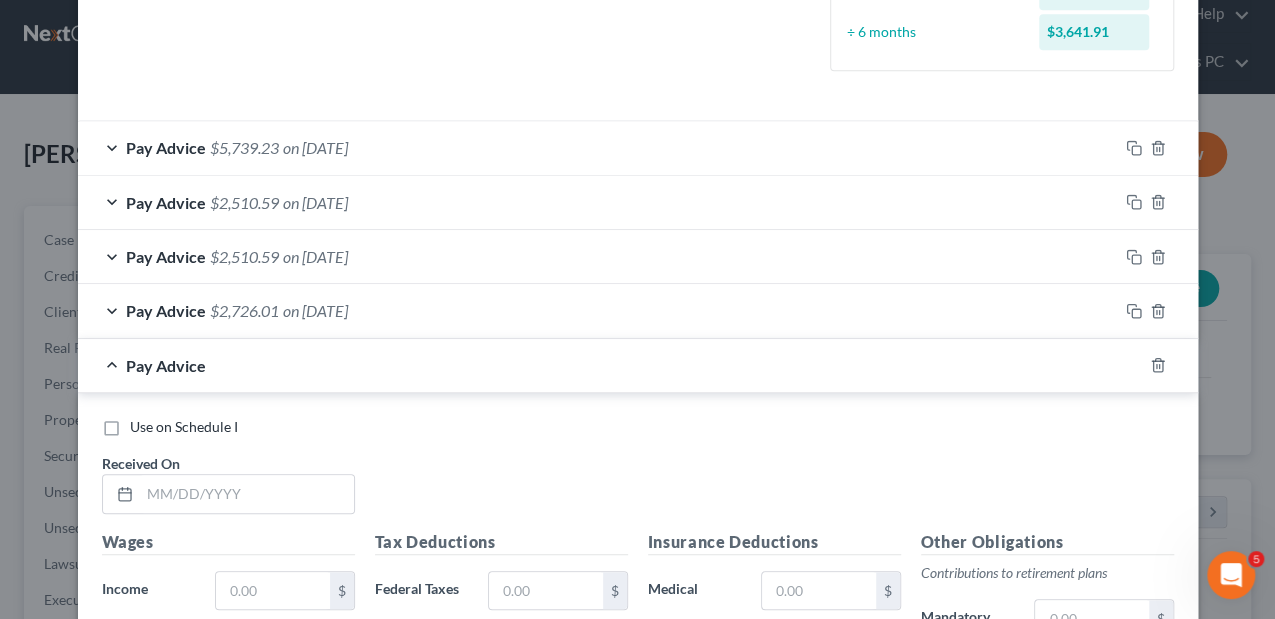 scroll, scrollTop: 522, scrollLeft: 0, axis: vertical 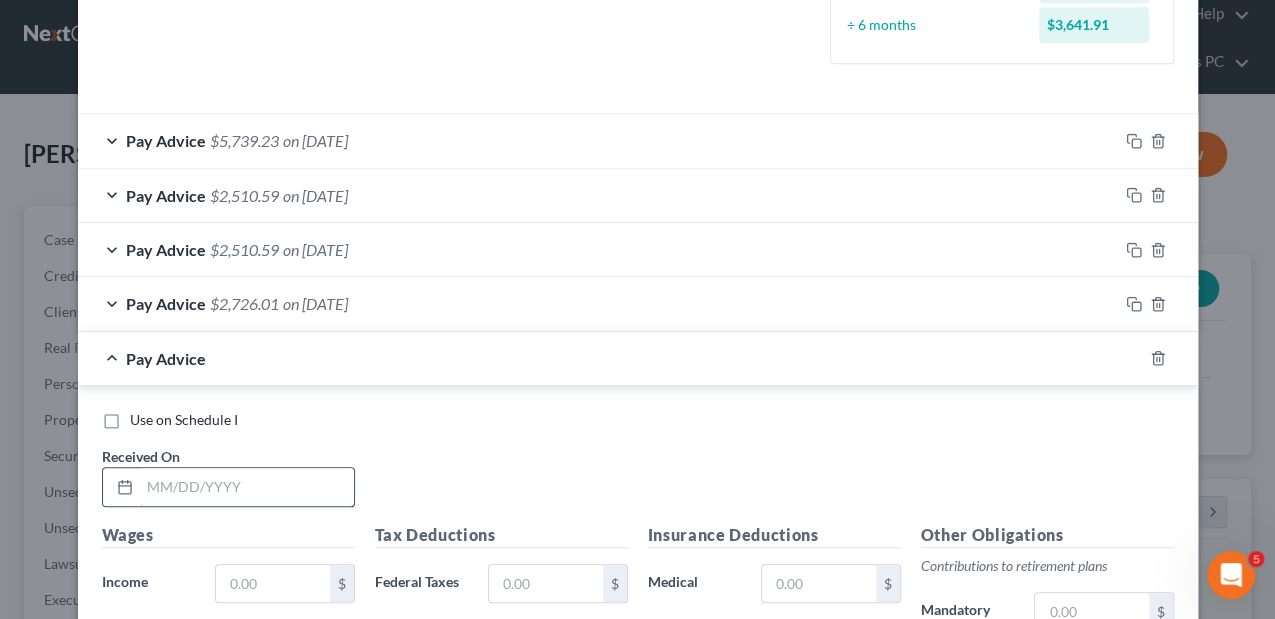 click at bounding box center (247, 487) 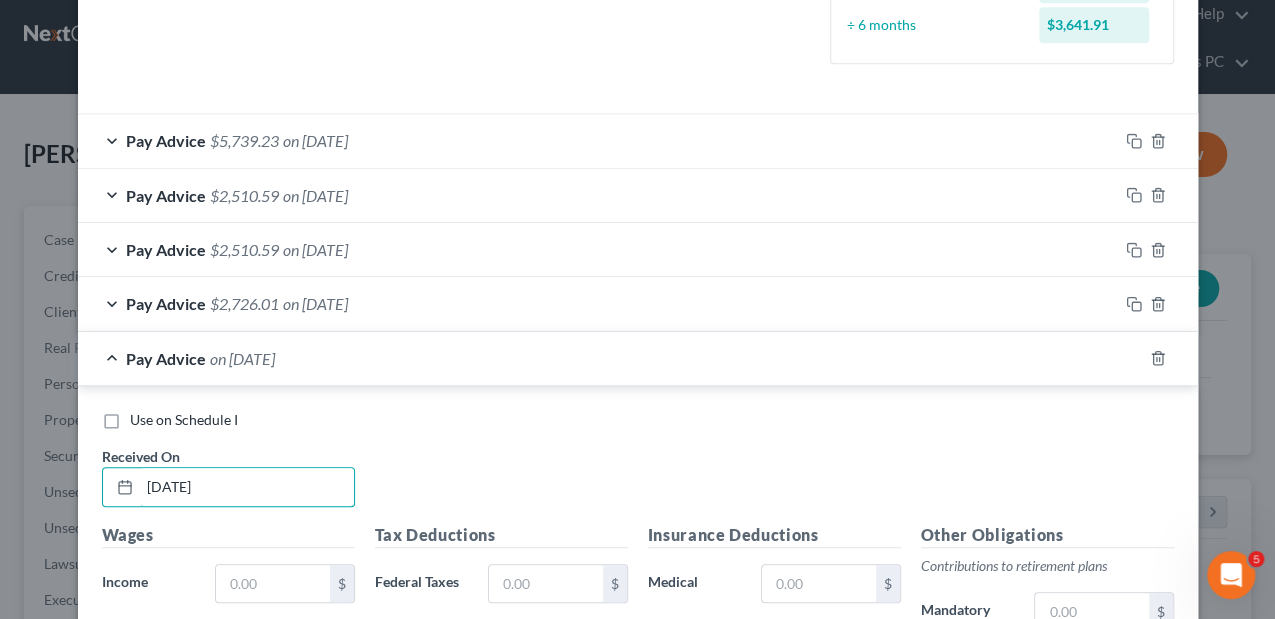 type on "[DATE]" 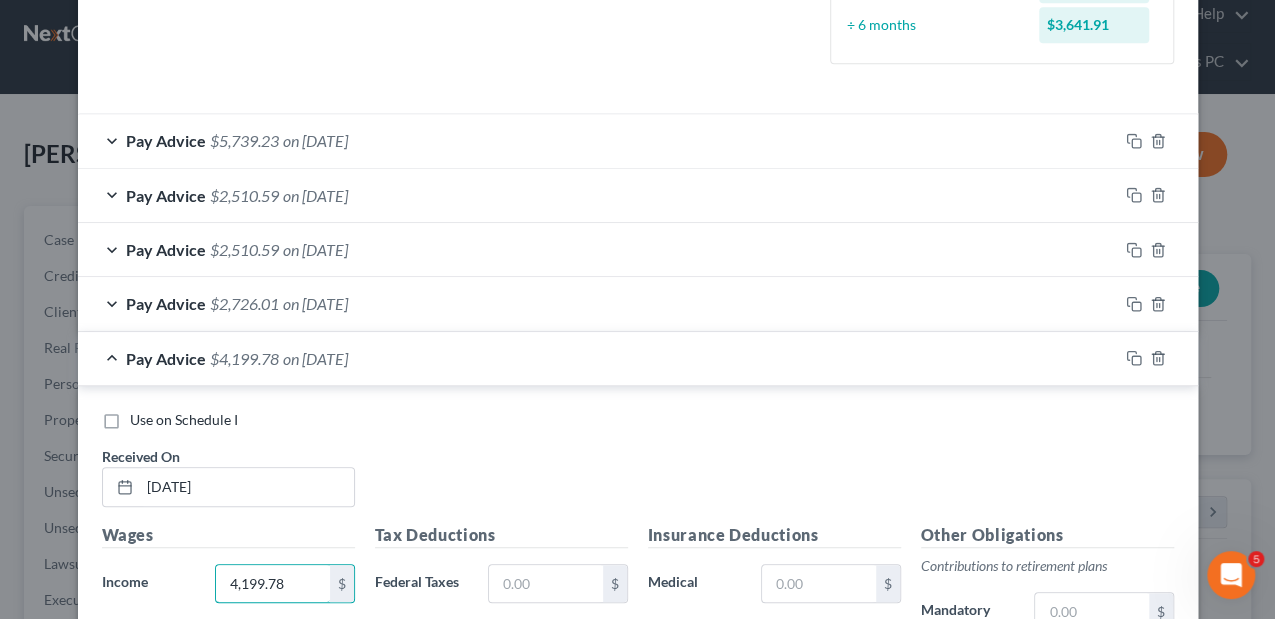 type on "4,199.78" 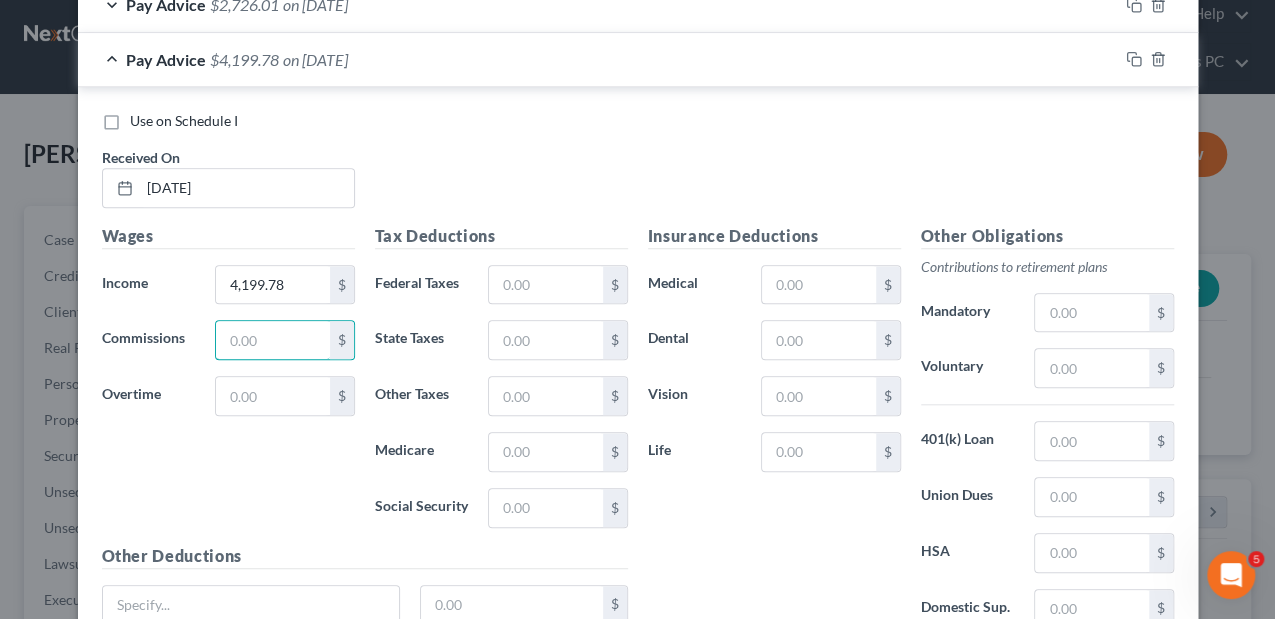 scroll, scrollTop: 823, scrollLeft: 0, axis: vertical 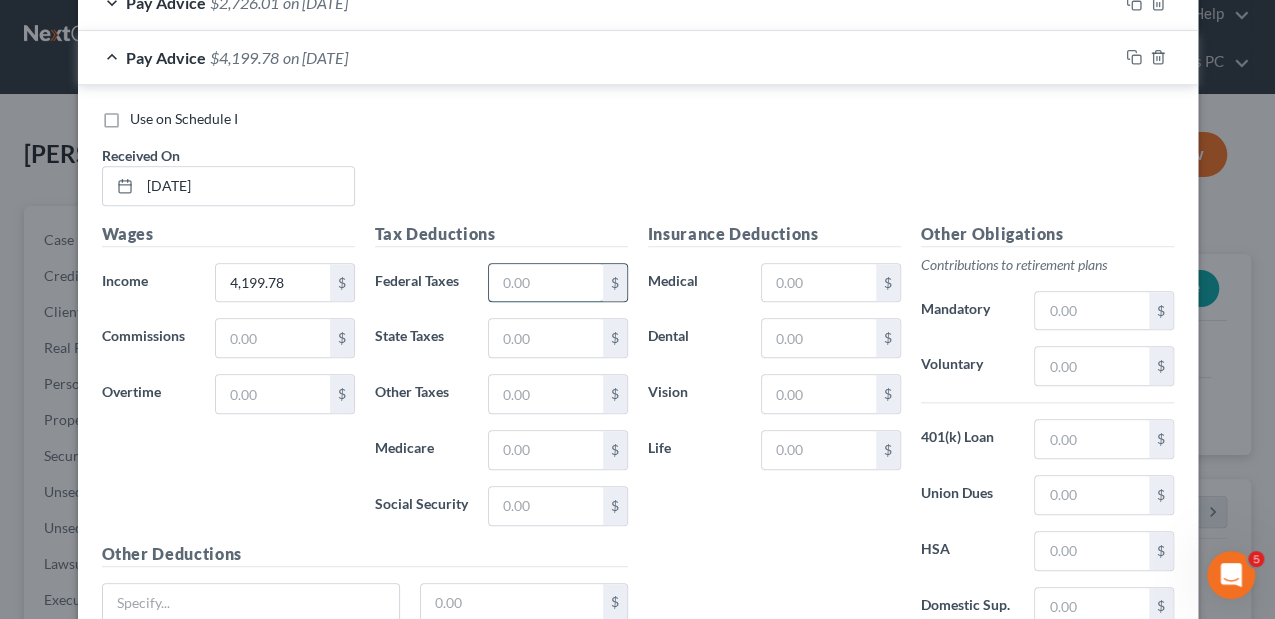 click at bounding box center (545, 283) 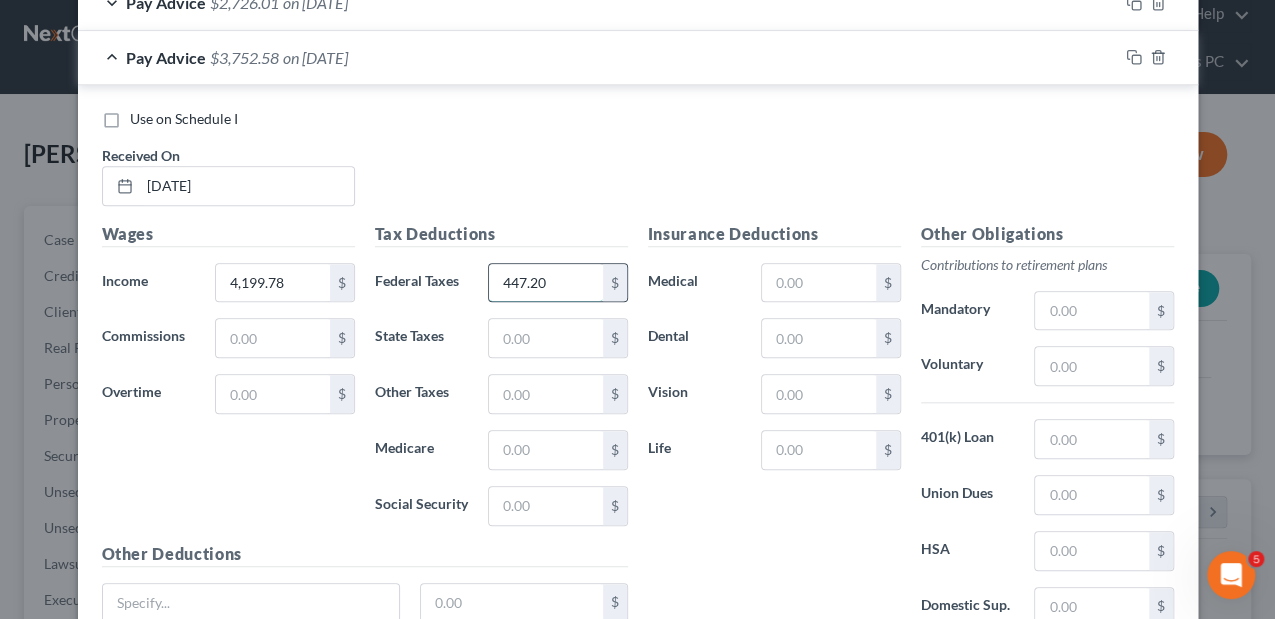 type on "447.20" 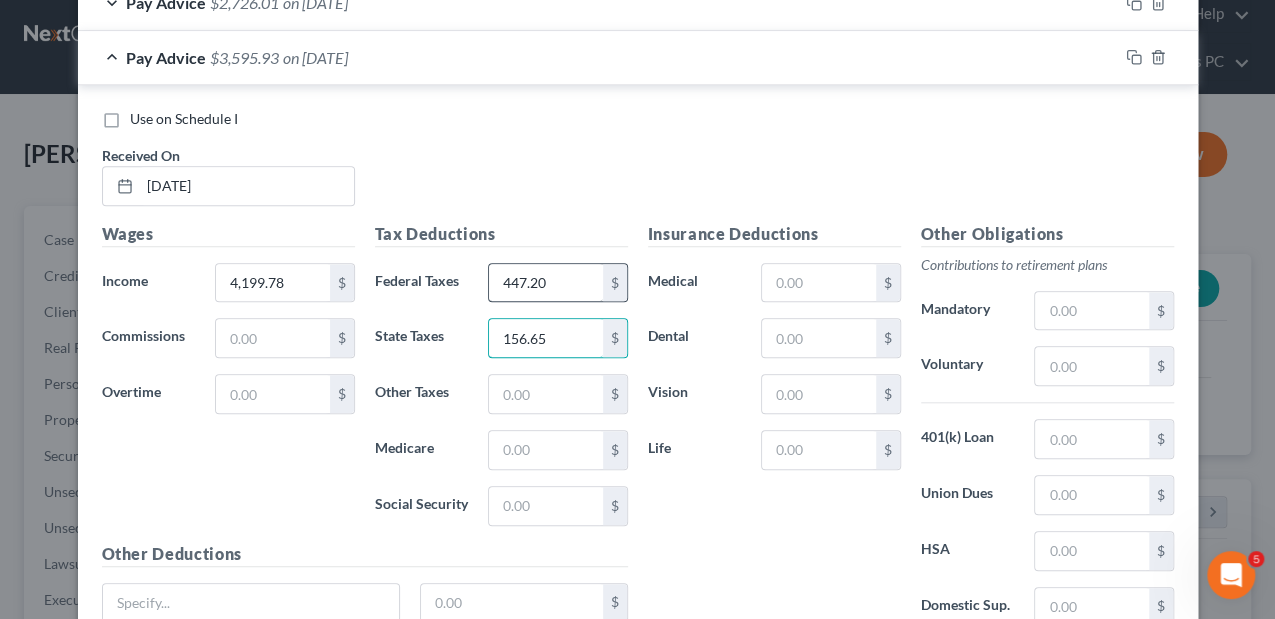 type on "156.65" 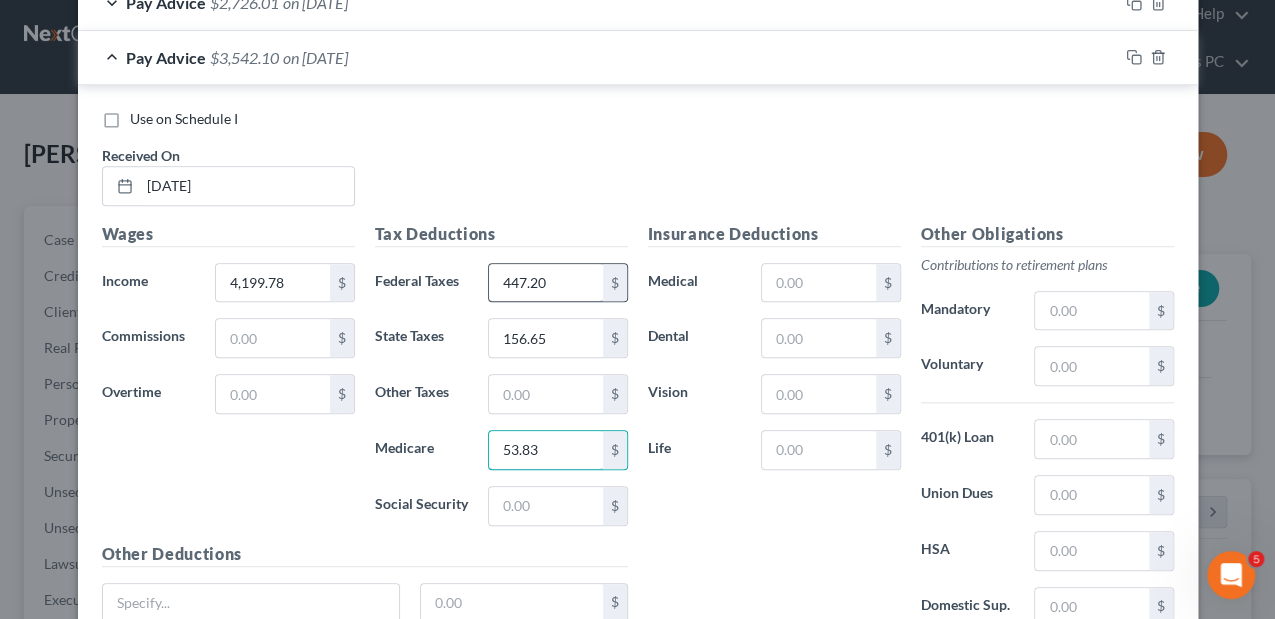 type on "53.83" 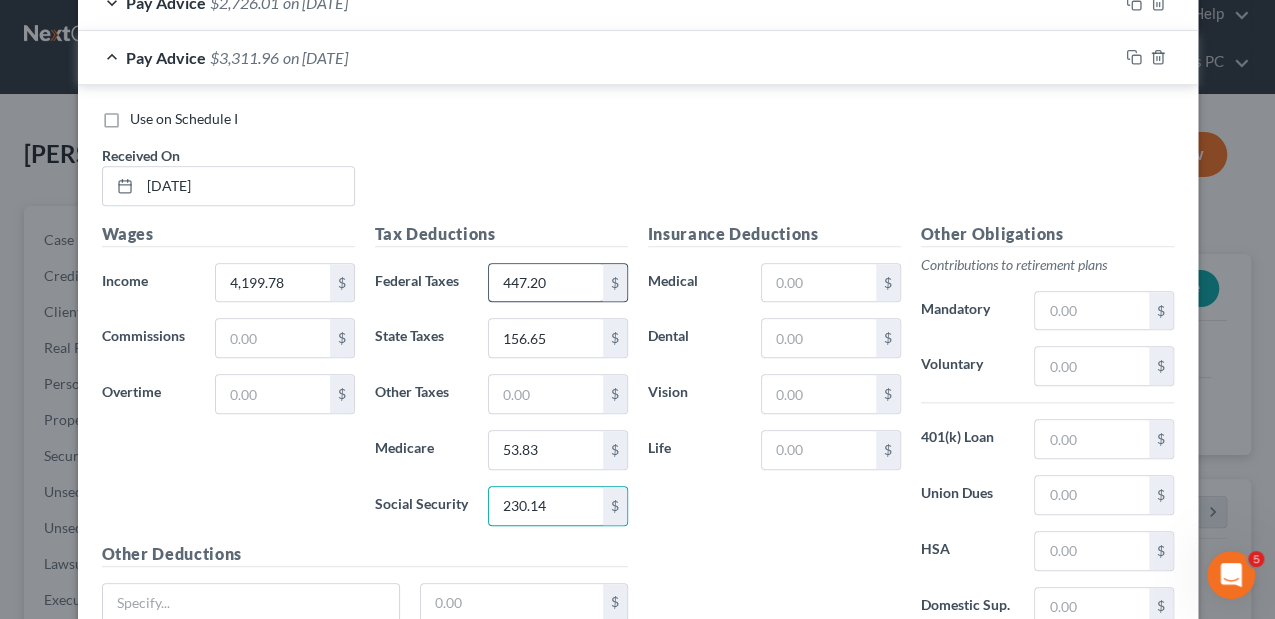 type on "230.14" 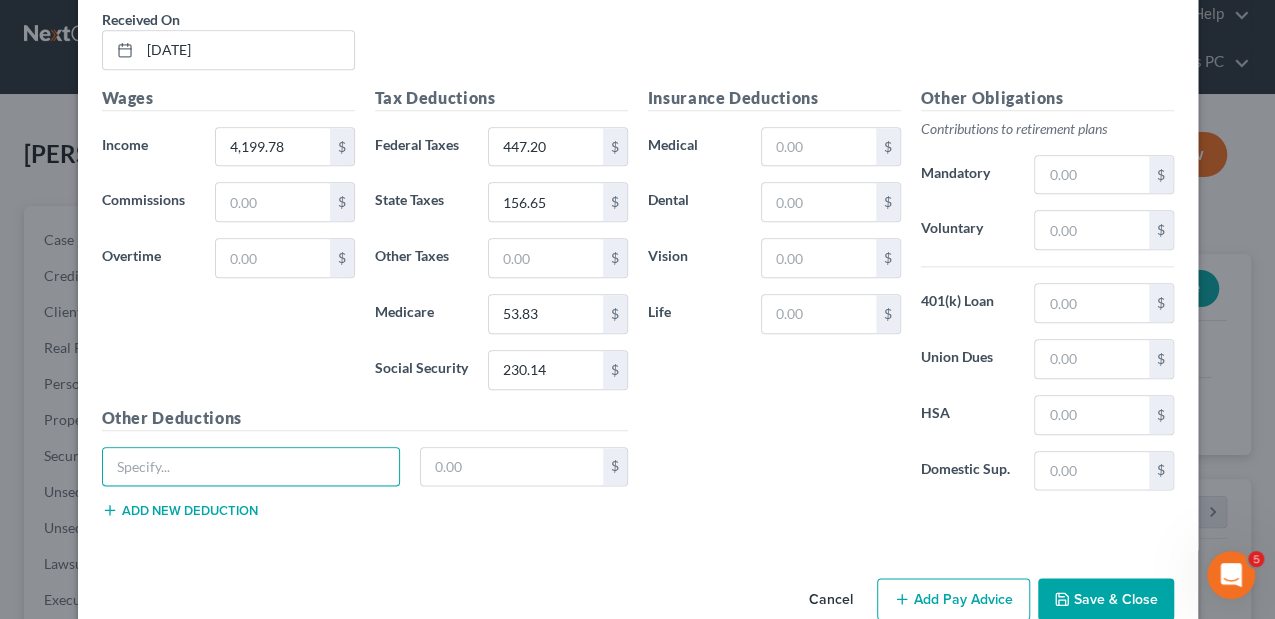 scroll, scrollTop: 992, scrollLeft: 0, axis: vertical 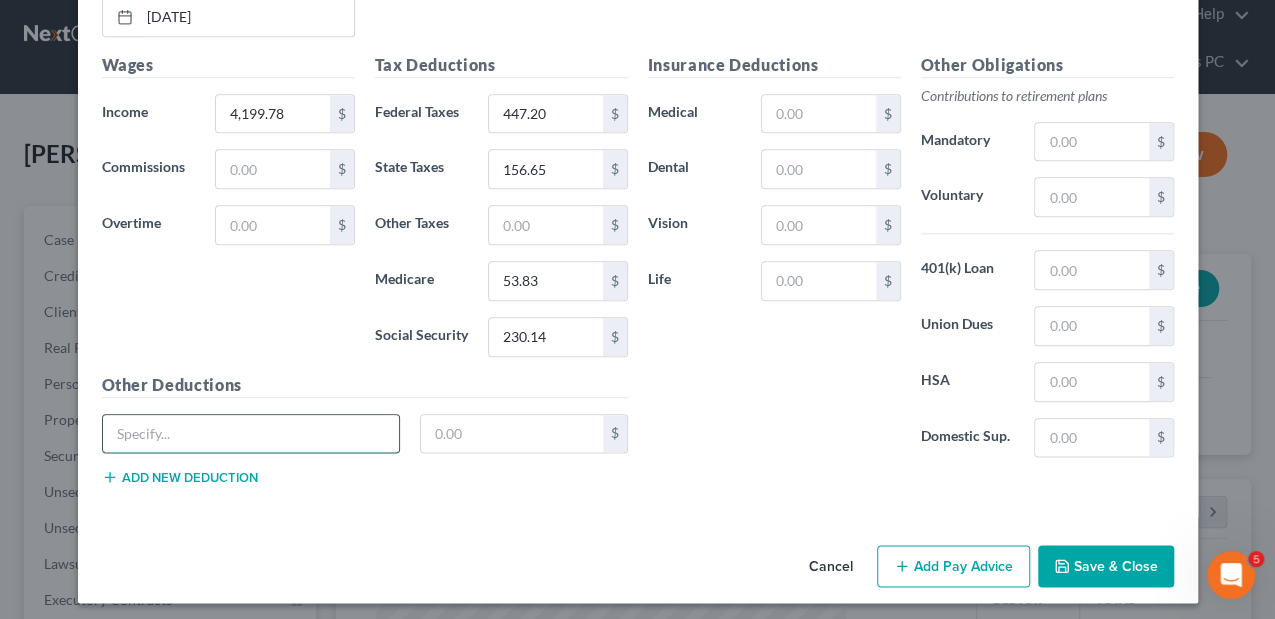 click at bounding box center [251, 434] 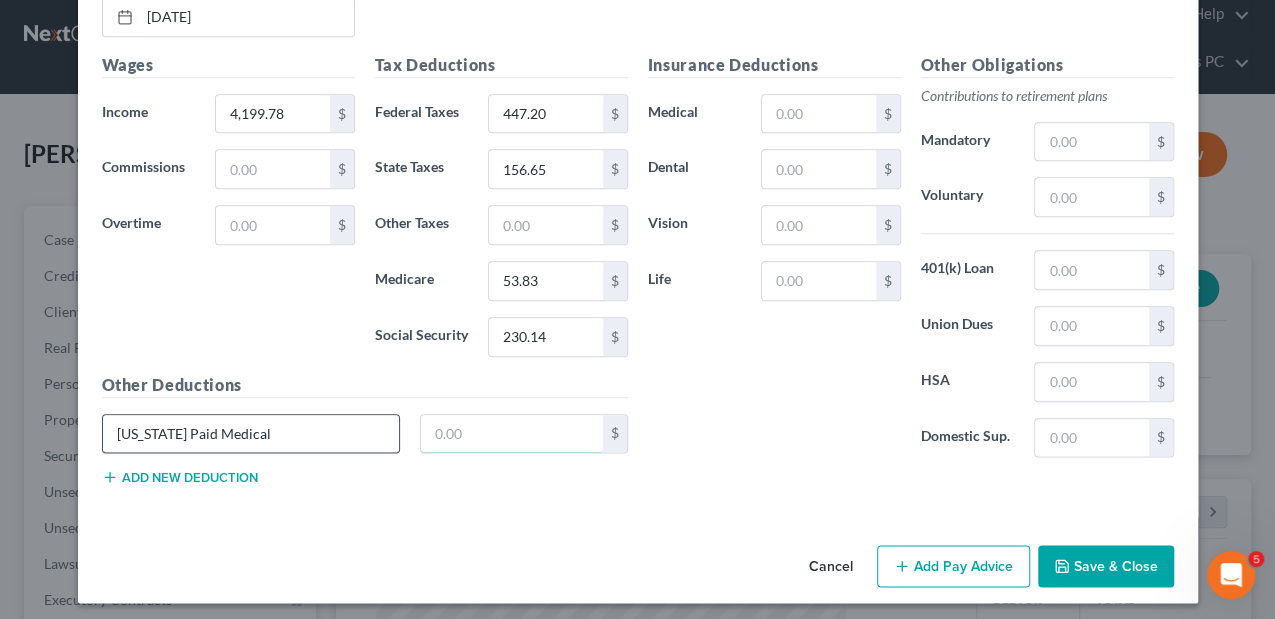 type on "25.86" 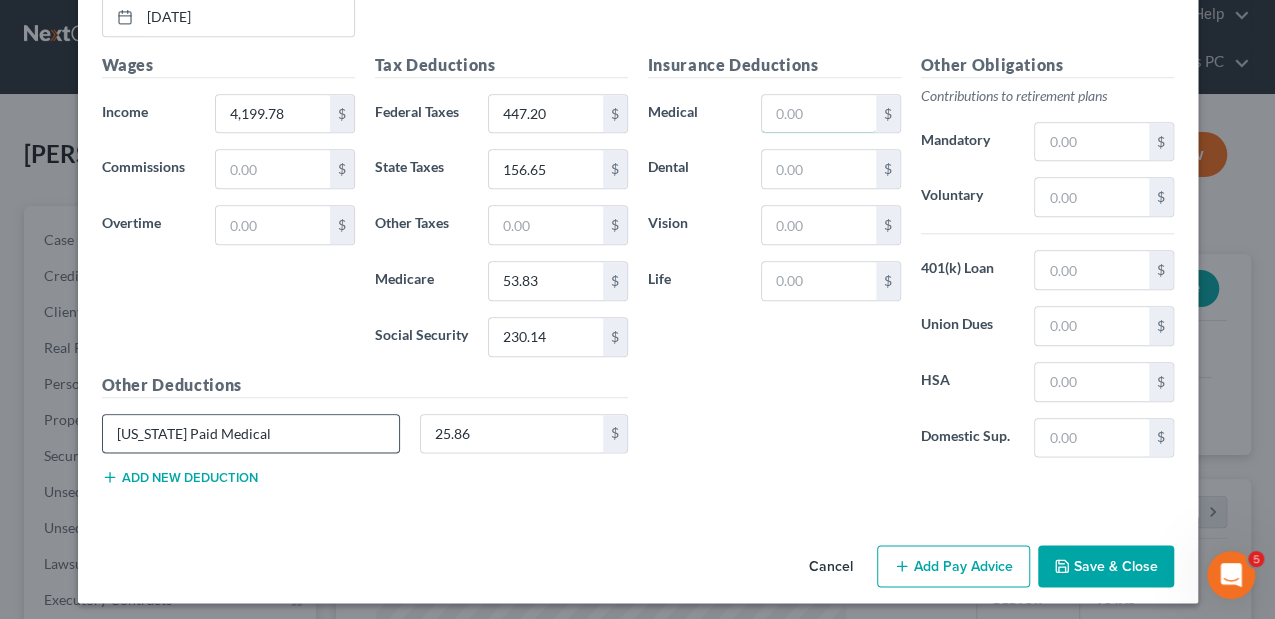 type on "557.77" 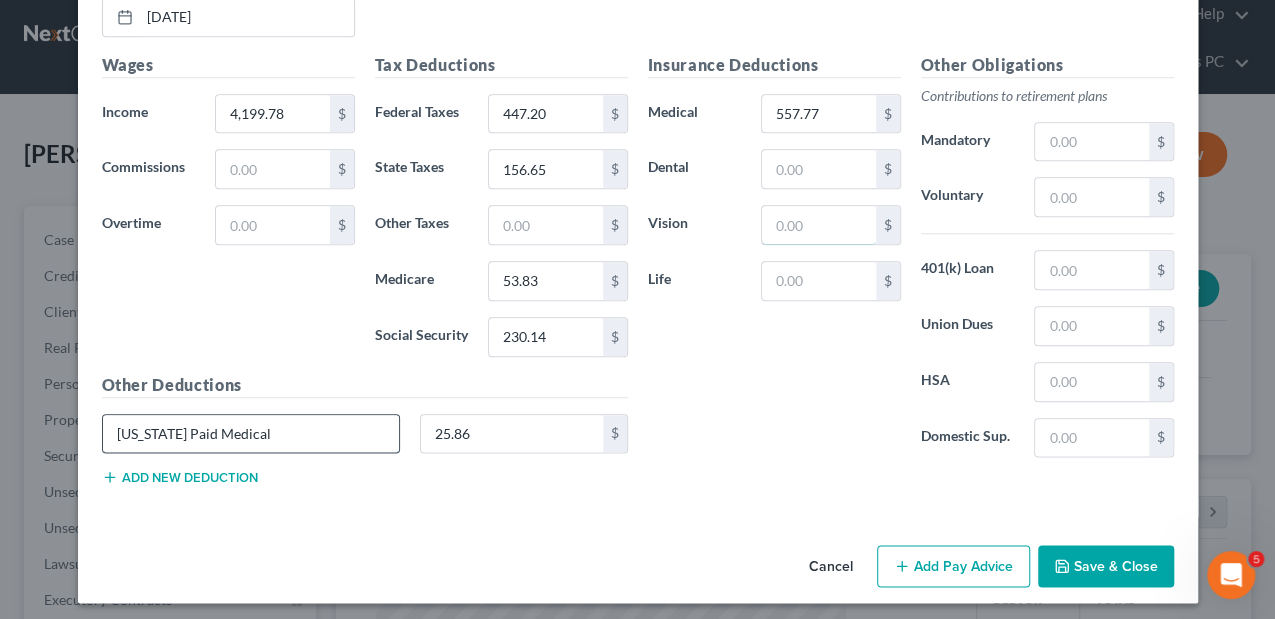 type on "6.82" 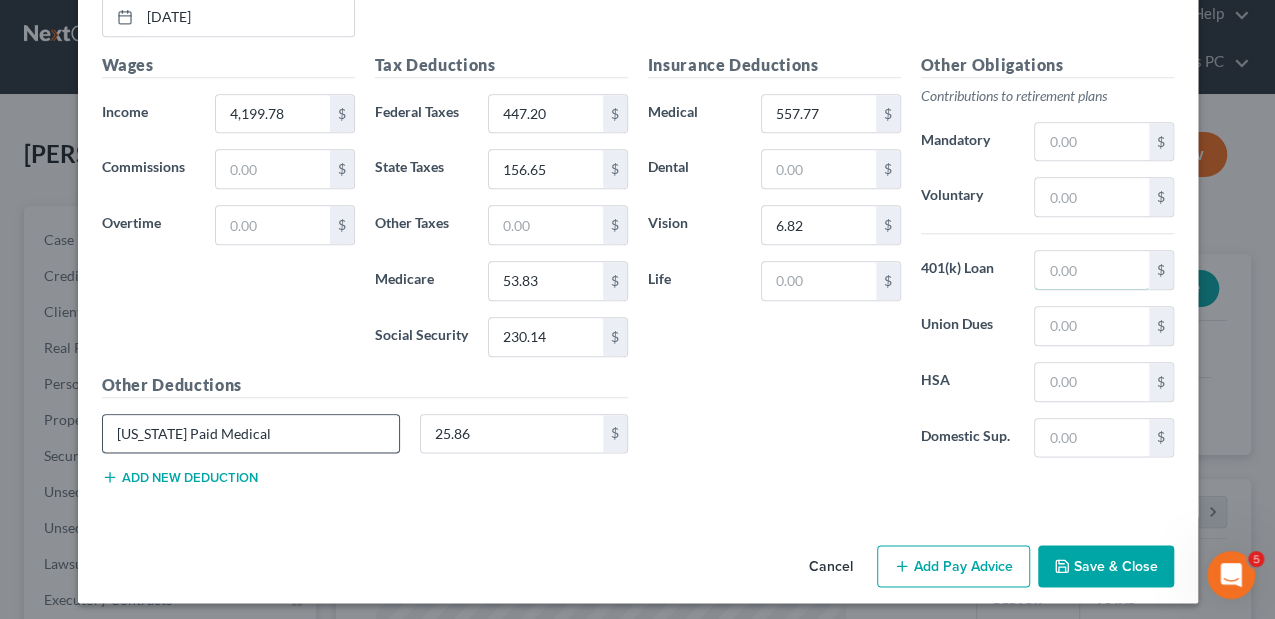type on "299.38+" 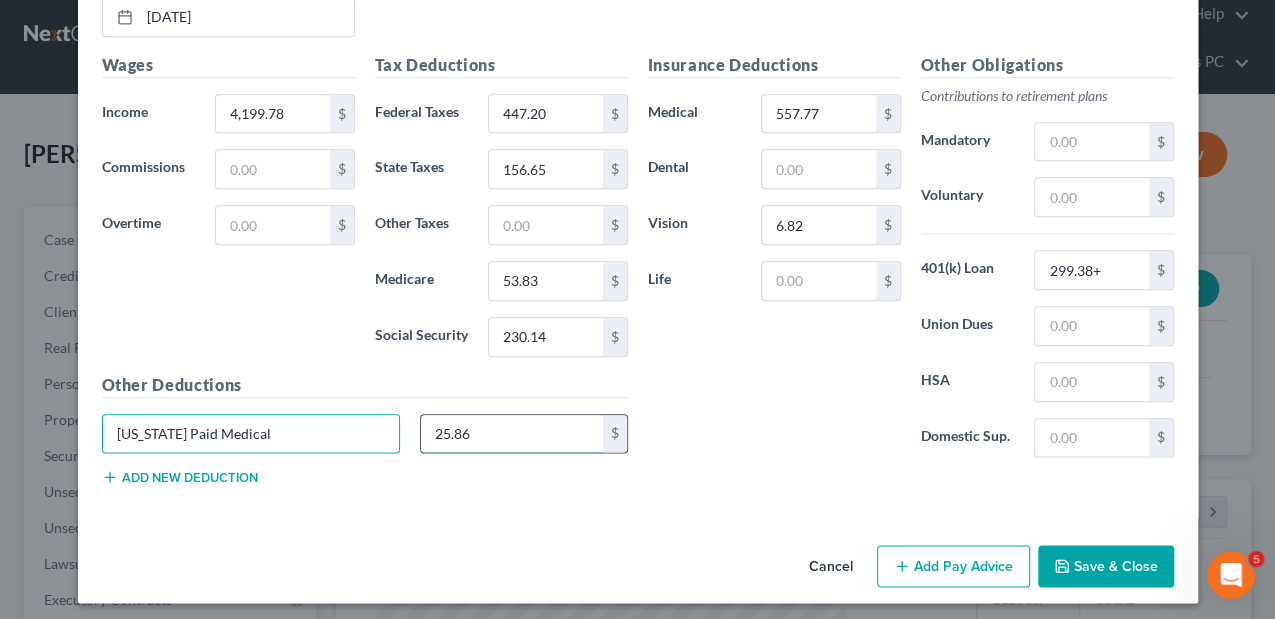 type 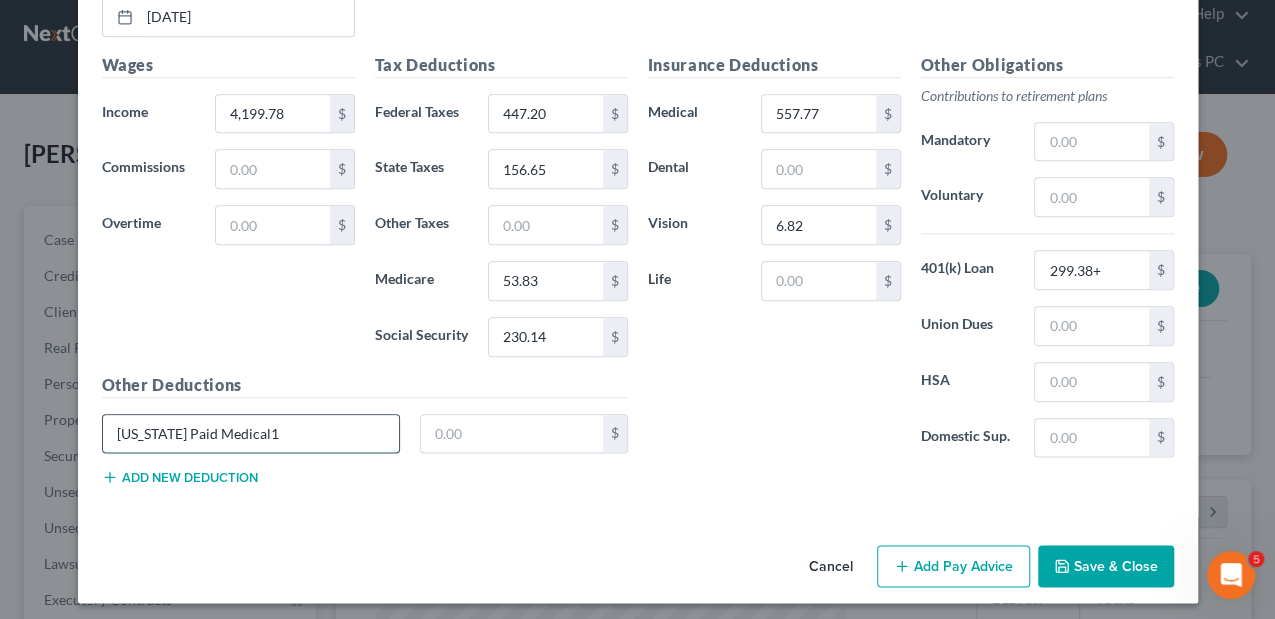 type on "[US_STATE] Paid Medical" 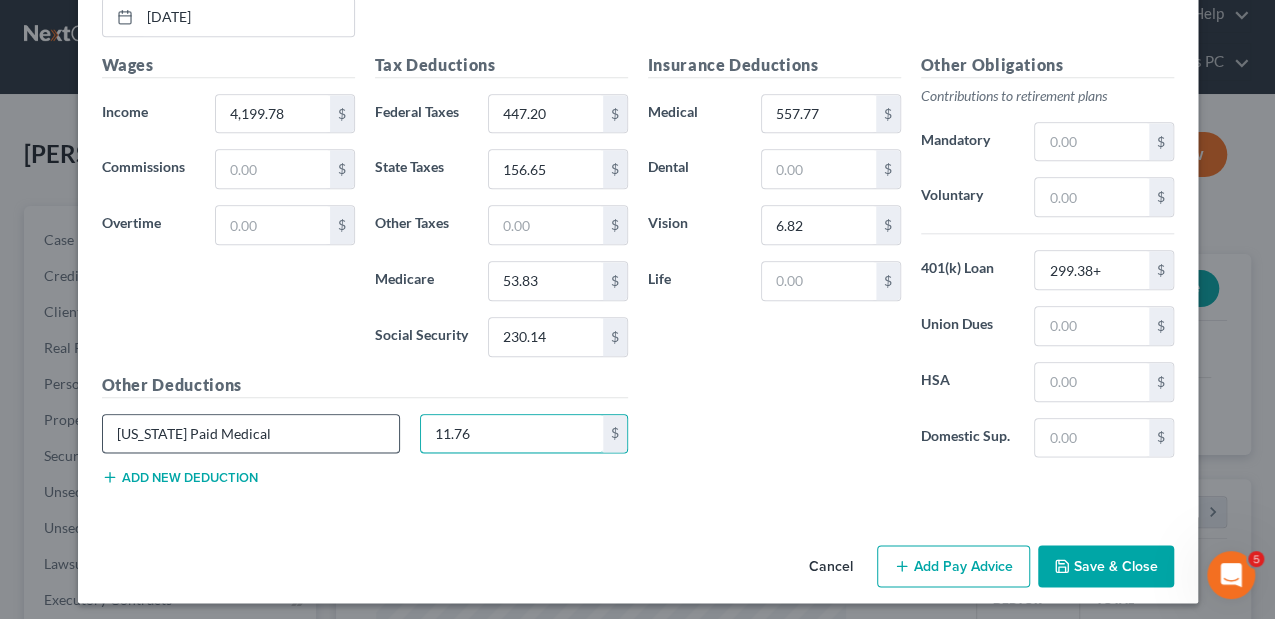 type on "11.76" 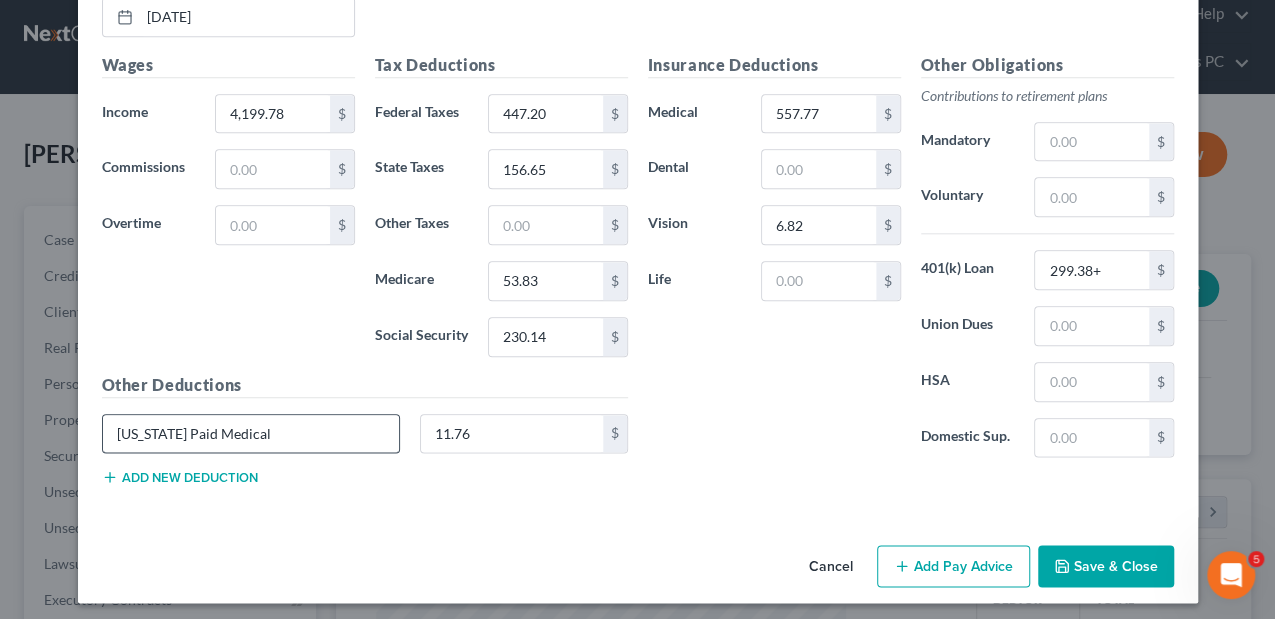 type 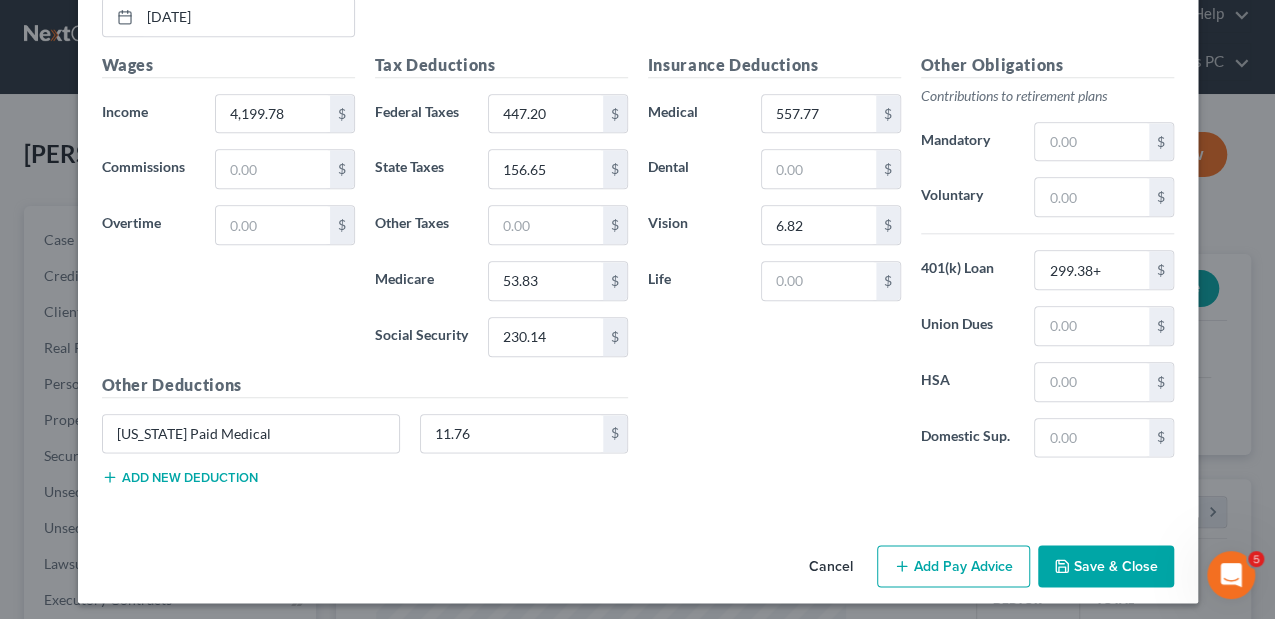 click on "Add new deduction" at bounding box center [180, 477] 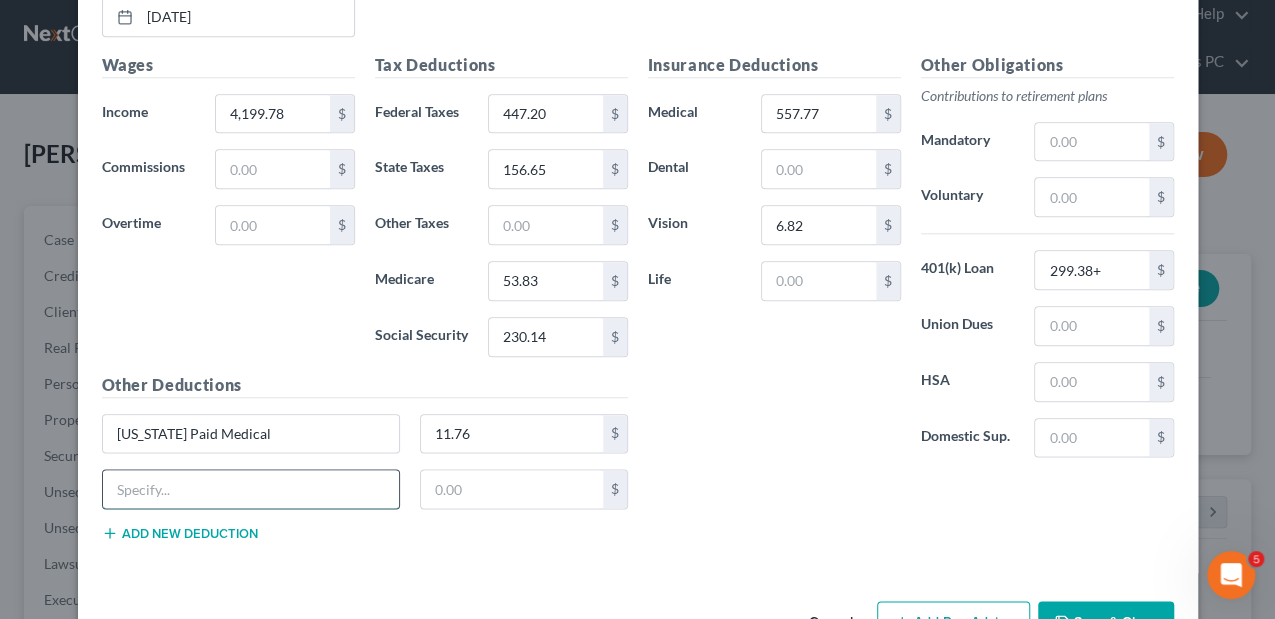 click at bounding box center [251, 489] 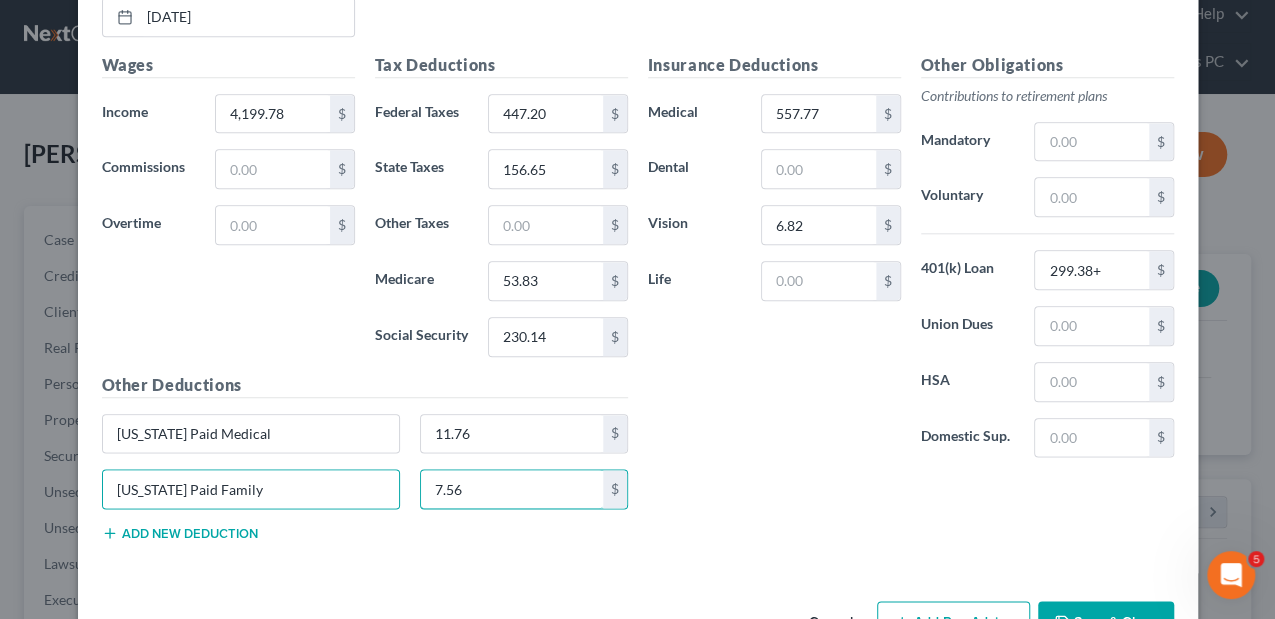 type on "7.56" 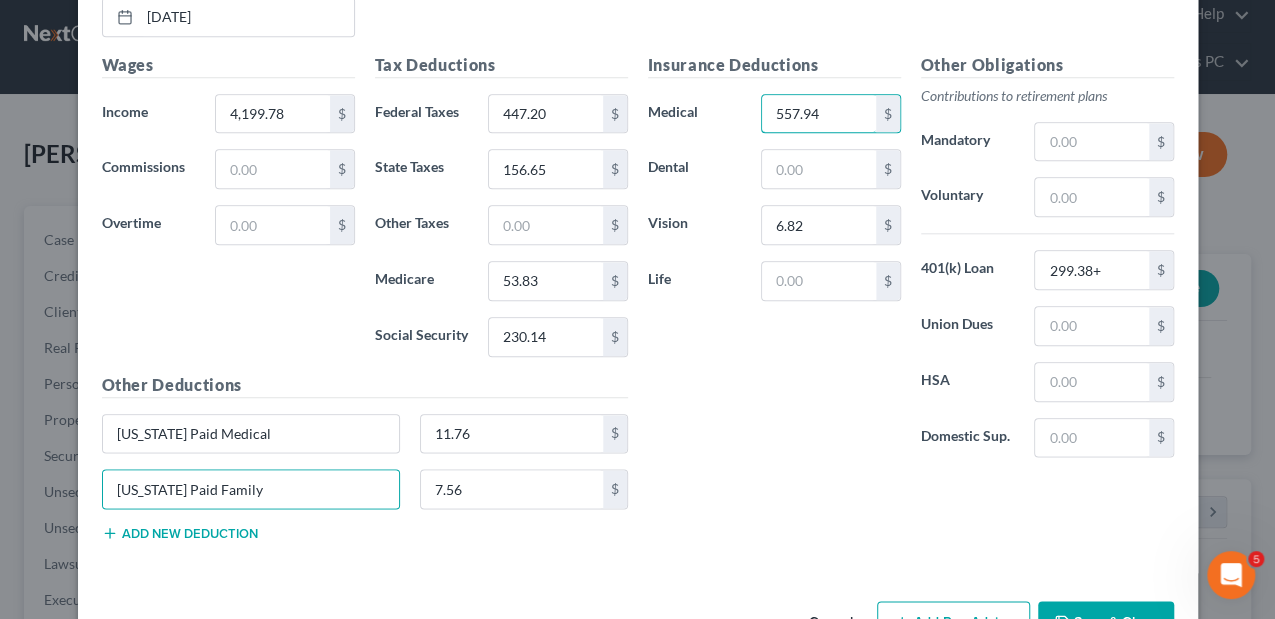 type on "557.94" 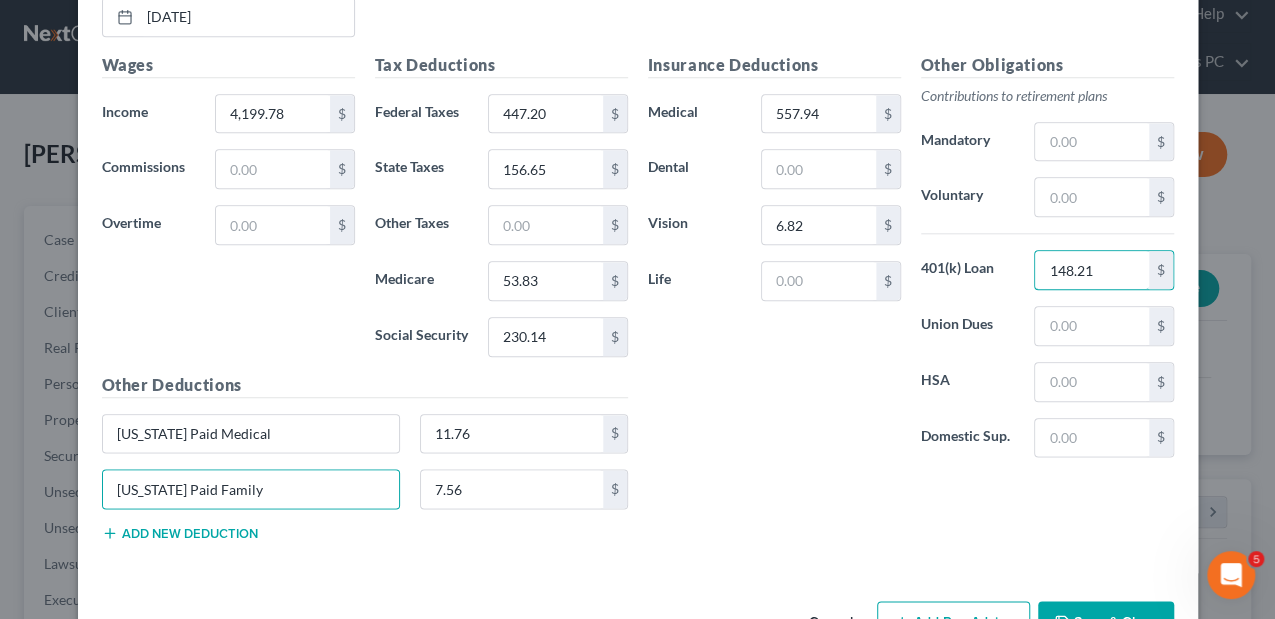 type on "148.21" 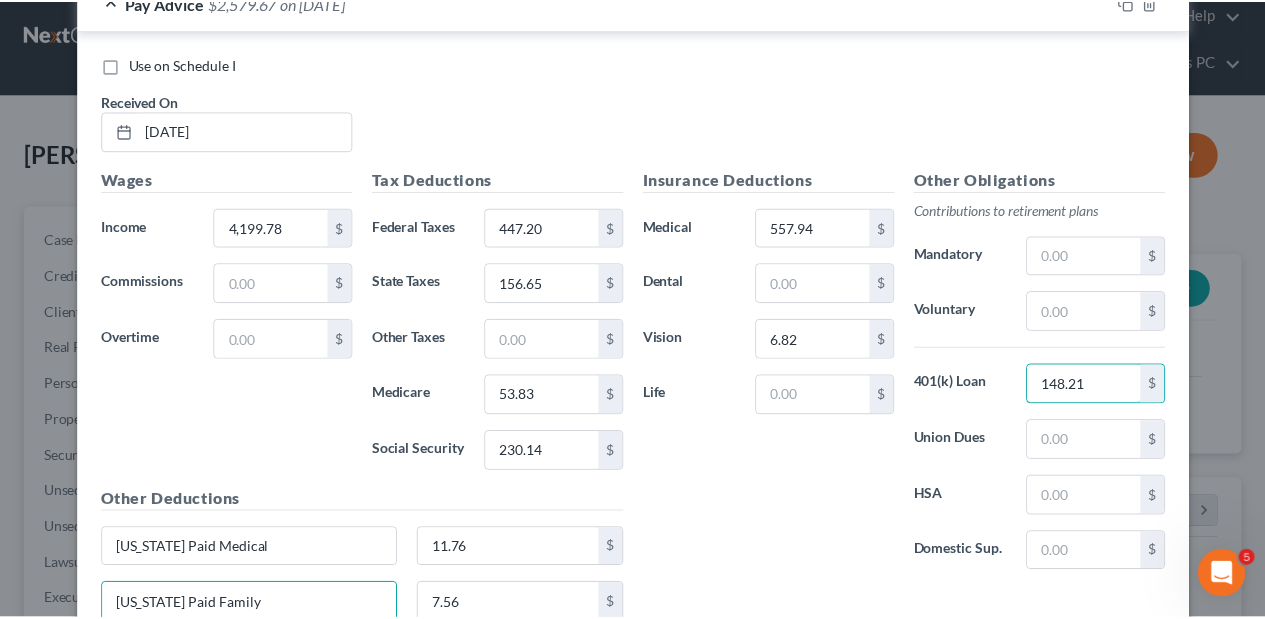 scroll, scrollTop: 1047, scrollLeft: 0, axis: vertical 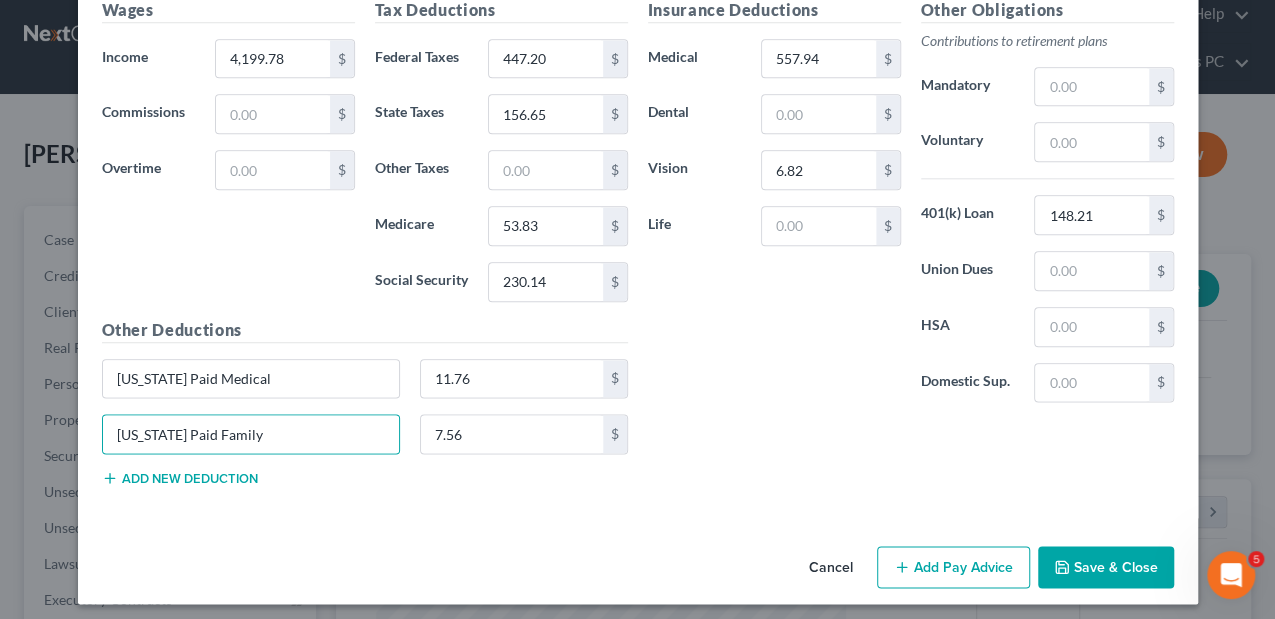 click on "Save & Close" at bounding box center [1106, 567] 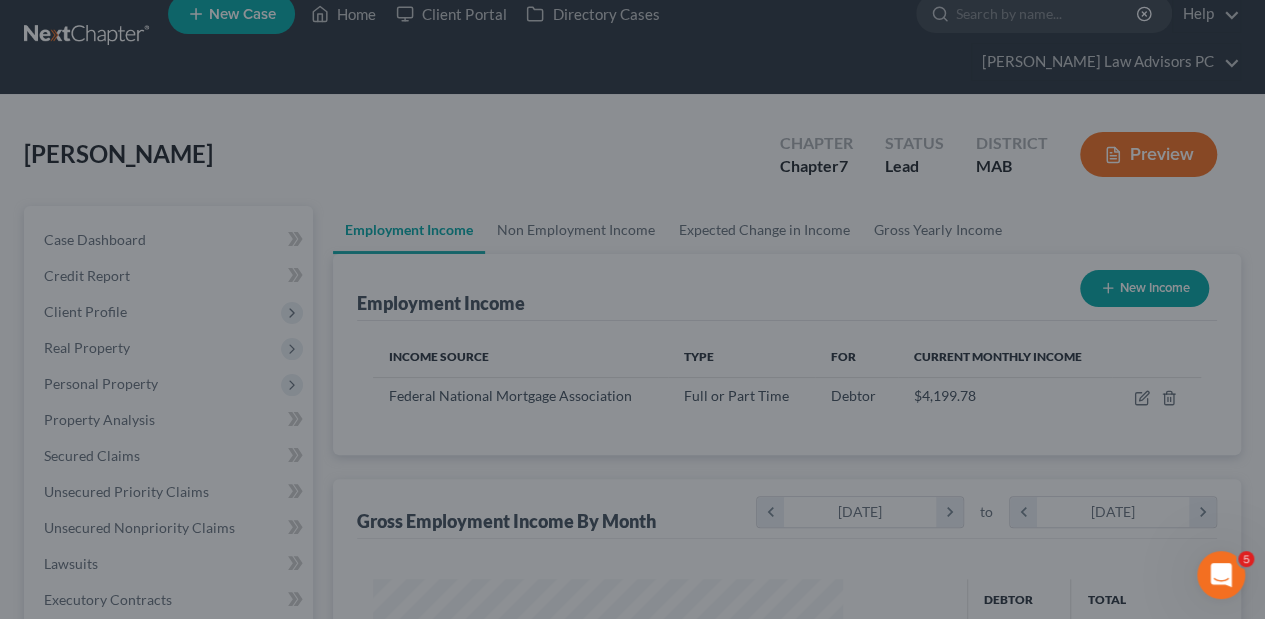 scroll, scrollTop: 356, scrollLeft: 506, axis: both 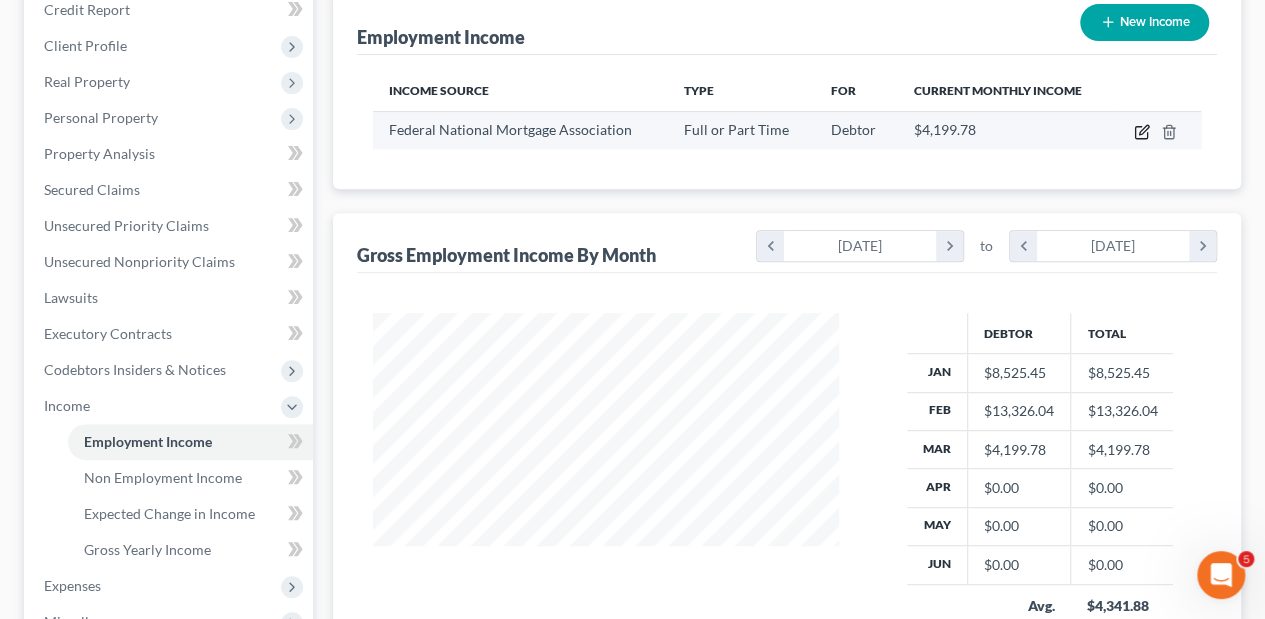 click 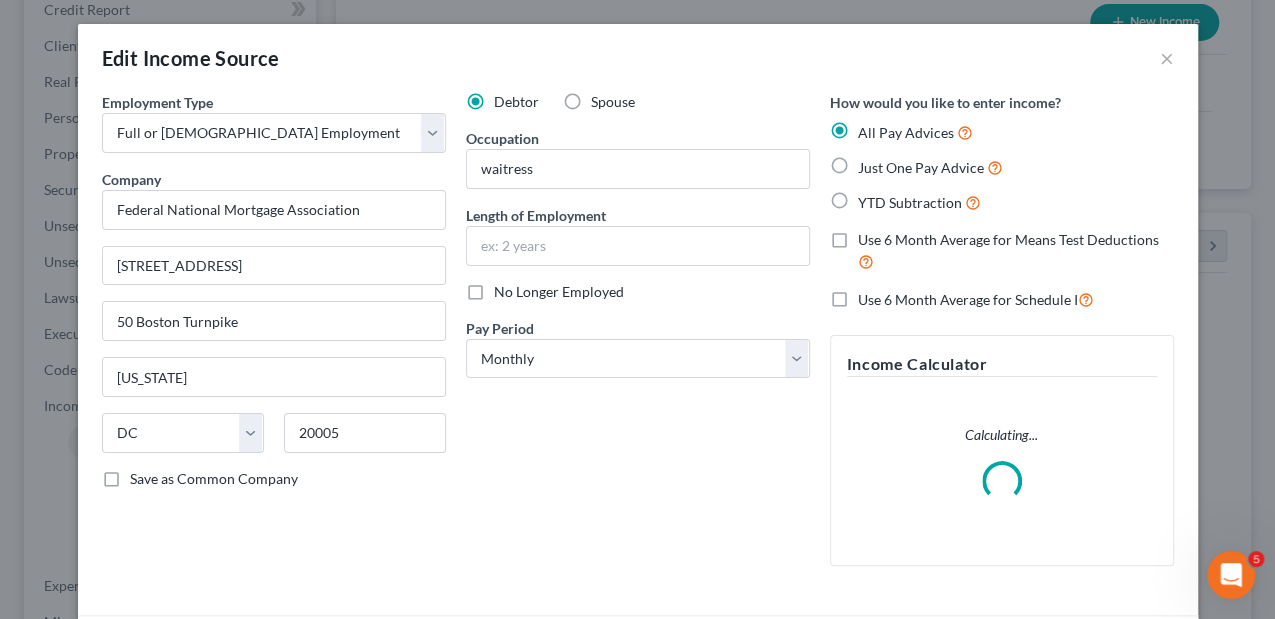 scroll, scrollTop: 999644, scrollLeft: 999489, axis: both 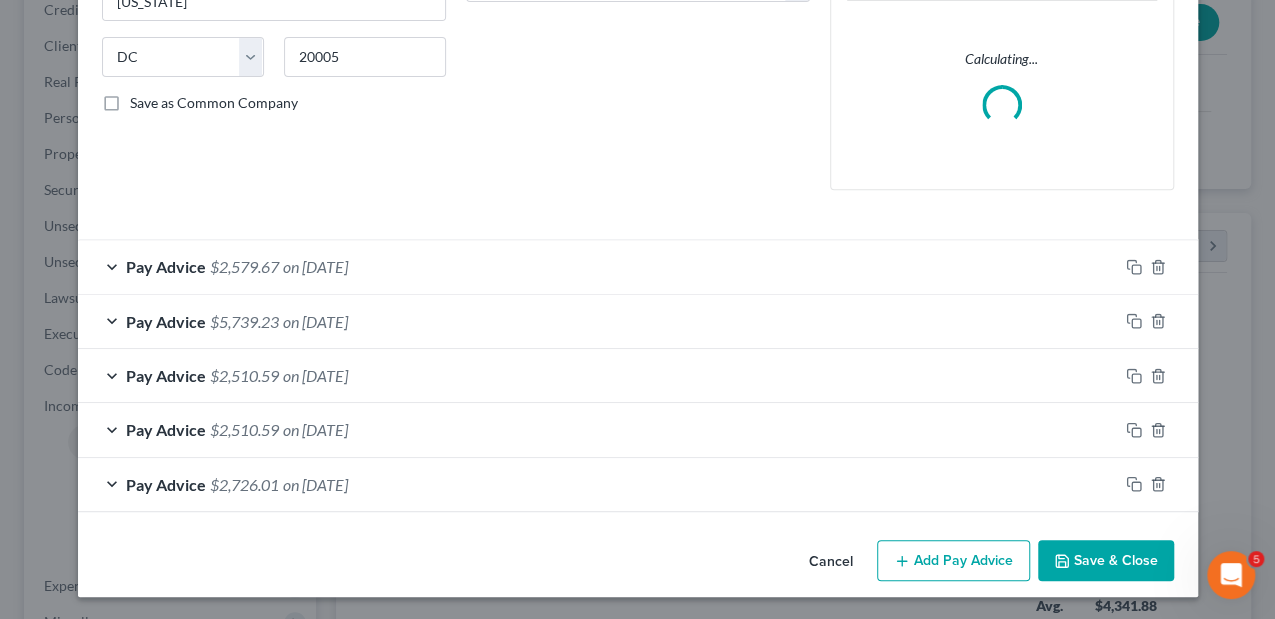 click on "Employment Type
*
Select Full or [DEMOGRAPHIC_DATA] Employment Self Employment
Company
*
Federal National Mortgage Association                      [STREET_ADDRESS][GEOGRAPHIC_DATA][US_STATE] [US_STATE] AK AR AZ CA CO CT DE DC [GEOGRAPHIC_DATA] [GEOGRAPHIC_DATA] GU HI ID IL IN [GEOGRAPHIC_DATA] [GEOGRAPHIC_DATA] [GEOGRAPHIC_DATA] [GEOGRAPHIC_DATA] [GEOGRAPHIC_DATA] [GEOGRAPHIC_DATA] [GEOGRAPHIC_DATA] [GEOGRAPHIC_DATA] [GEOGRAPHIC_DATA] MT [GEOGRAPHIC_DATA] [GEOGRAPHIC_DATA] [GEOGRAPHIC_DATA] [GEOGRAPHIC_DATA] [GEOGRAPHIC_DATA] [GEOGRAPHIC_DATA] [GEOGRAPHIC_DATA] [GEOGRAPHIC_DATA] [GEOGRAPHIC_DATA] [GEOGRAPHIC_DATA] OR [GEOGRAPHIC_DATA] PR RI SC SD [GEOGRAPHIC_DATA] [GEOGRAPHIC_DATA] [GEOGRAPHIC_DATA] VI VA VT [GEOGRAPHIC_DATA] WV WI WY 20005 Save as Common Company Debtor Spouse Occupation waitress Length of Employment No Longer Employed
Pay Period
*
Select Monthly Twice Monthly Every Other Week Weekly How would you like to enter income?
All Pay Advices
Just One Pay Advice
YTD Subtraction
Use 6 Month Average for Means Test Deductions  Use 6 Month Average for Schedule I  Income Calculator
Calculating...
Pay Advice $2,579.67
*" at bounding box center (638, 124) 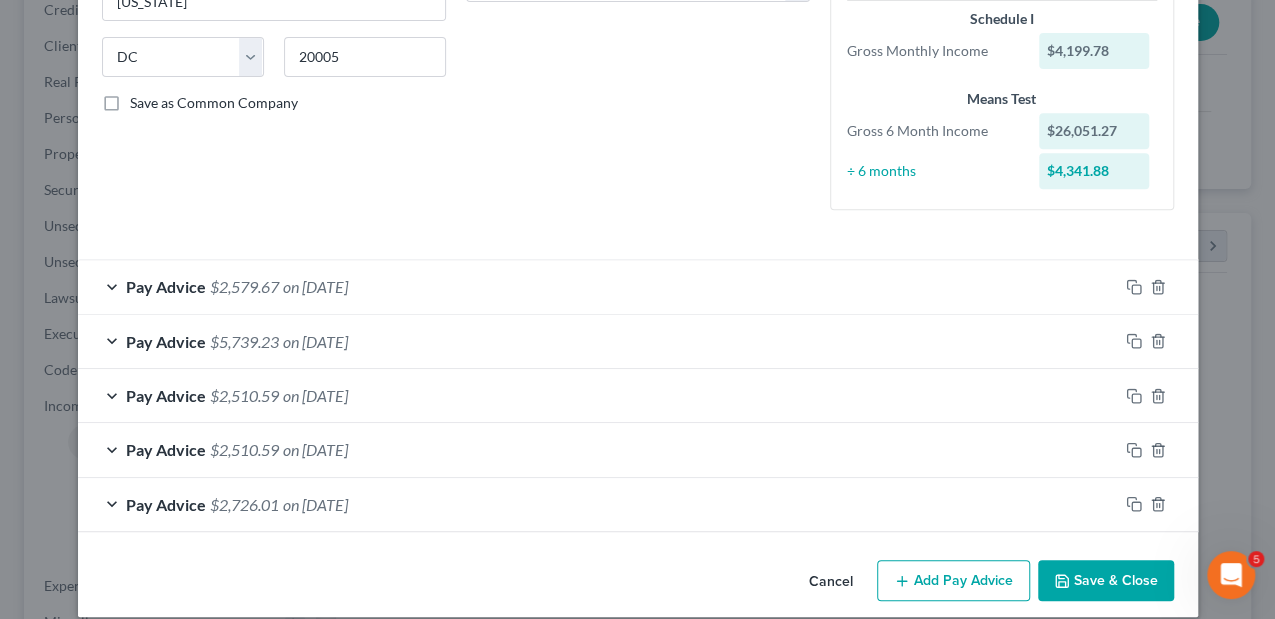 click on "Add Pay Advice" at bounding box center [953, 581] 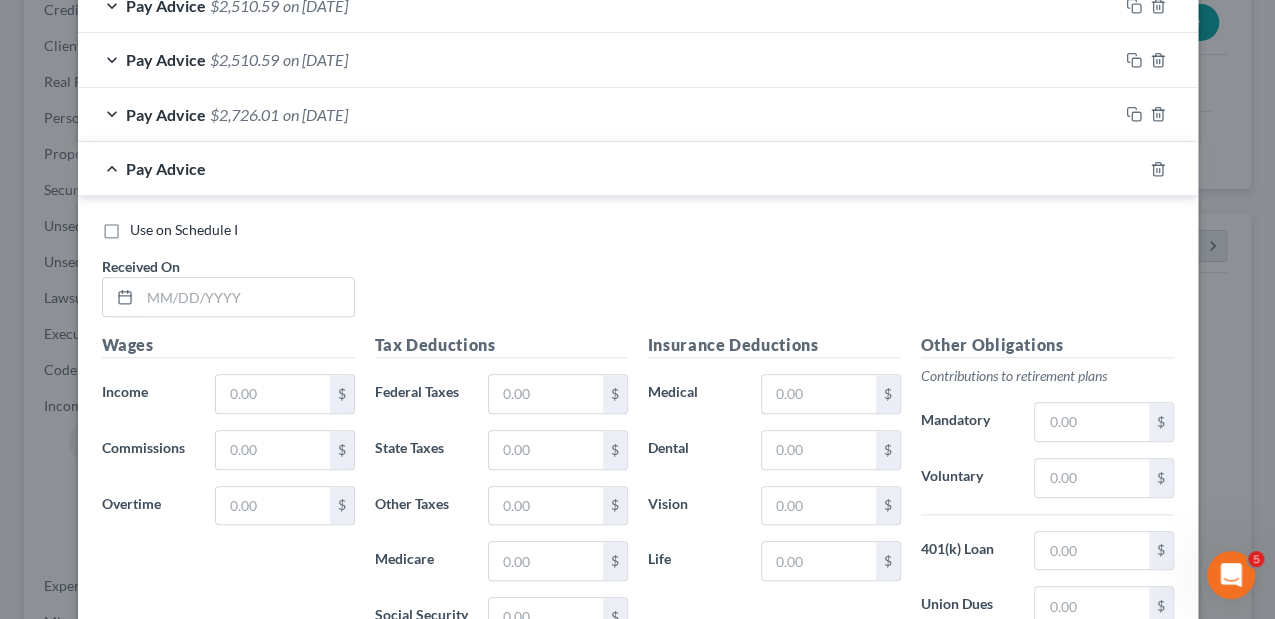 scroll, scrollTop: 842, scrollLeft: 0, axis: vertical 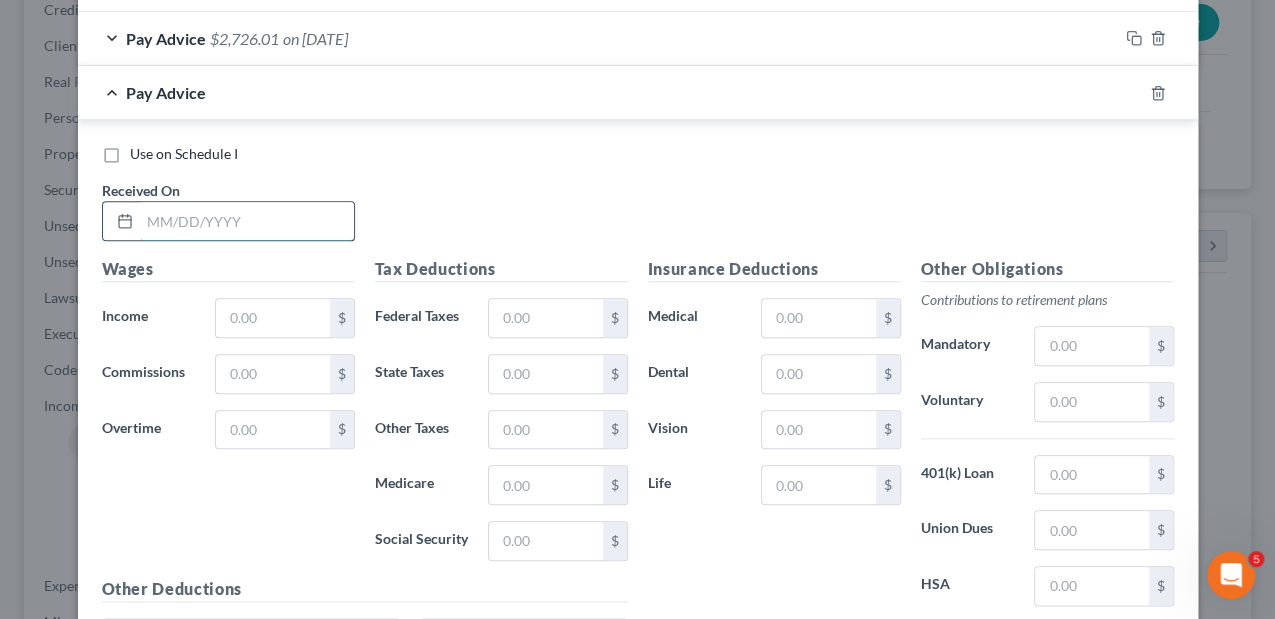 click at bounding box center [247, 221] 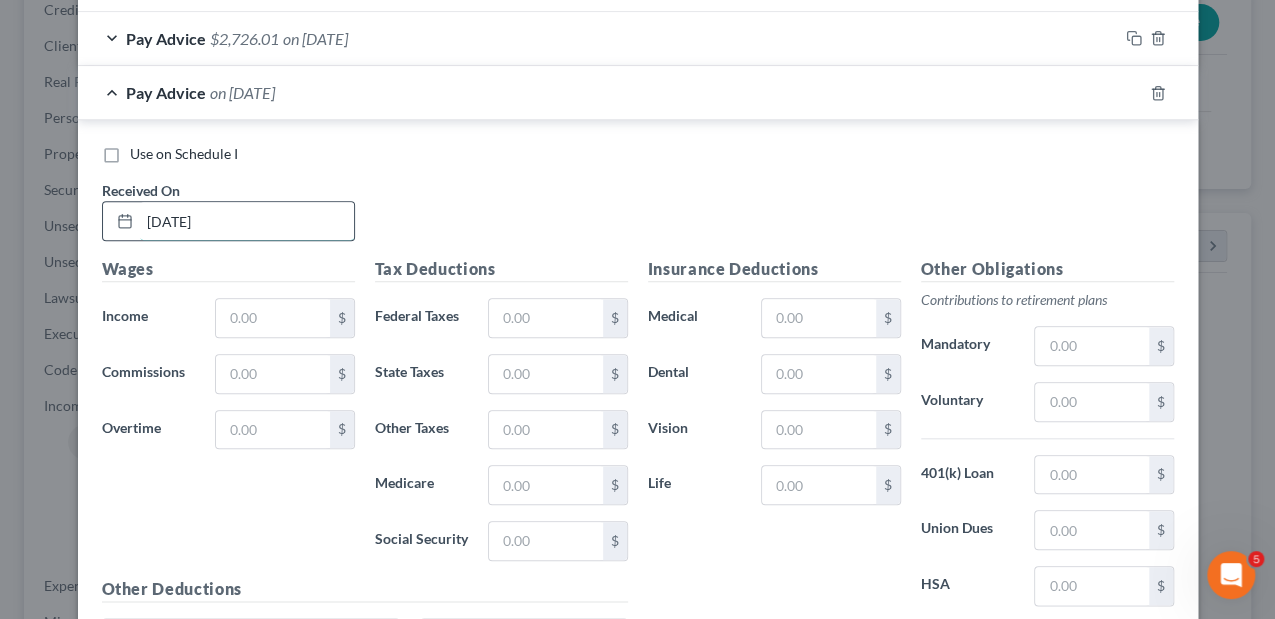 type on "[DATE]" 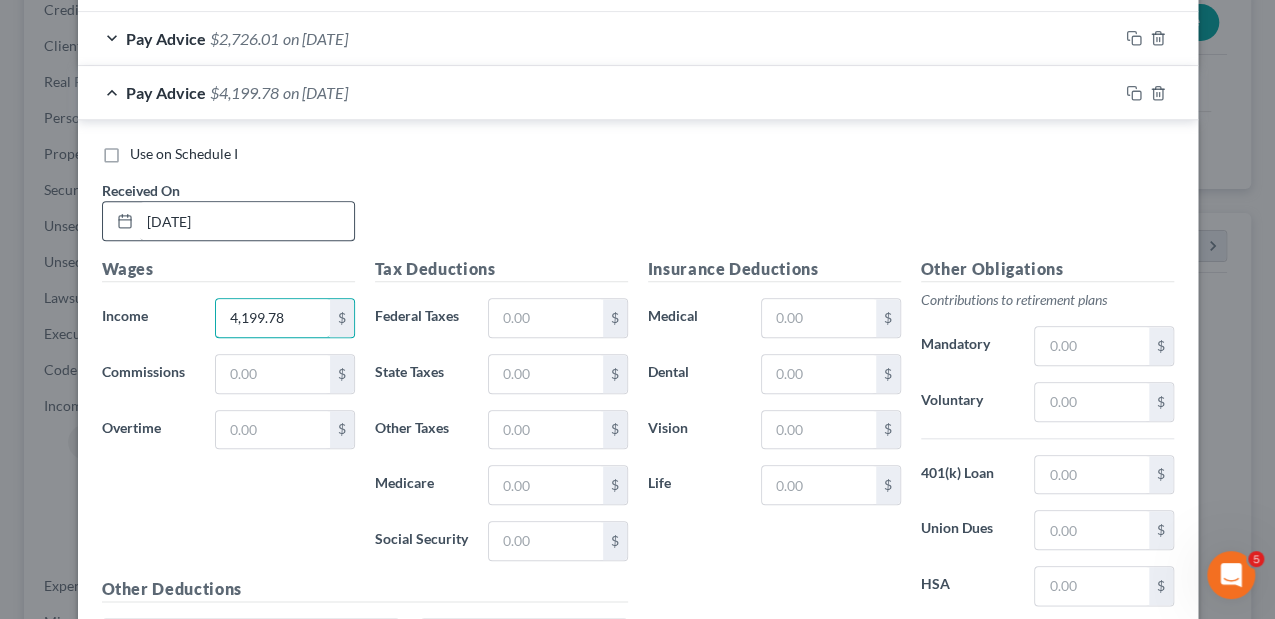 type on "4,199.78" 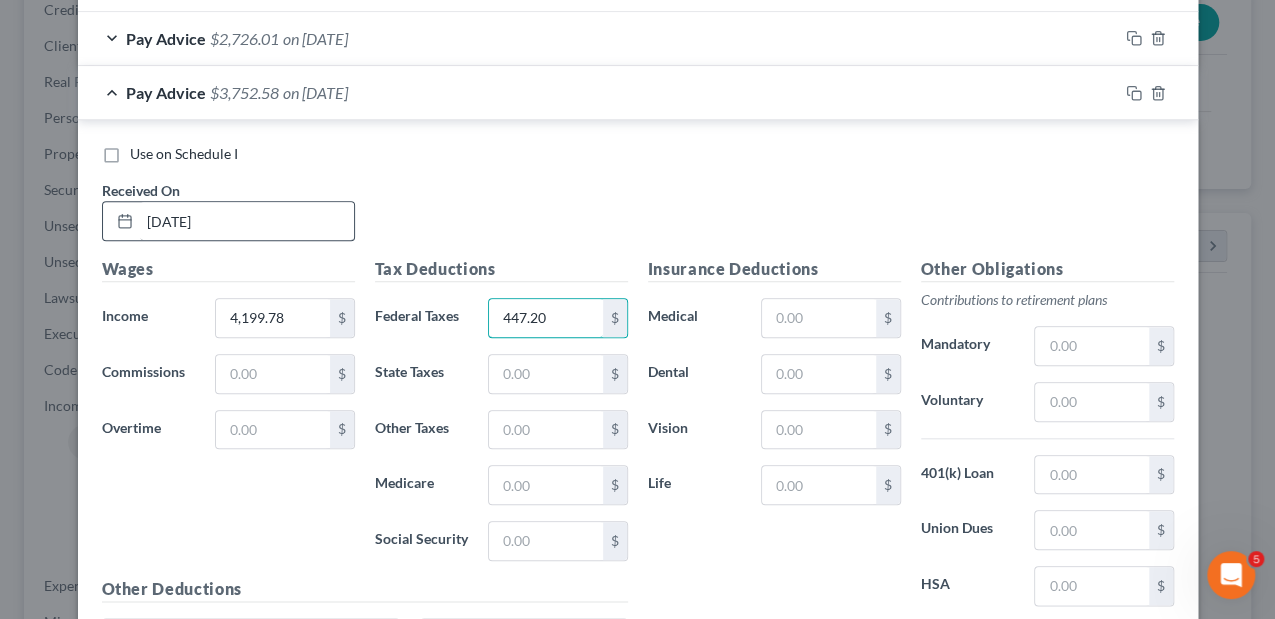 type on "447.20" 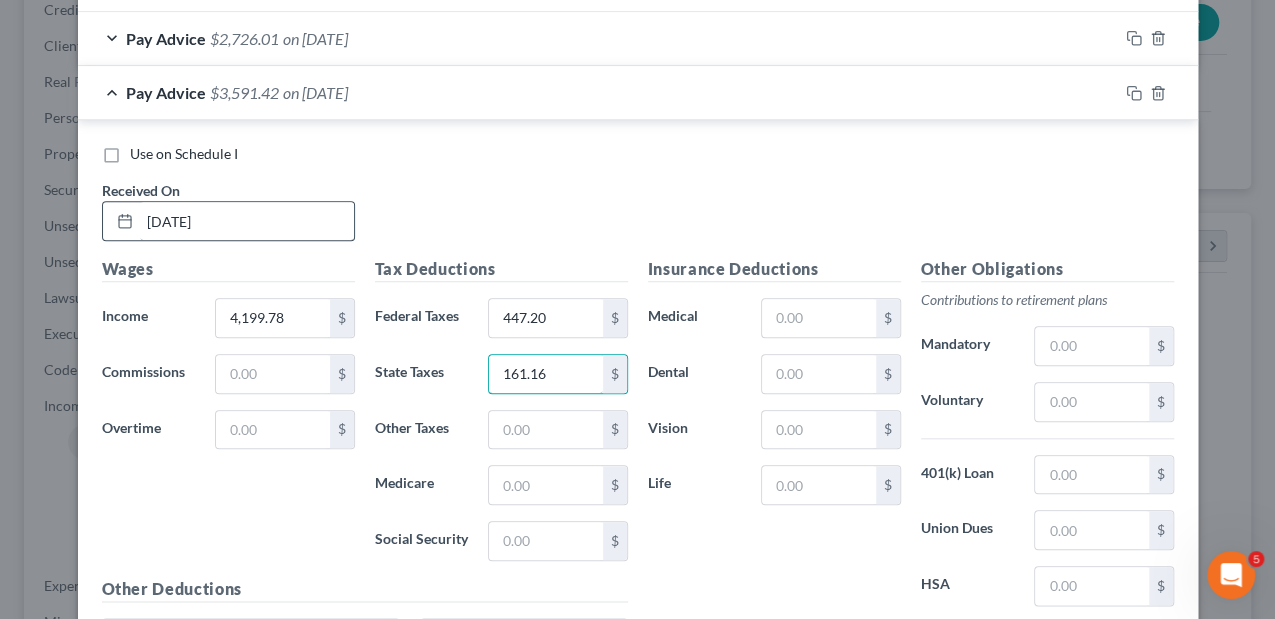 type on "161.16" 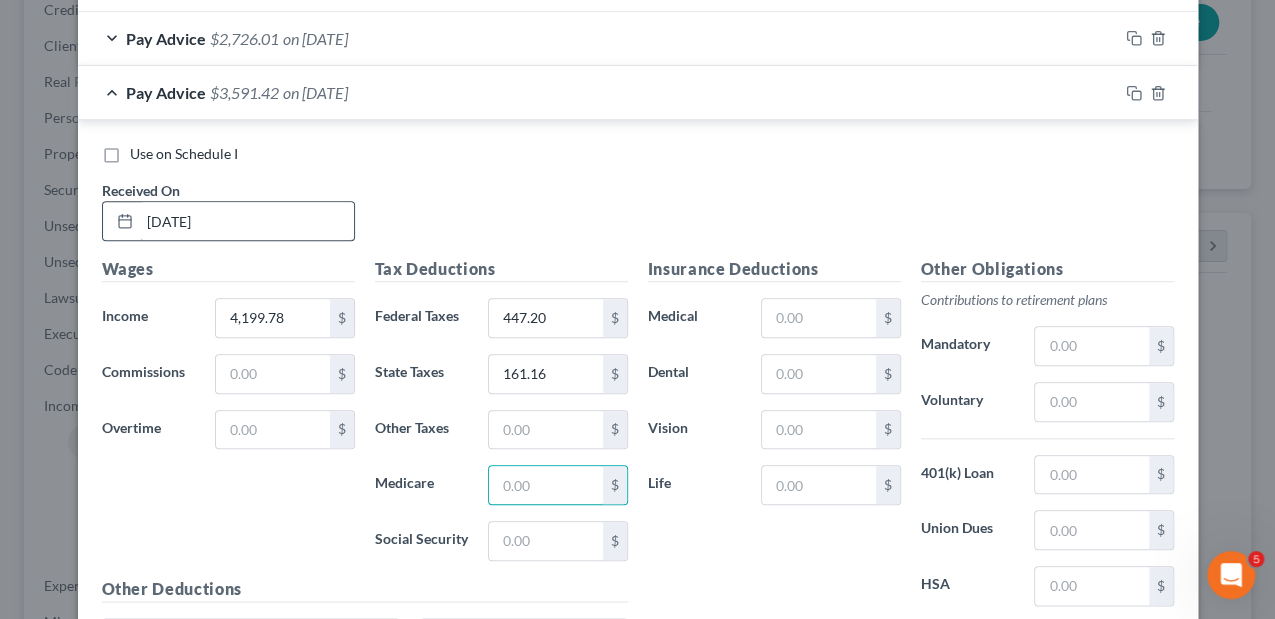 type on "6" 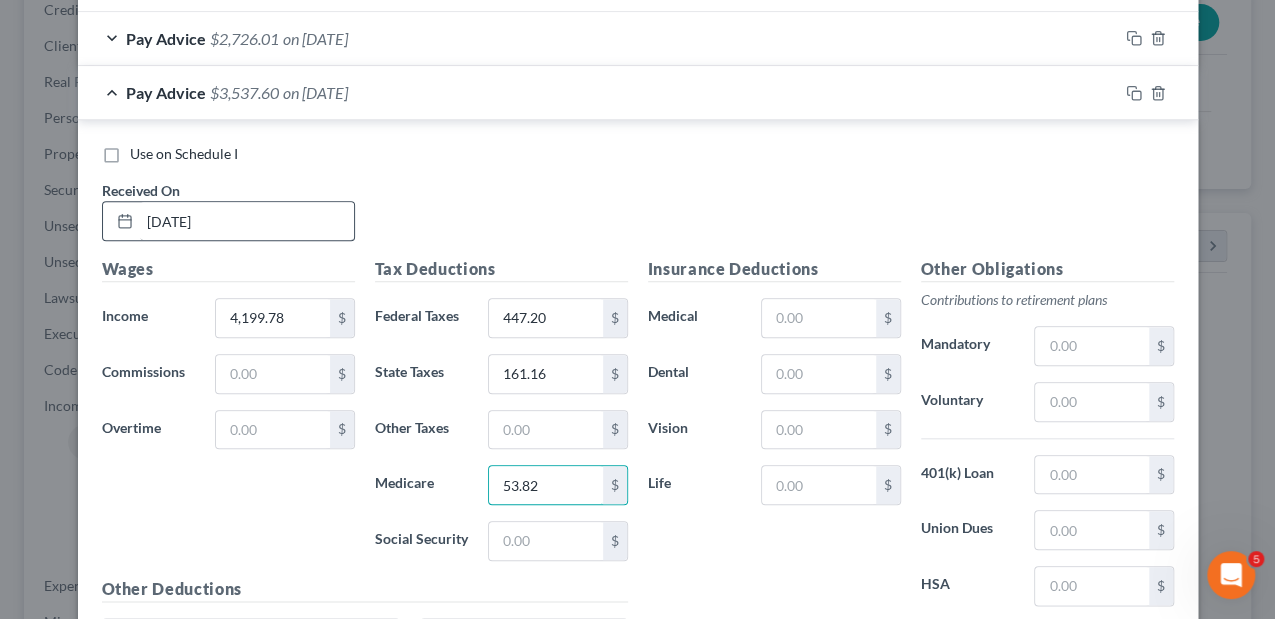 type on "53.82" 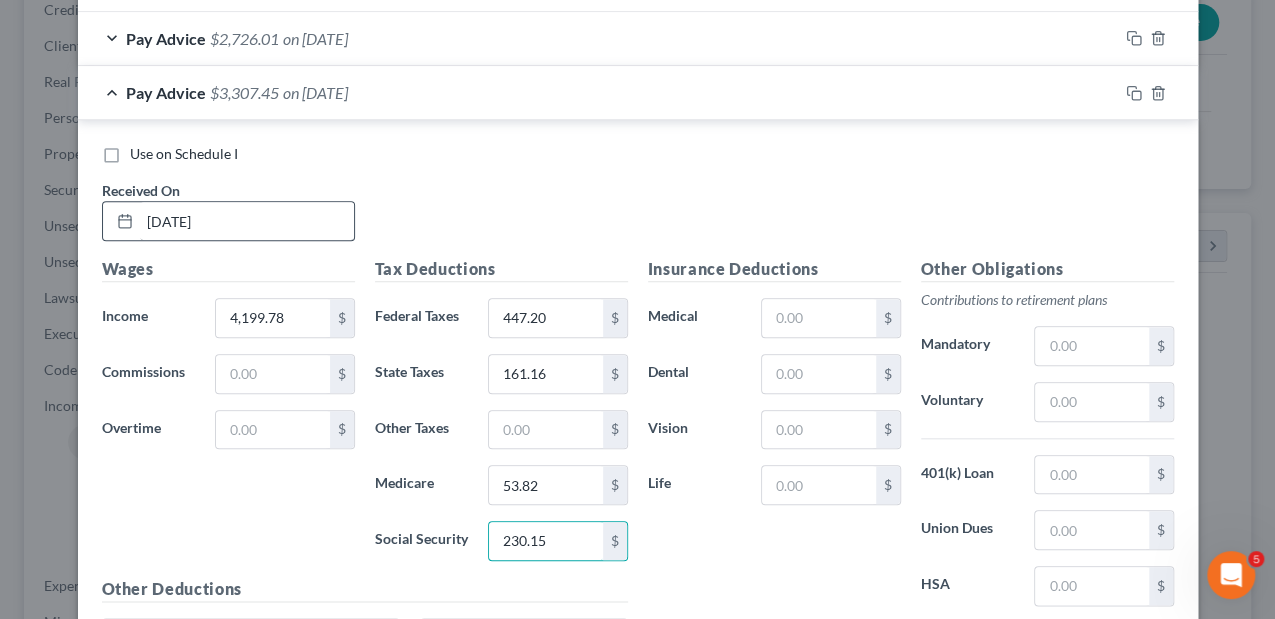 type on "230.15" 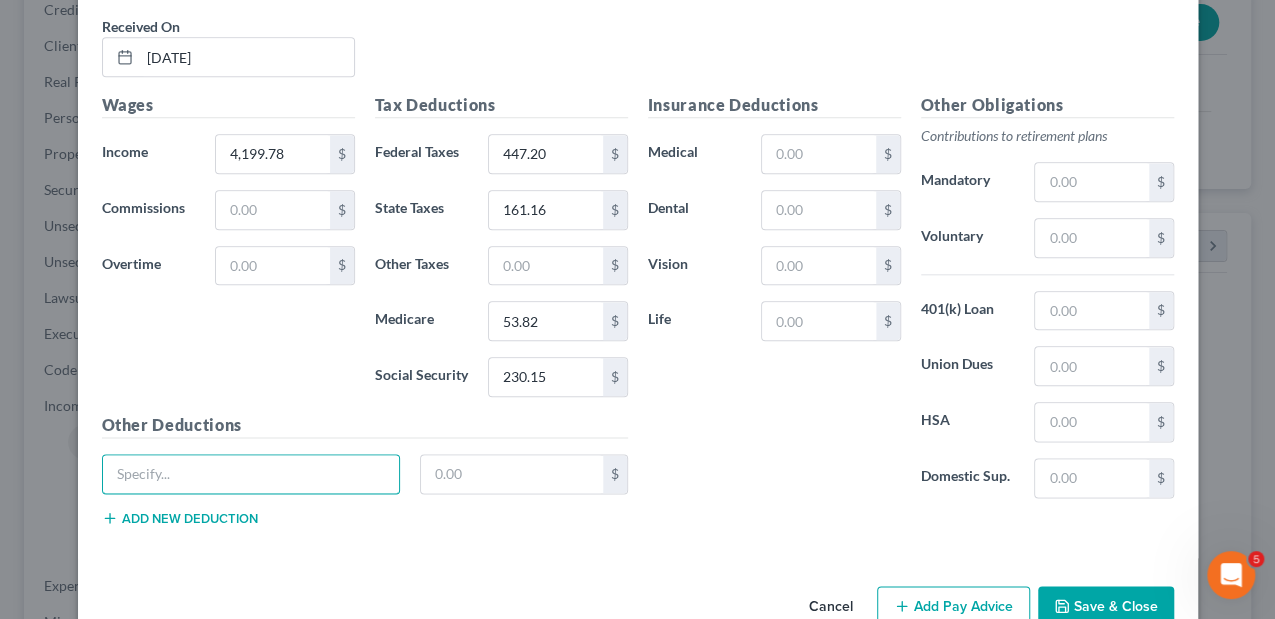 scroll, scrollTop: 1046, scrollLeft: 0, axis: vertical 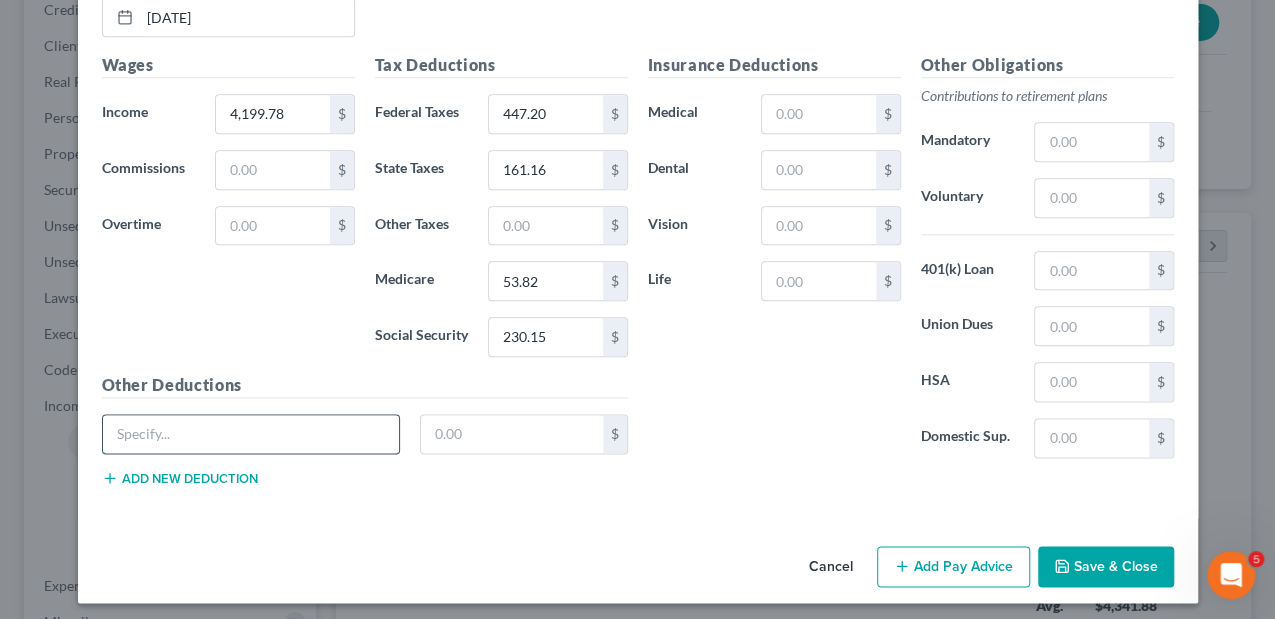 click at bounding box center [251, 434] 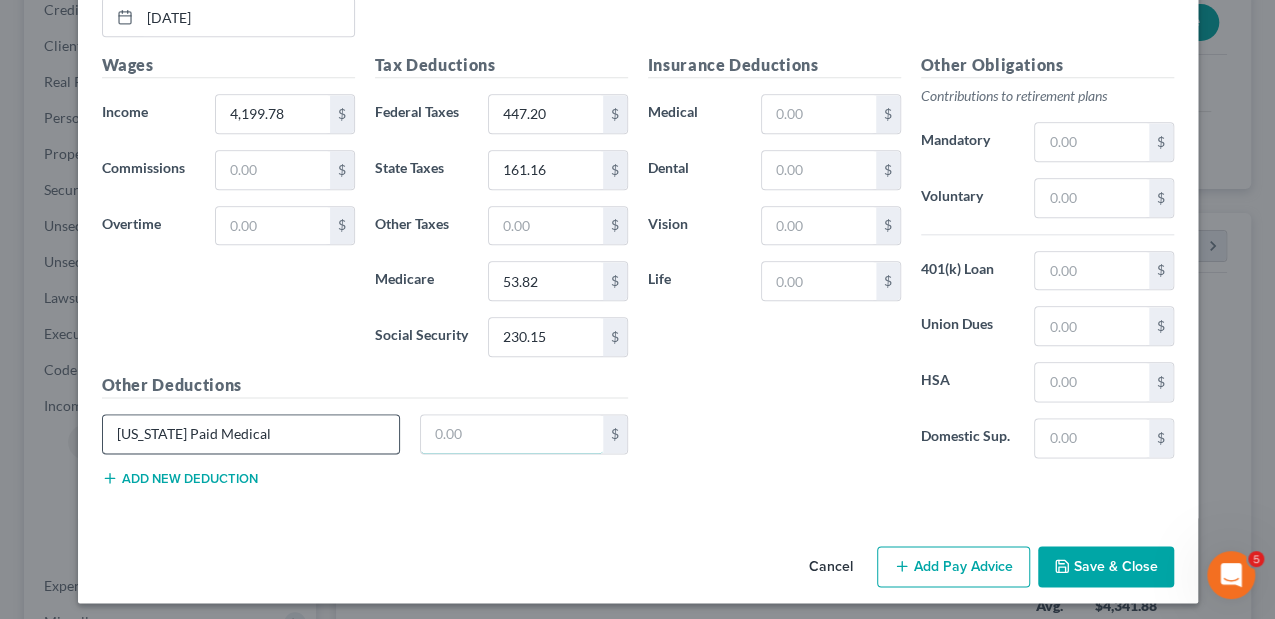 type on "11.76" 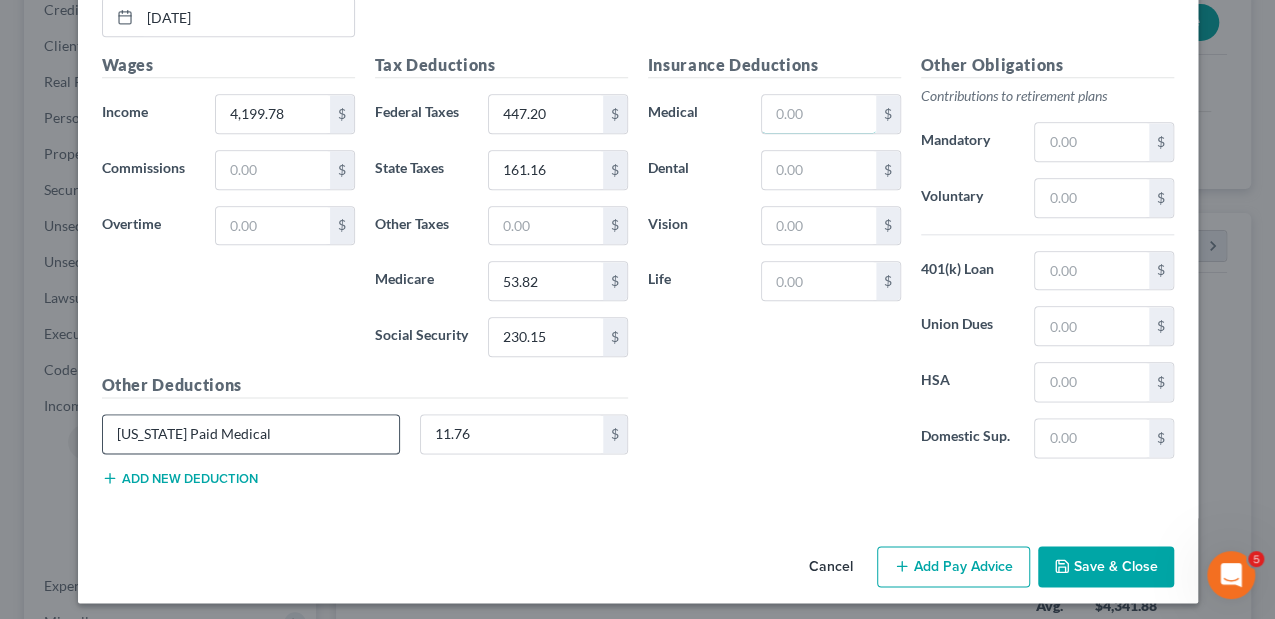 type on "557.94" 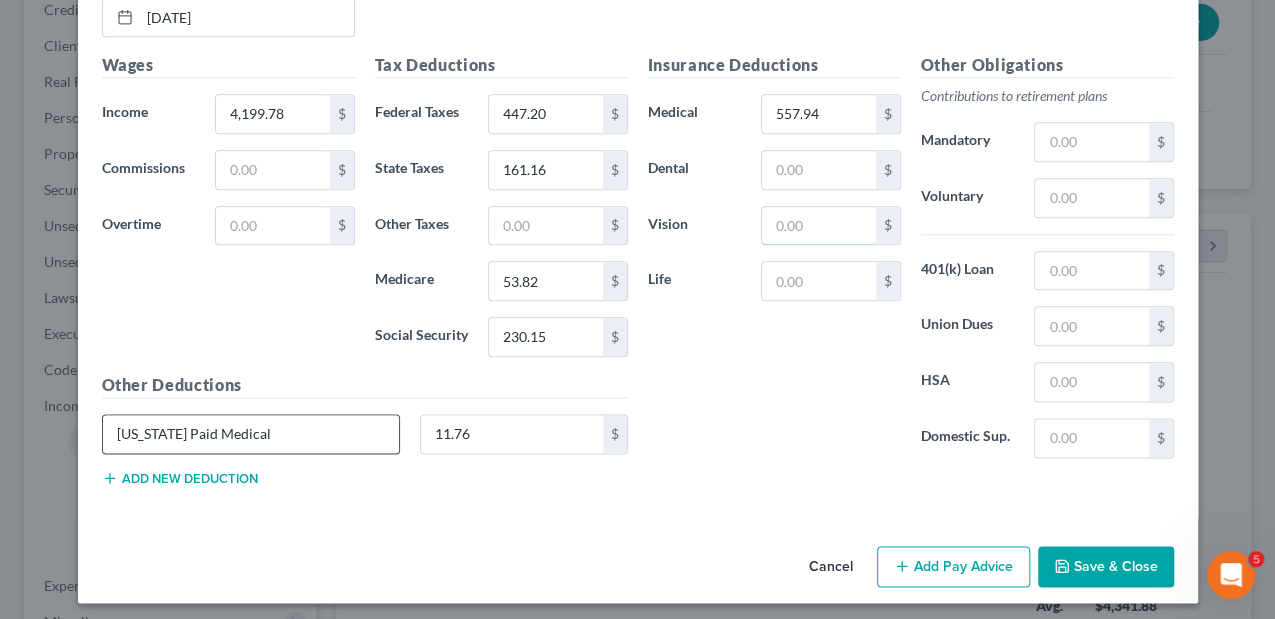 type on "6.82" 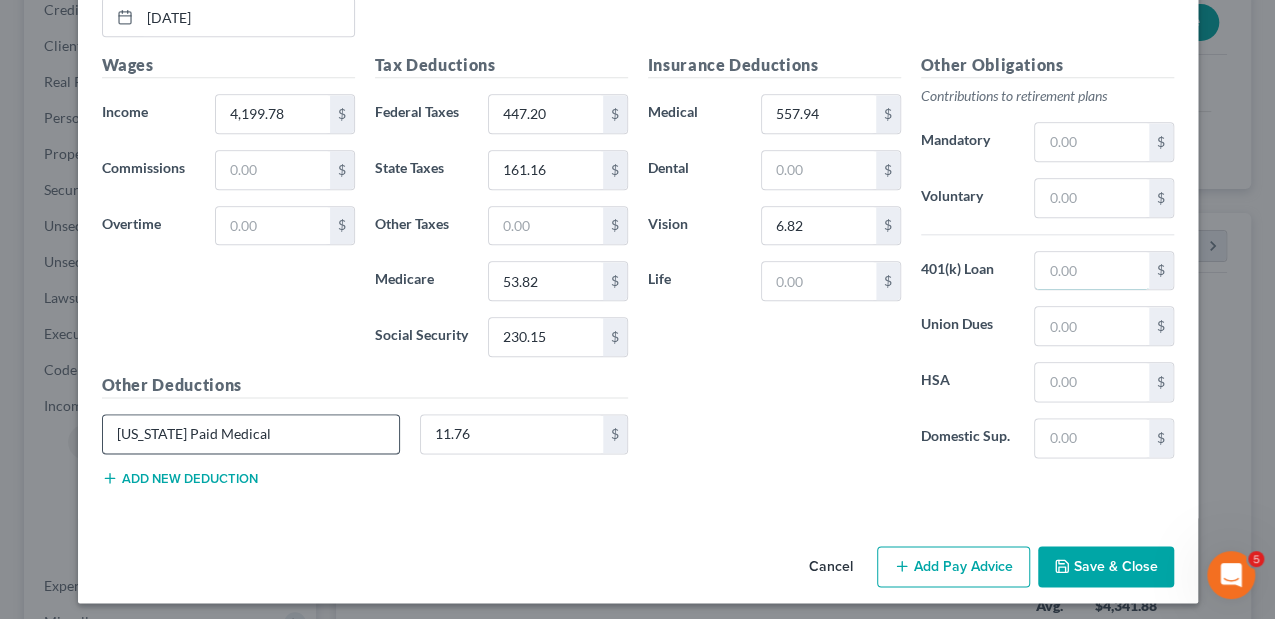 type on "148.21+" 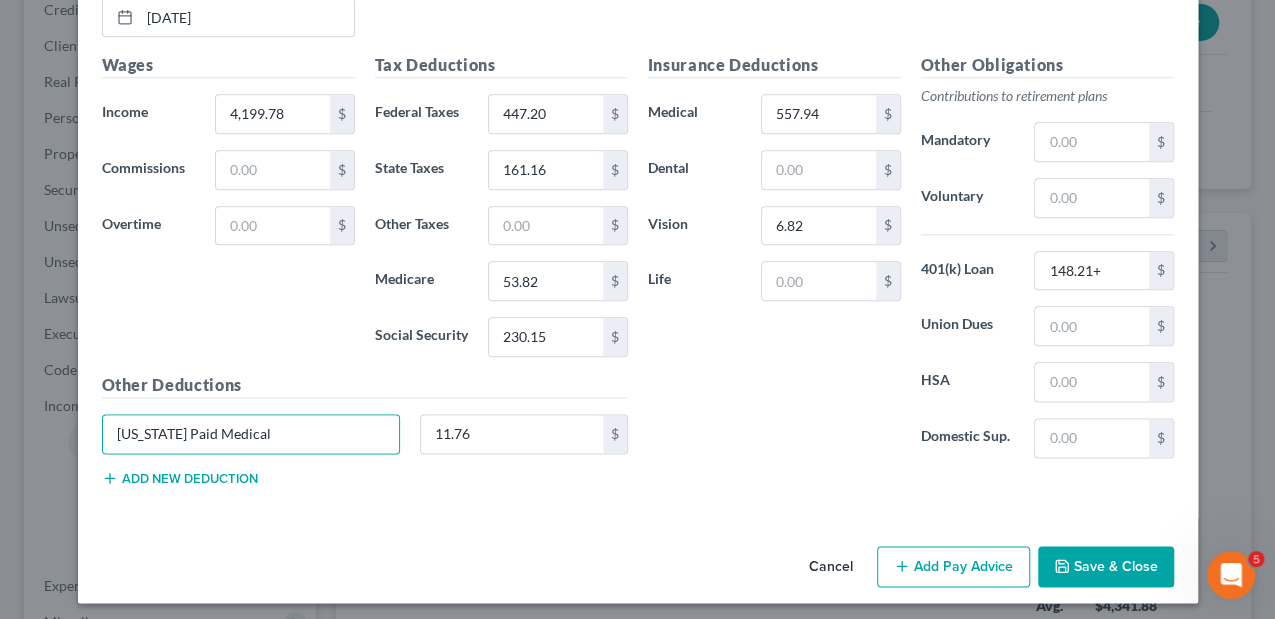 type 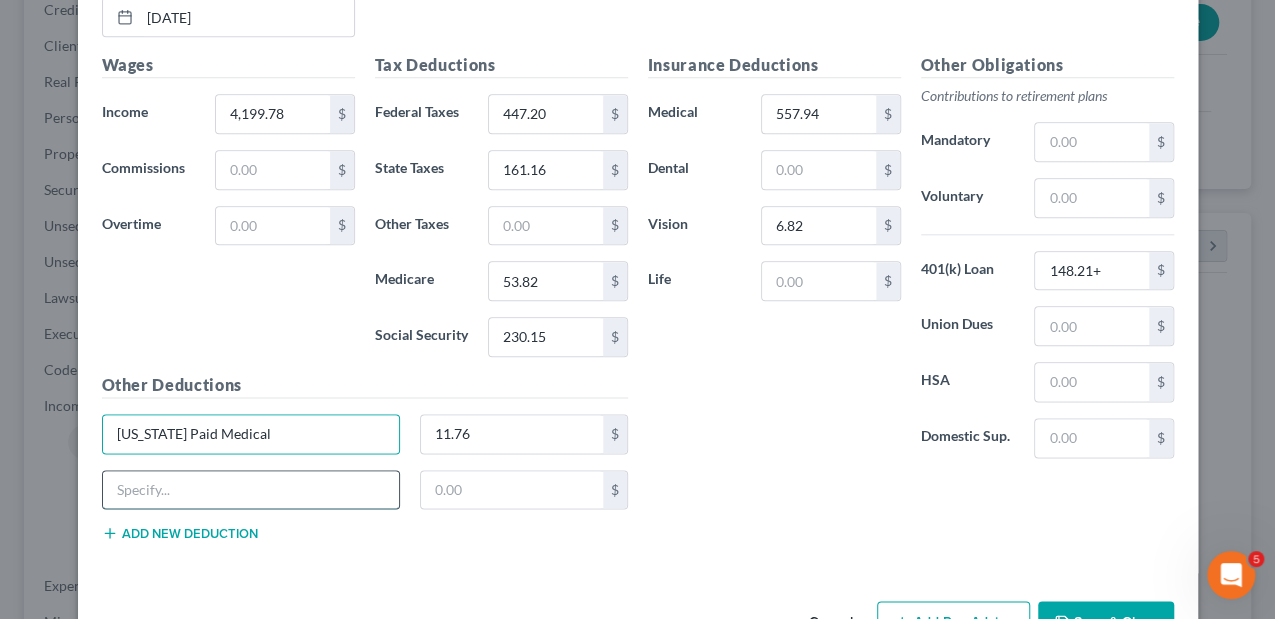 click at bounding box center (251, 490) 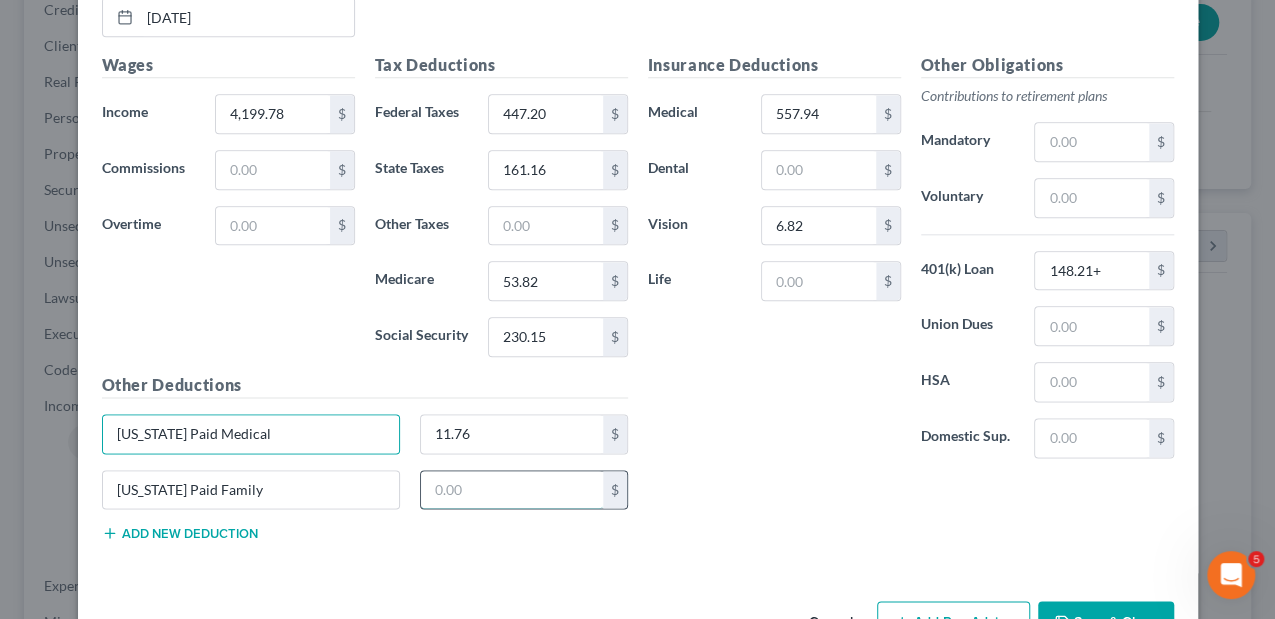 click at bounding box center [512, 490] 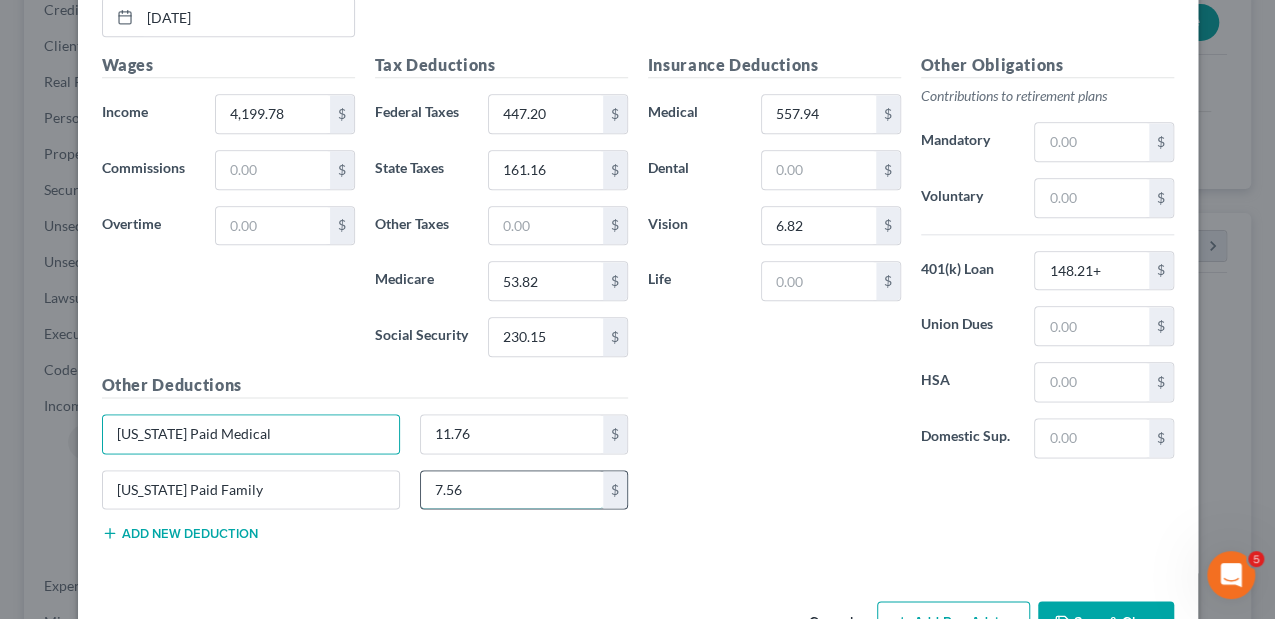 type on "7.56" 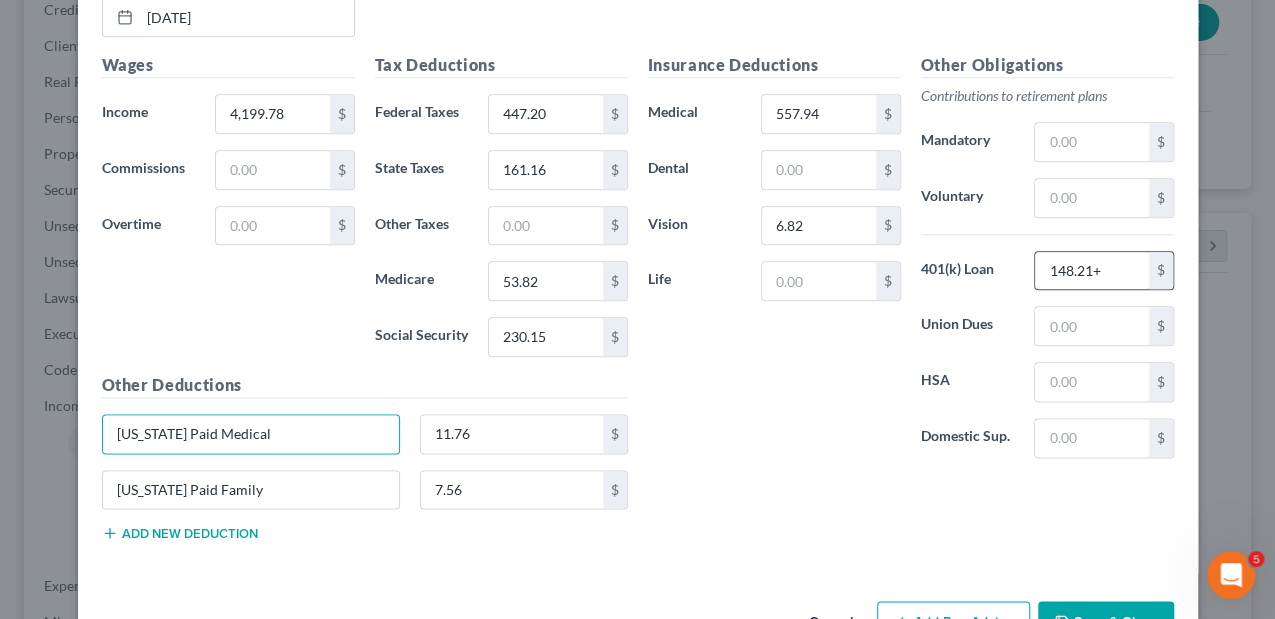 click on "148.21+" at bounding box center [1091, 271] 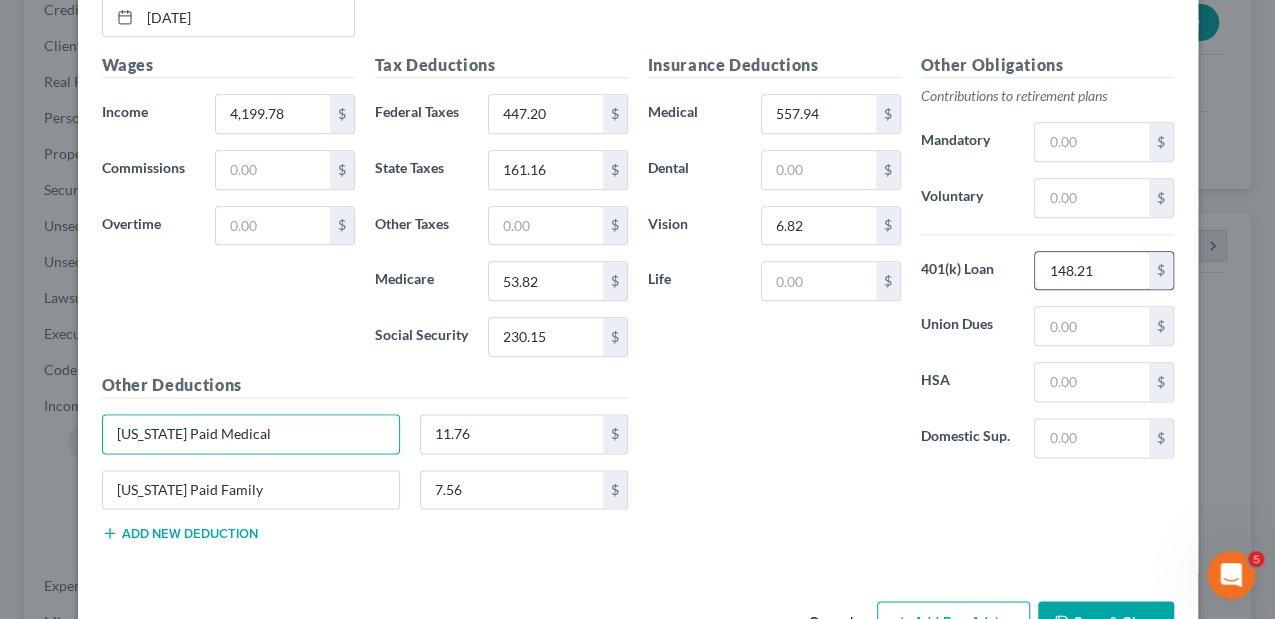 type on "148.21" 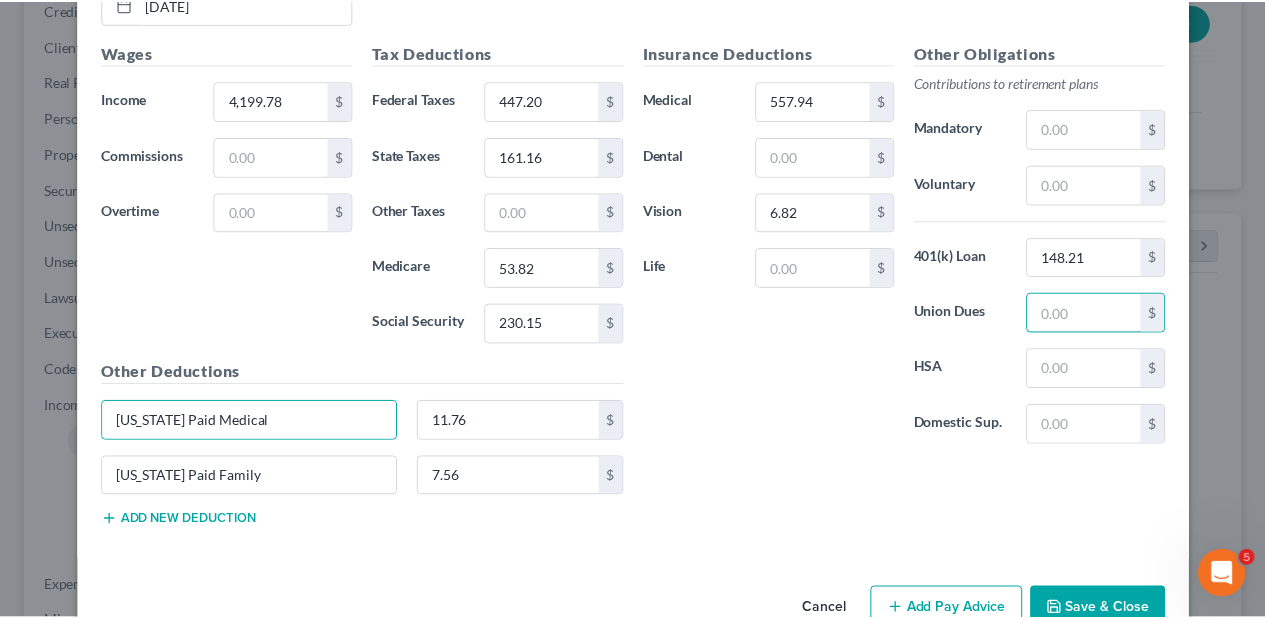 scroll, scrollTop: 1101, scrollLeft: 0, axis: vertical 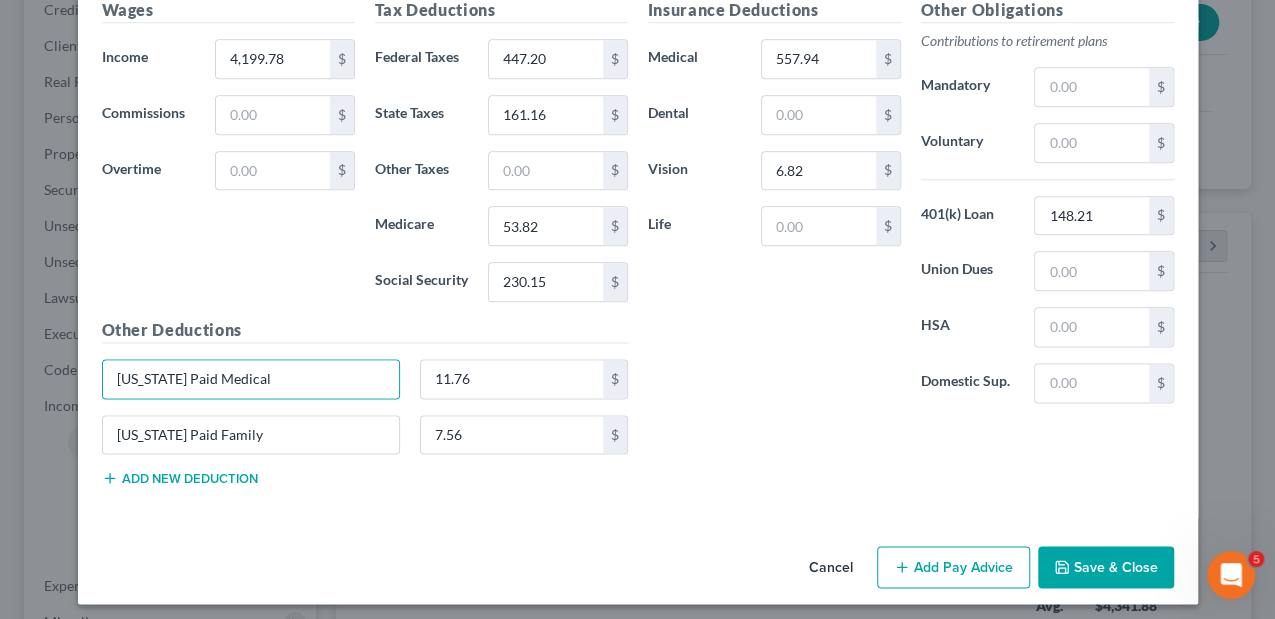 click on "Save & Close" at bounding box center [1106, 567] 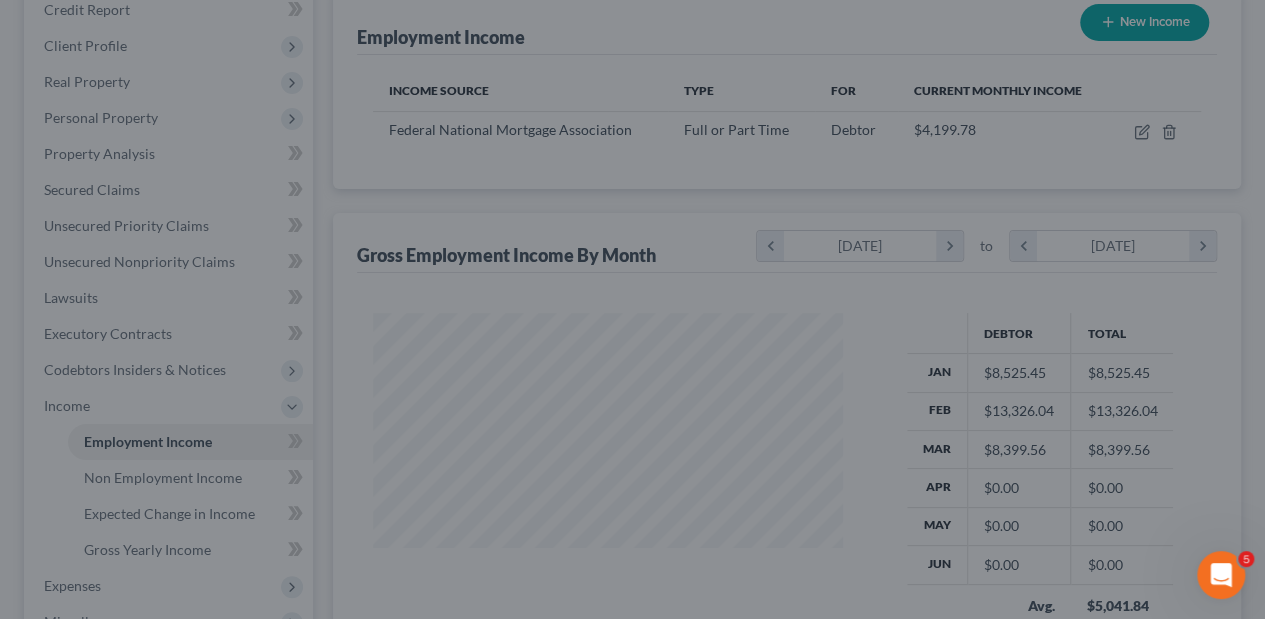 scroll, scrollTop: 356, scrollLeft: 506, axis: both 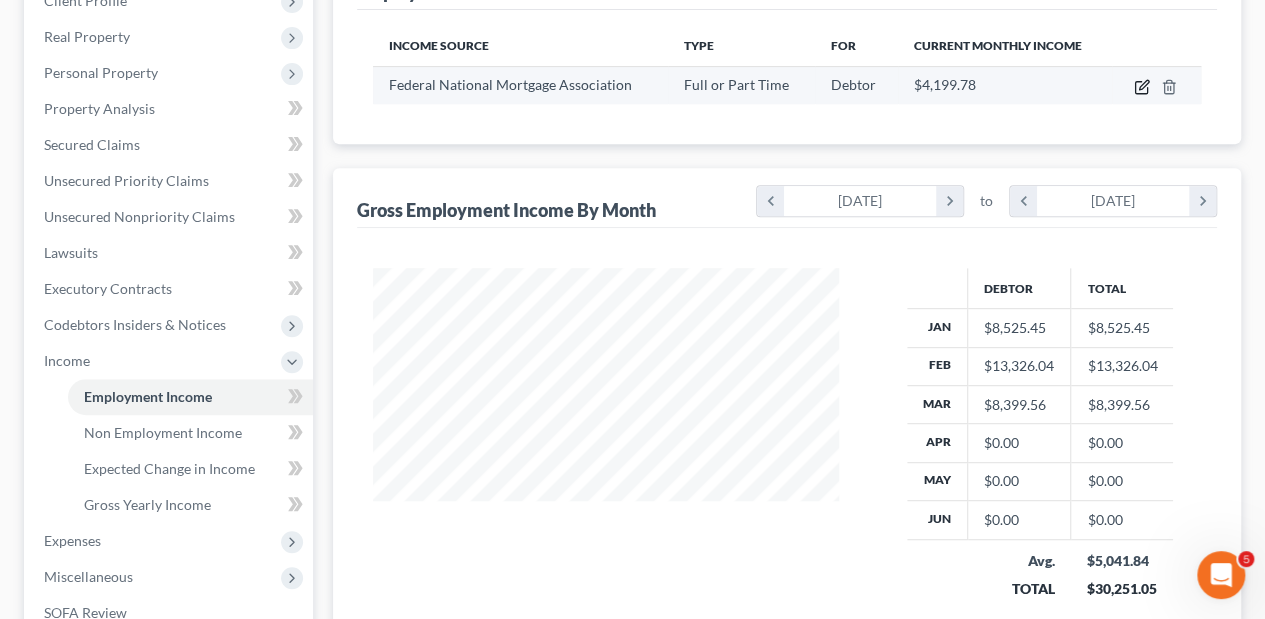 click 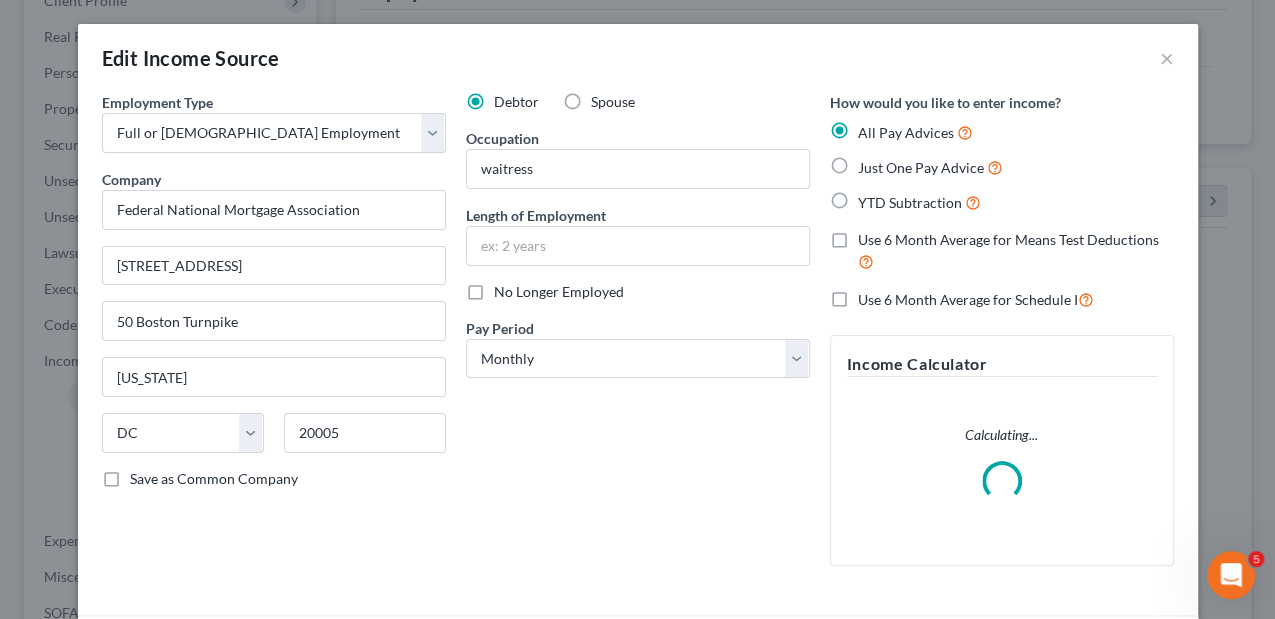 scroll, scrollTop: 999644, scrollLeft: 999489, axis: both 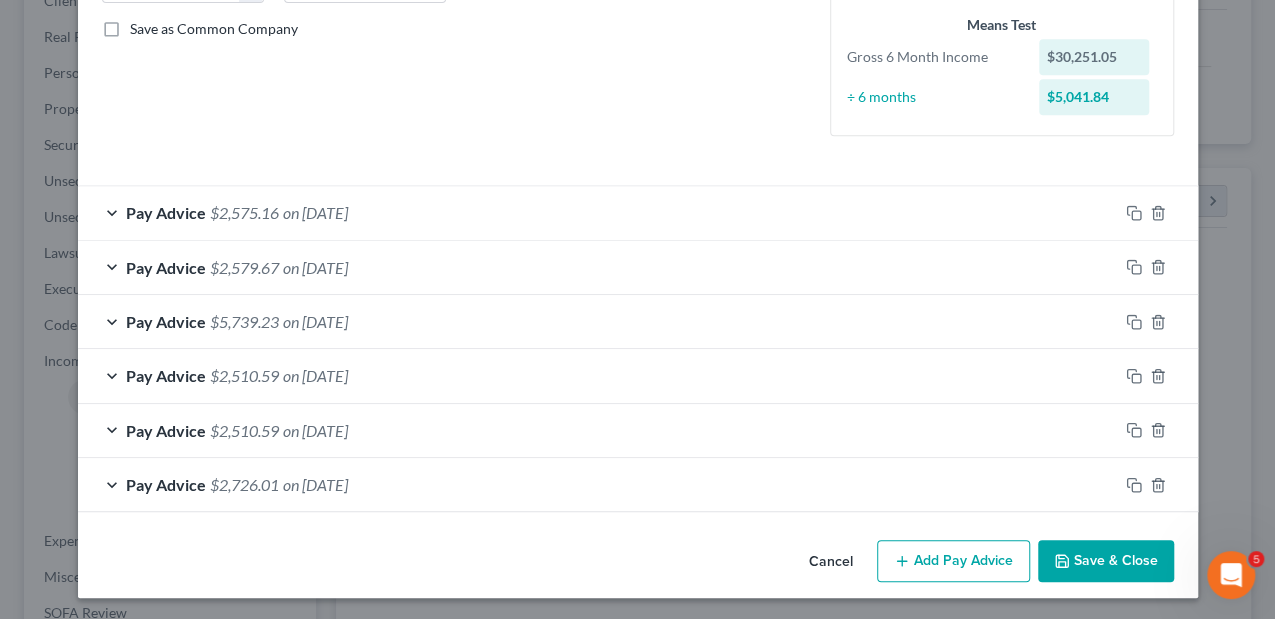 click on "Pay Advice $2,726.01 on [DATE]" at bounding box center [598, 484] 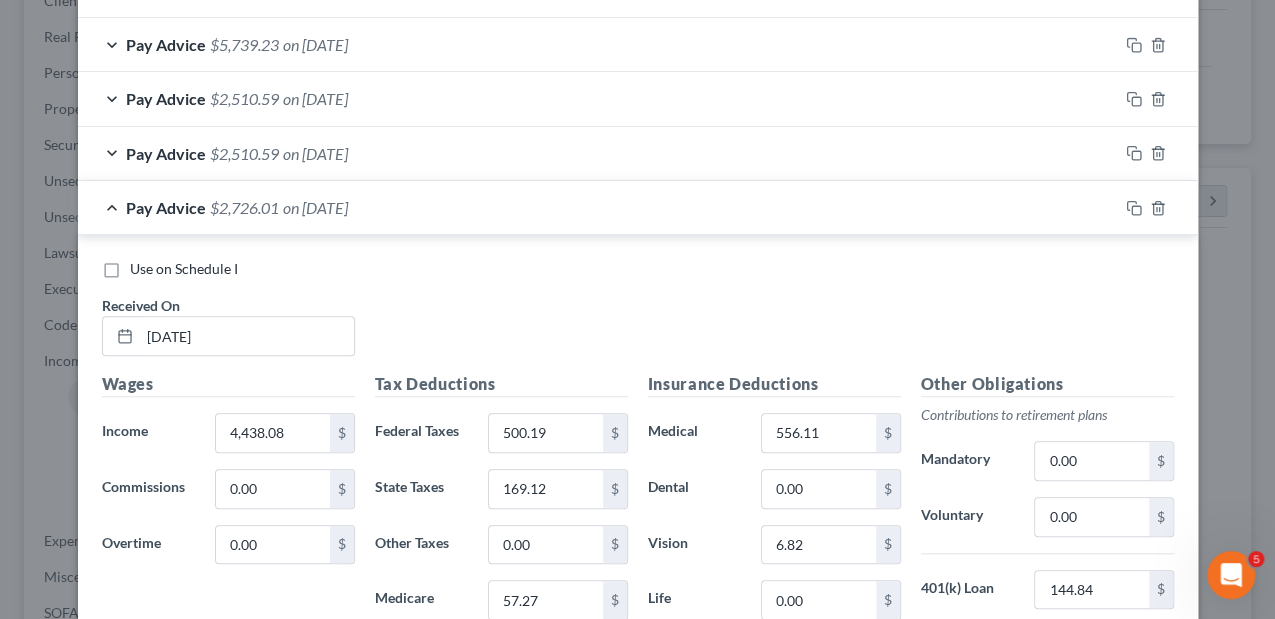 scroll, scrollTop: 716, scrollLeft: 0, axis: vertical 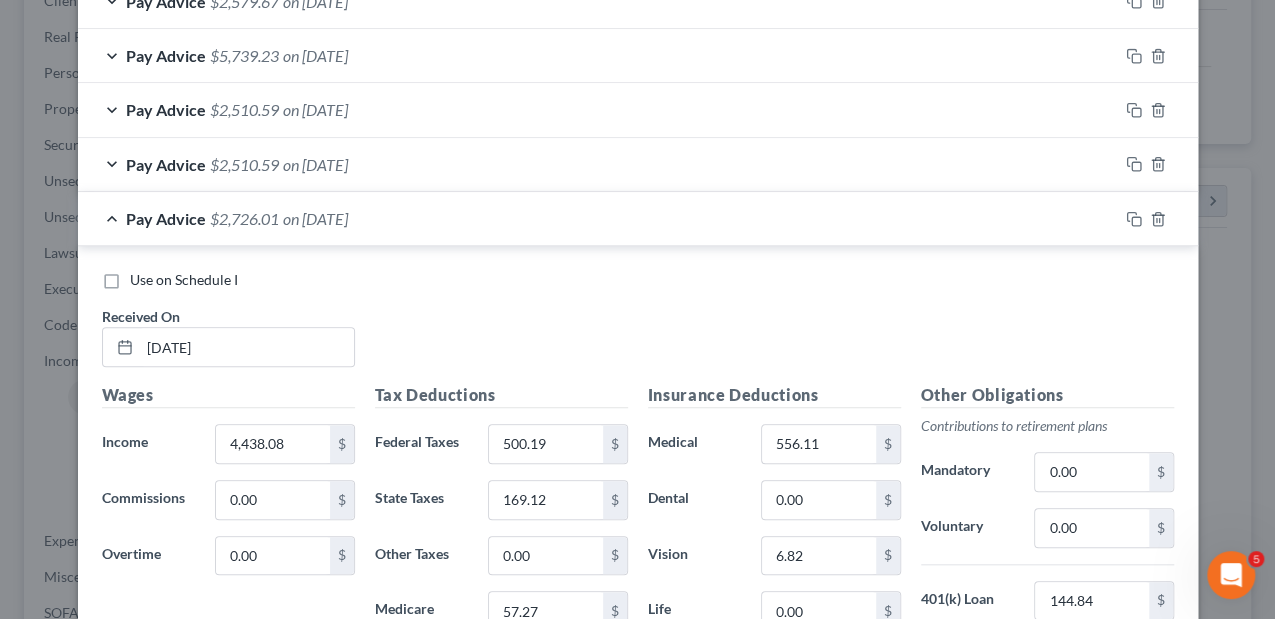 click on "Pay Advice $2,726.01 on [DATE]" at bounding box center (598, 218) 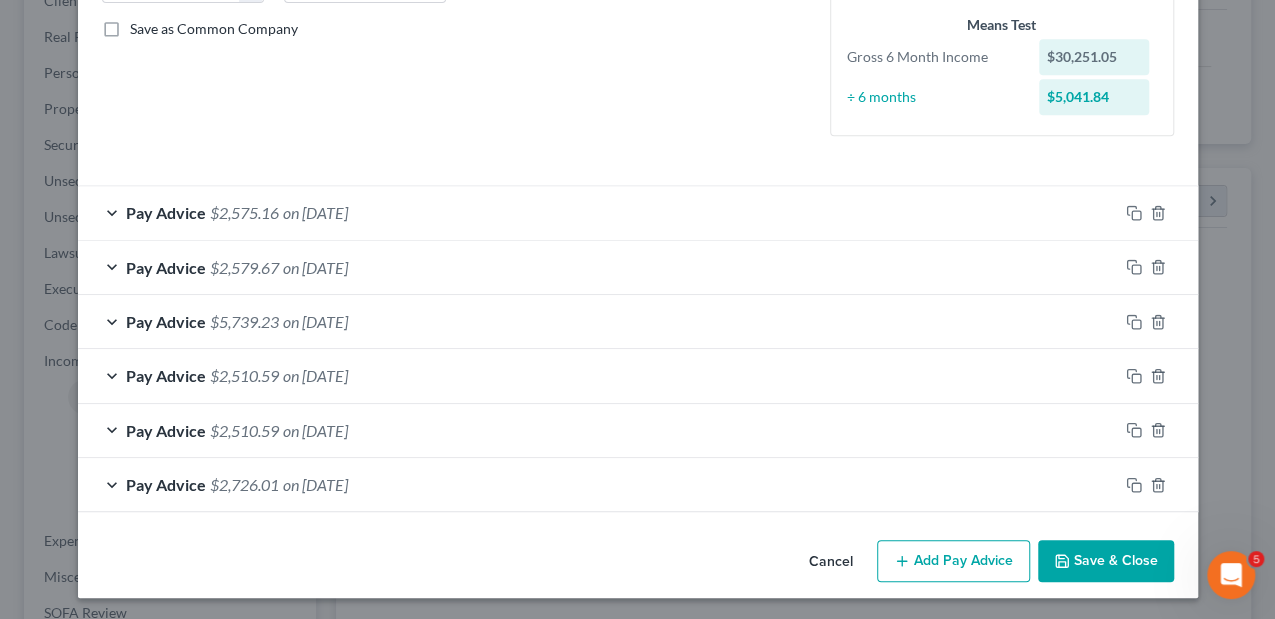 scroll, scrollTop: 450, scrollLeft: 0, axis: vertical 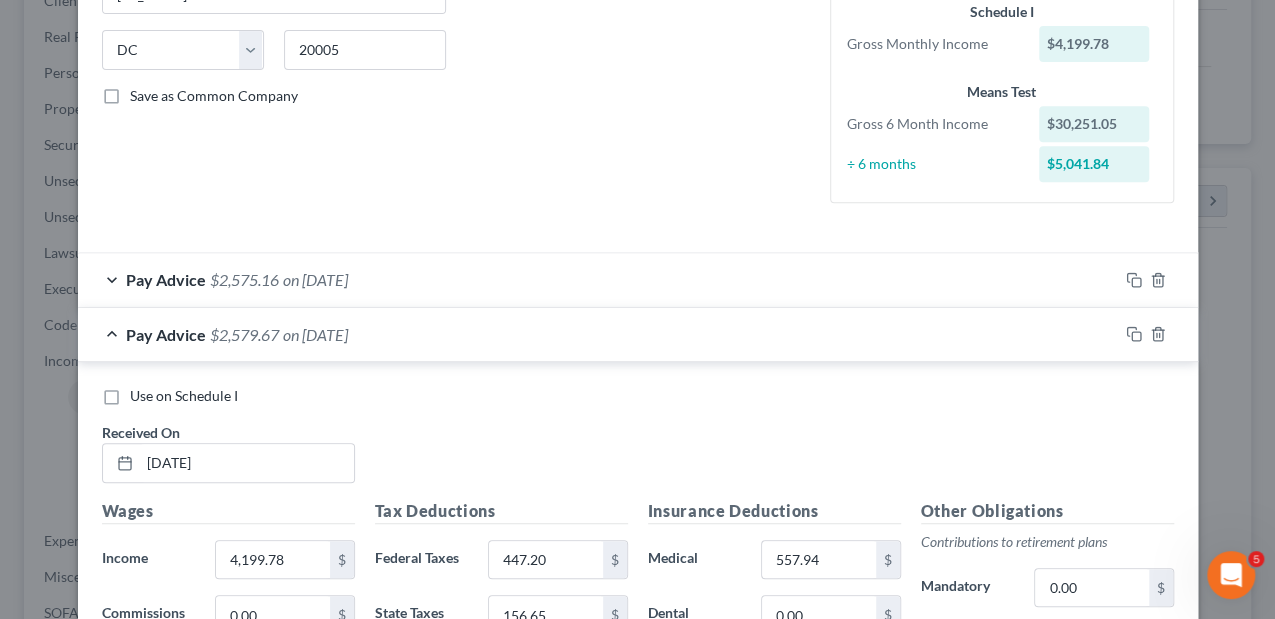 click on "Pay Advice $2,579.67 on [DATE]" at bounding box center (598, 334) 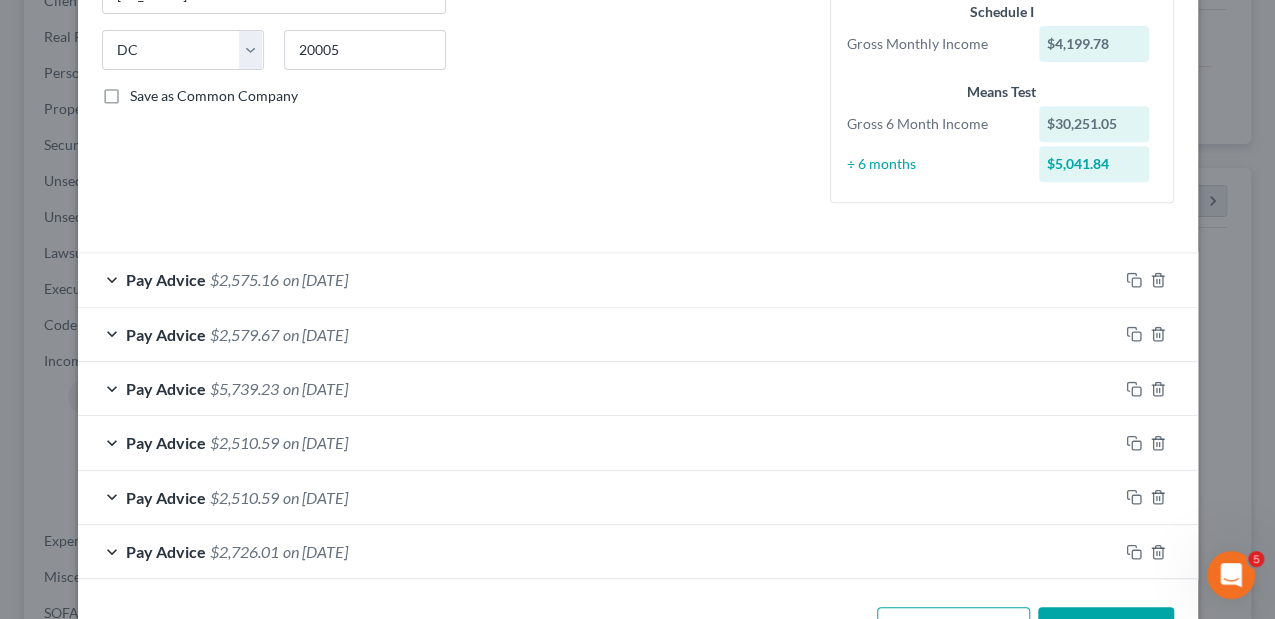 click on "Pay Advice $2,575.16 on [DATE]" at bounding box center (598, 279) 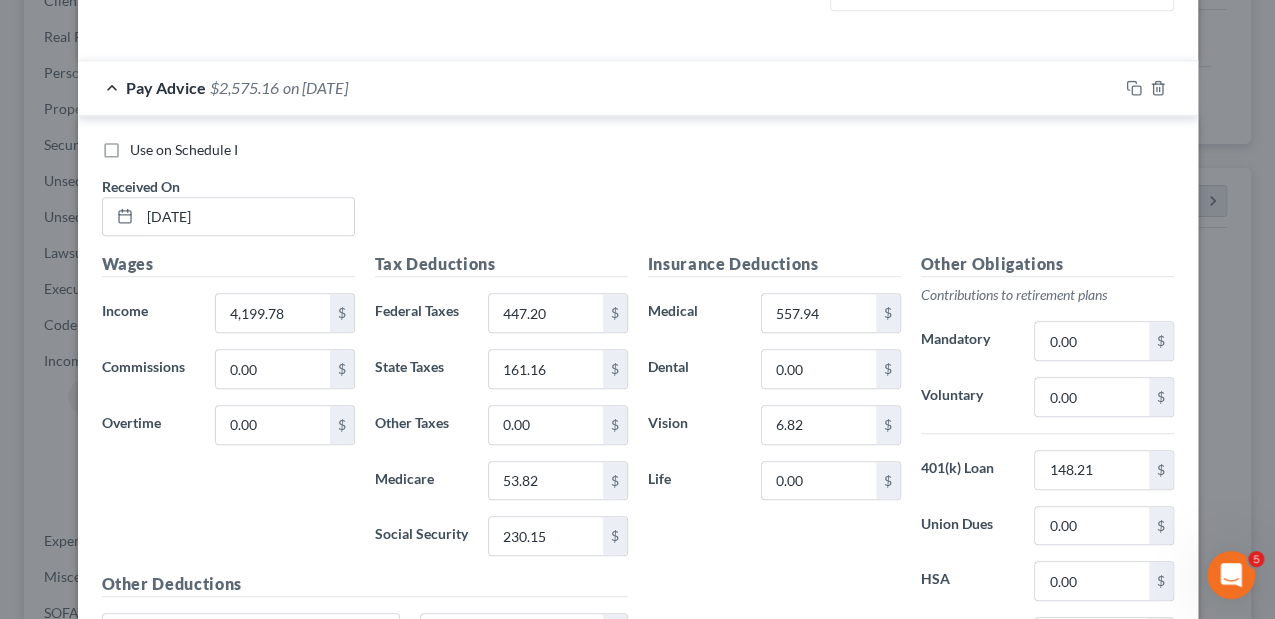 scroll, scrollTop: 383, scrollLeft: 0, axis: vertical 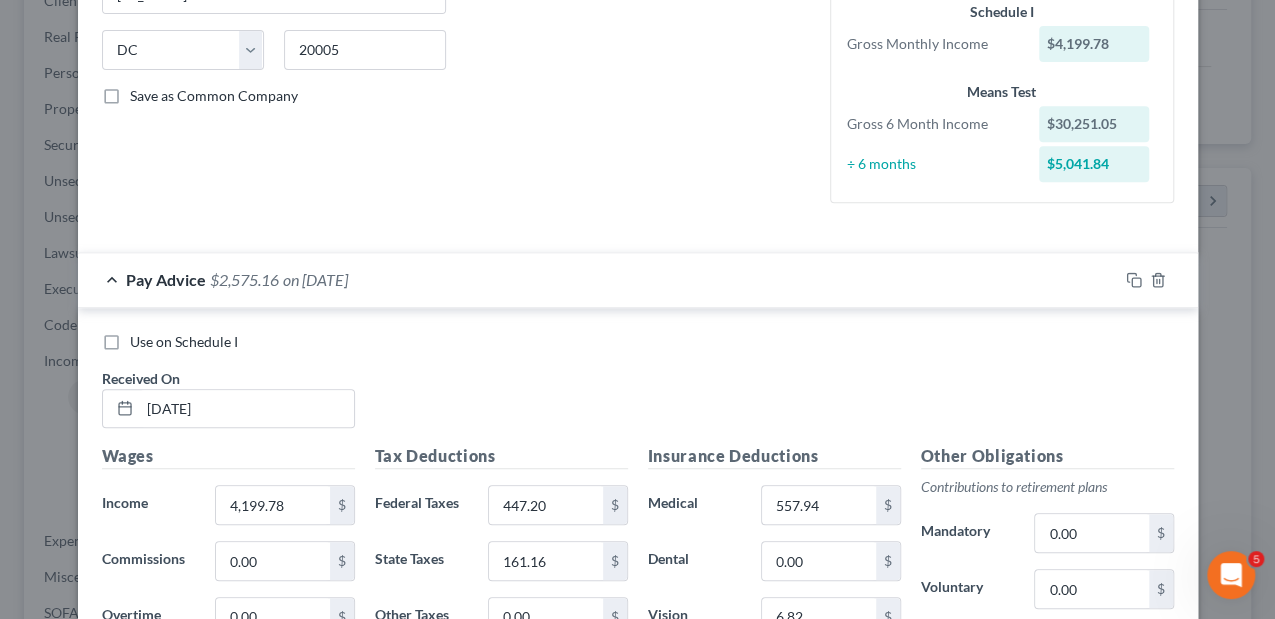 click on "Pay Advice $2,575.16 on [DATE]" at bounding box center (598, 279) 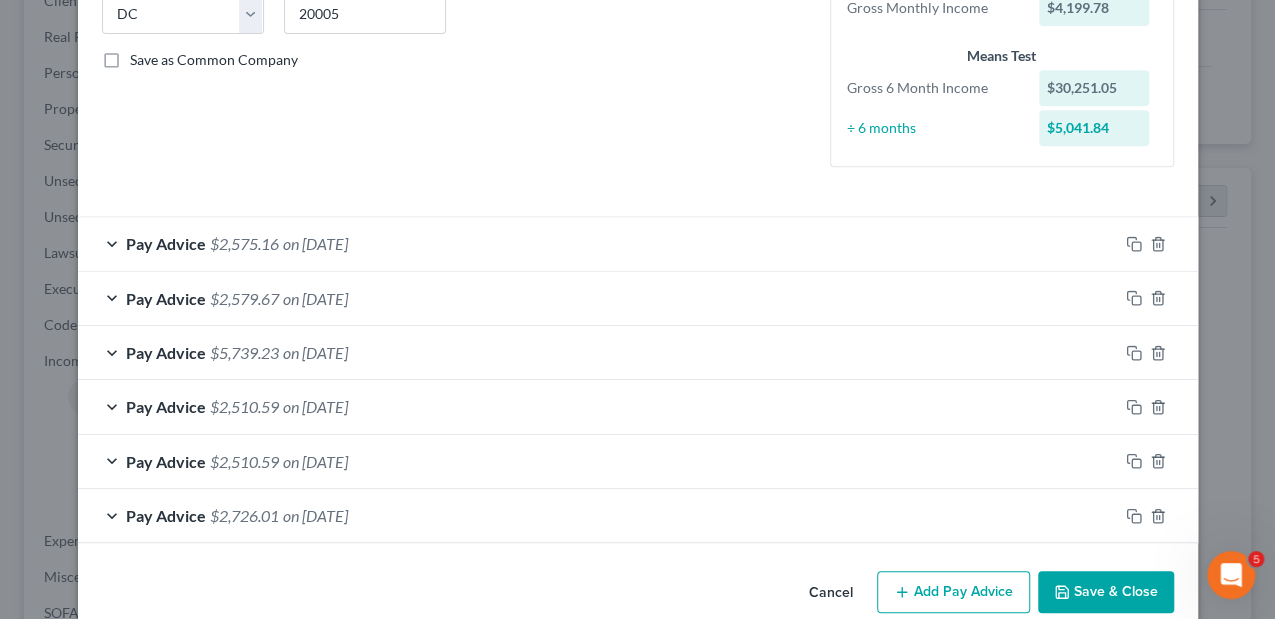 scroll, scrollTop: 450, scrollLeft: 0, axis: vertical 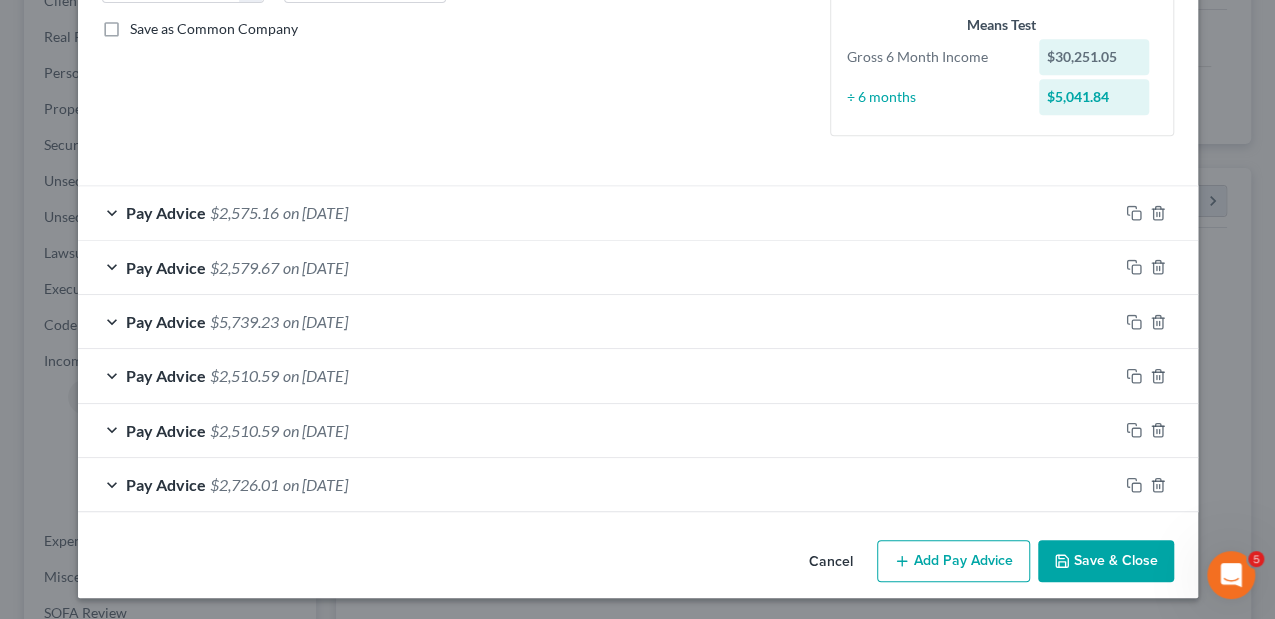 click on "Add Pay Advice" at bounding box center [953, 561] 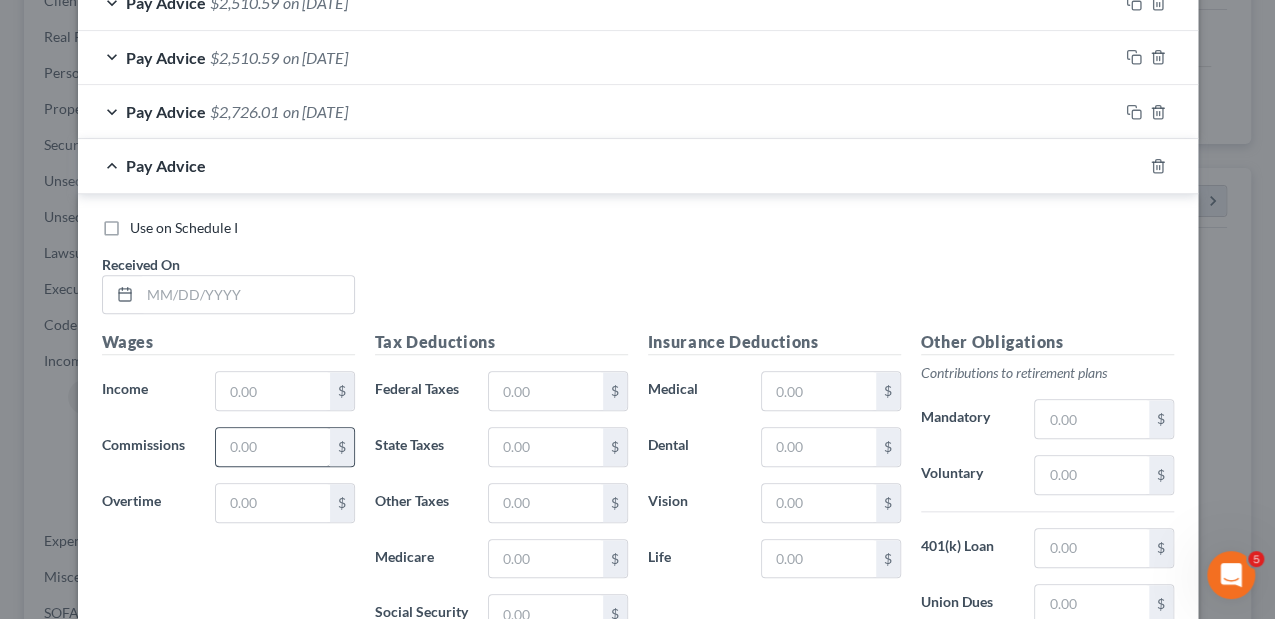 scroll, scrollTop: 850, scrollLeft: 0, axis: vertical 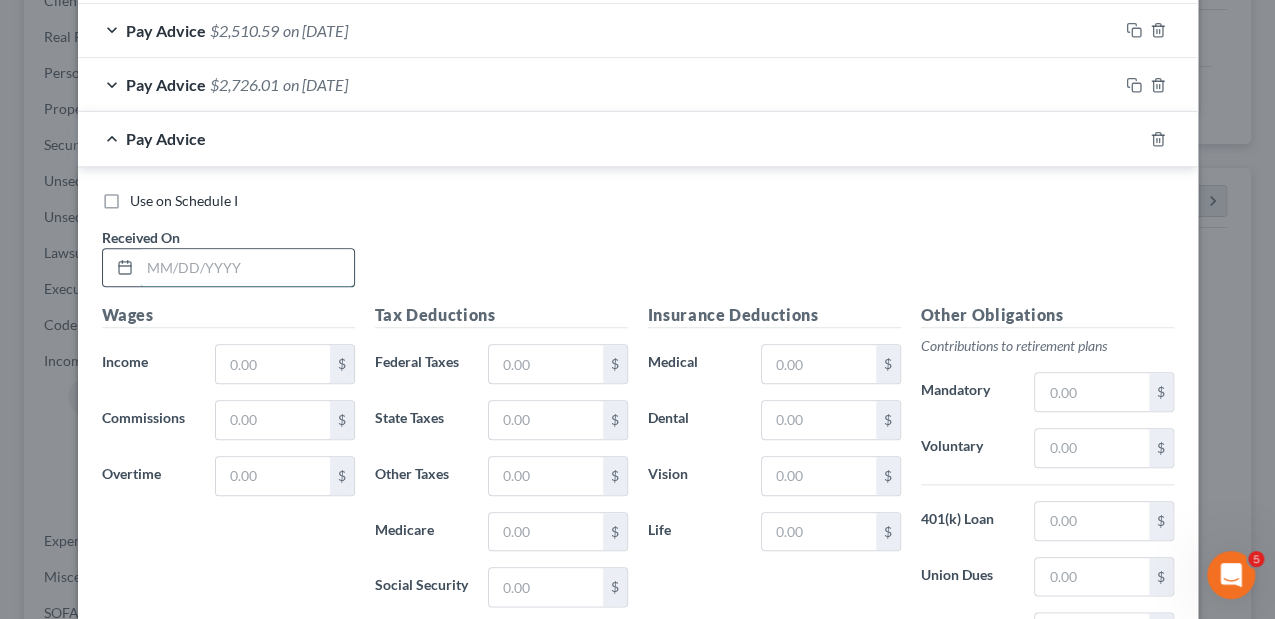 click at bounding box center (247, 268) 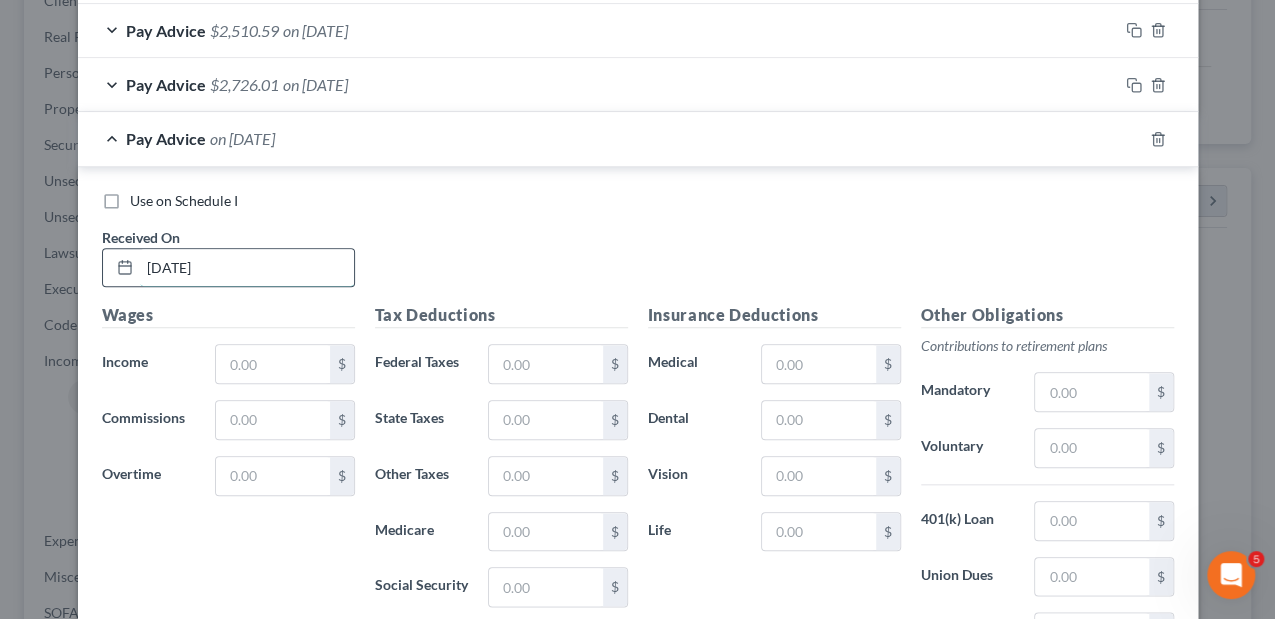 type on "[DATE]" 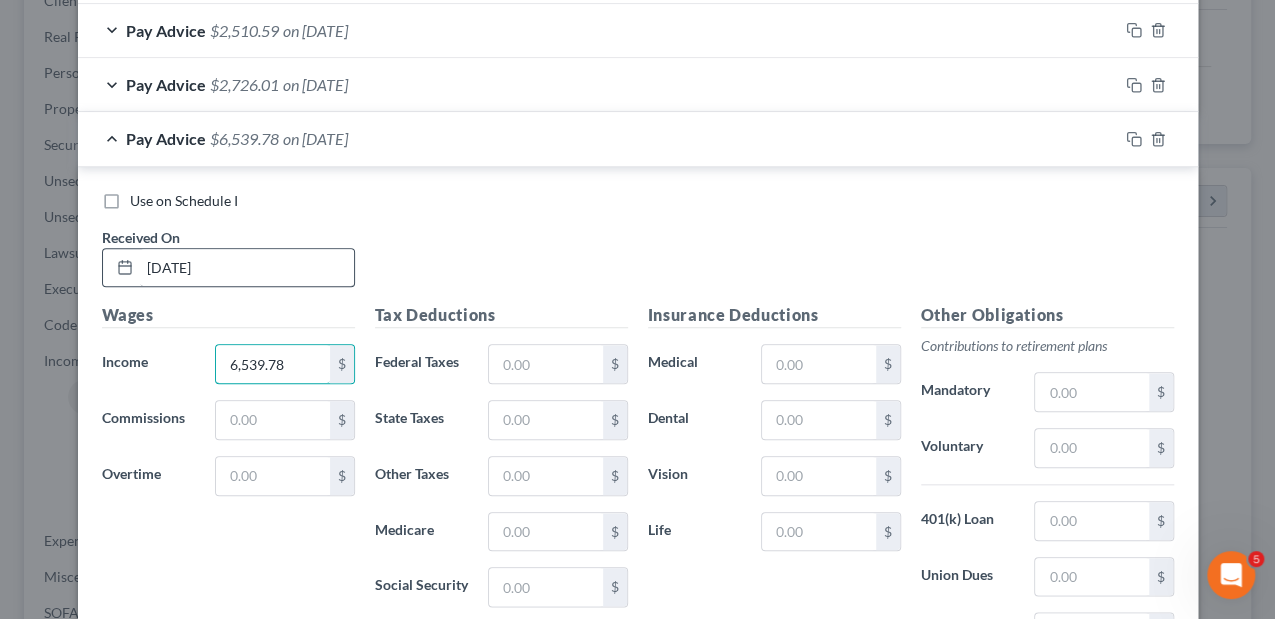 type on "6,539.78" 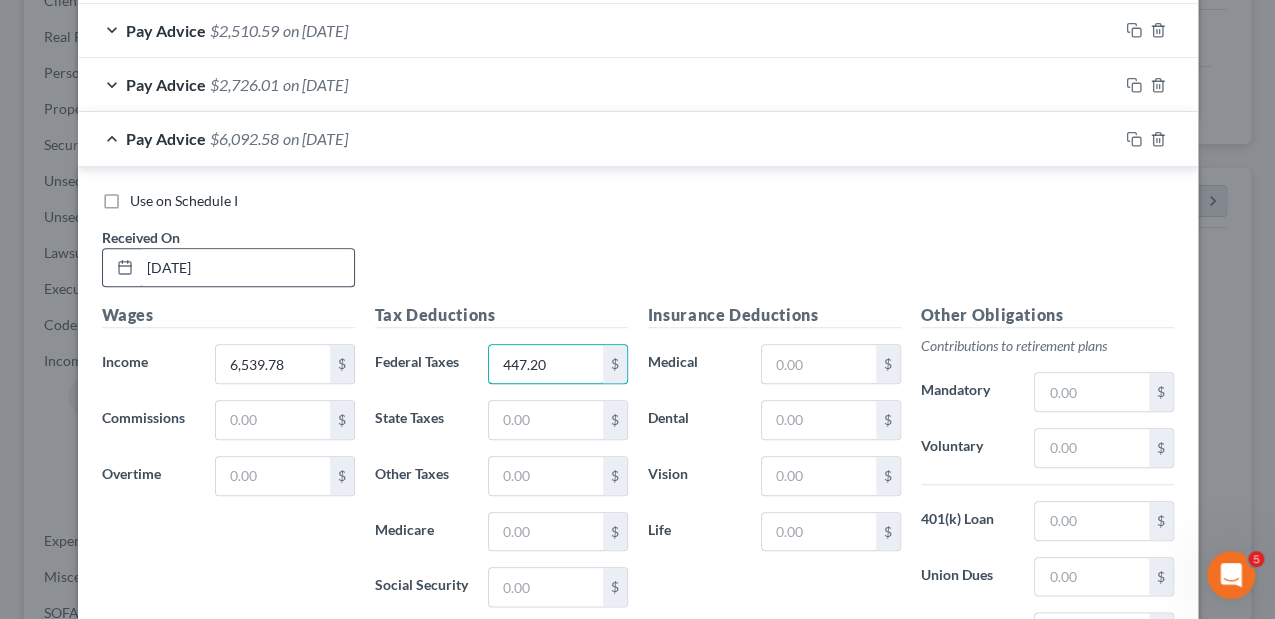 type on "447.20" 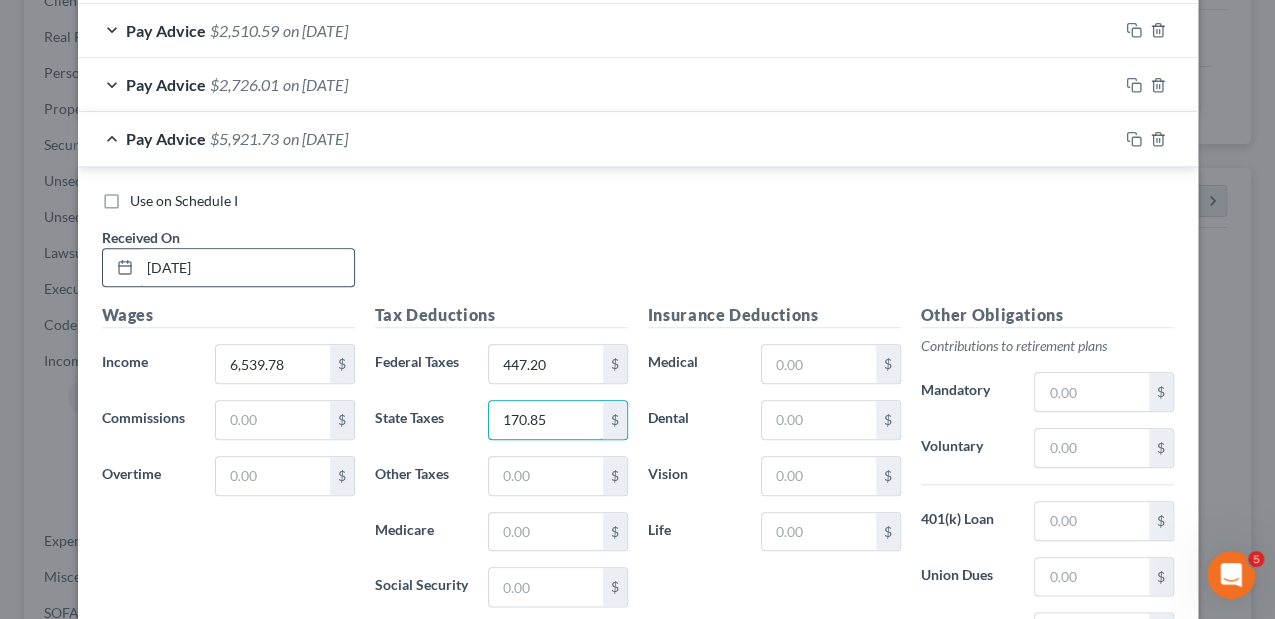 type on "170.85" 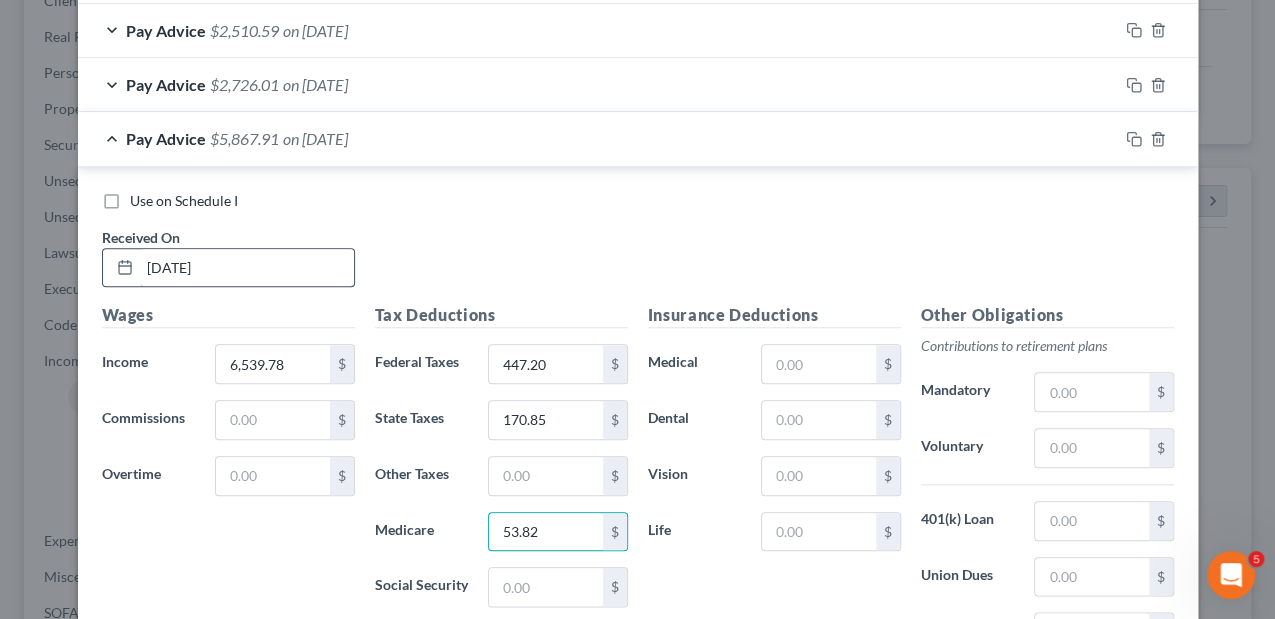 type on "53.82" 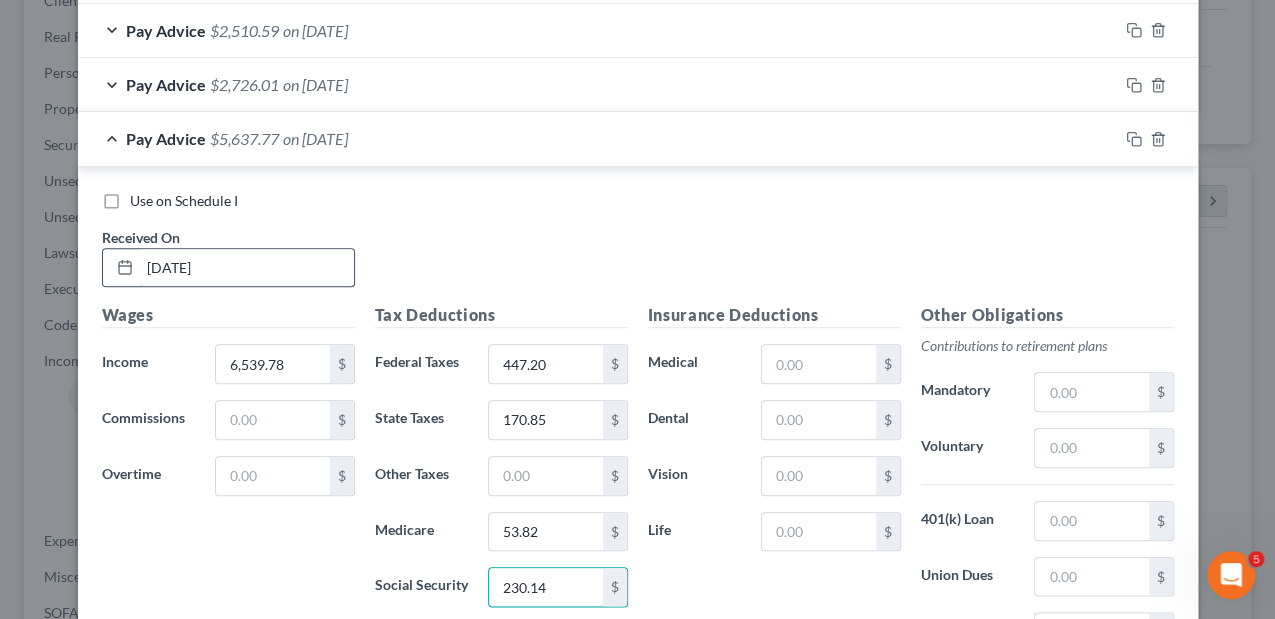 type on "230.14" 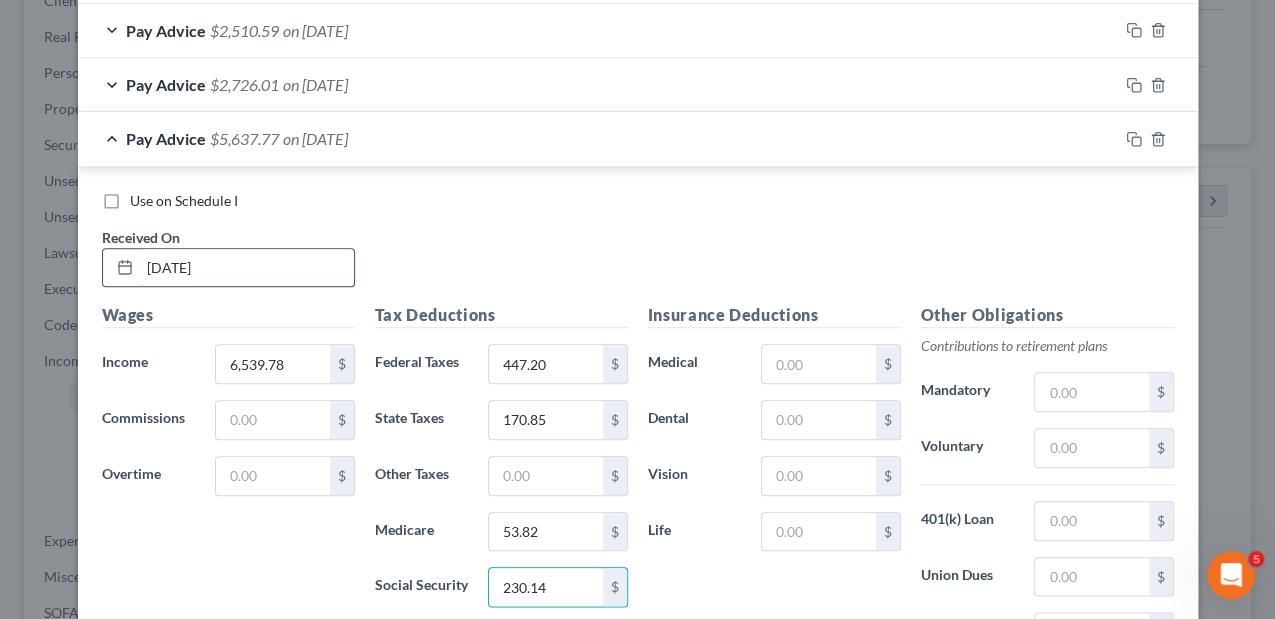 scroll, scrollTop: 1100, scrollLeft: 0, axis: vertical 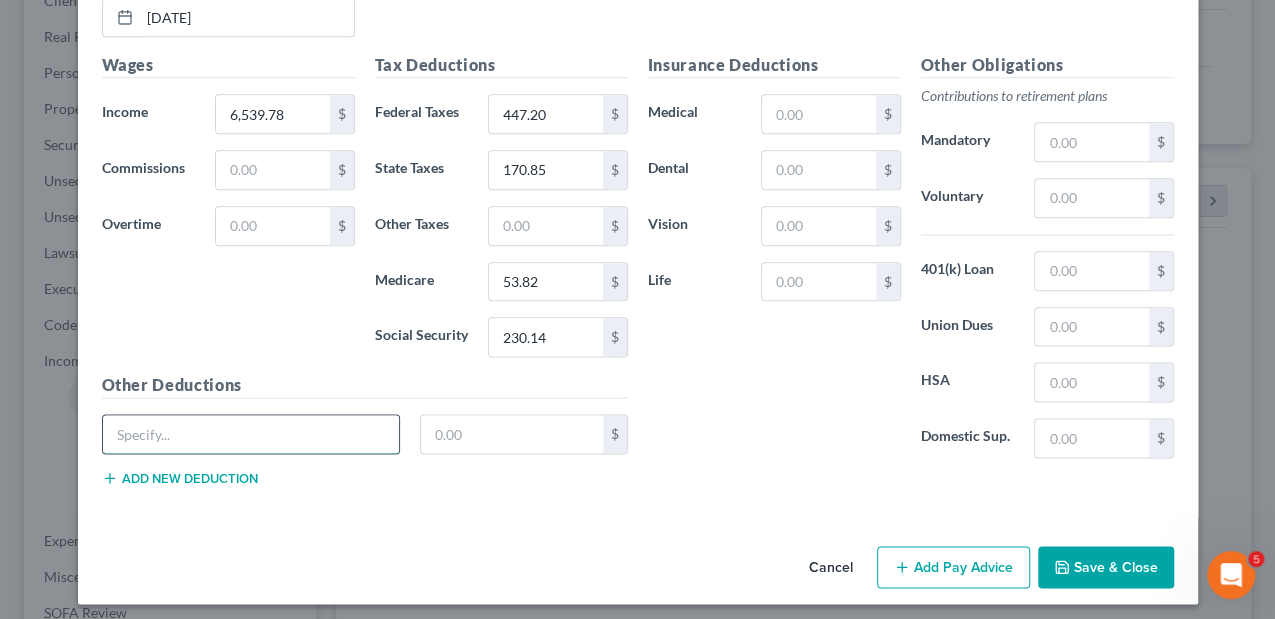 click at bounding box center (251, 434) 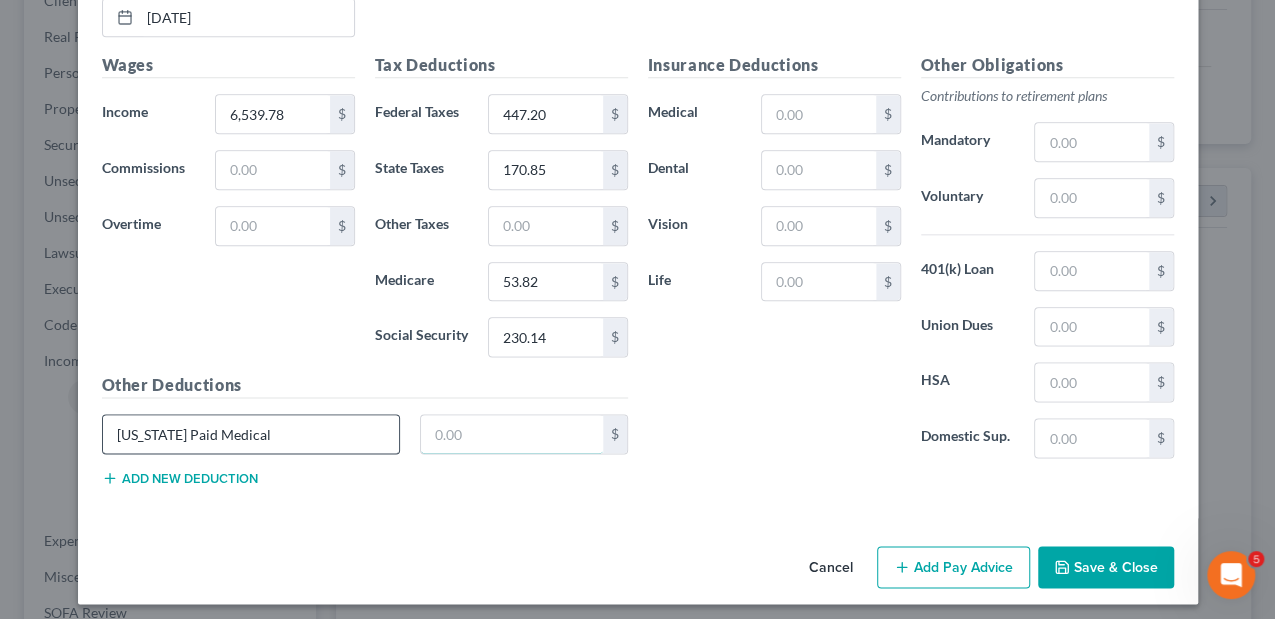 type on "11.76" 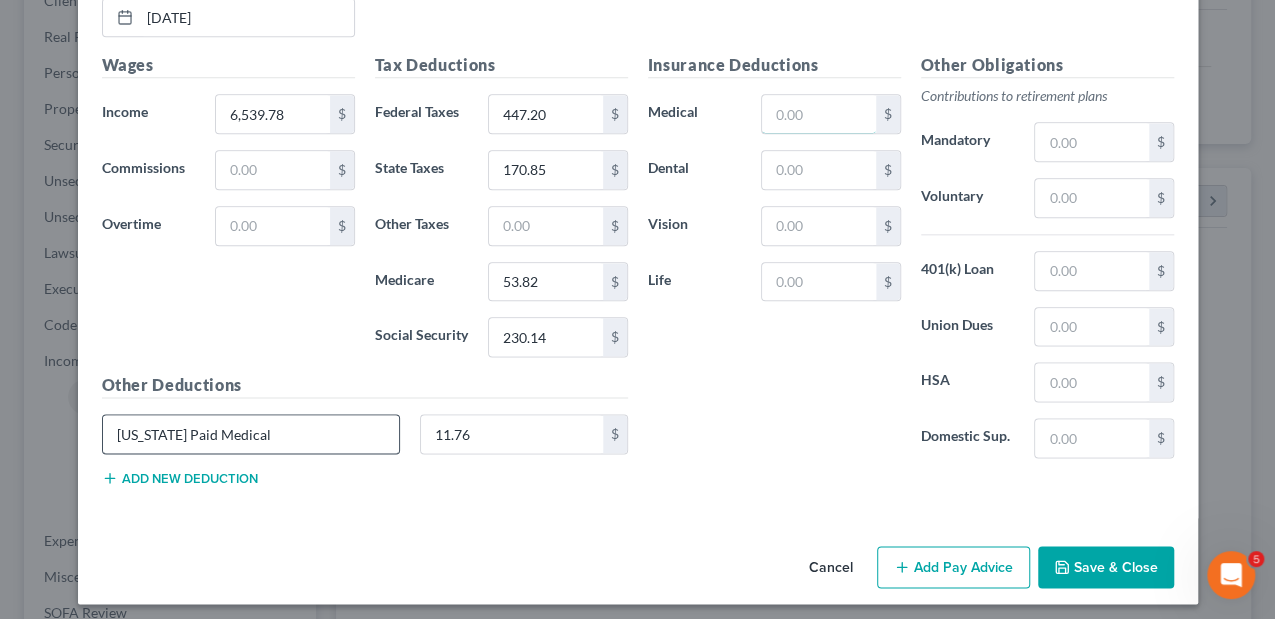 type on "557.94" 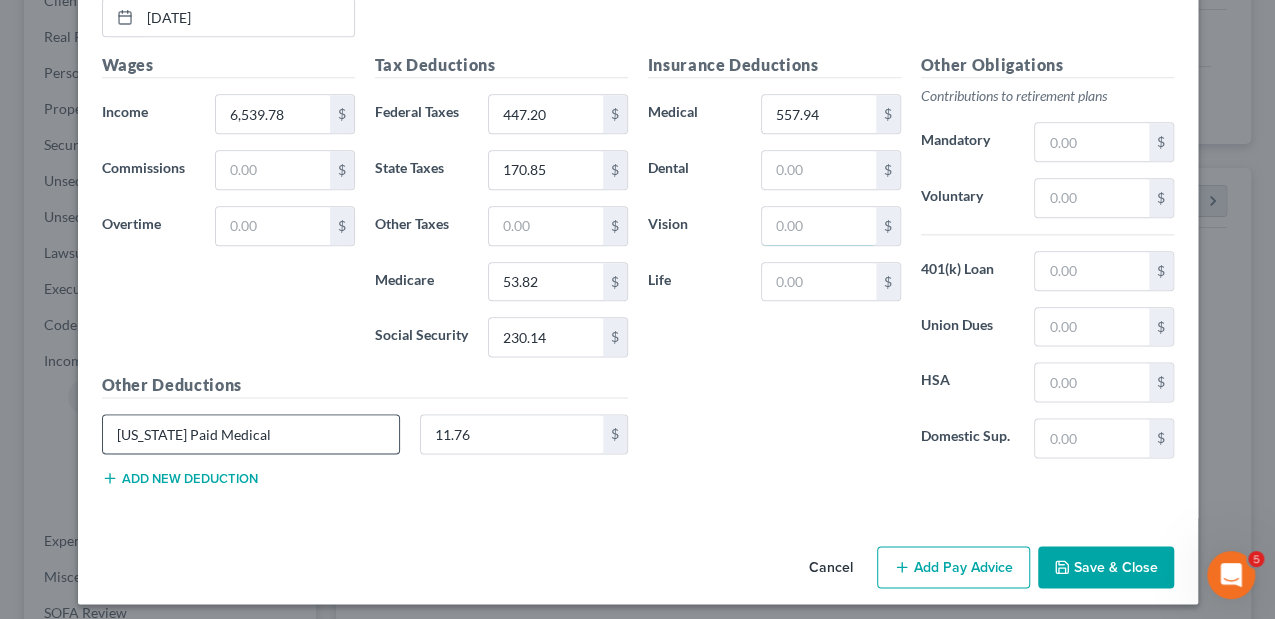 type on "6.82" 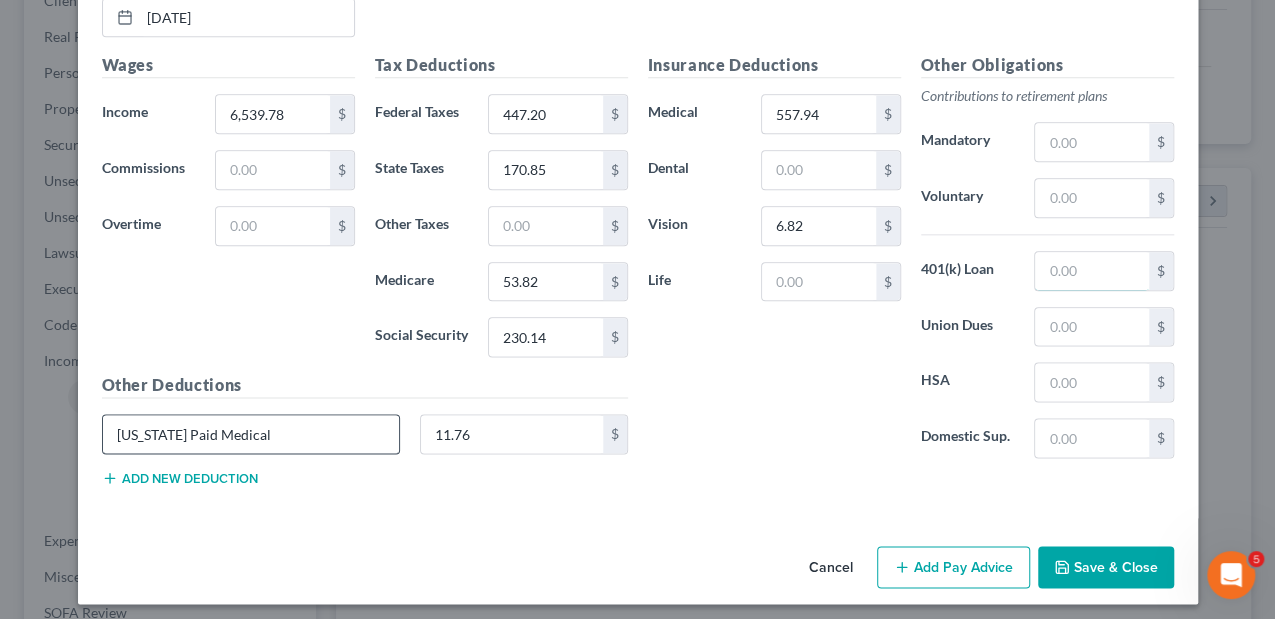 type on "148.21" 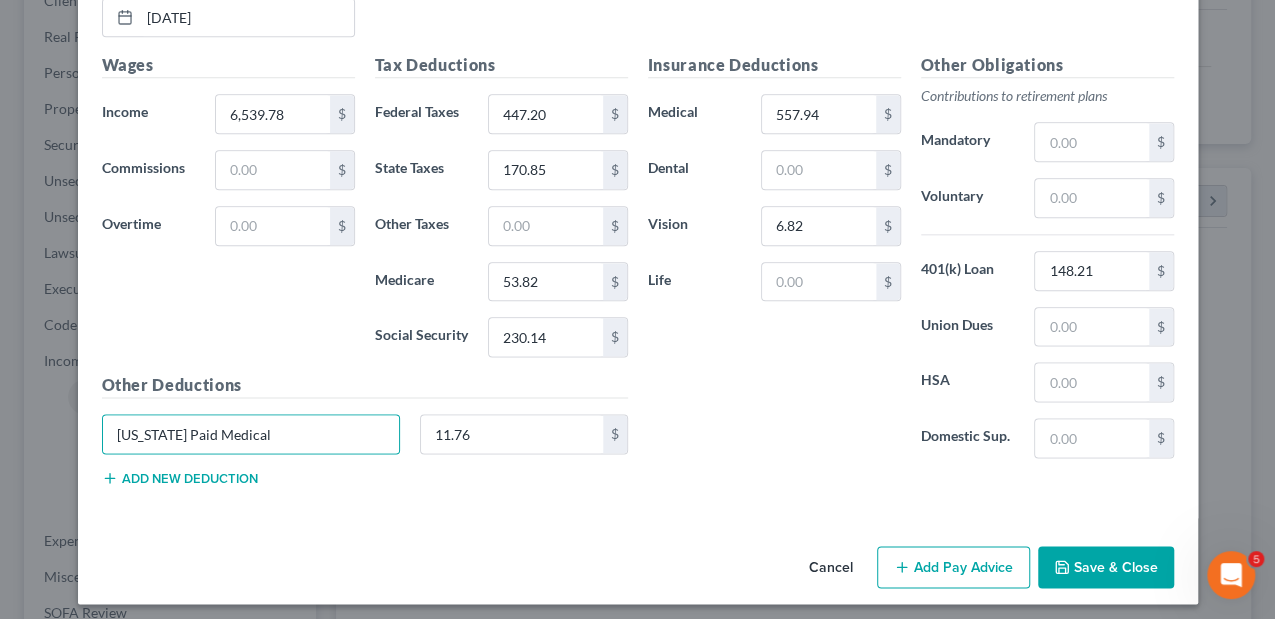 type 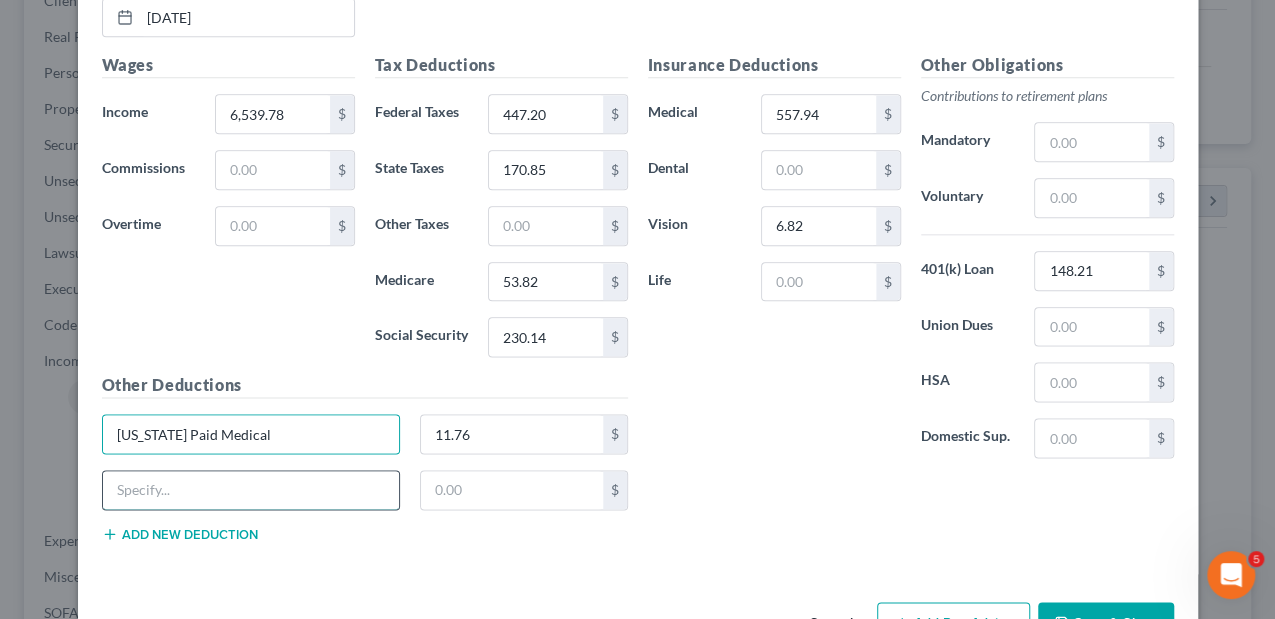 click at bounding box center (251, 490) 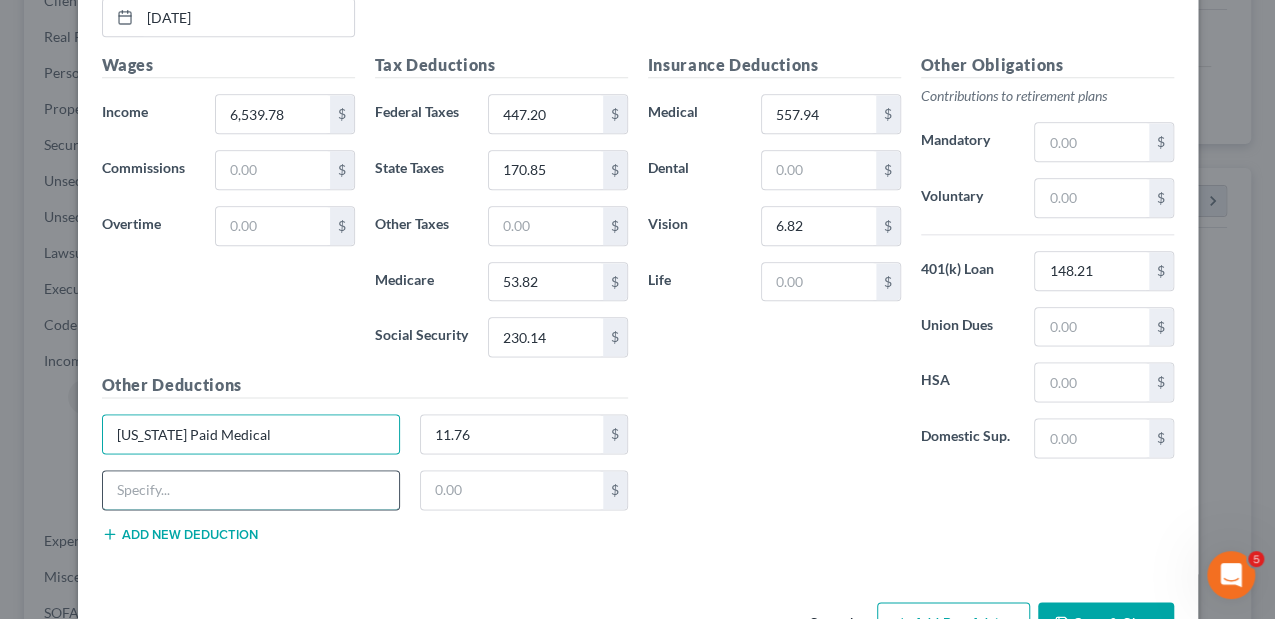 type on "[US_STATE] Paid Family" 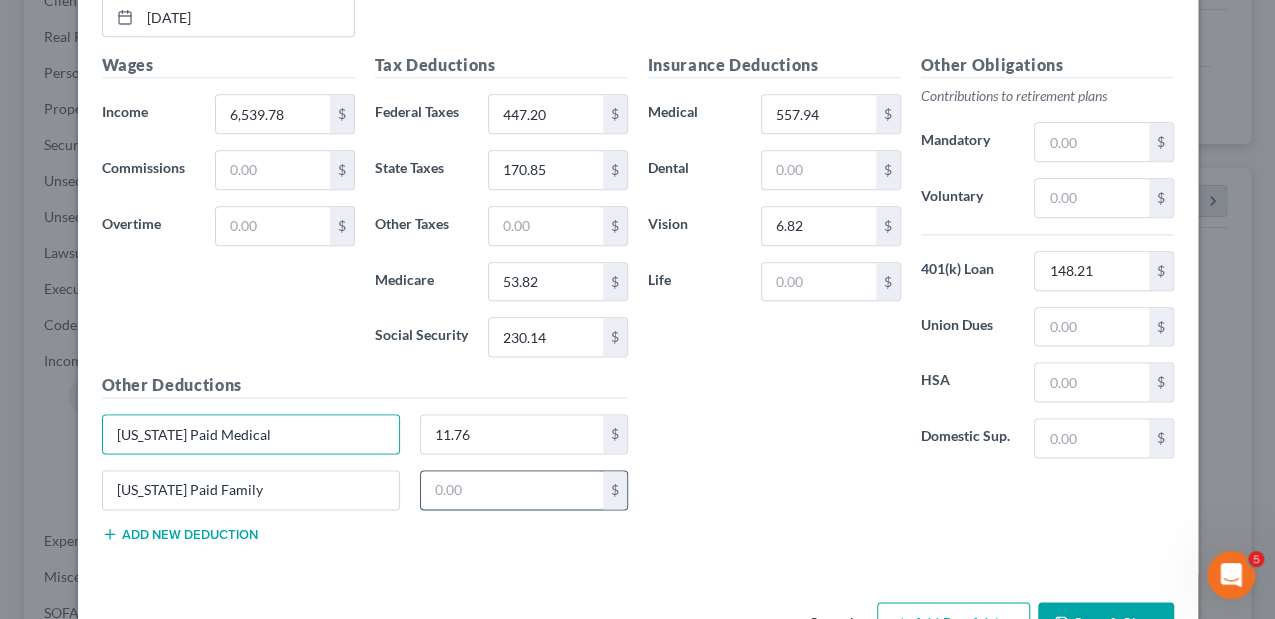 click at bounding box center (512, 490) 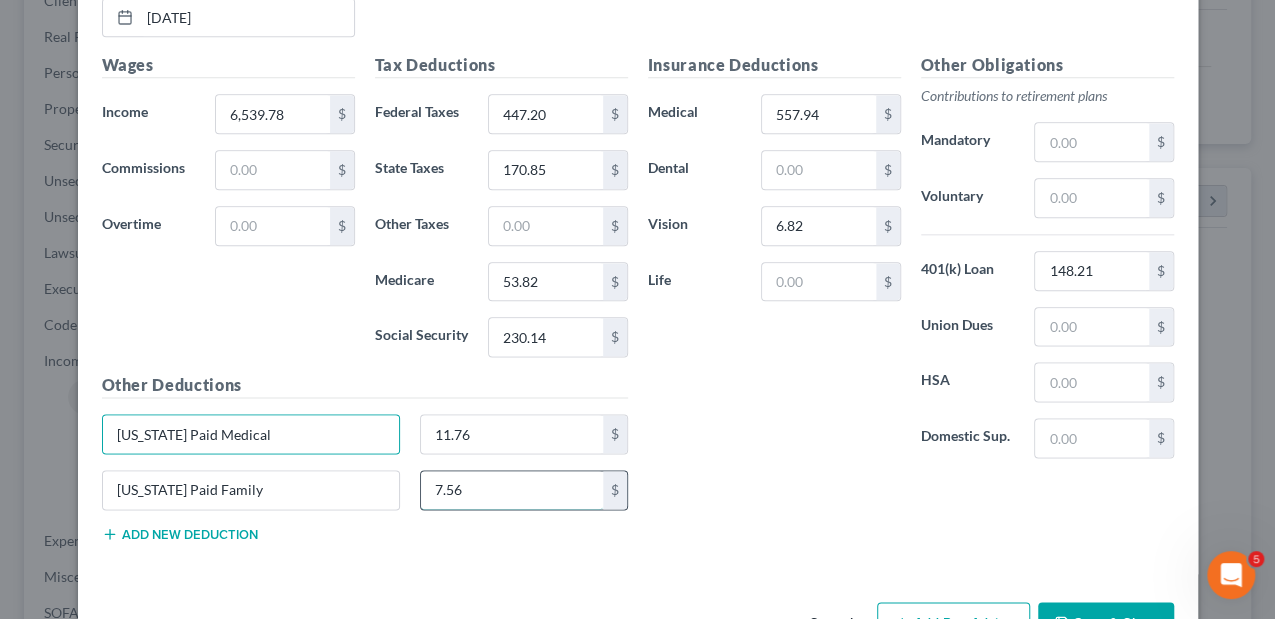type on "7.56" 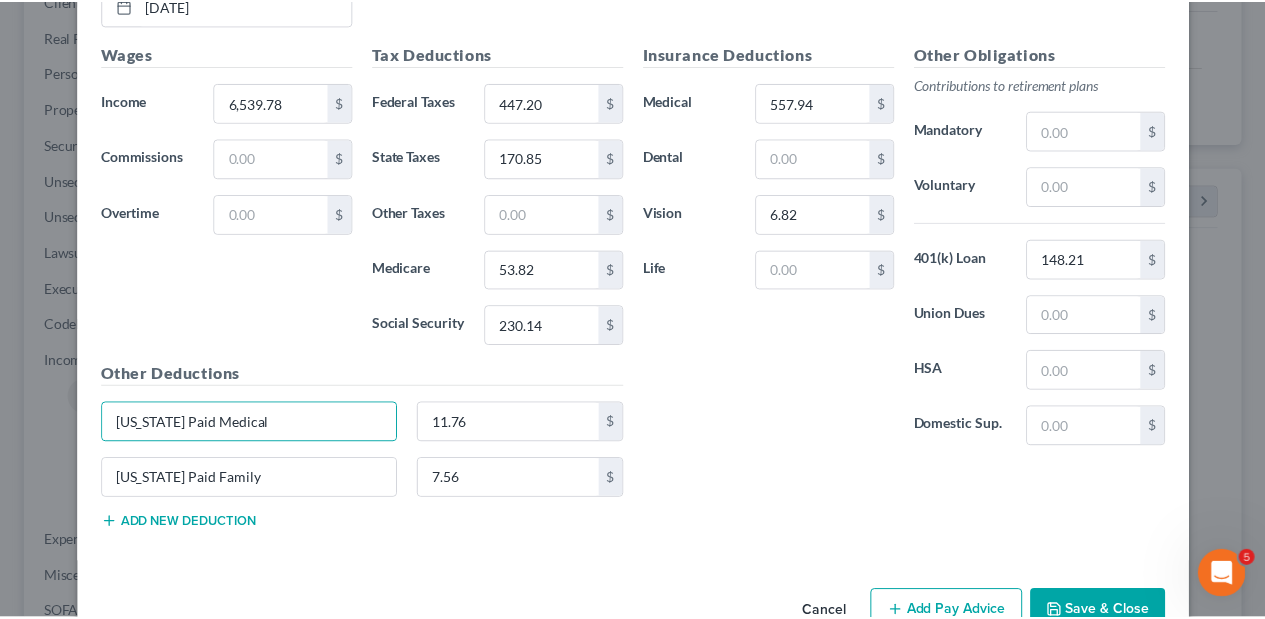 scroll, scrollTop: 1155, scrollLeft: 0, axis: vertical 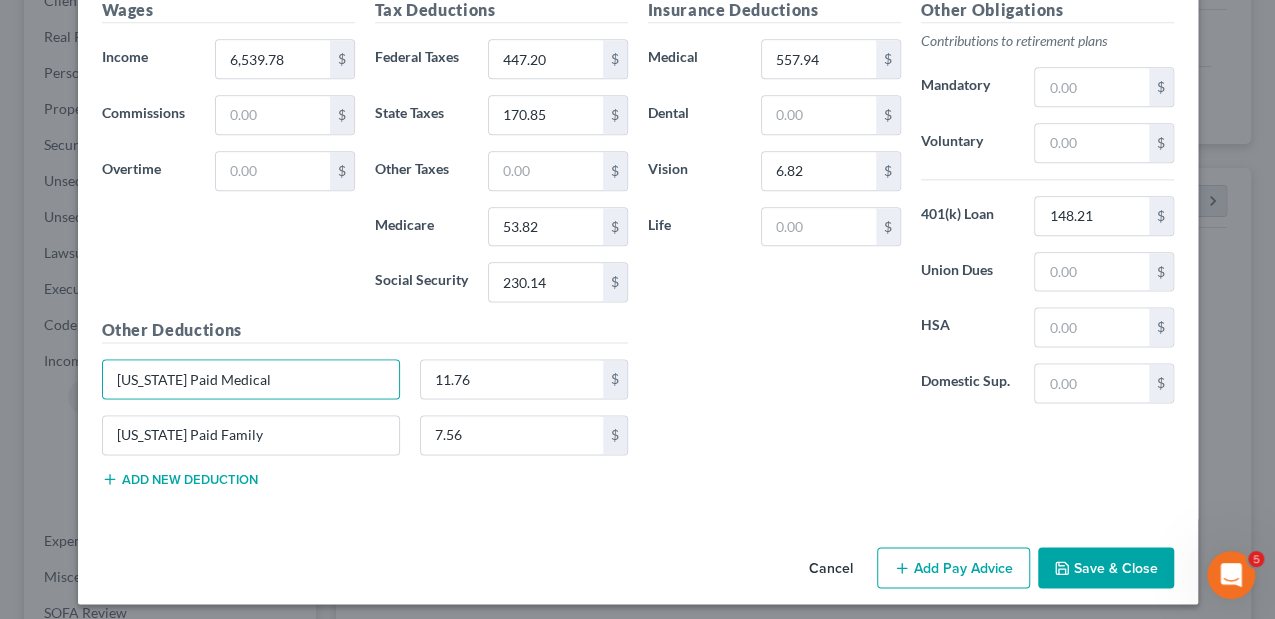 click on "Save & Close" at bounding box center (1106, 568) 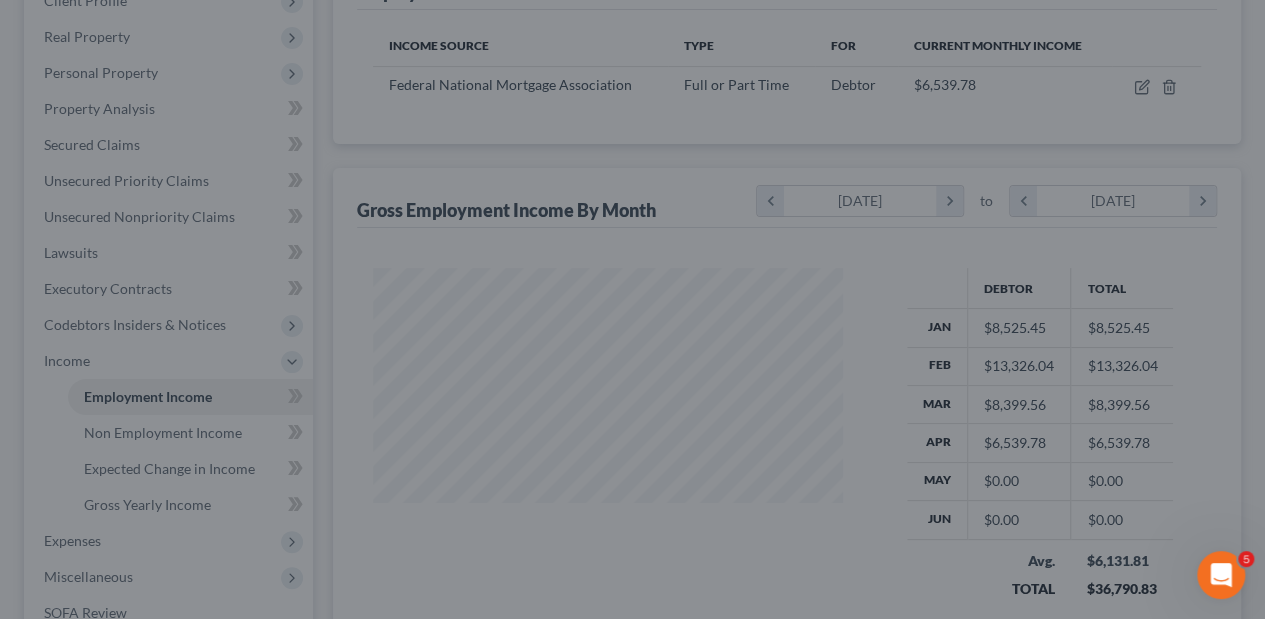 scroll, scrollTop: 356, scrollLeft: 506, axis: both 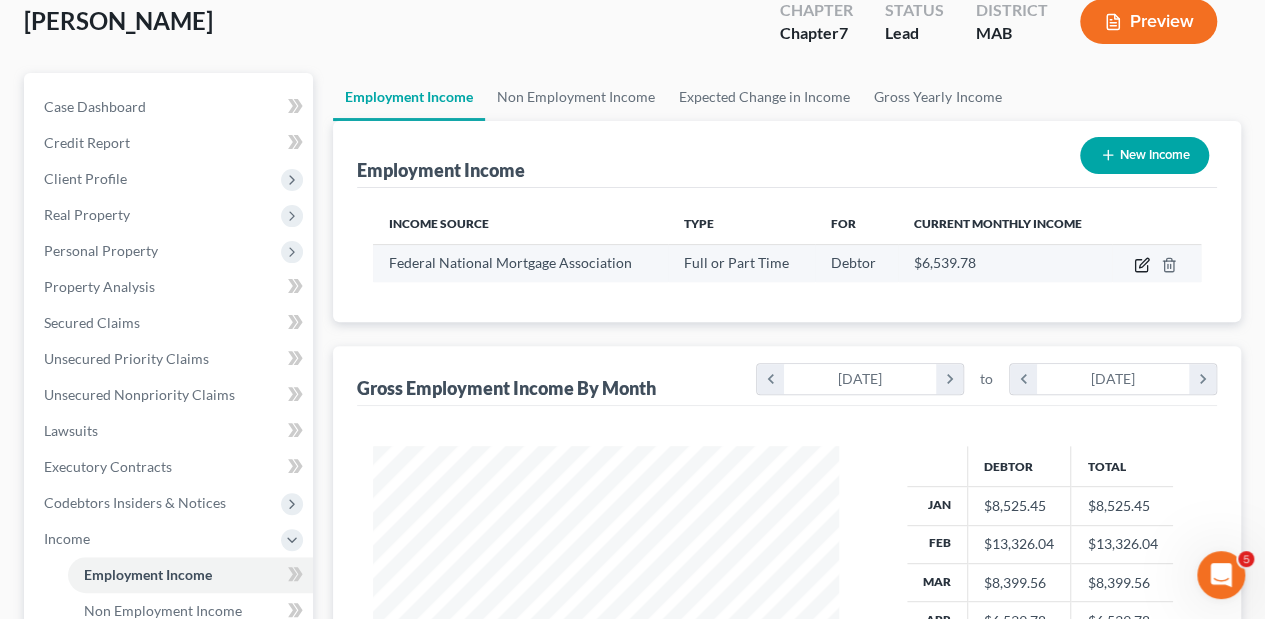 click 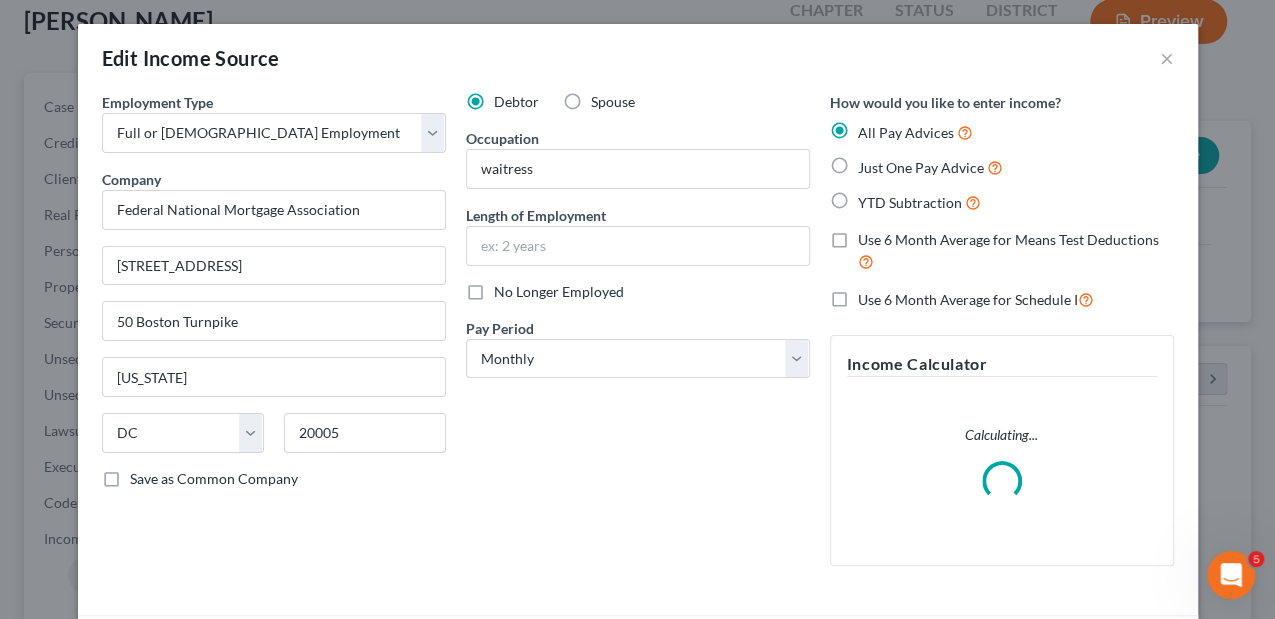 scroll, scrollTop: 999644, scrollLeft: 999489, axis: both 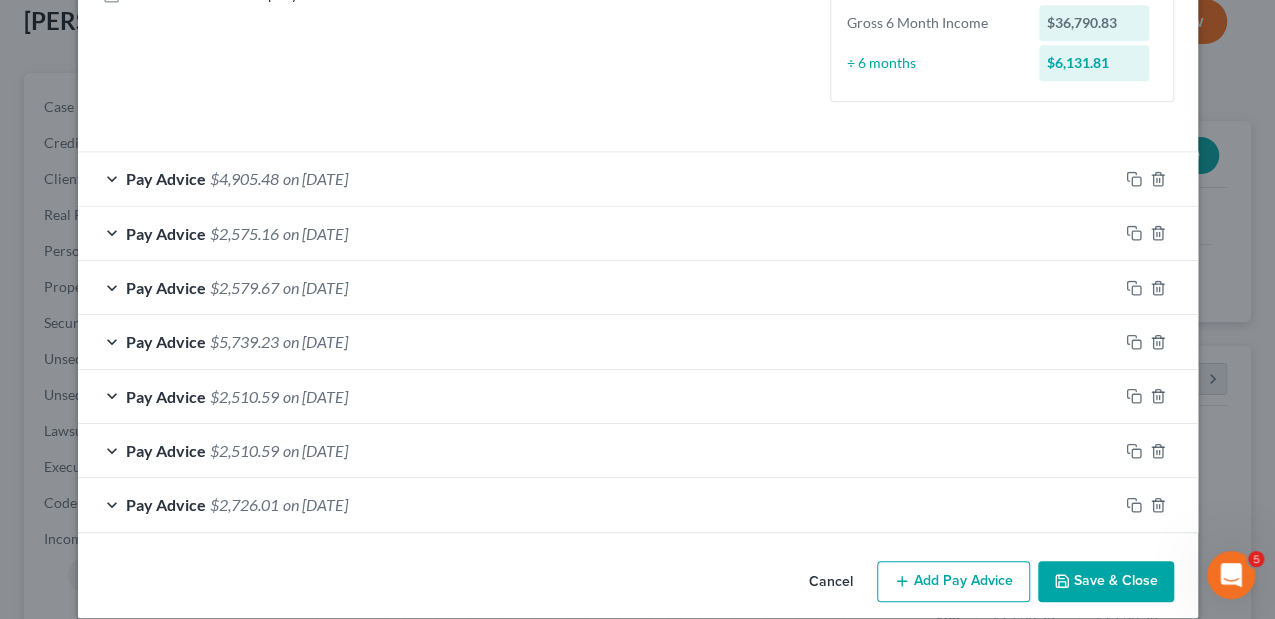 click on "Add Pay Advice" at bounding box center [953, 582] 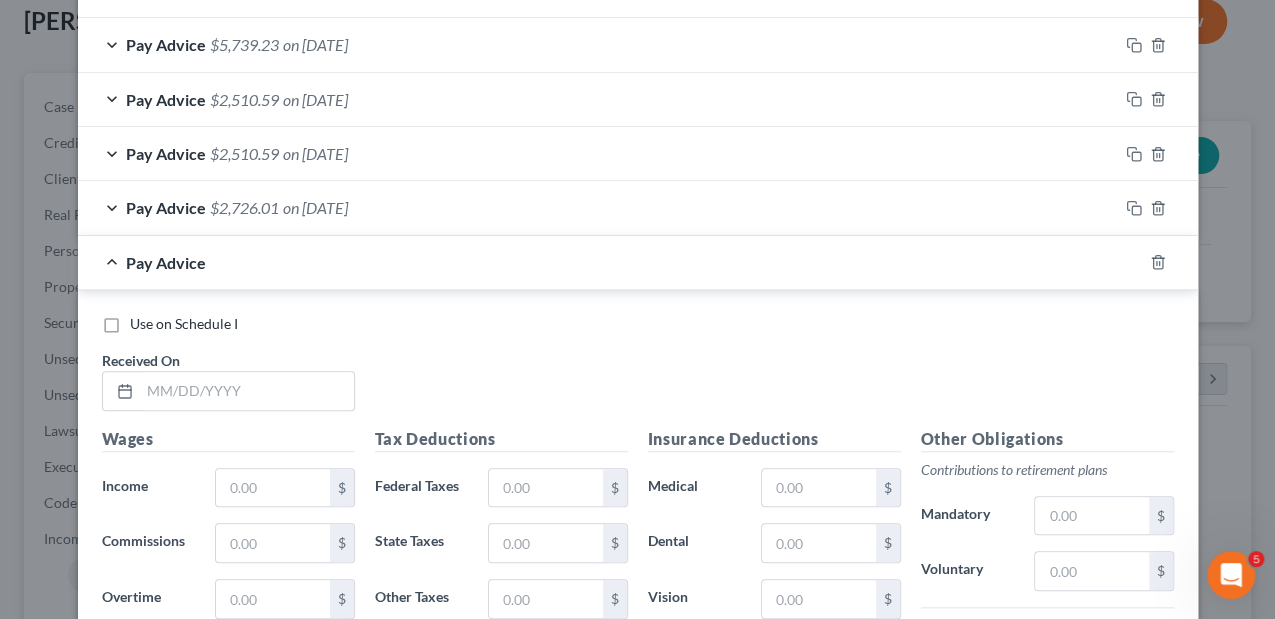 scroll, scrollTop: 817, scrollLeft: 0, axis: vertical 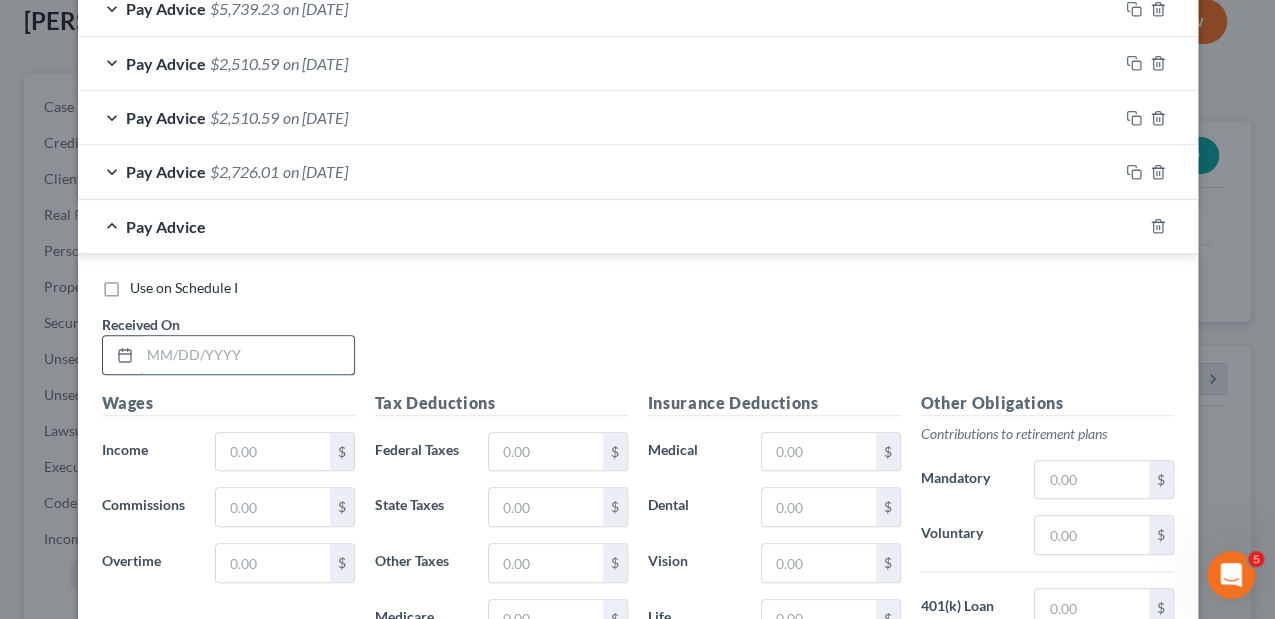 click at bounding box center [247, 355] 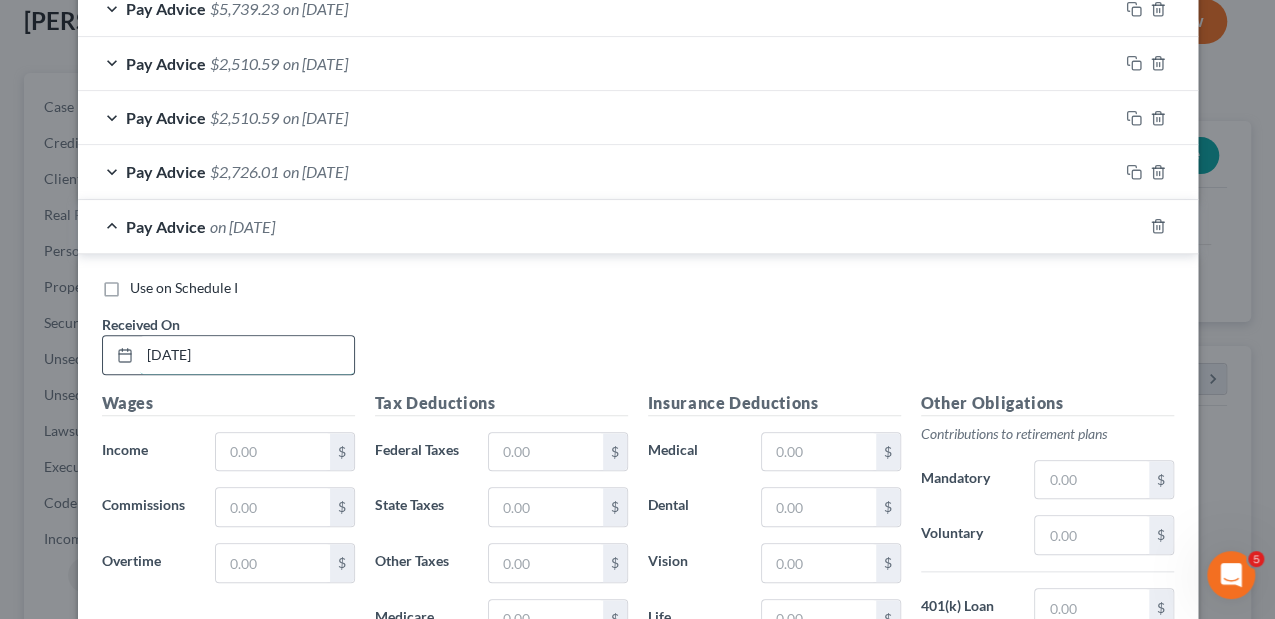type on "[DATE]" 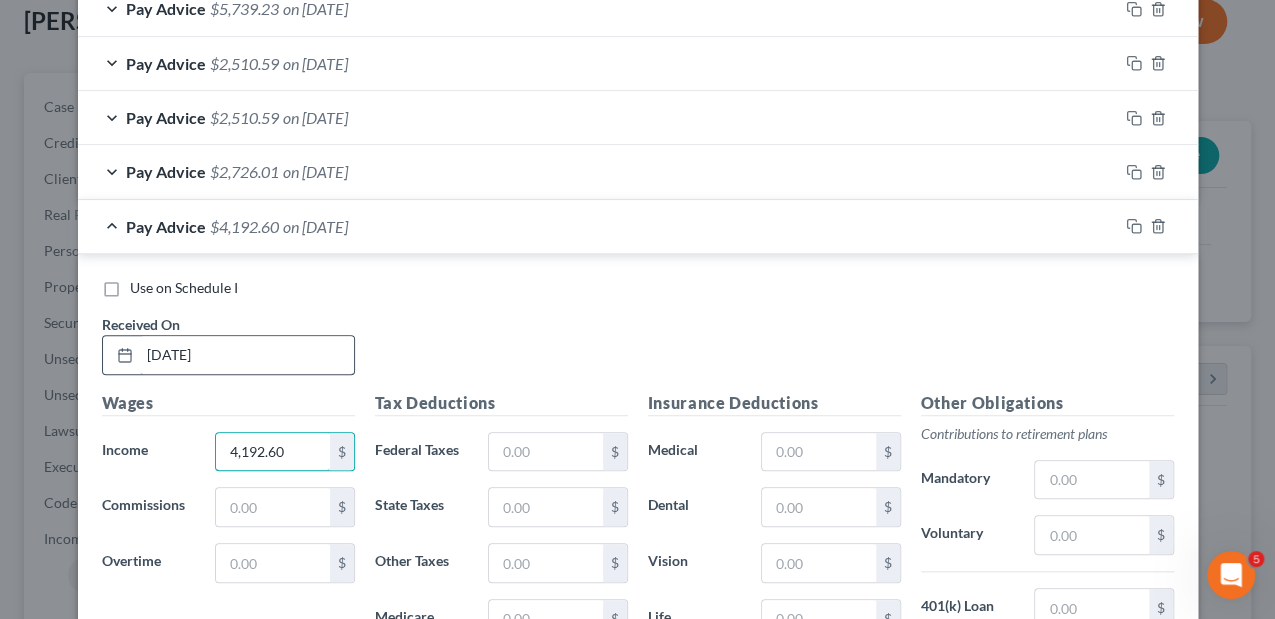 type on "4,192.60" 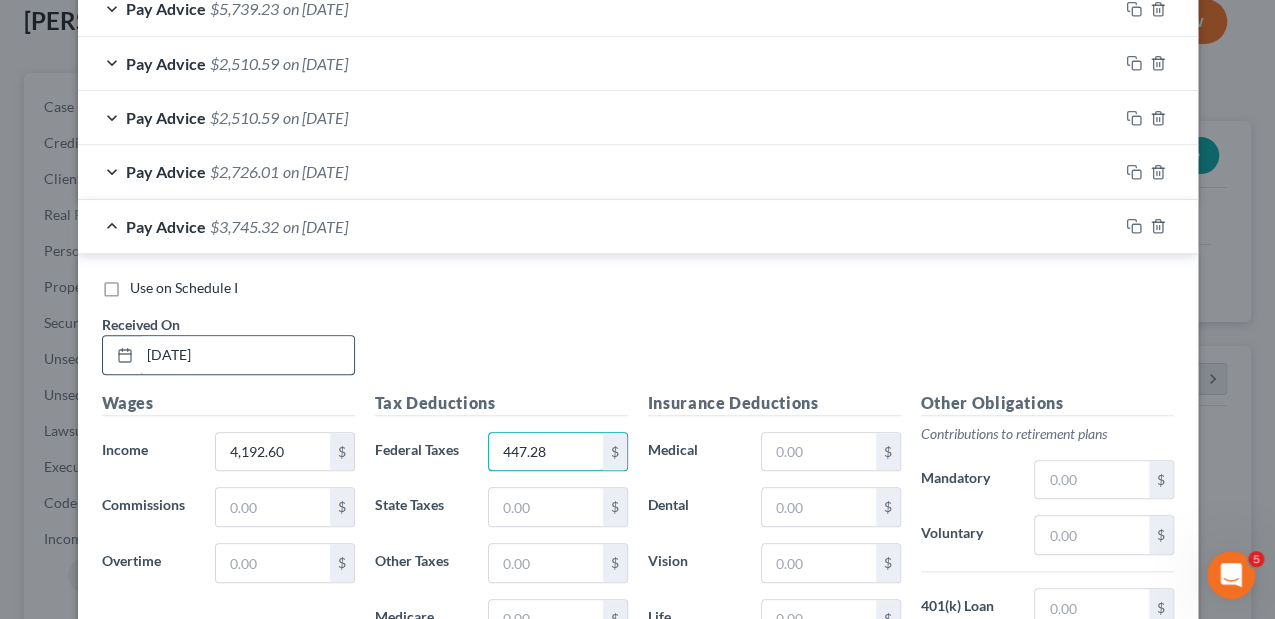 type on "447.28" 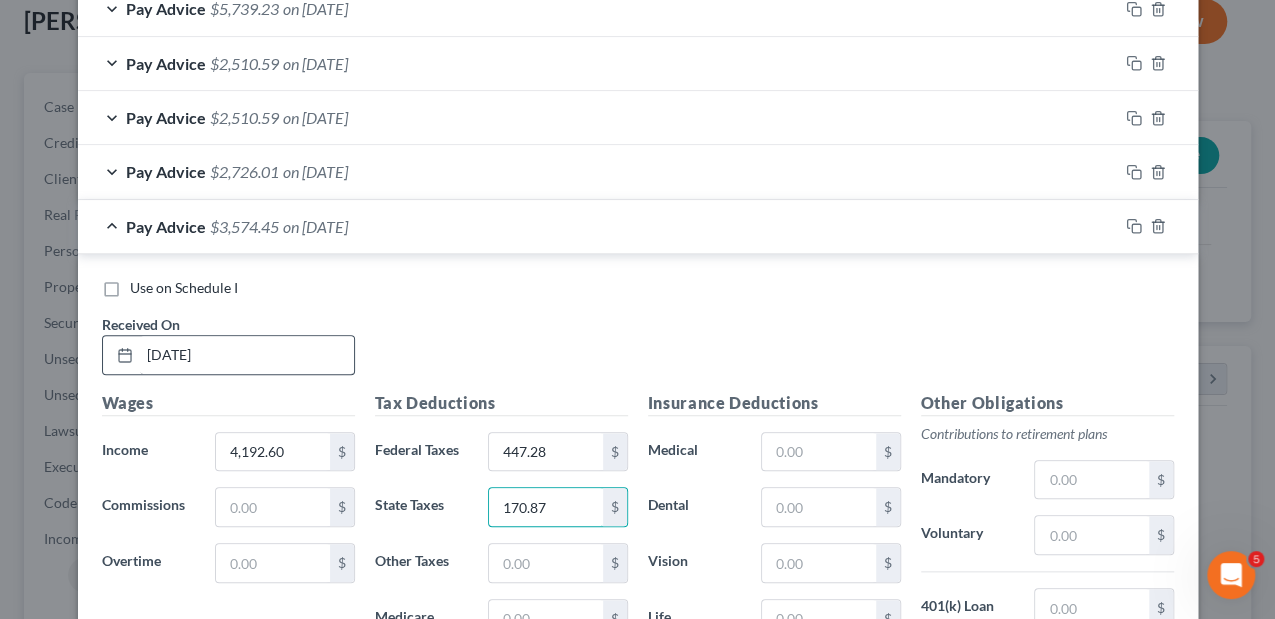 type on "170.87" 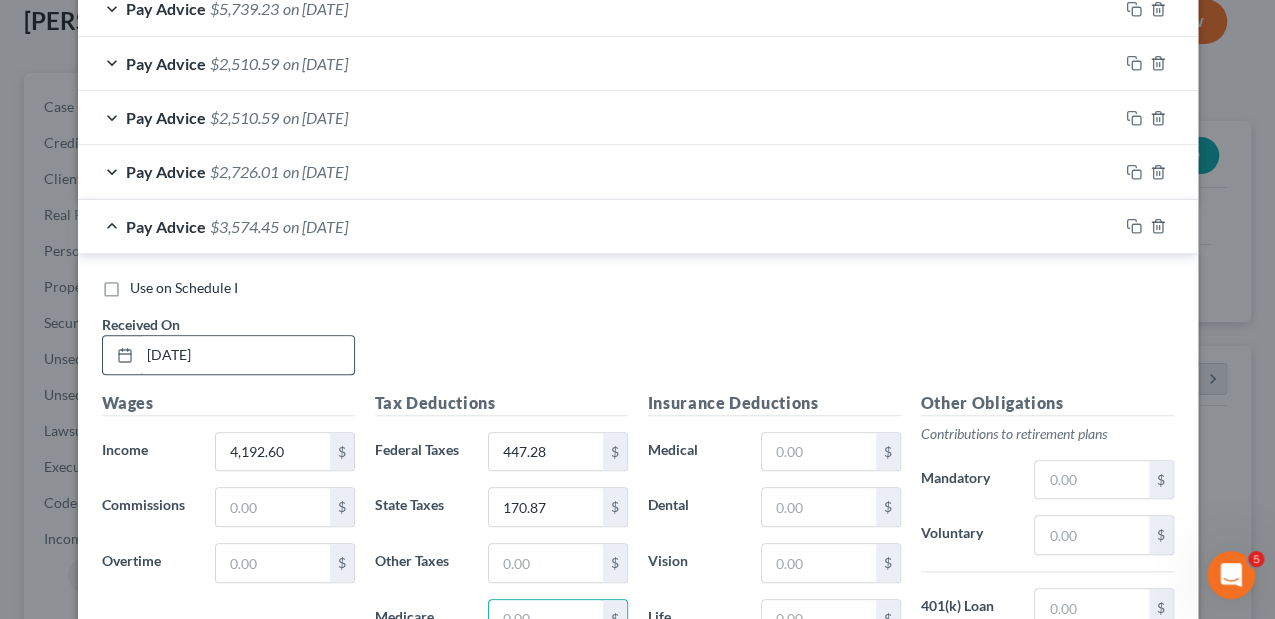 scroll, scrollTop: 828, scrollLeft: 0, axis: vertical 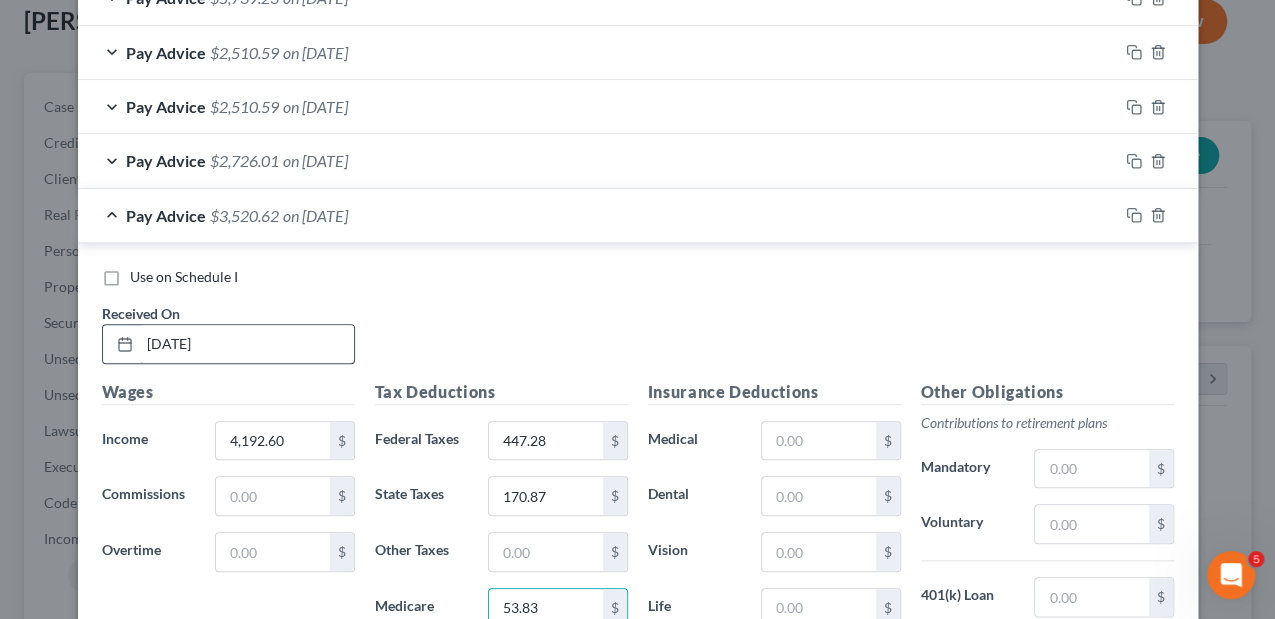type on "53.83" 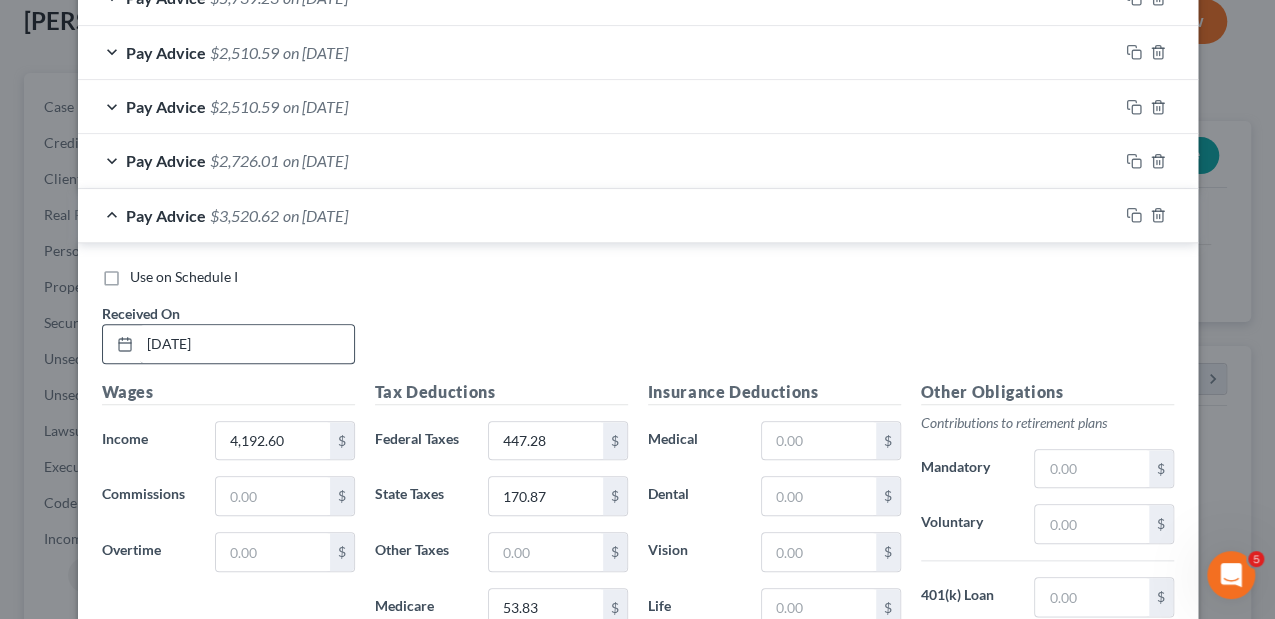 scroll, scrollTop: 1154, scrollLeft: 0, axis: vertical 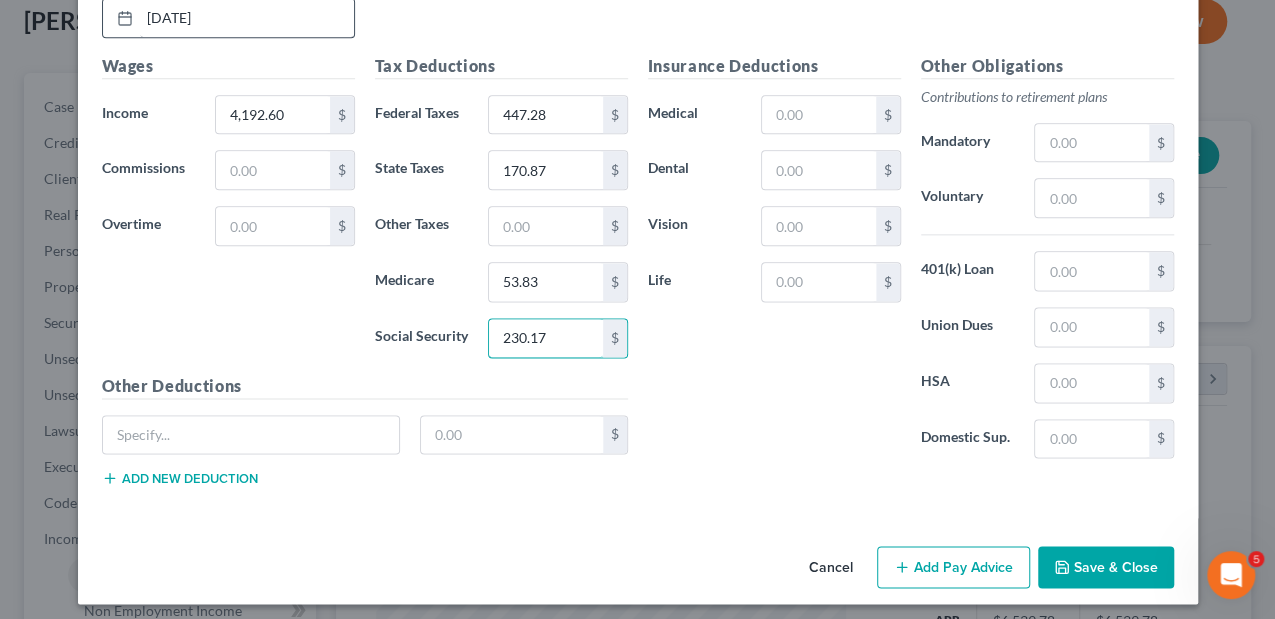 type on "230.17" 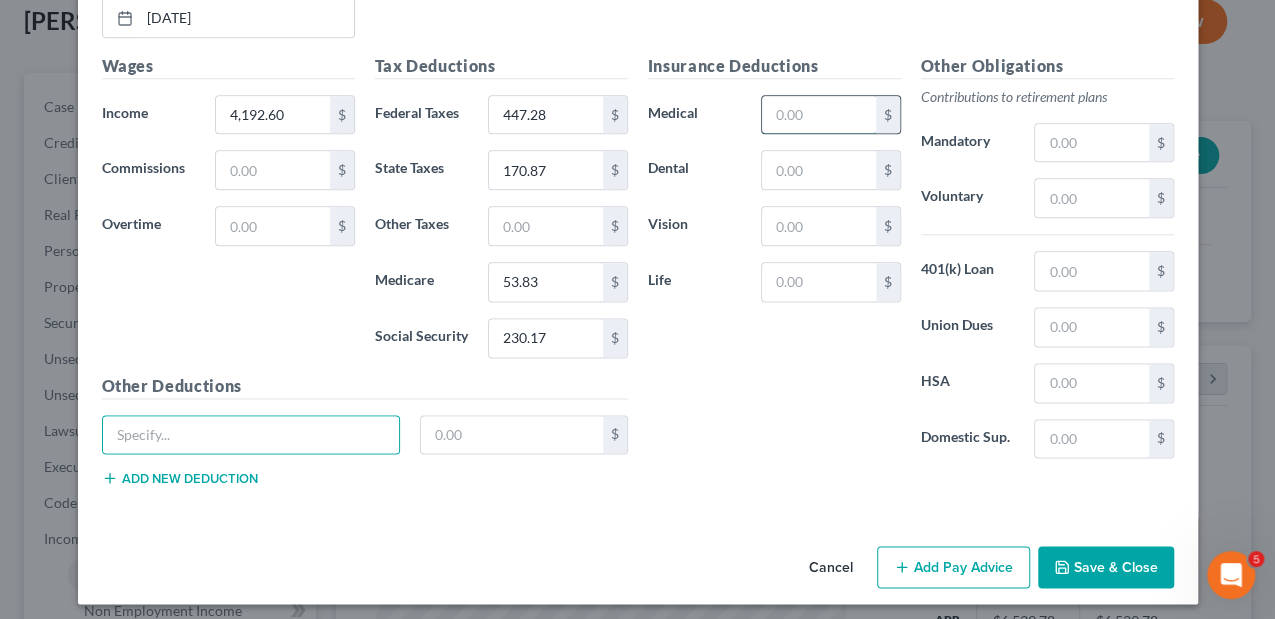 click at bounding box center (818, 115) 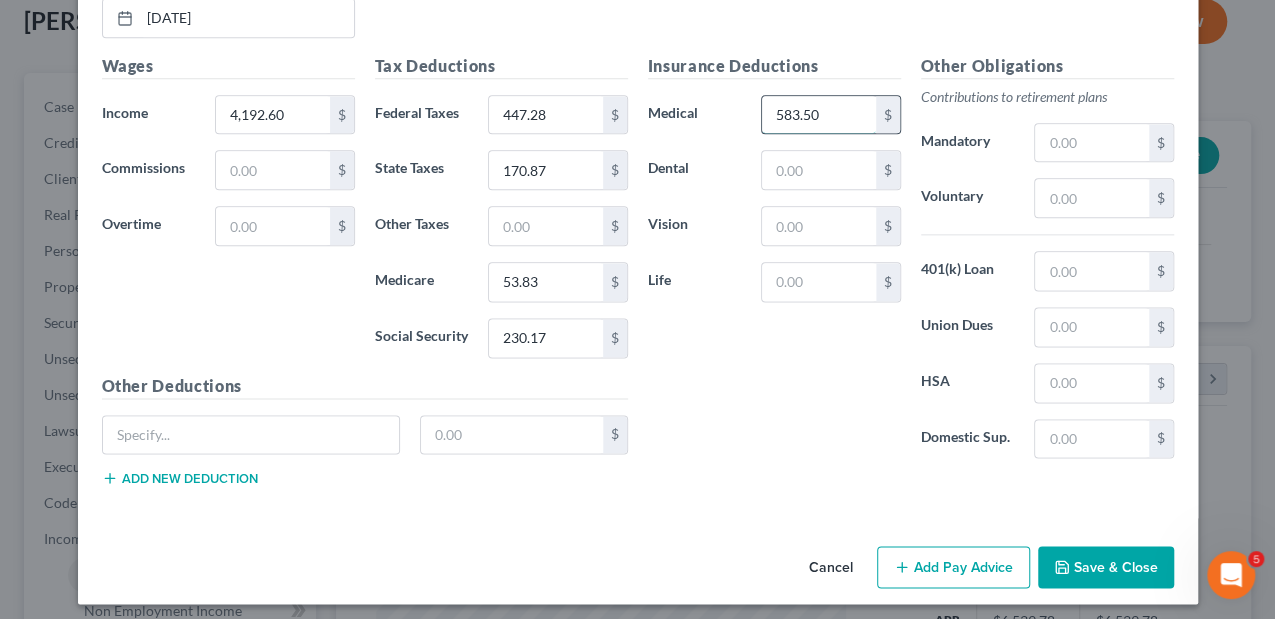 type on "583.50" 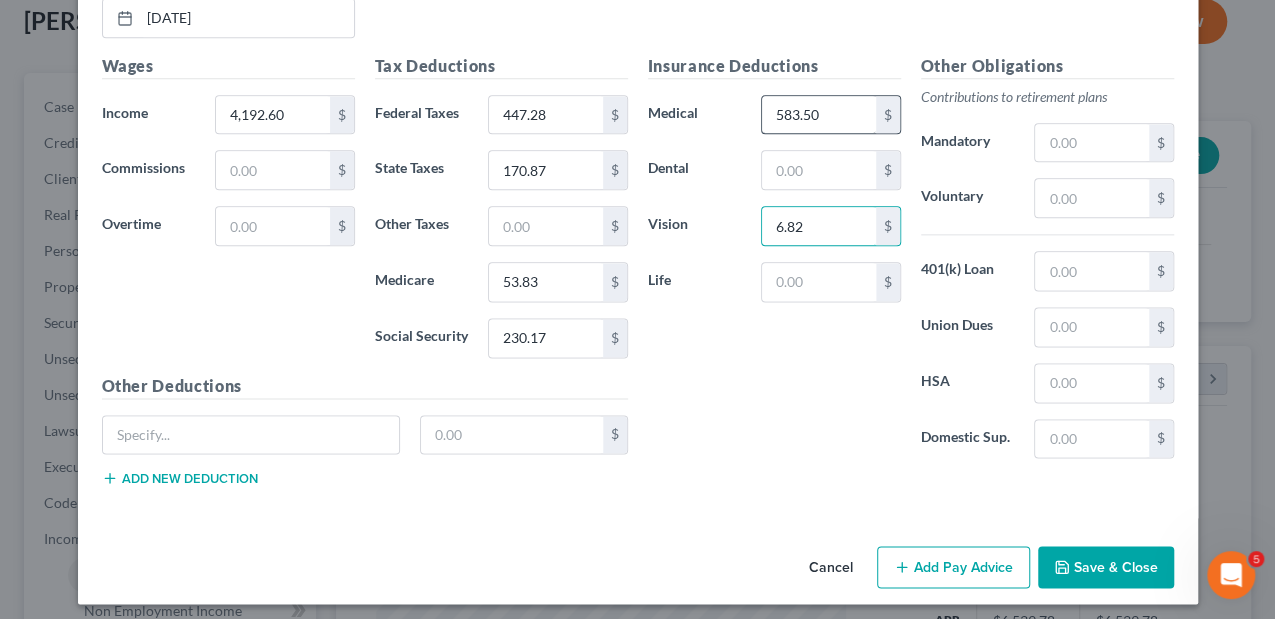 type on "6.82" 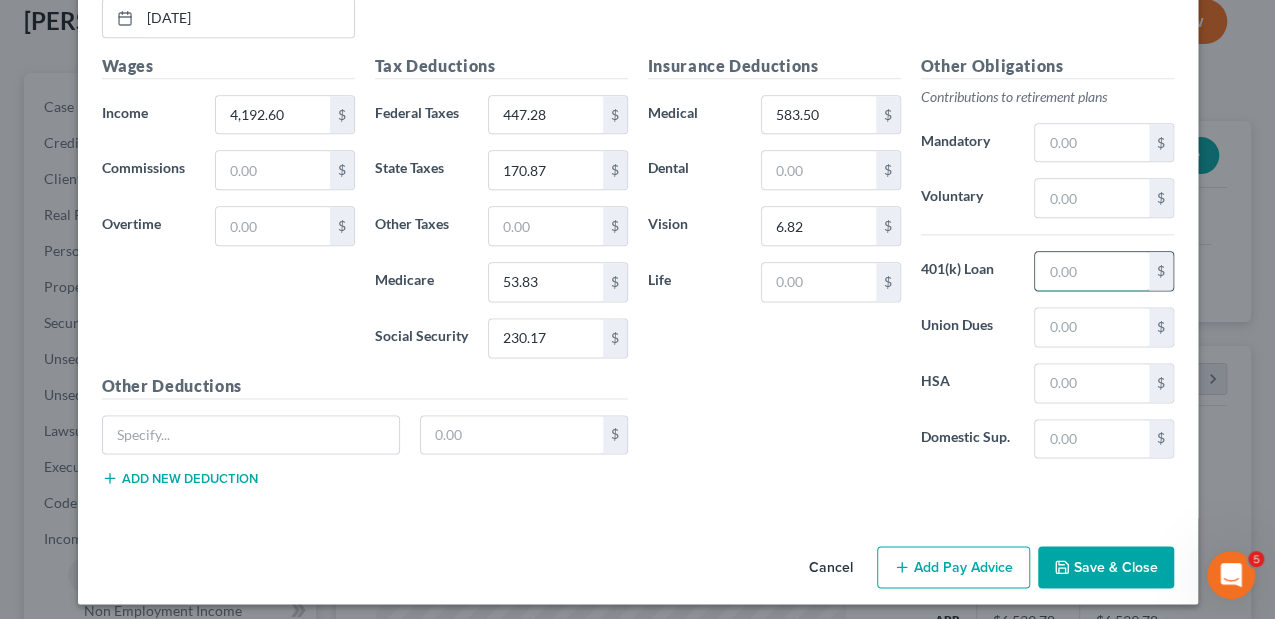 click at bounding box center (1091, 271) 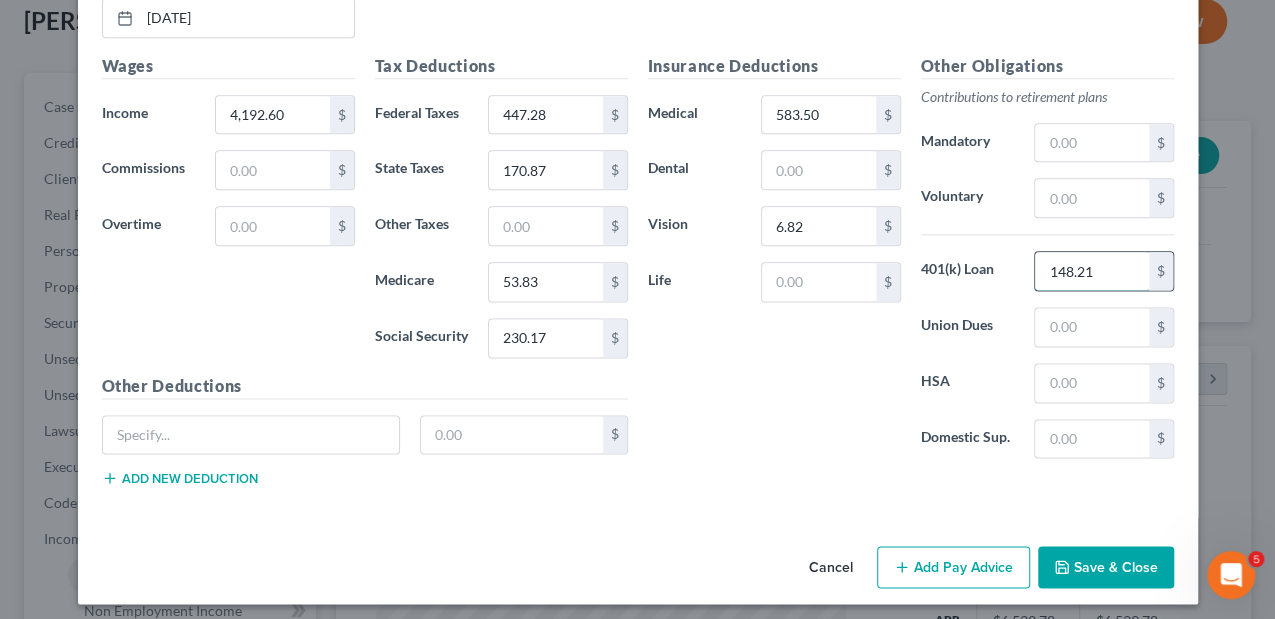 type on "148.21" 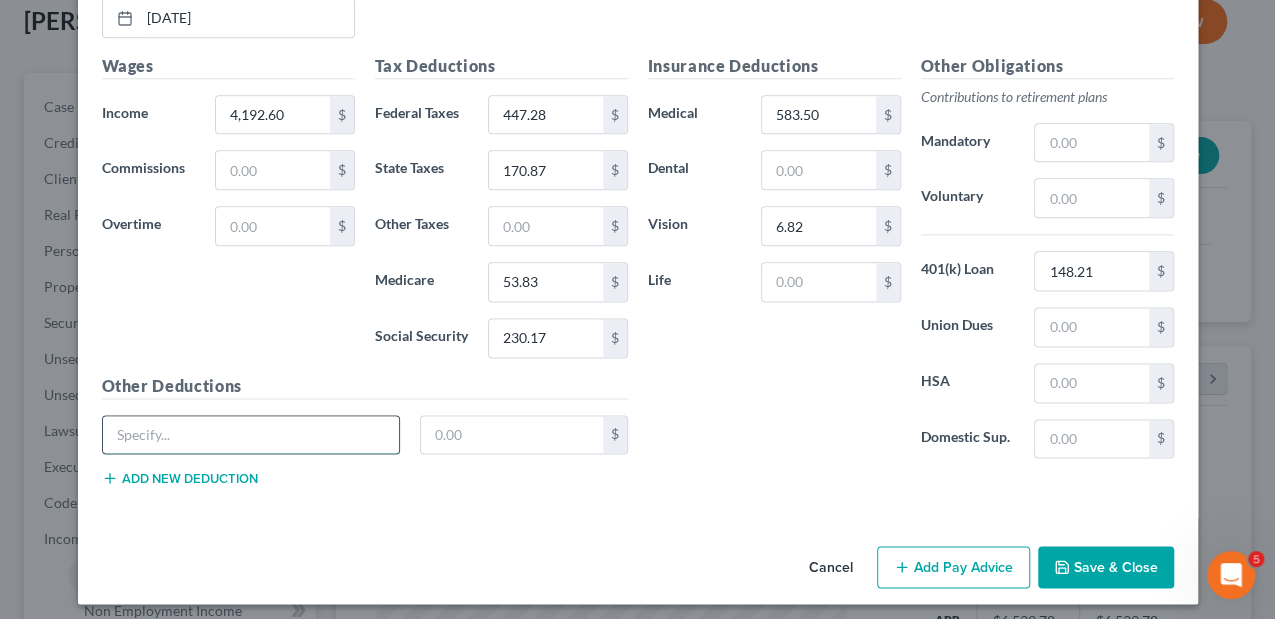 click at bounding box center [251, 435] 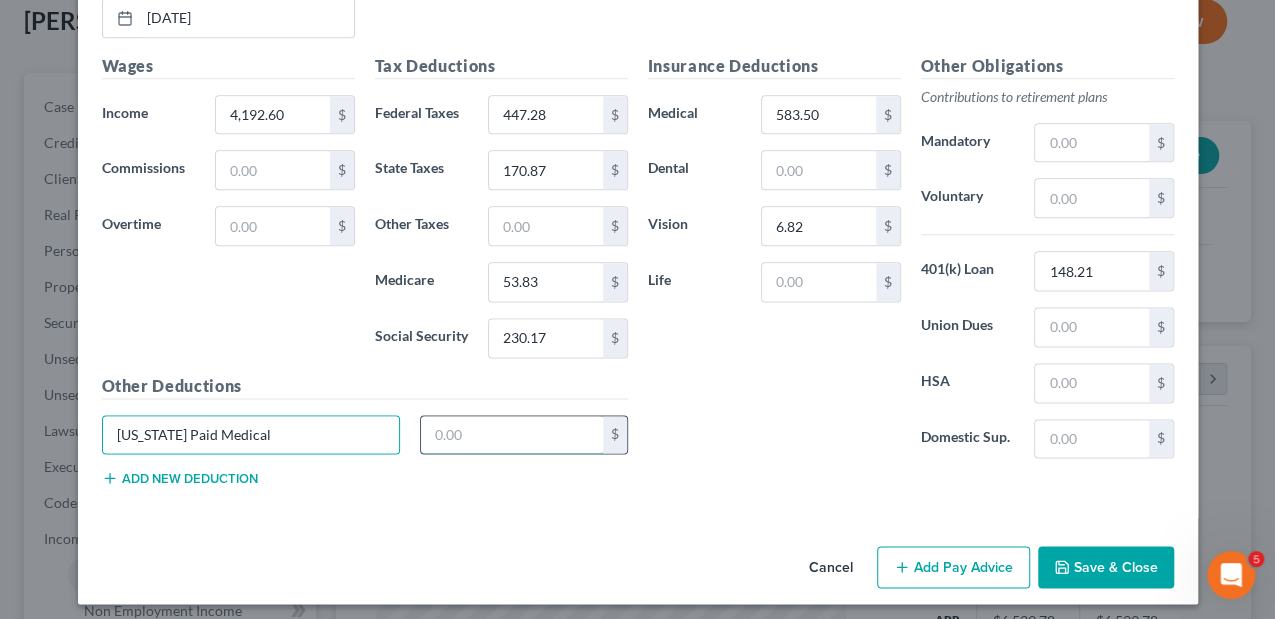 click at bounding box center [512, 435] 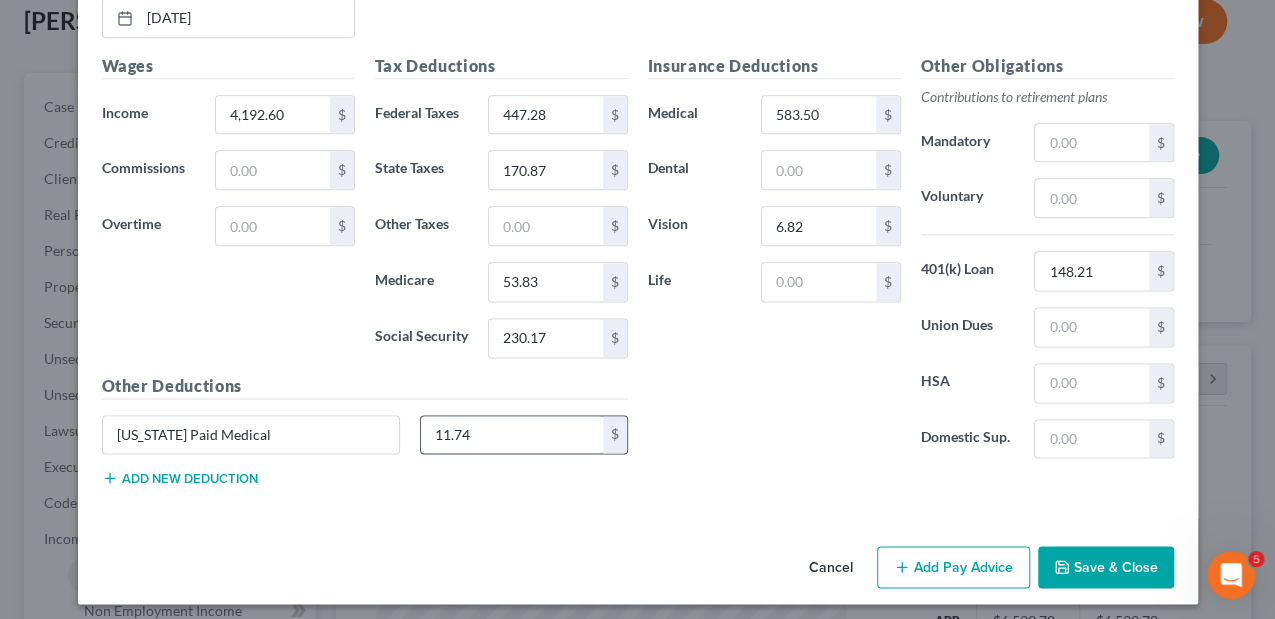 type on "11.74" 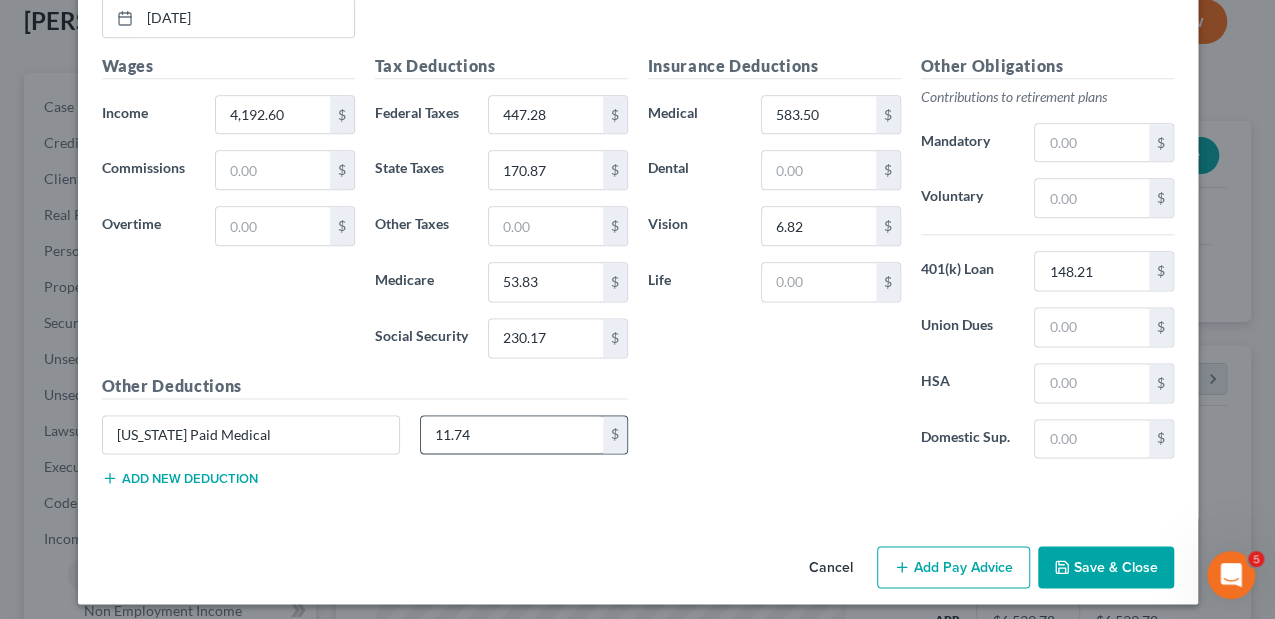 type 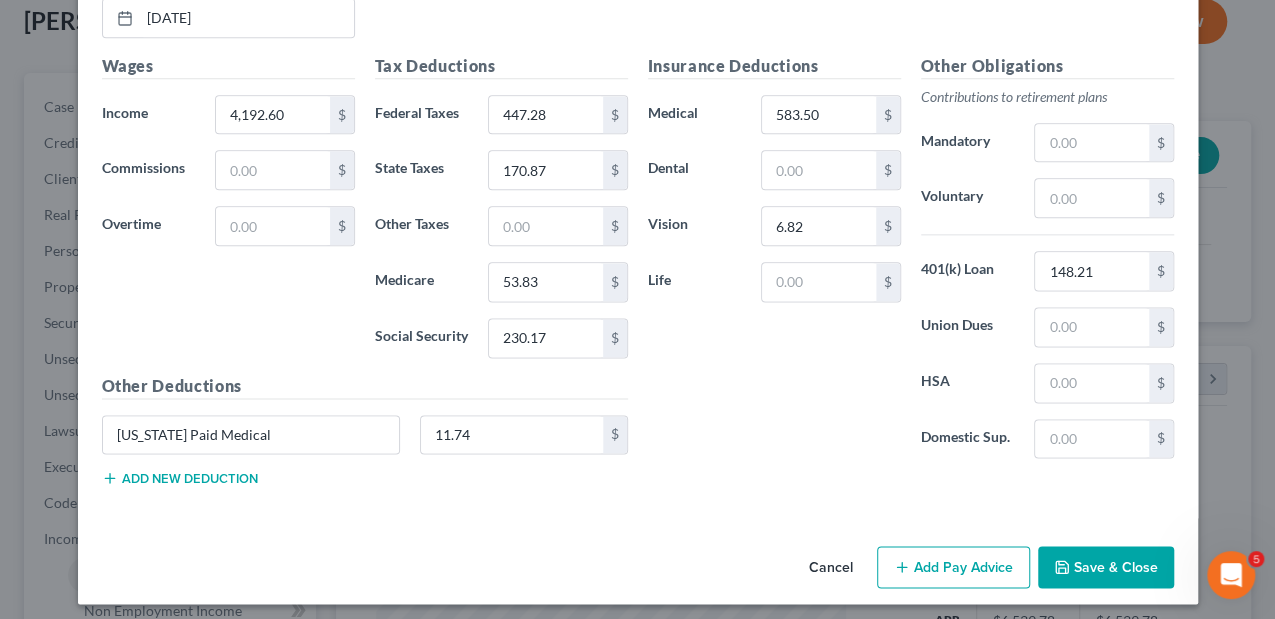 click on "Add new deduction" at bounding box center (180, 478) 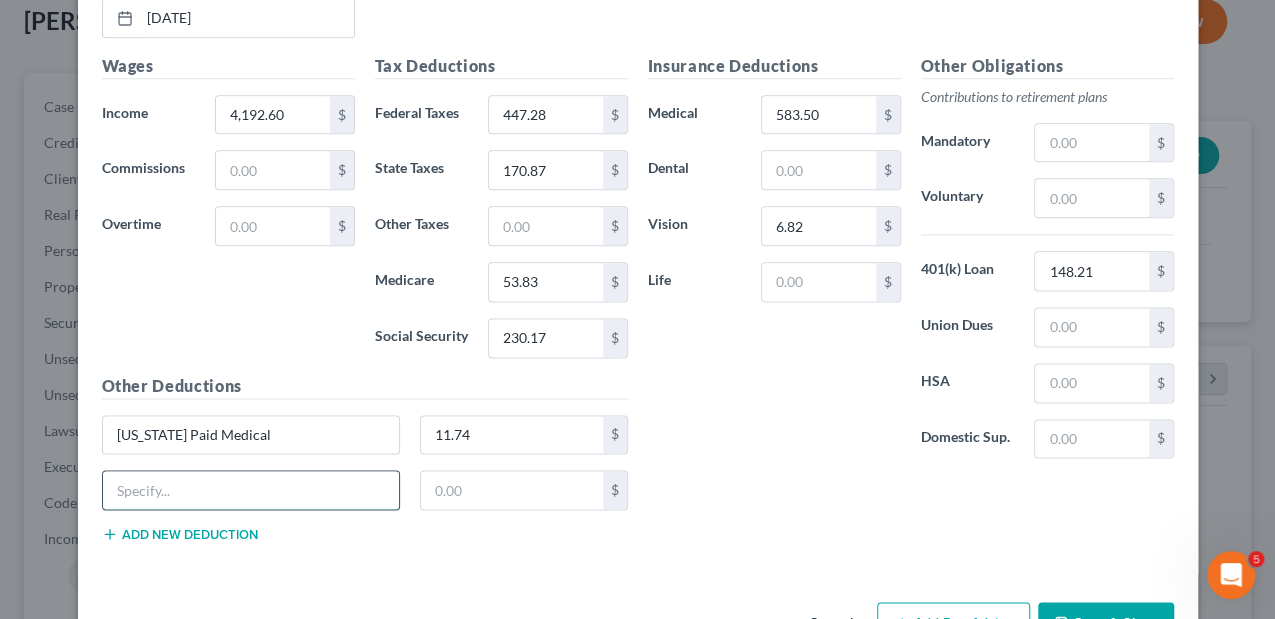 click at bounding box center [251, 490] 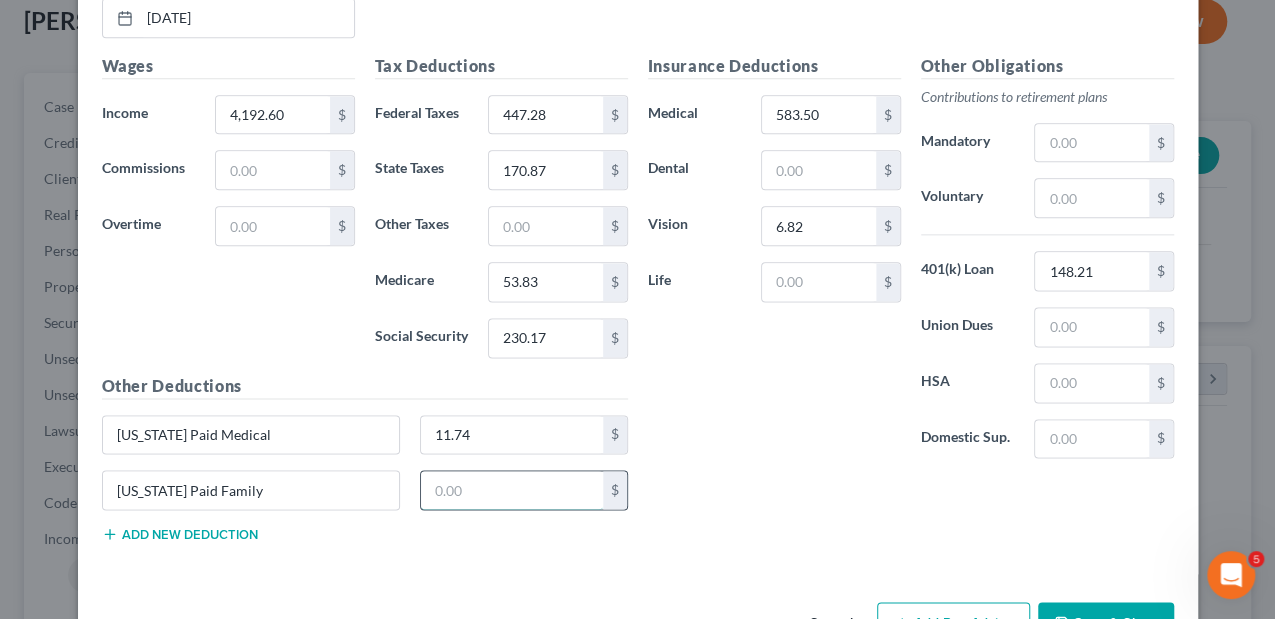 click at bounding box center [512, 490] 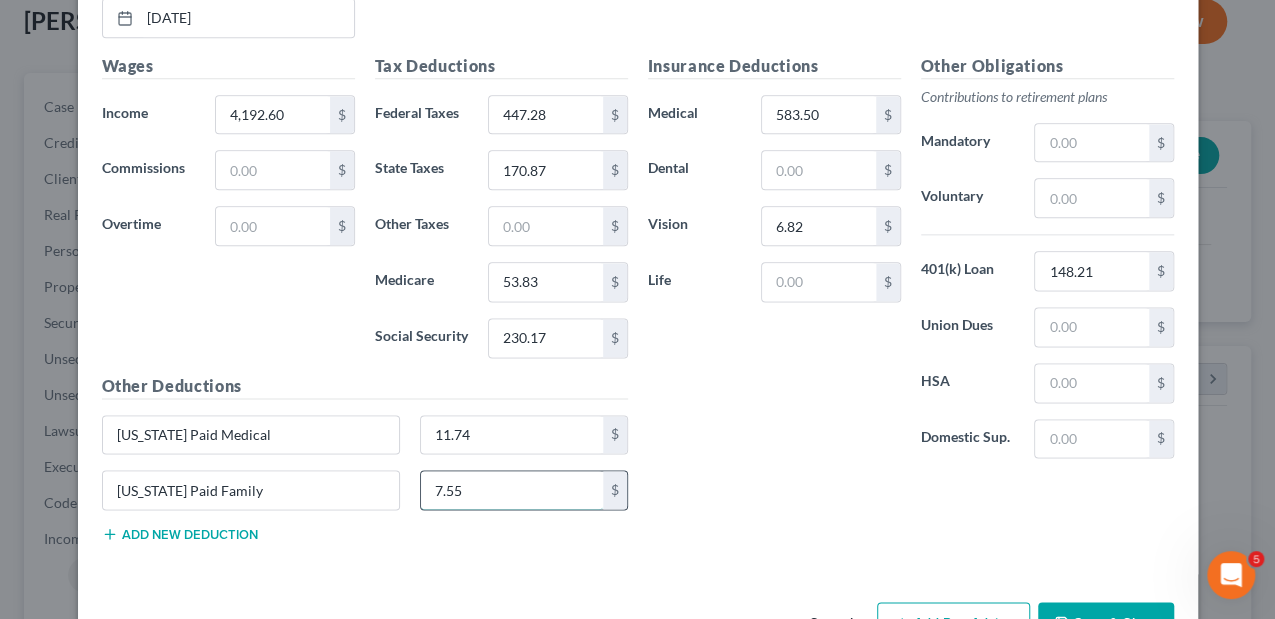 type on "7.55" 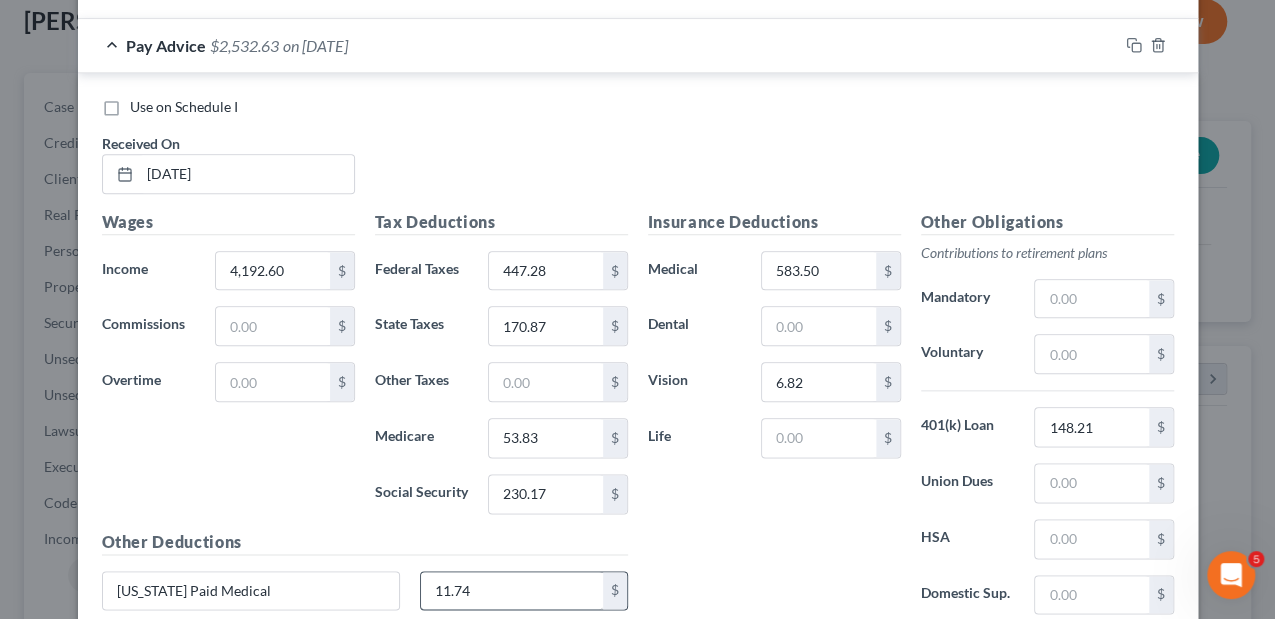 scroll, scrollTop: 954, scrollLeft: 0, axis: vertical 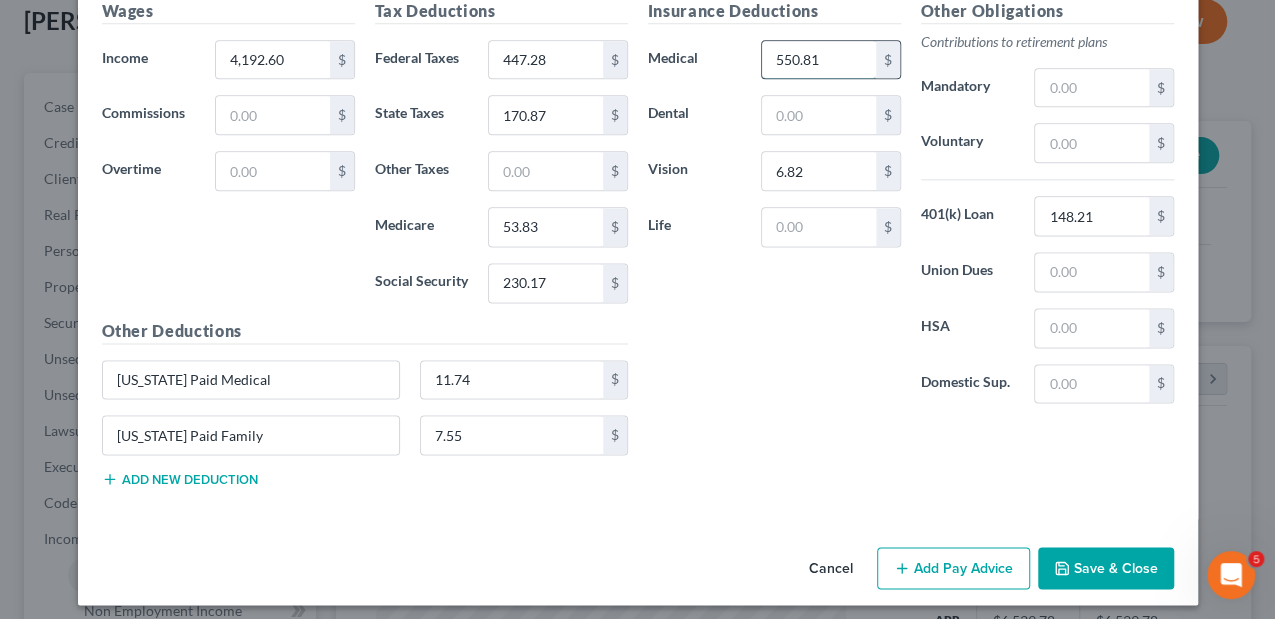 type on "550.81" 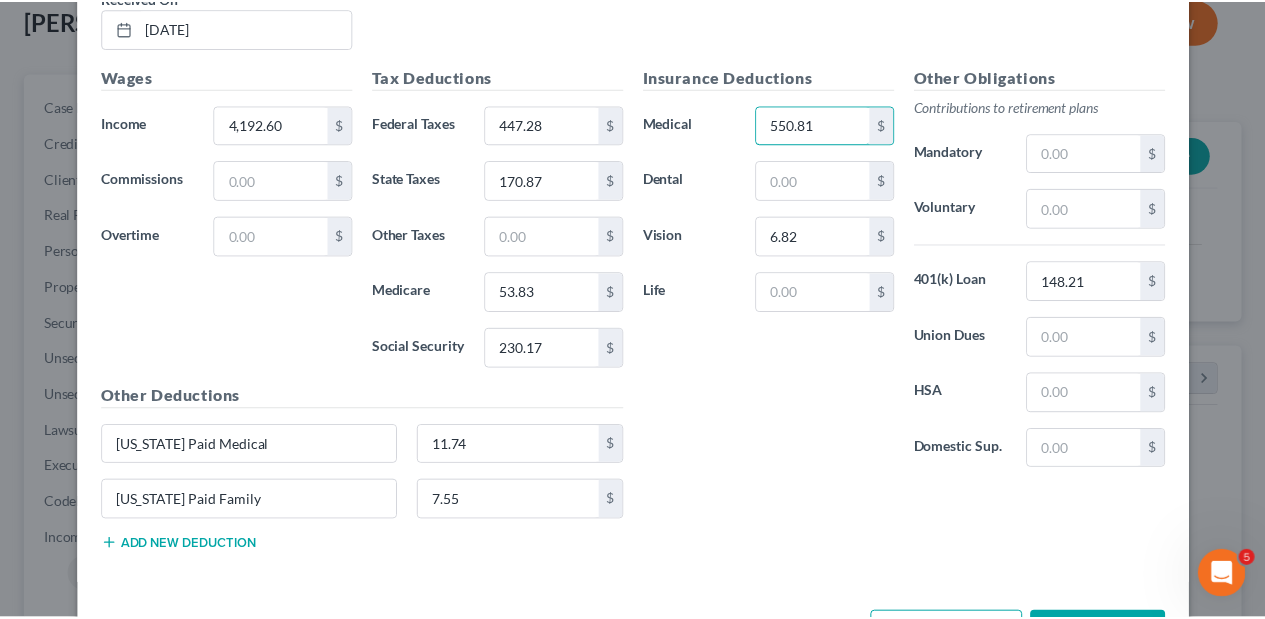 scroll, scrollTop: 1209, scrollLeft: 0, axis: vertical 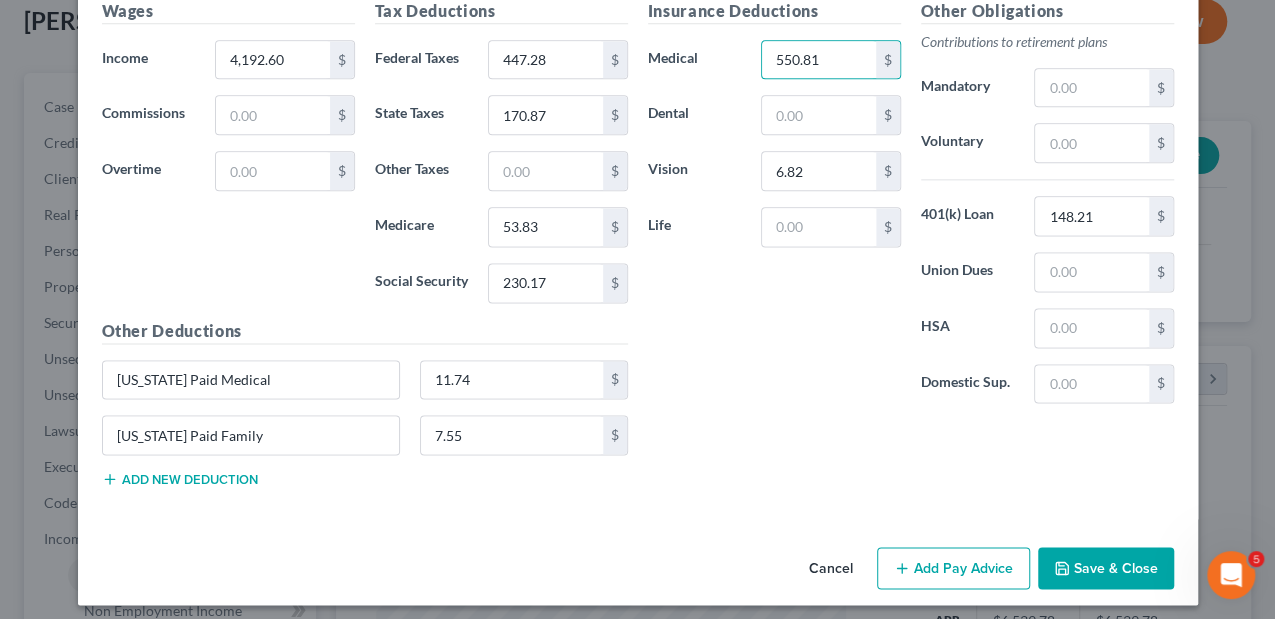 click on "Save & Close" at bounding box center [1106, 568] 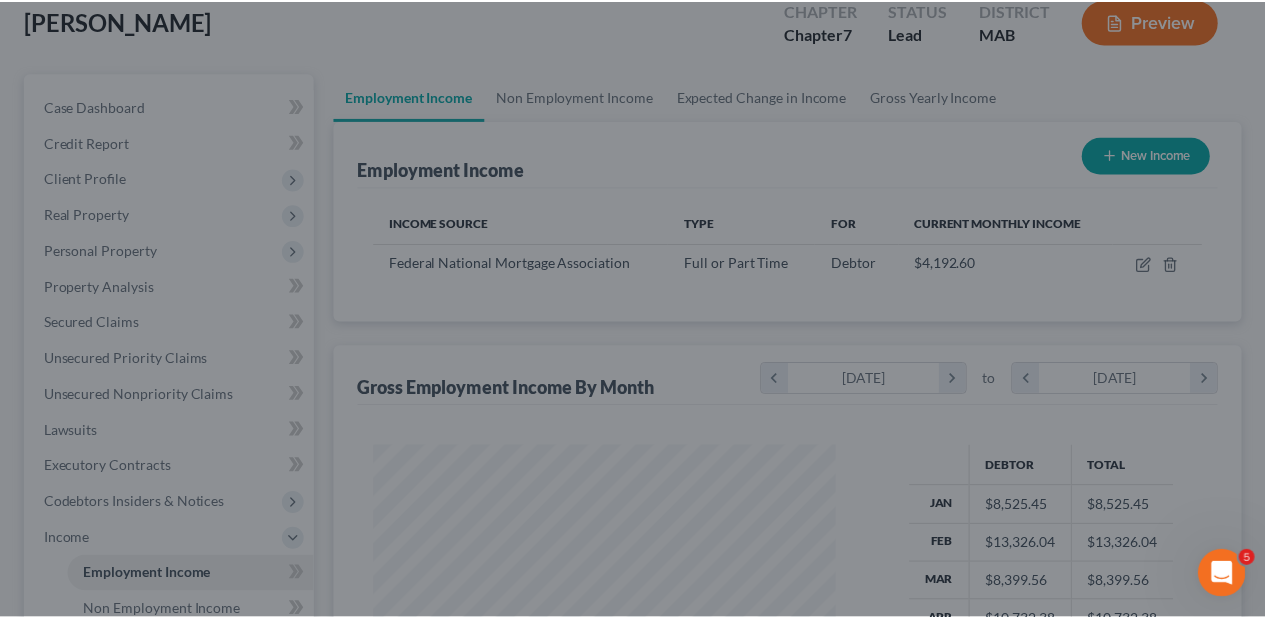 scroll, scrollTop: 356, scrollLeft: 506, axis: both 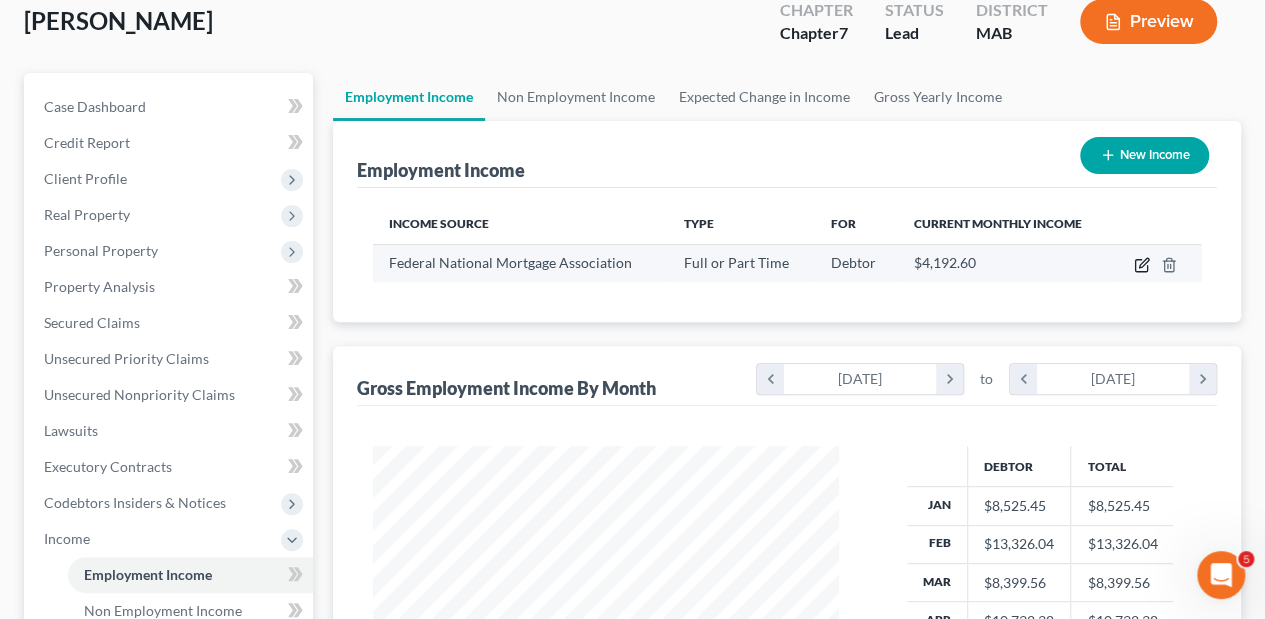 click 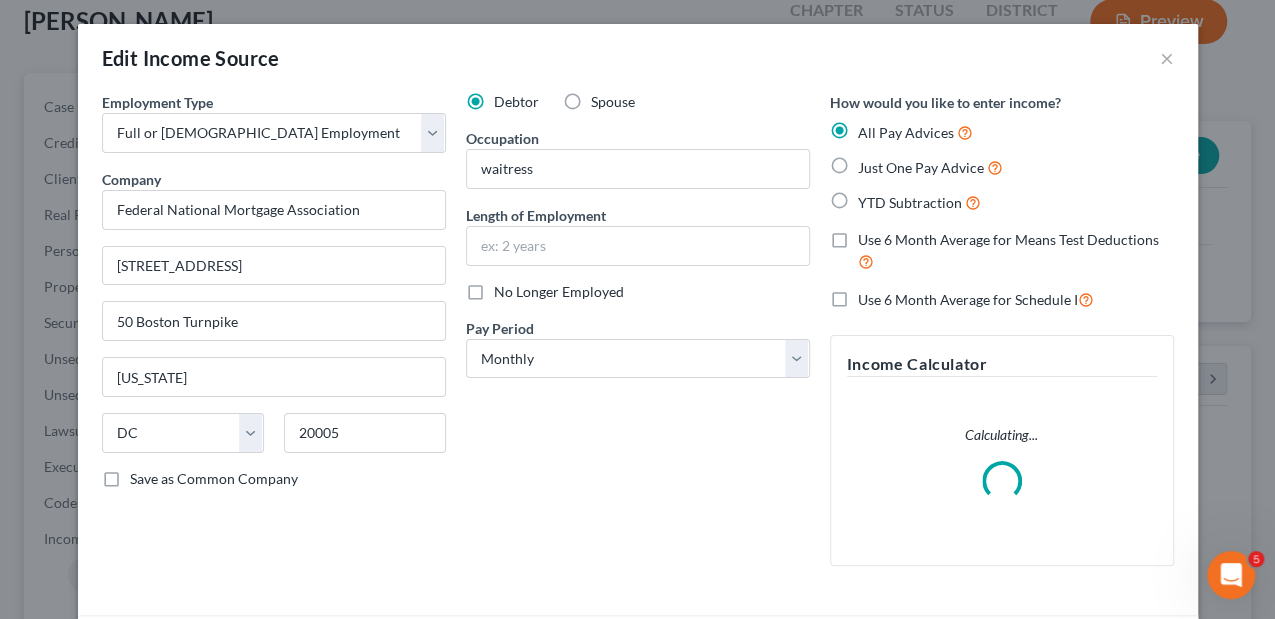 scroll, scrollTop: 999644, scrollLeft: 999489, axis: both 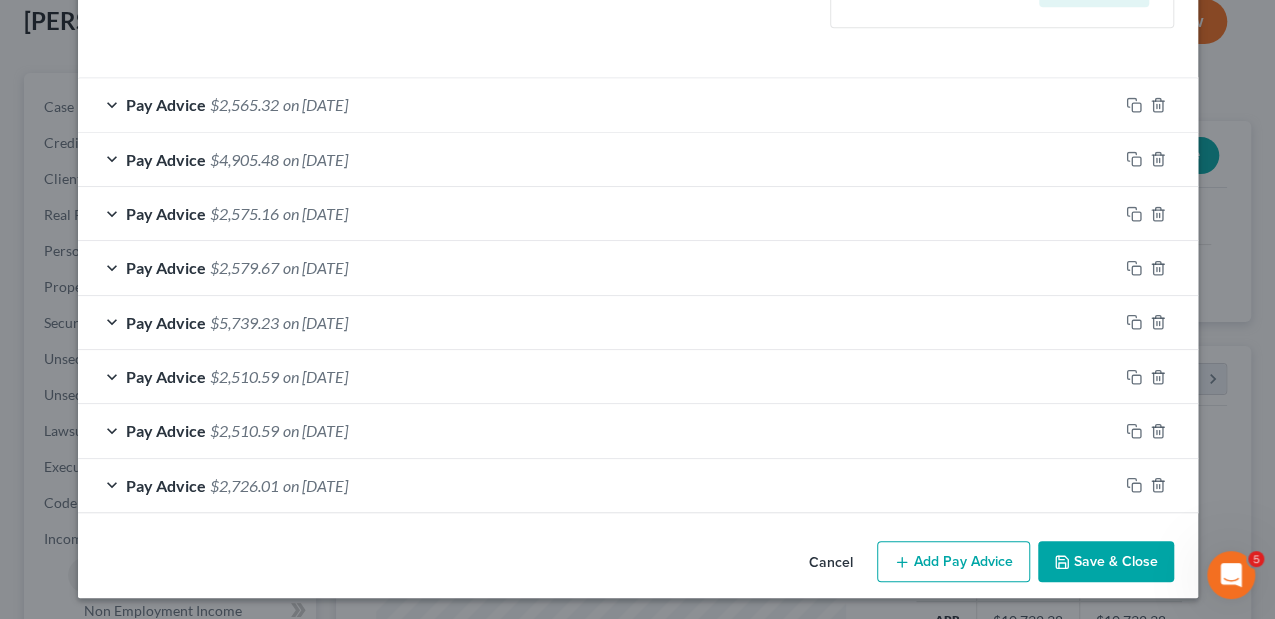 click on "Add Pay Advice" at bounding box center [953, 562] 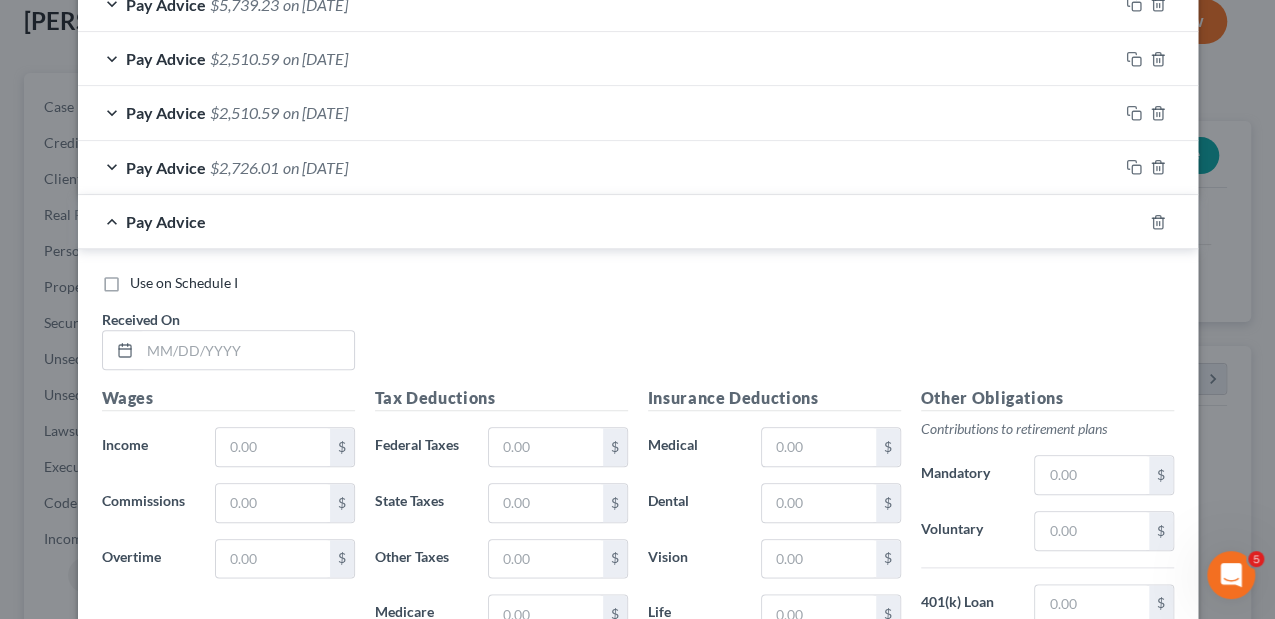 scroll, scrollTop: 891, scrollLeft: 0, axis: vertical 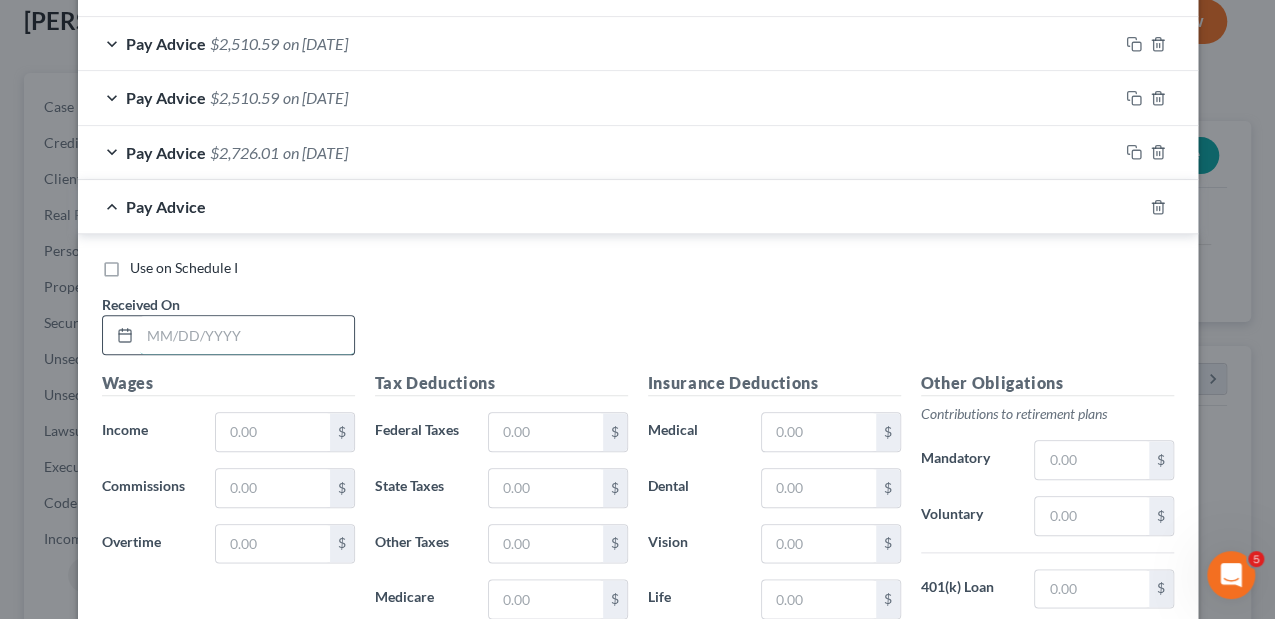 click at bounding box center (247, 335) 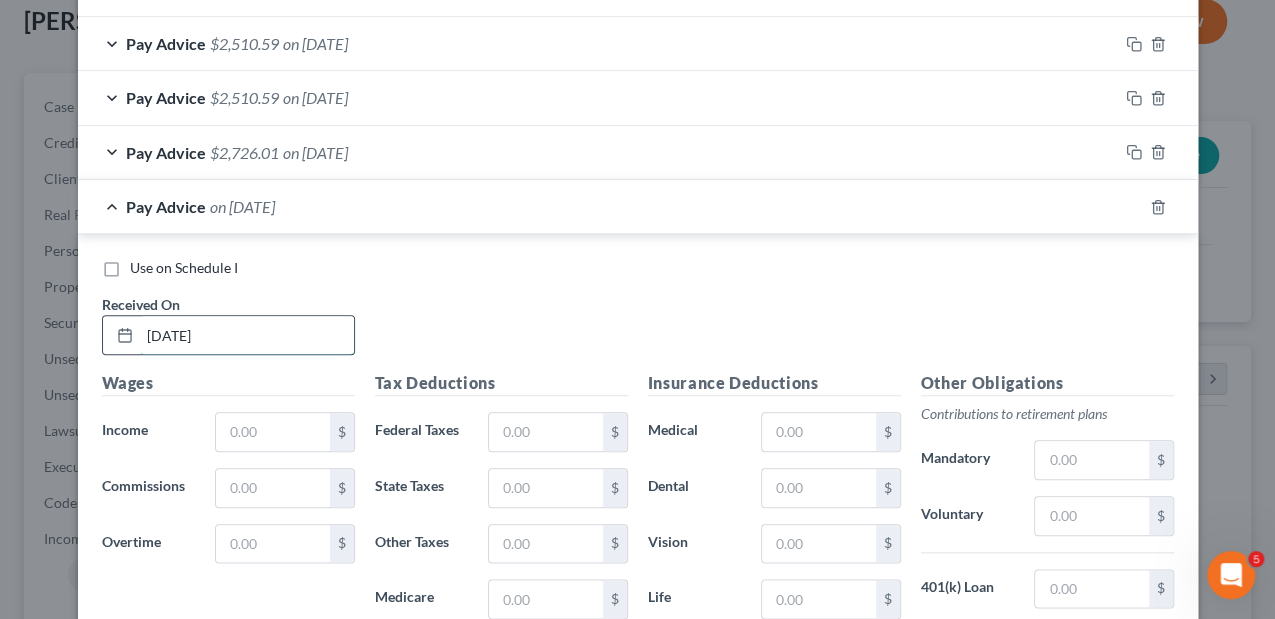 type on "[DATE]" 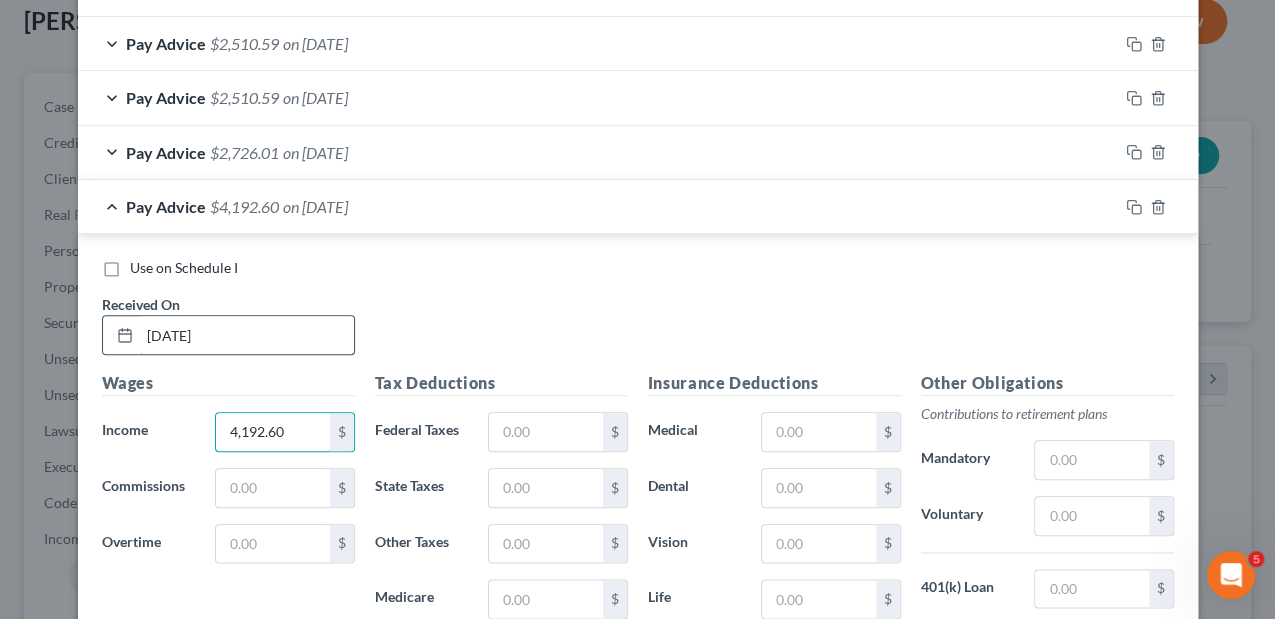 type on "4,192.60" 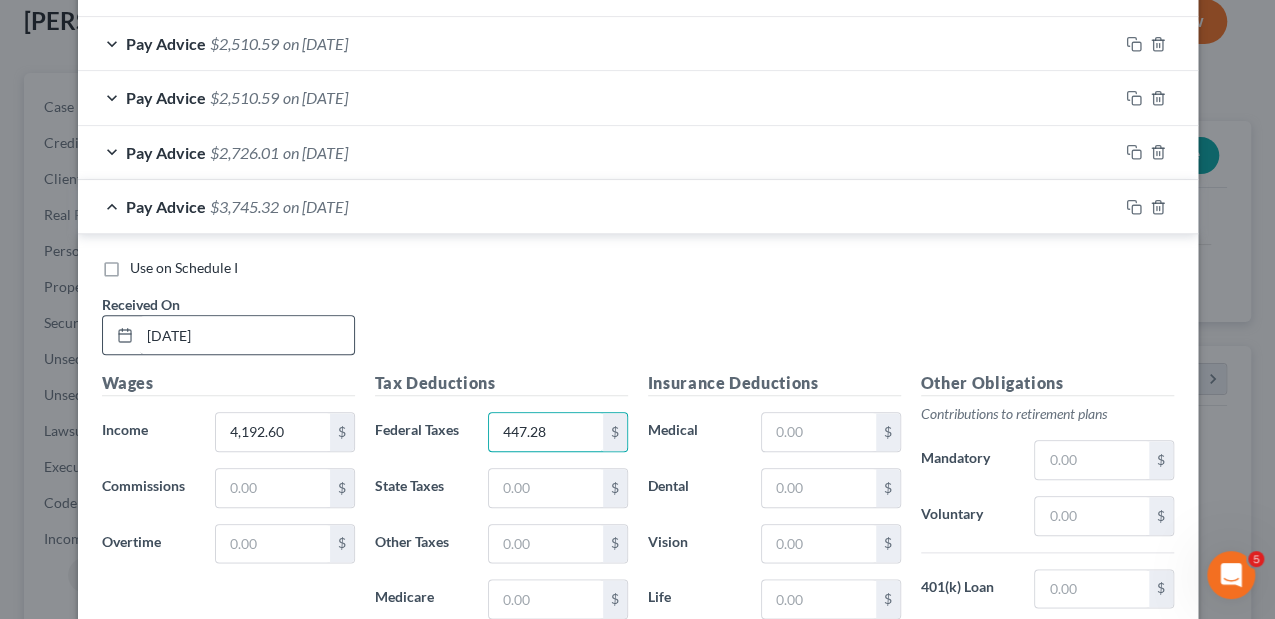 type on "447.28" 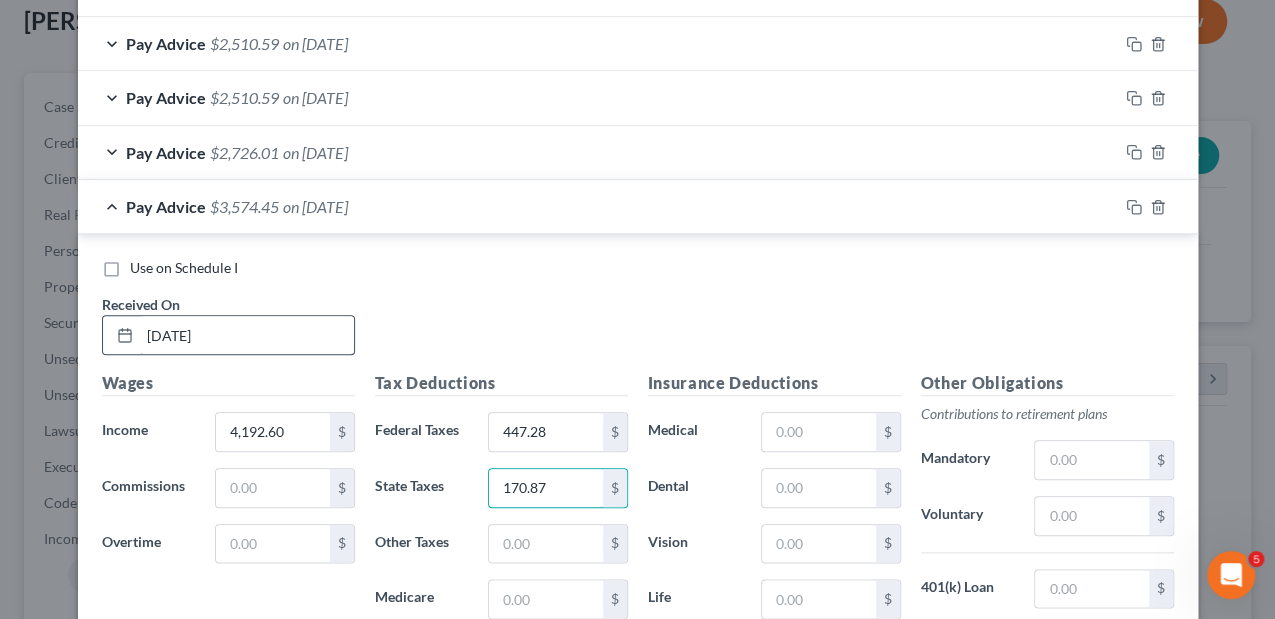 type on "170.87" 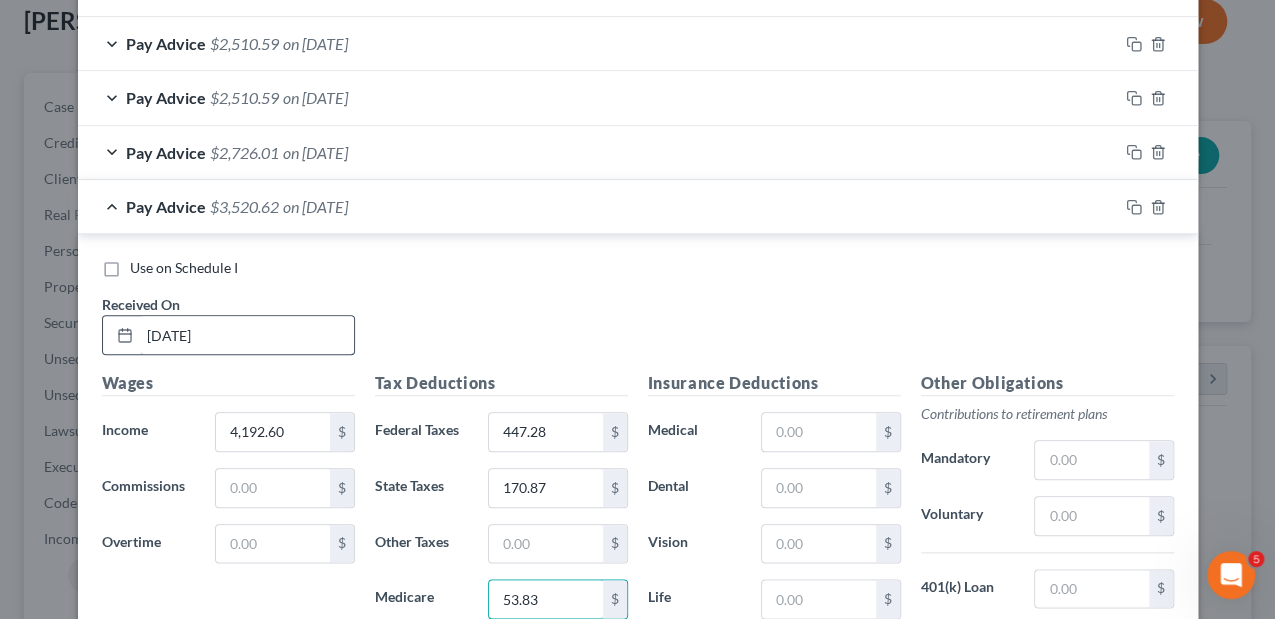 type on "53.83" 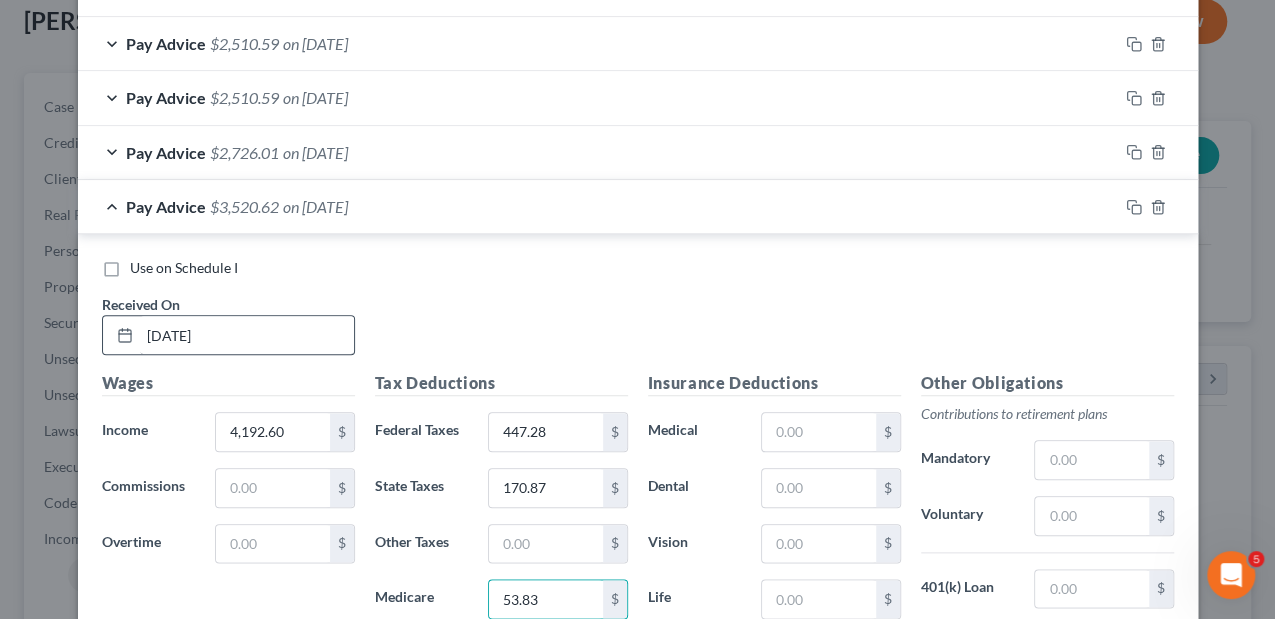 scroll, scrollTop: 1208, scrollLeft: 0, axis: vertical 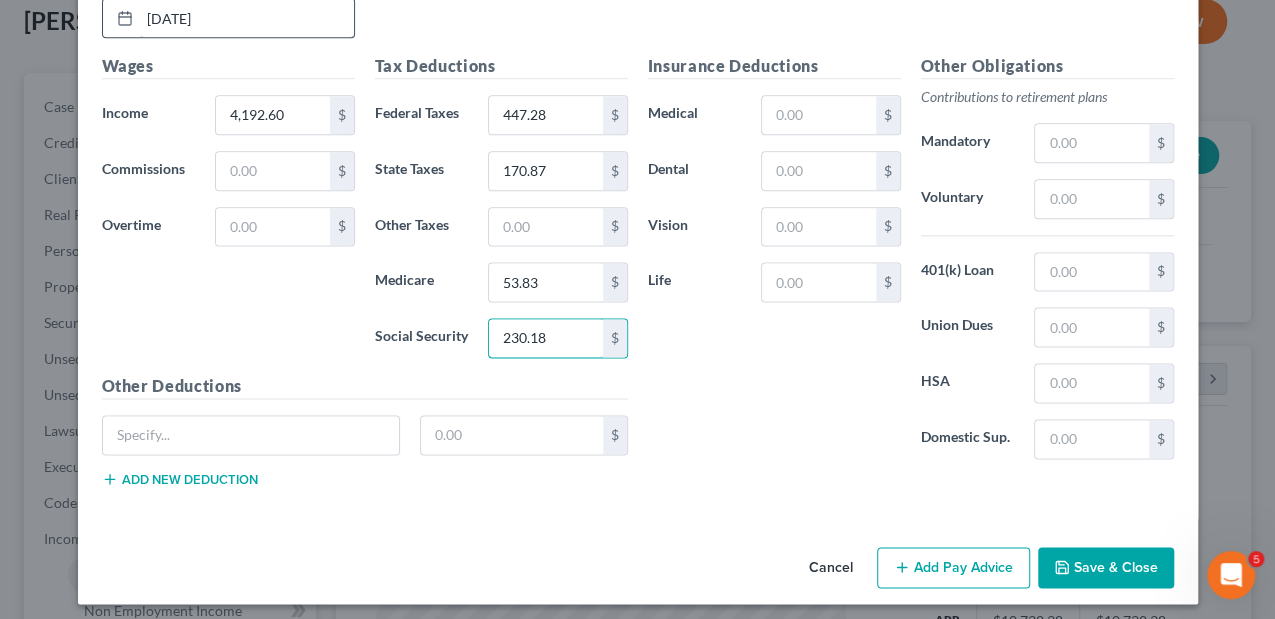 type on "230.18" 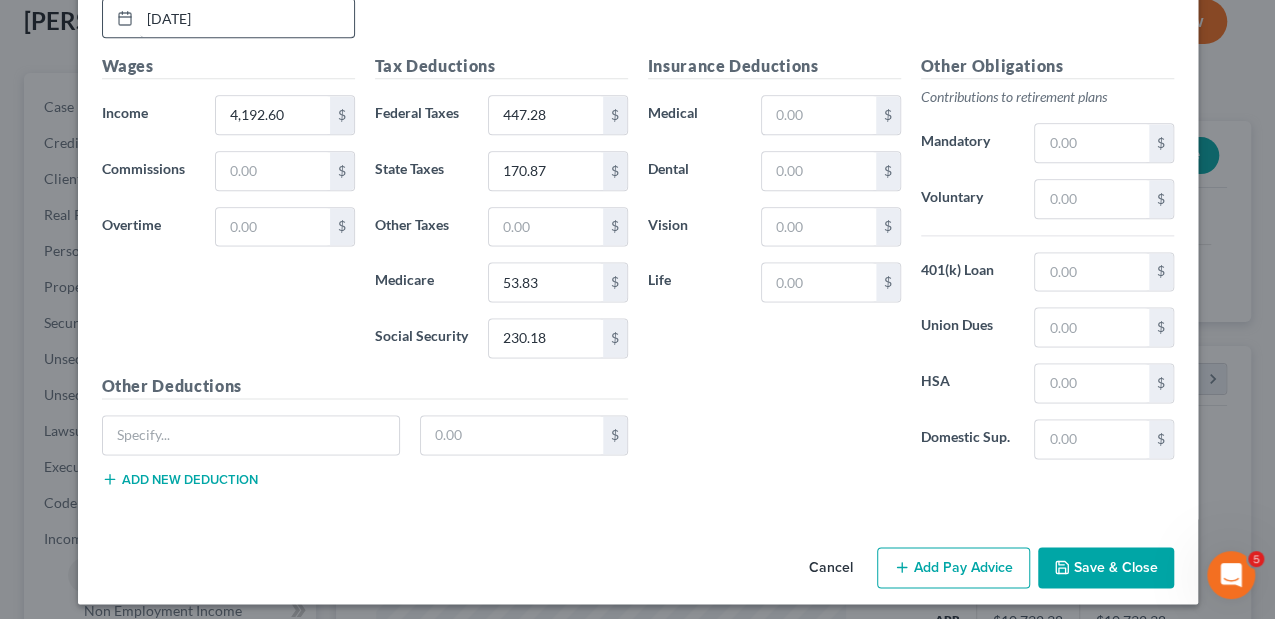type 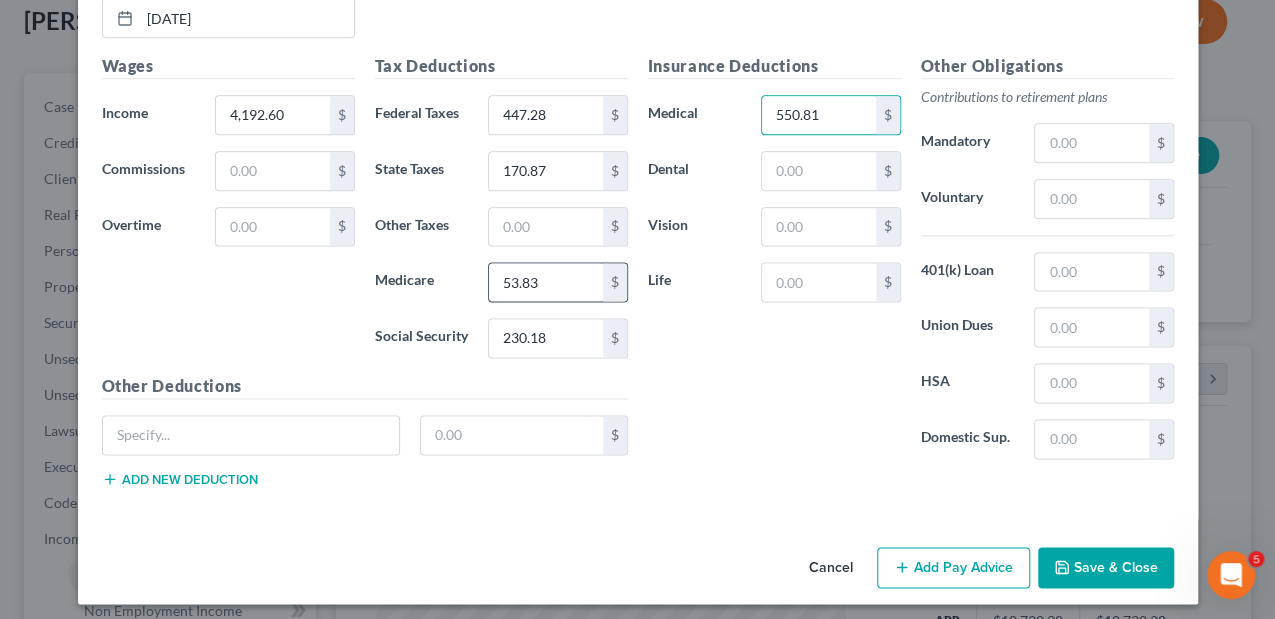 type on "550.81" 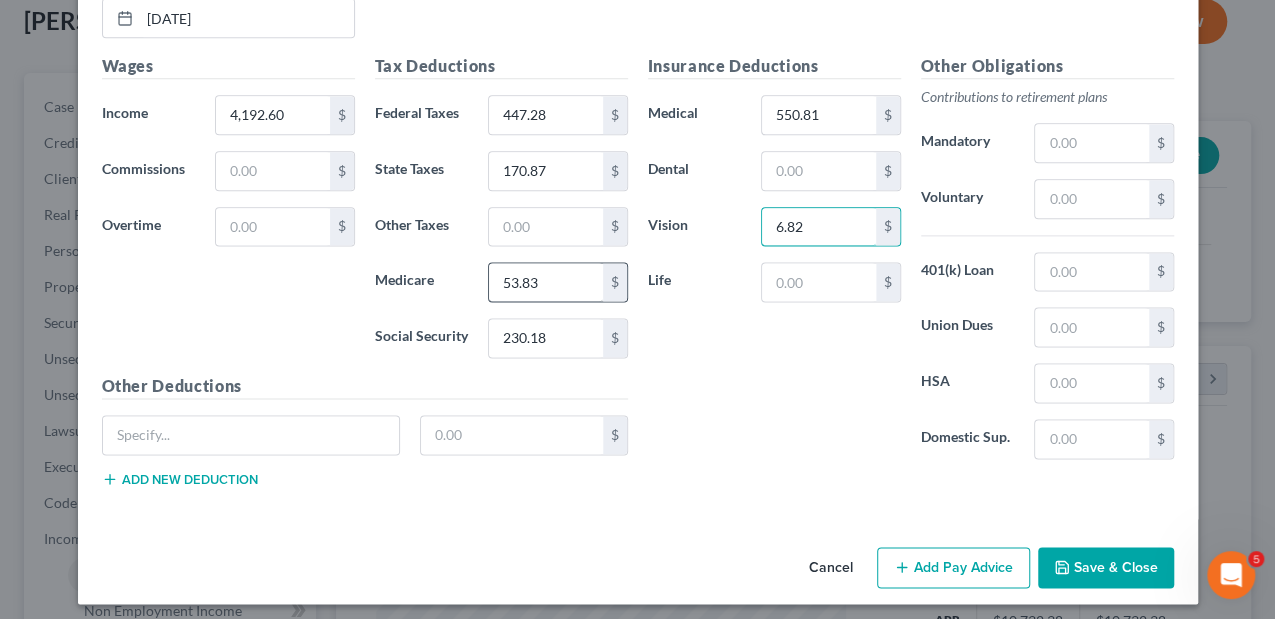 type on "6.82" 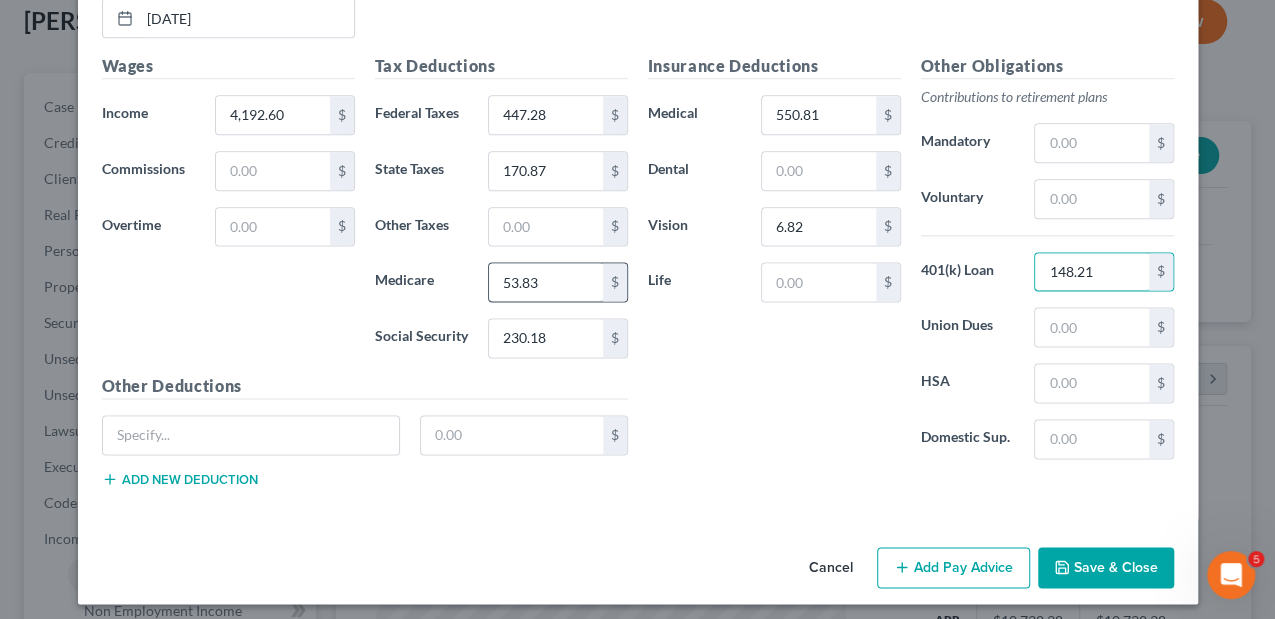 type on "148.21" 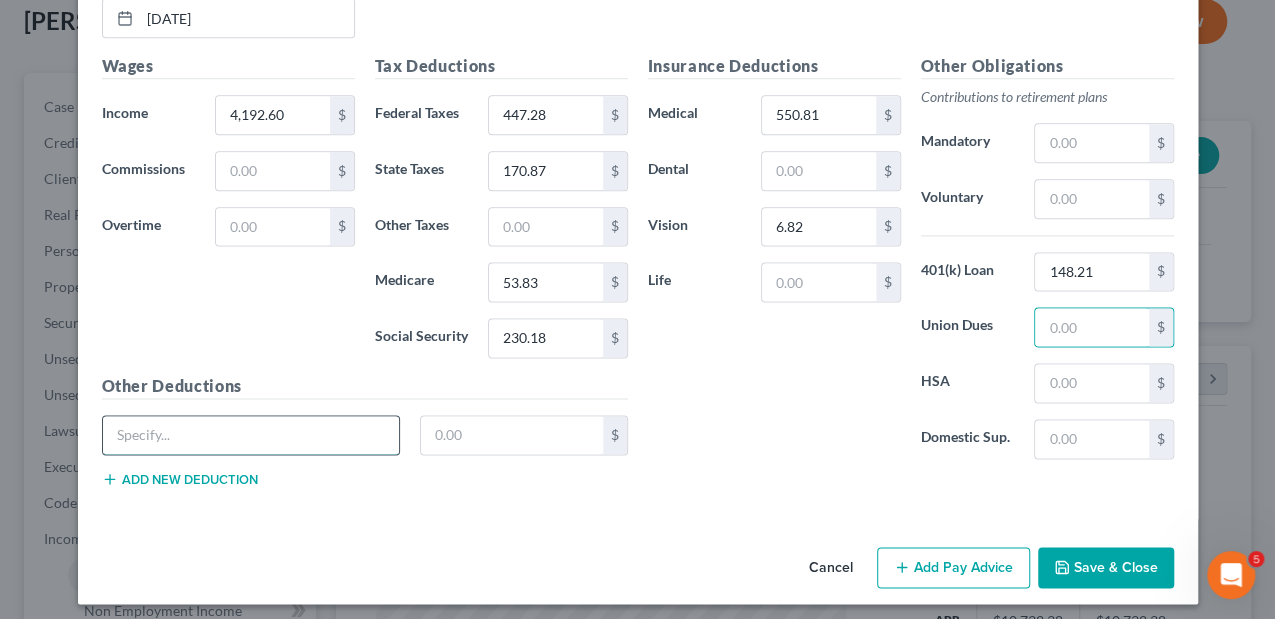 drag, startPoint x: 175, startPoint y: 406, endPoint x: 177, endPoint y: 417, distance: 11.18034 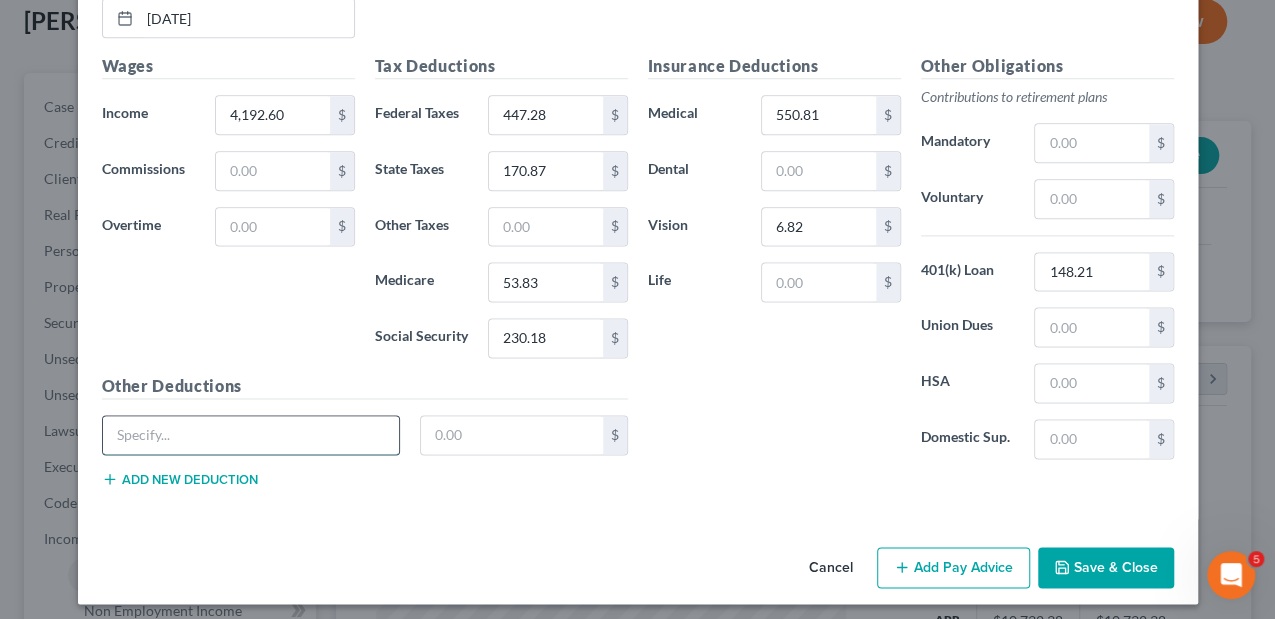 type on "[US_STATE] Paid Medical" 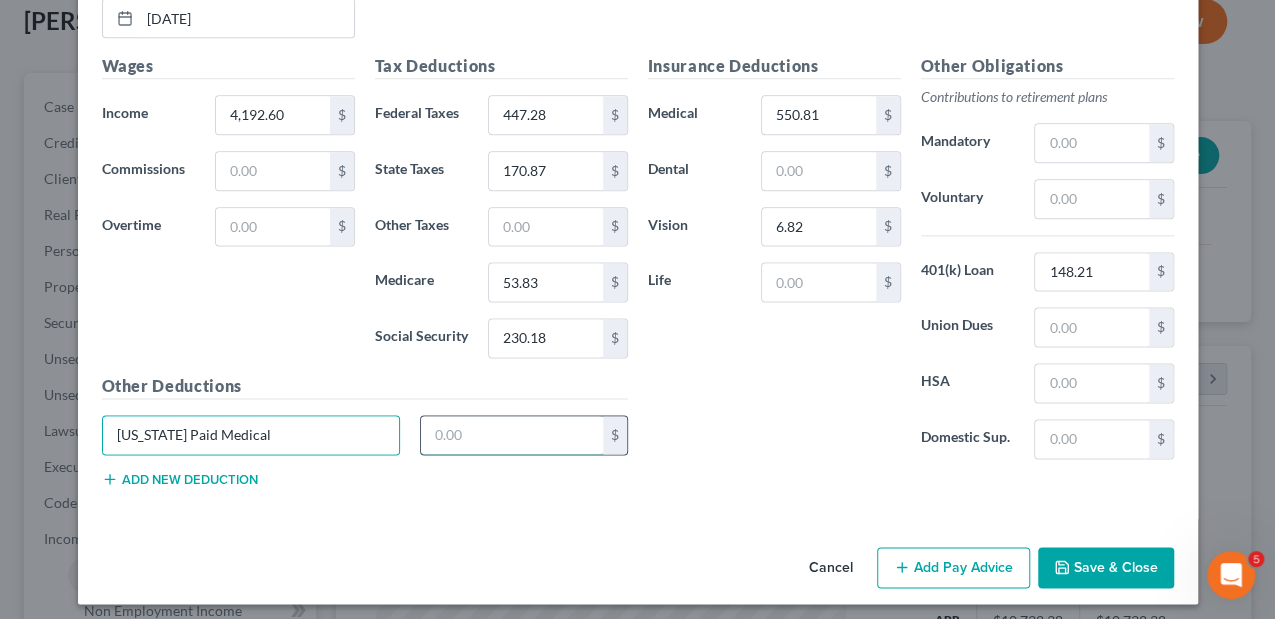click at bounding box center (512, 435) 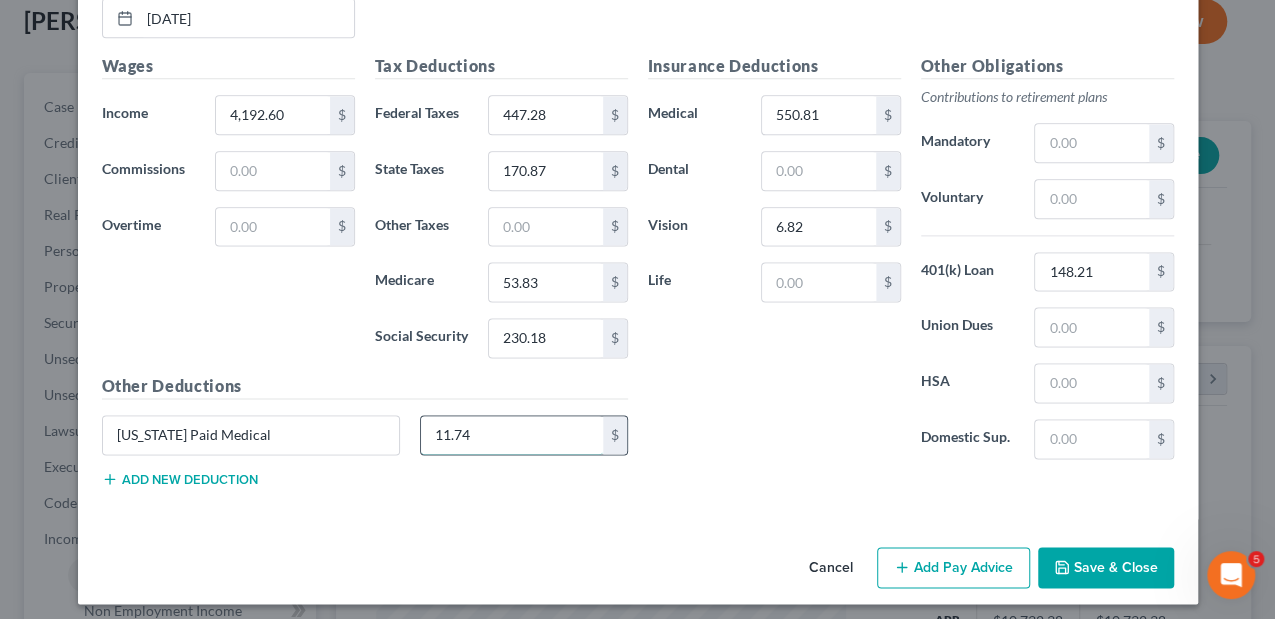 type on "11.74" 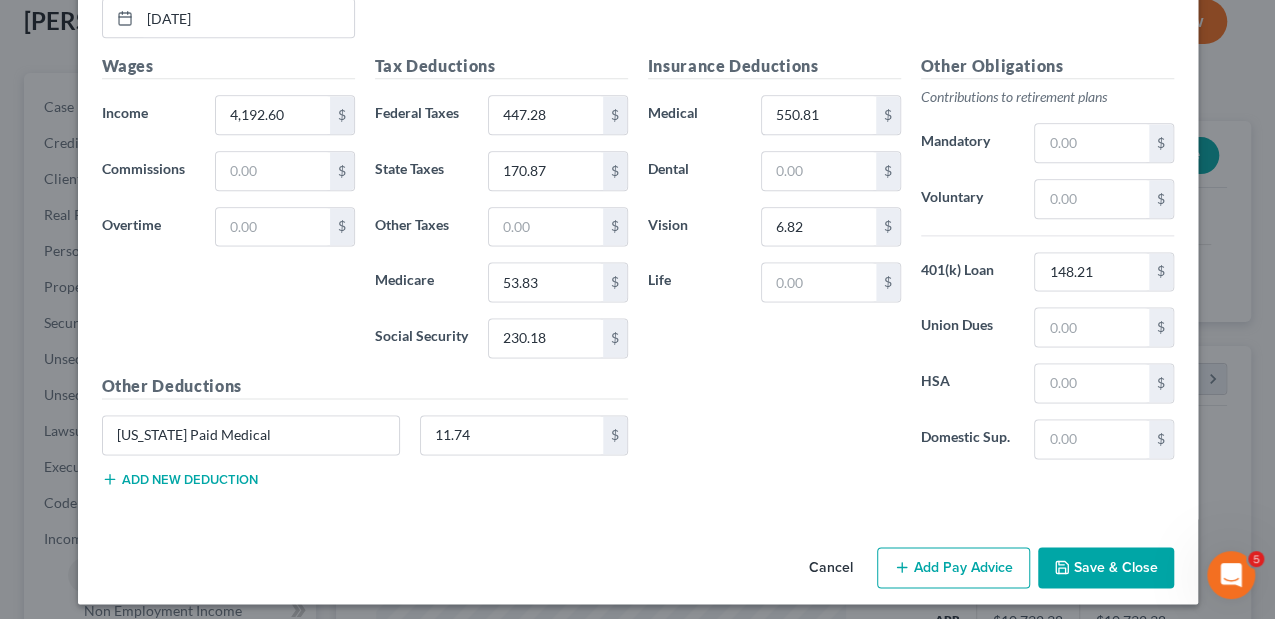 click on "Add new deduction" at bounding box center (180, 479) 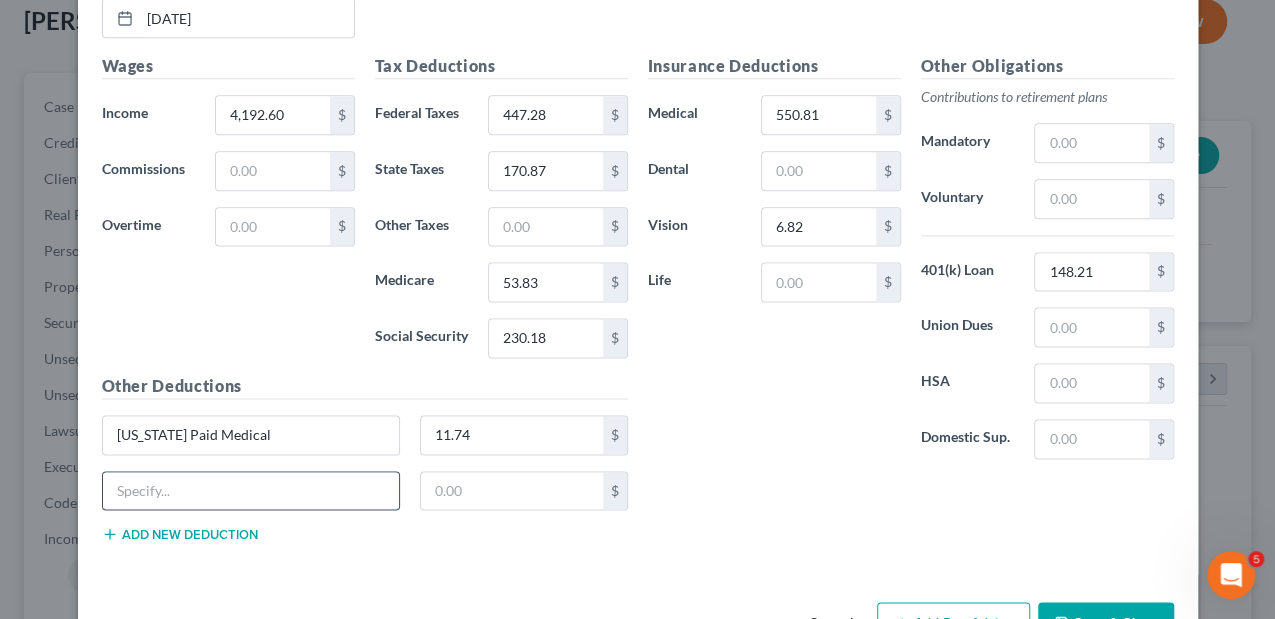 click at bounding box center [251, 491] 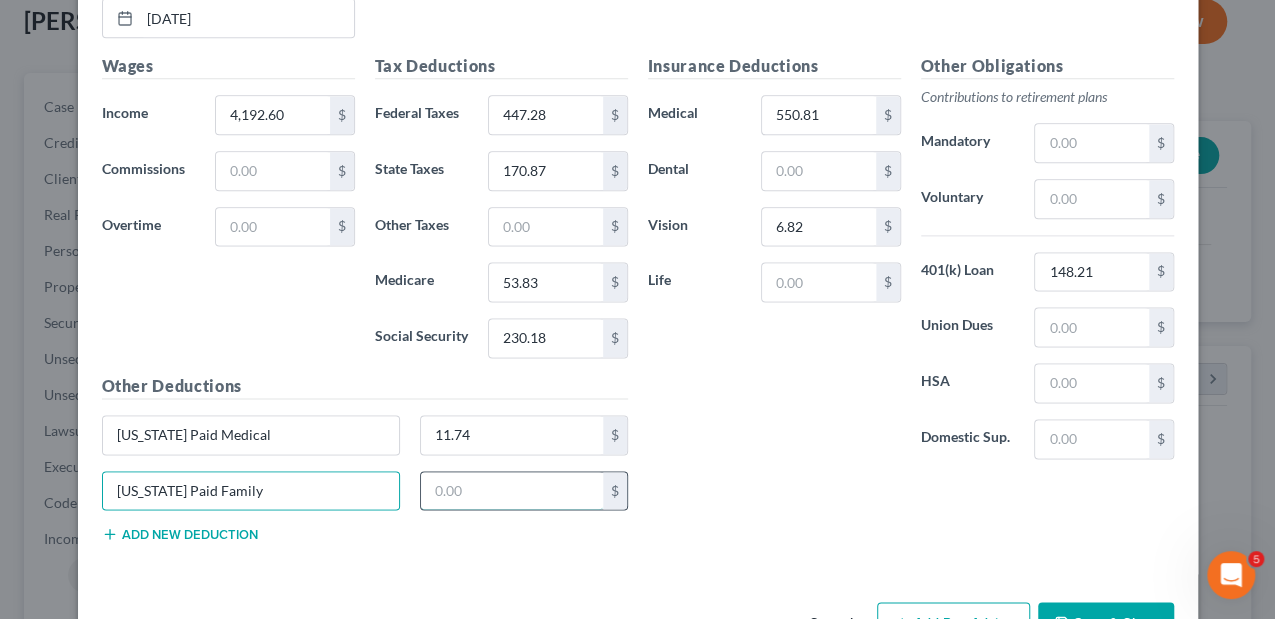 click at bounding box center [512, 491] 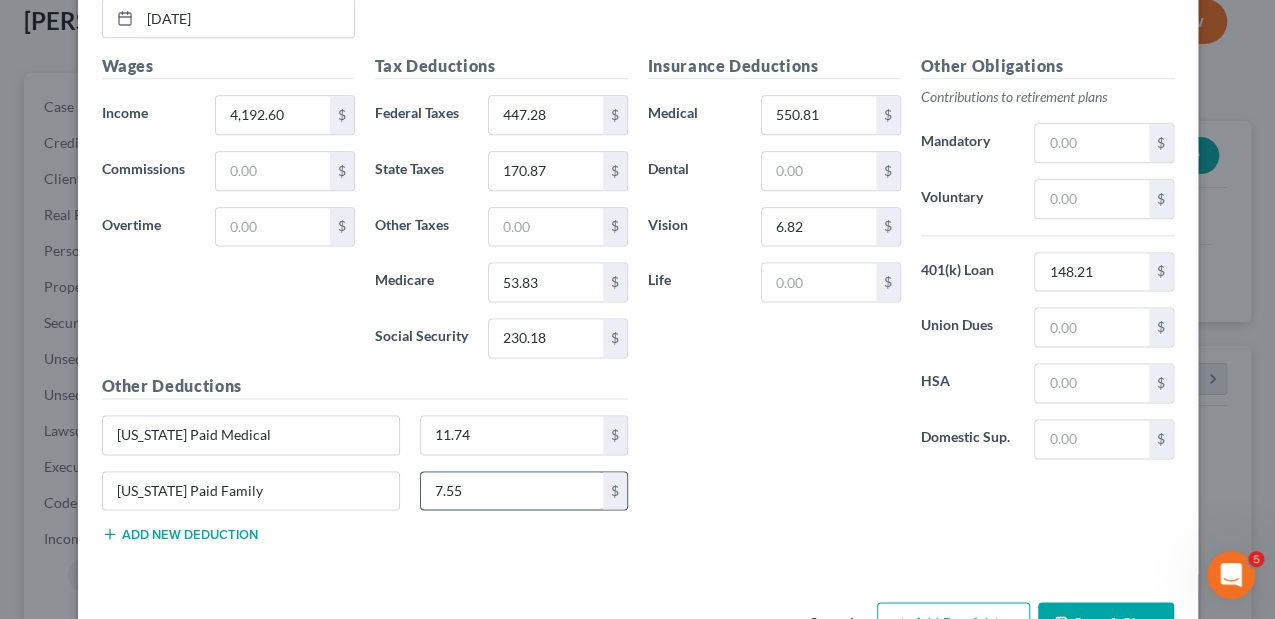 type on "7.55" 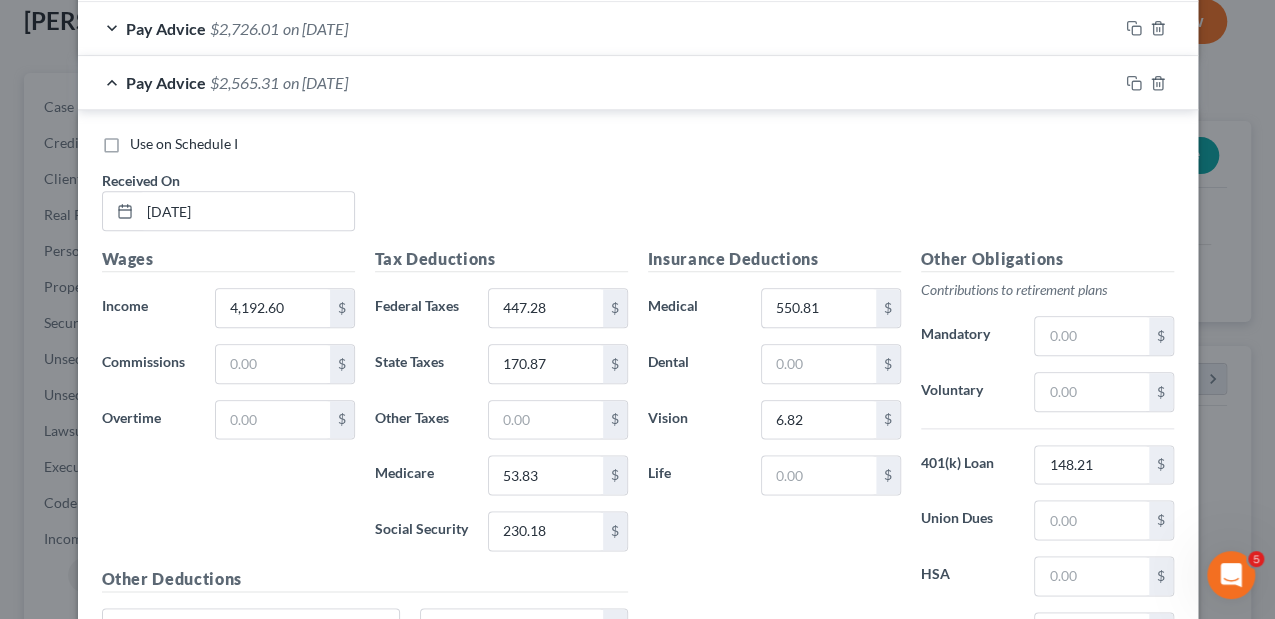 scroll, scrollTop: 1008, scrollLeft: 0, axis: vertical 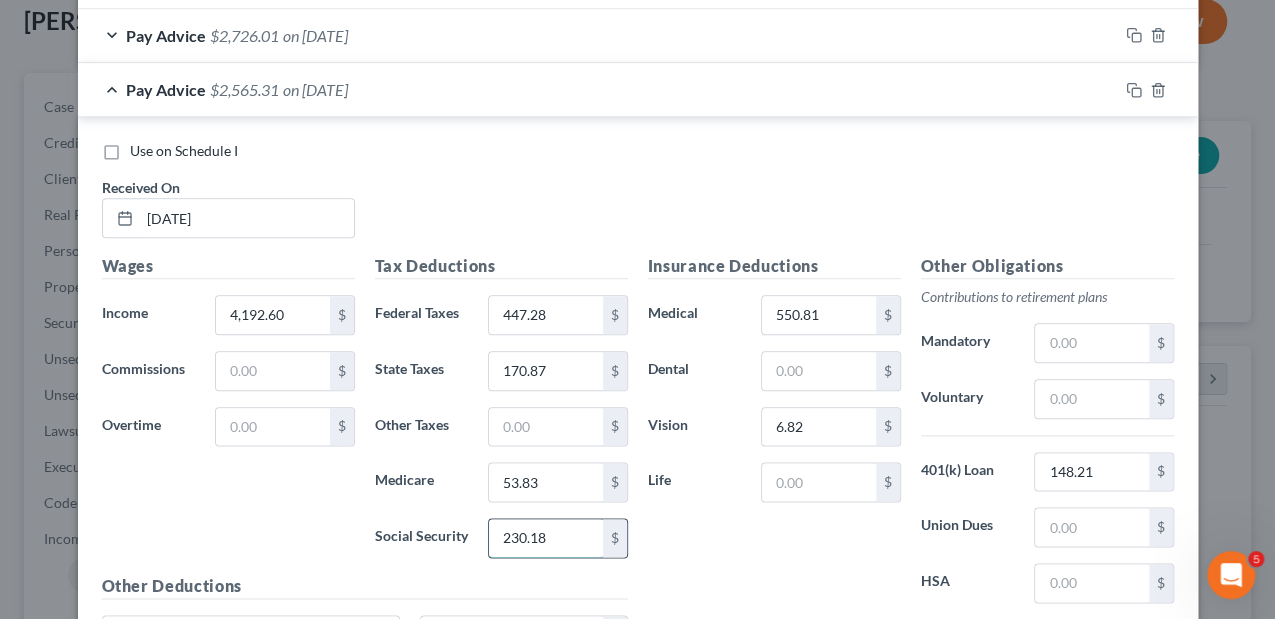 click on "230.18" at bounding box center (545, 538) 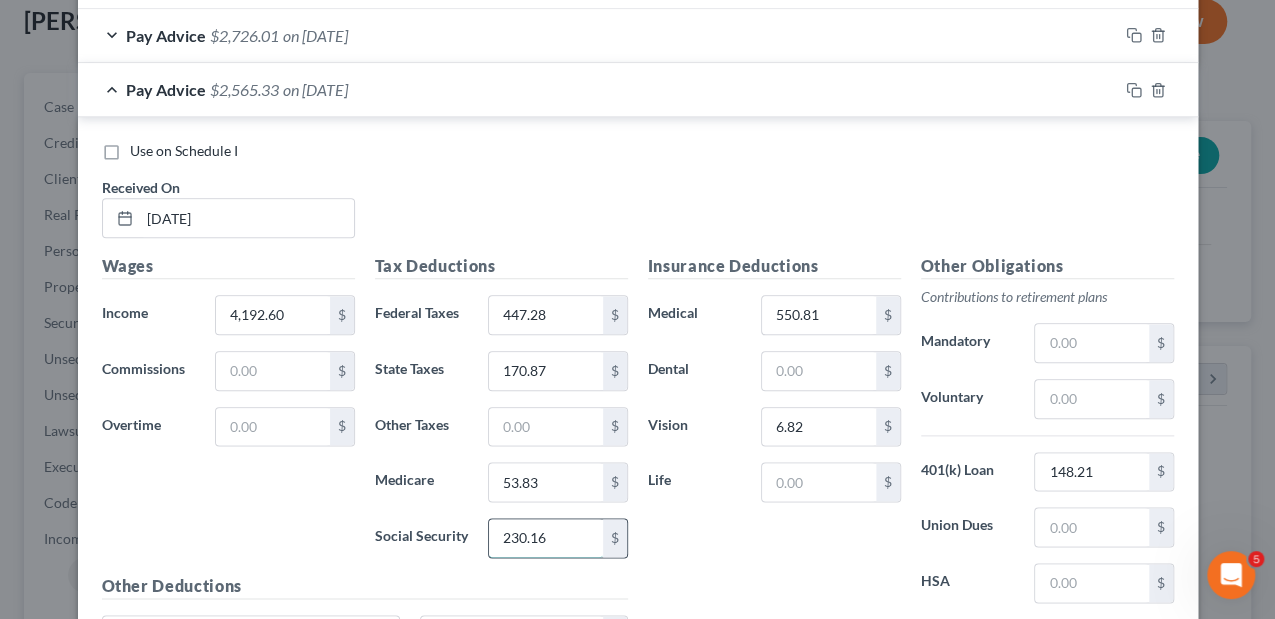 type on "230.16" 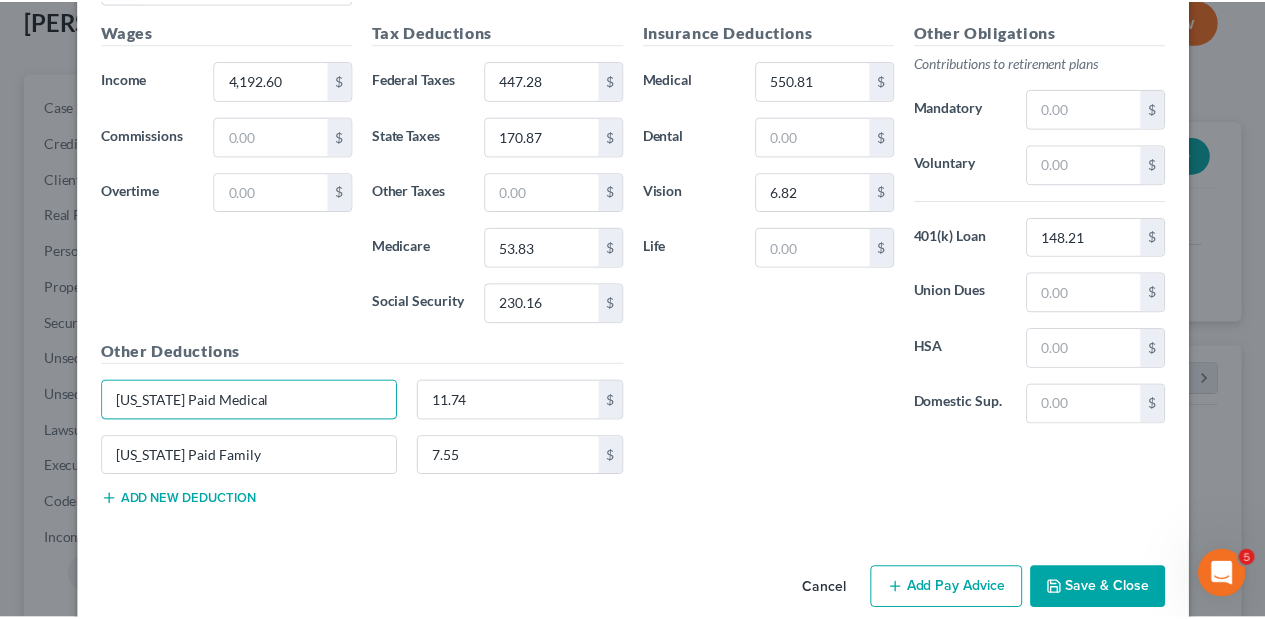 scroll, scrollTop: 1263, scrollLeft: 0, axis: vertical 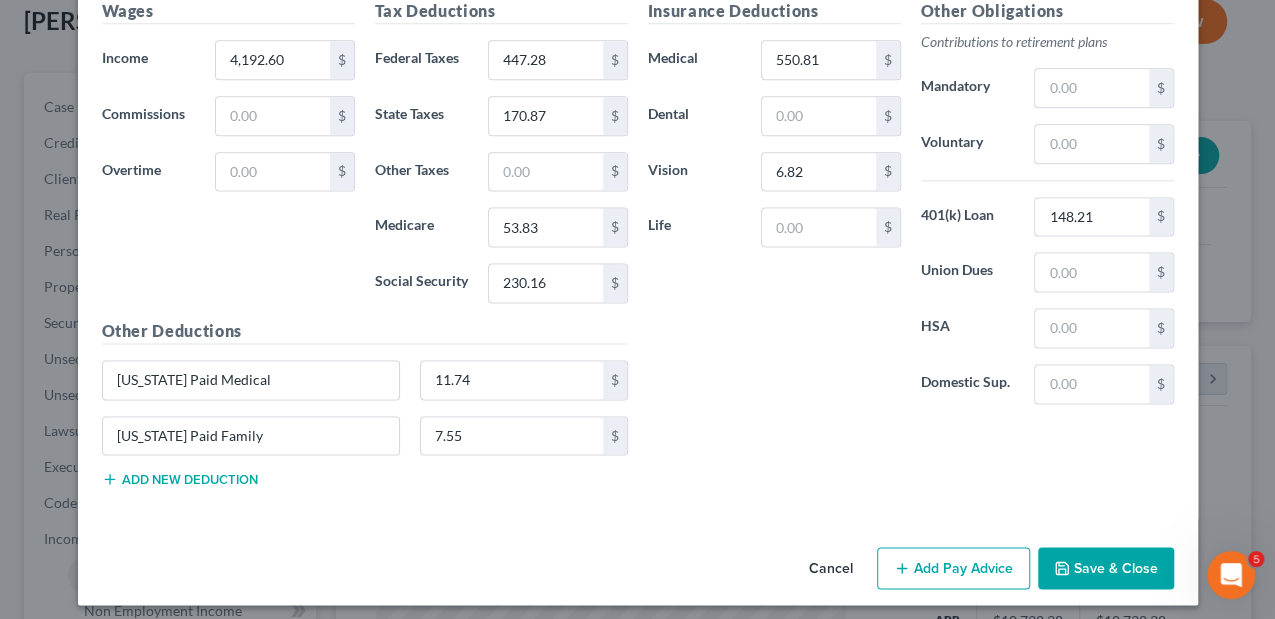 click on "Save & Close" at bounding box center (1106, 568) 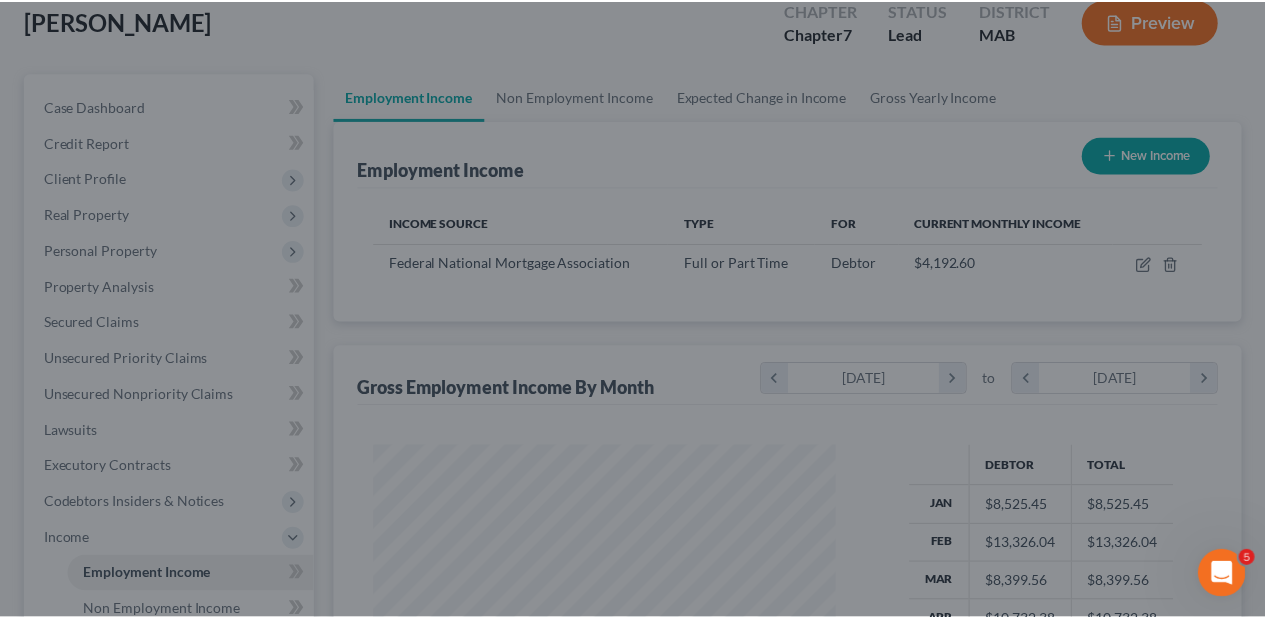 scroll, scrollTop: 356, scrollLeft: 506, axis: both 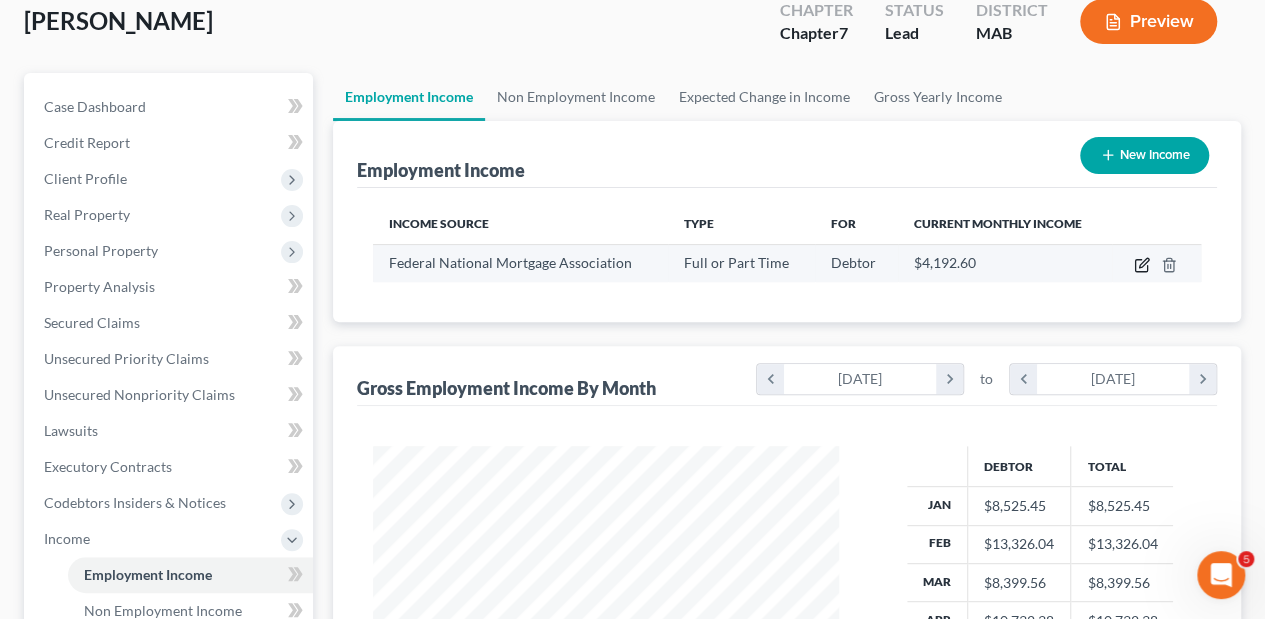 click 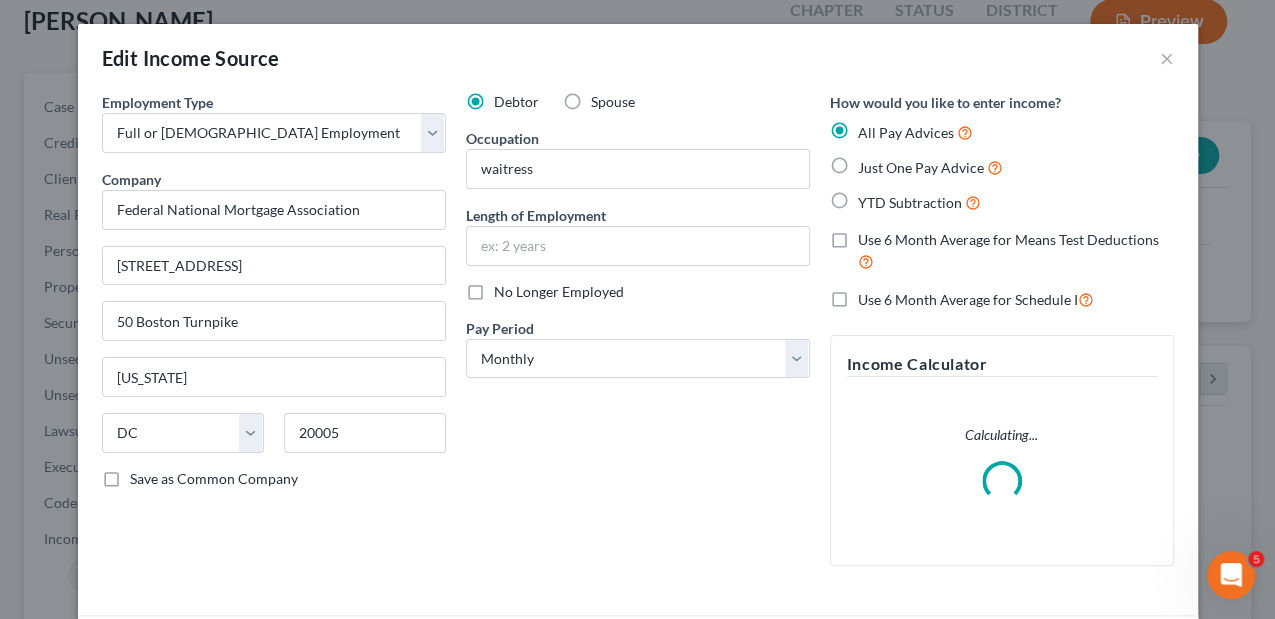 scroll, scrollTop: 999644, scrollLeft: 999489, axis: both 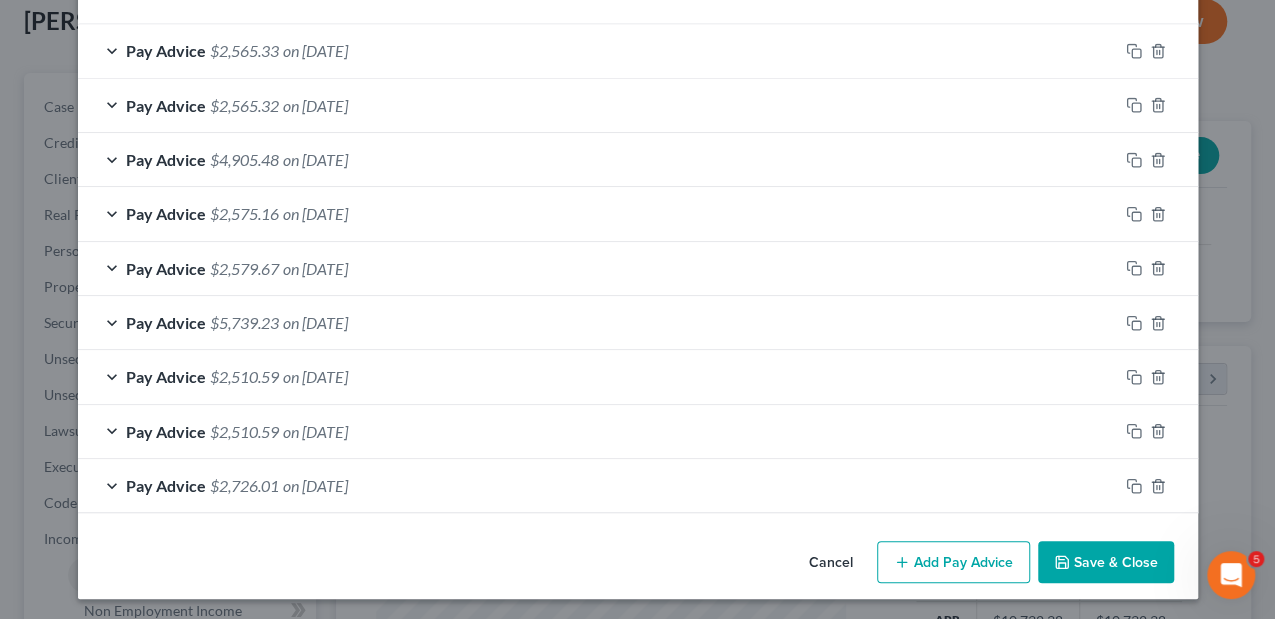 click on "Add Pay Advice" at bounding box center [953, 562] 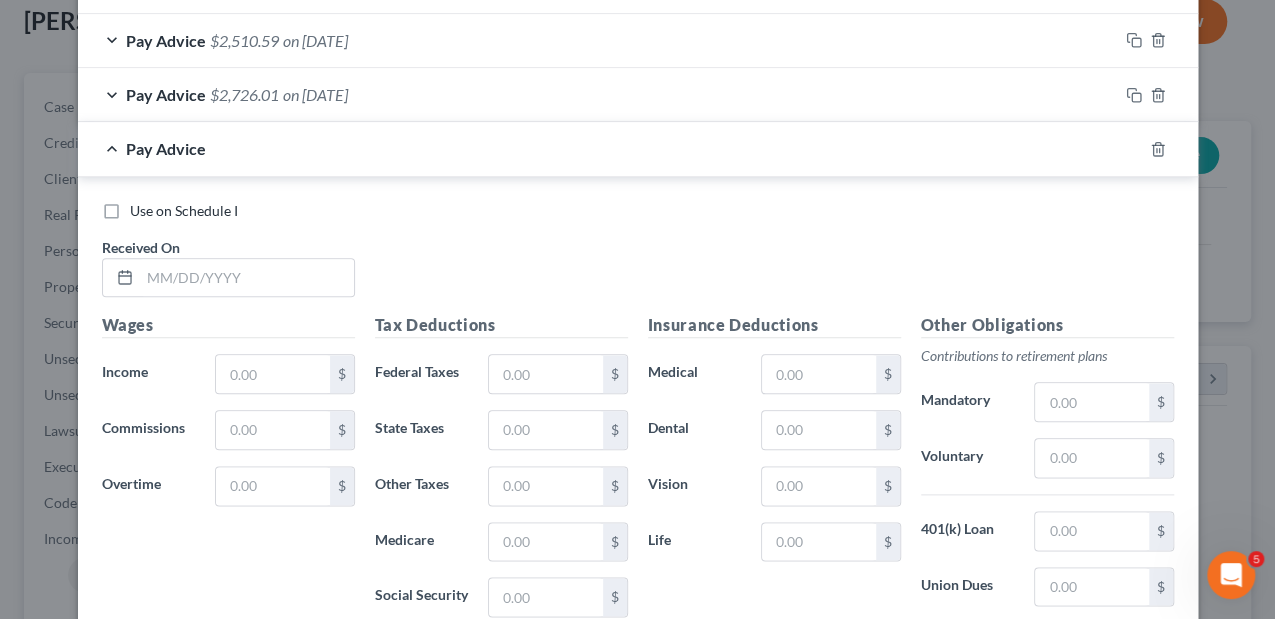 scroll, scrollTop: 992, scrollLeft: 0, axis: vertical 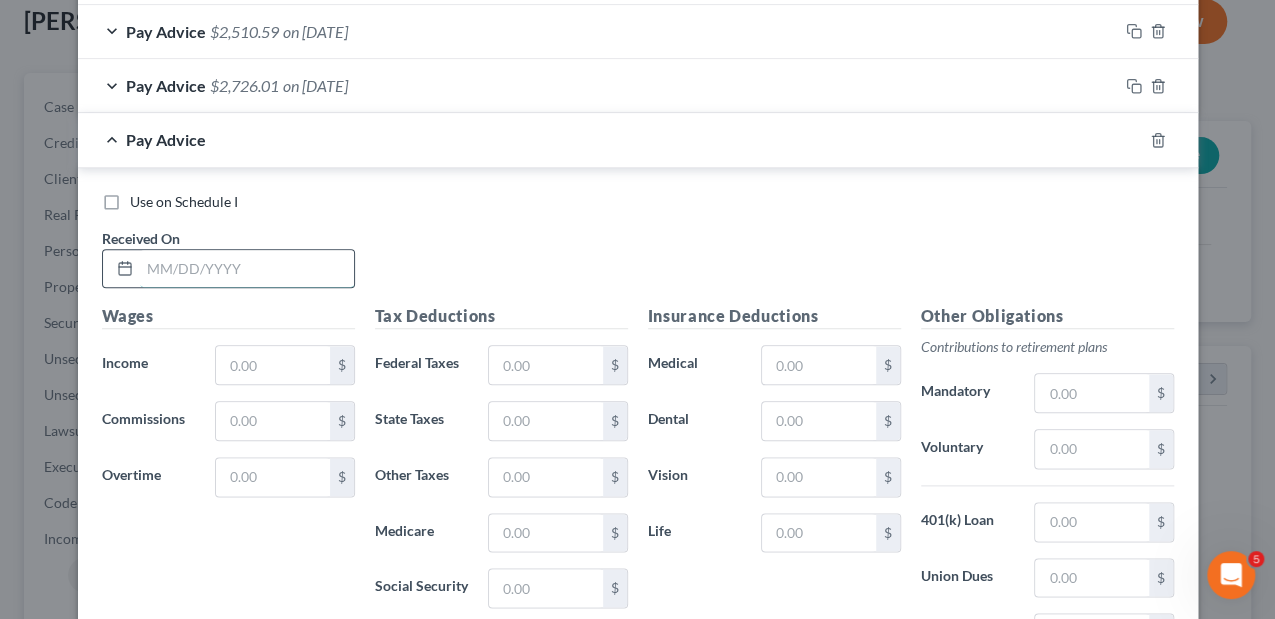 click at bounding box center [247, 269] 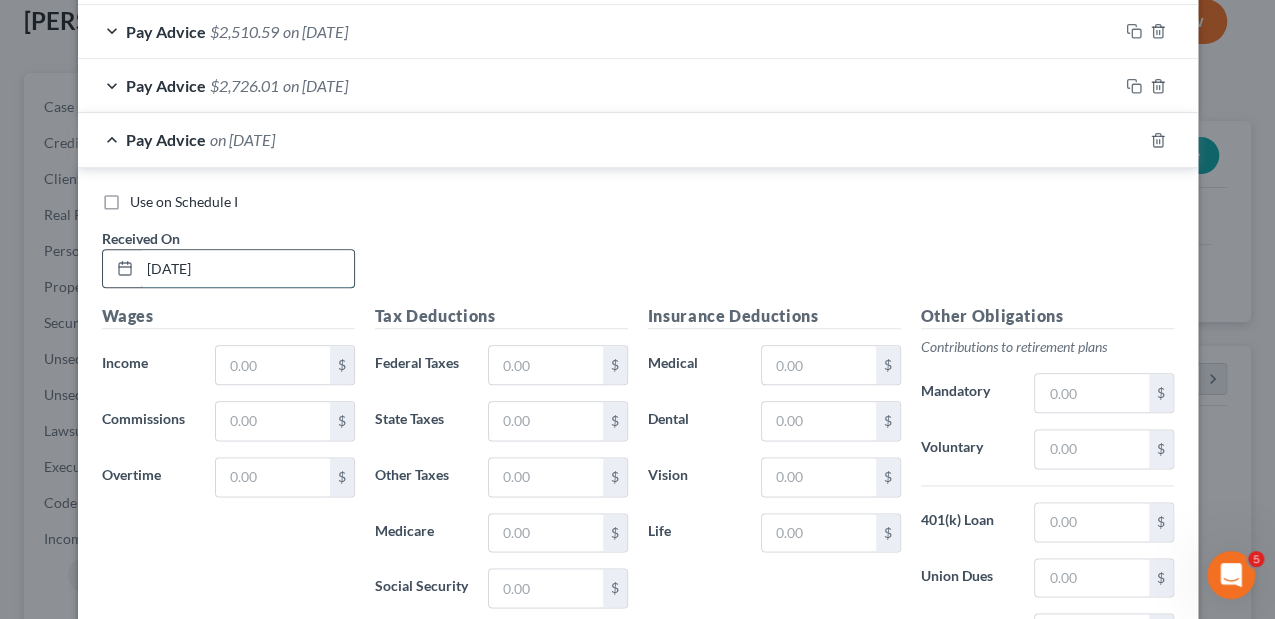 type on "[DATE]" 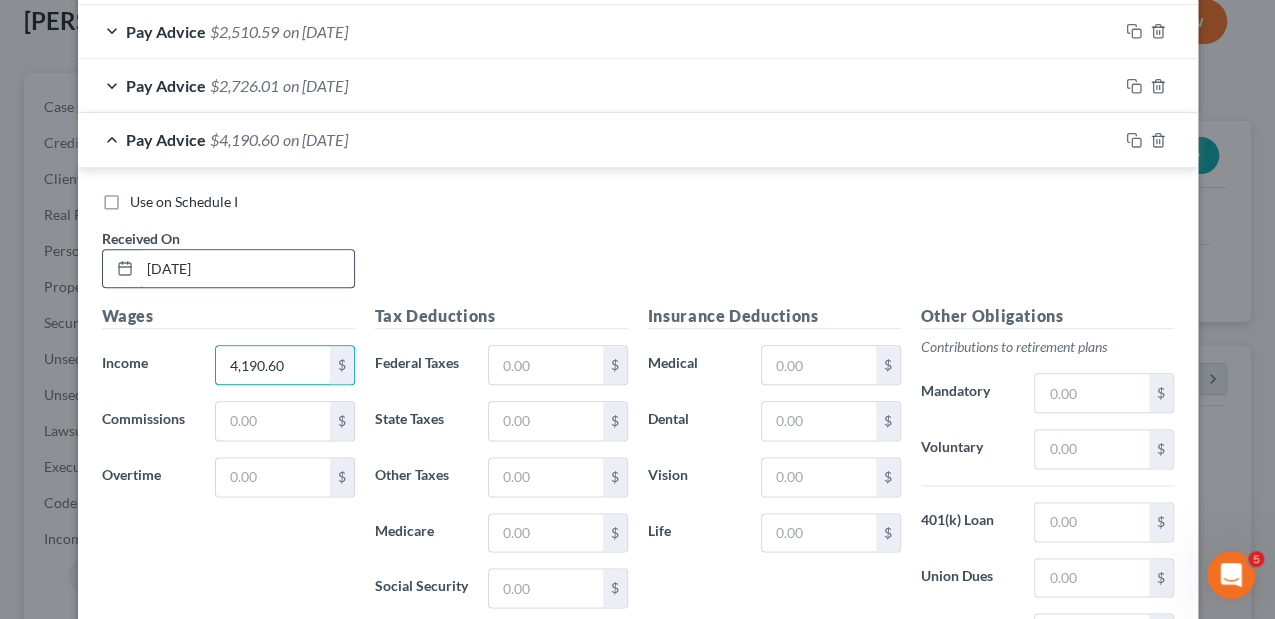 type on "4,190.60" 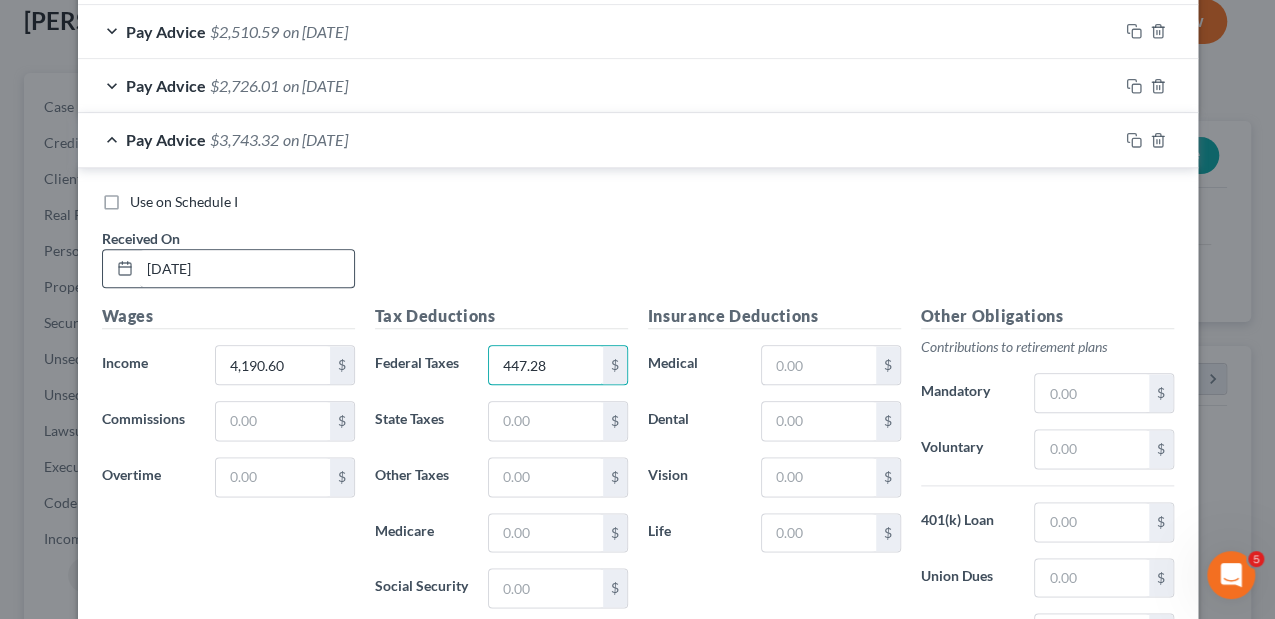 type on "447.28" 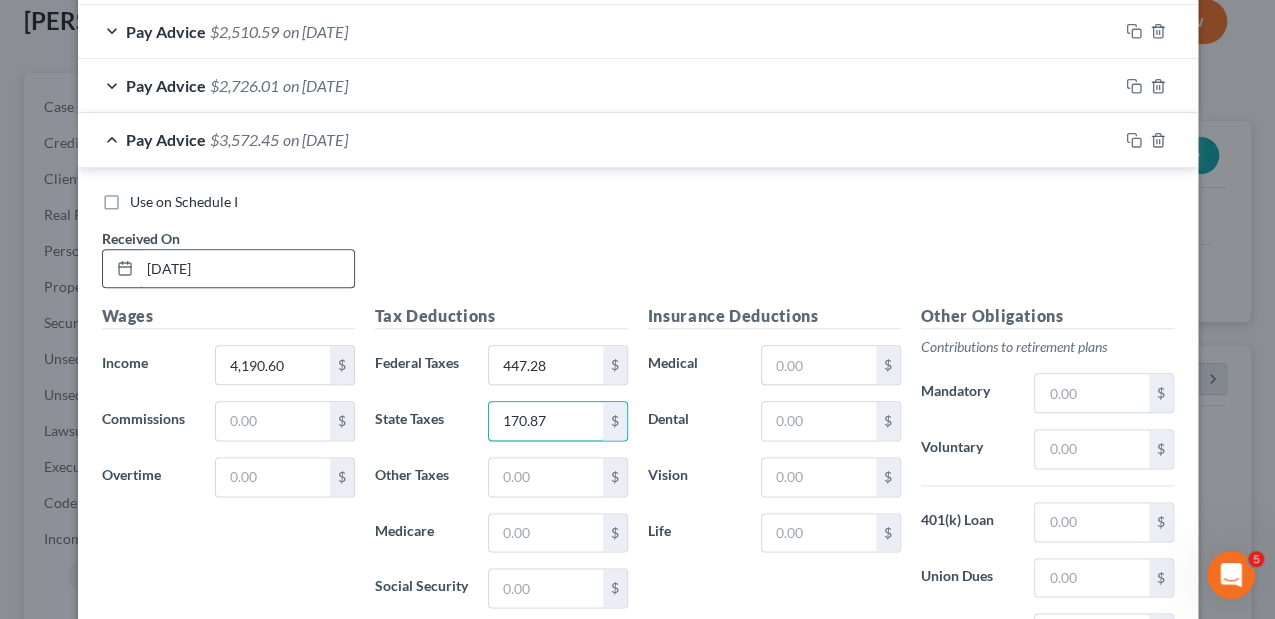 type on "170.87" 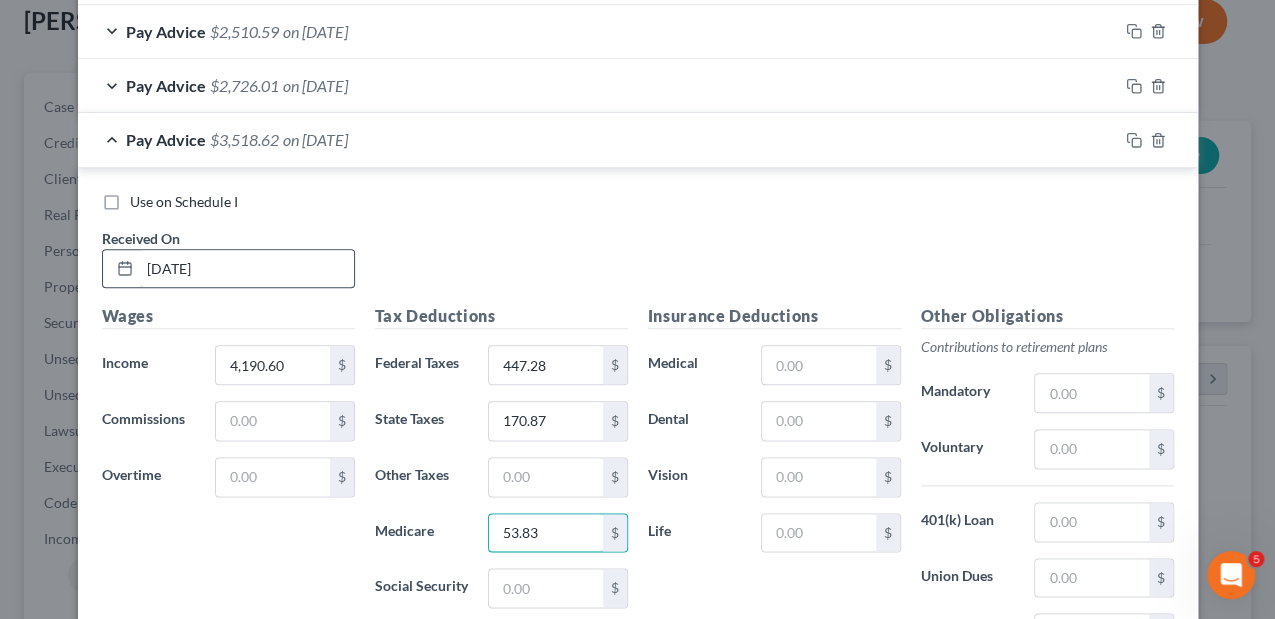 type on "53.83" 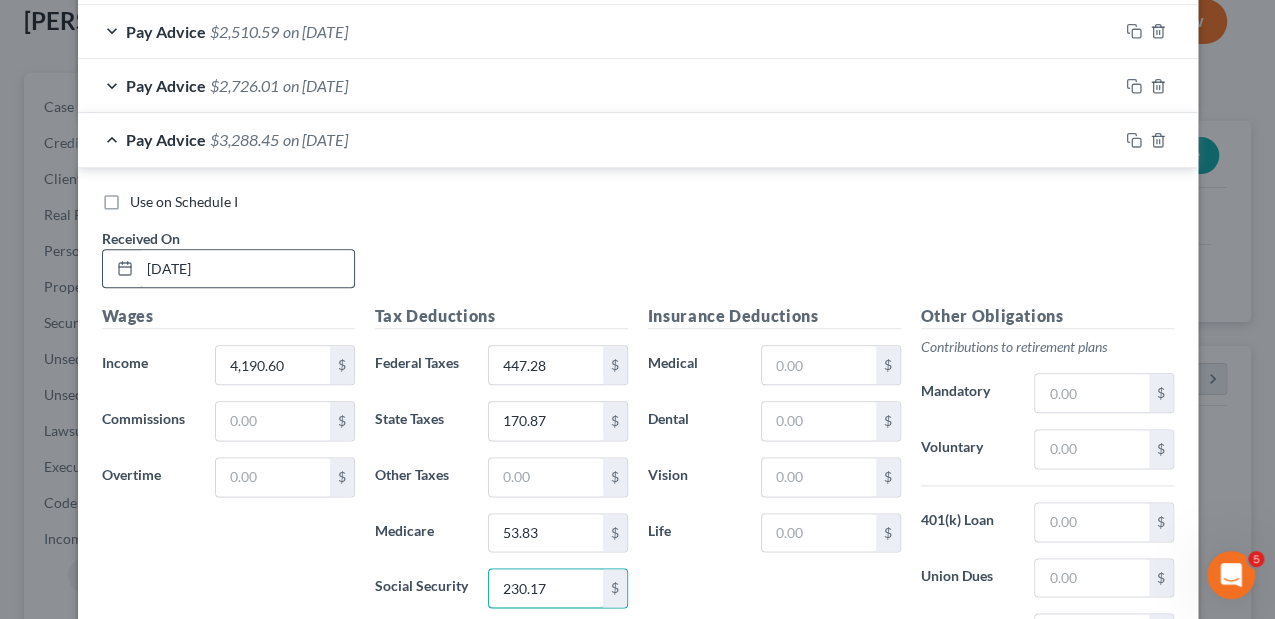 type on "230.17" 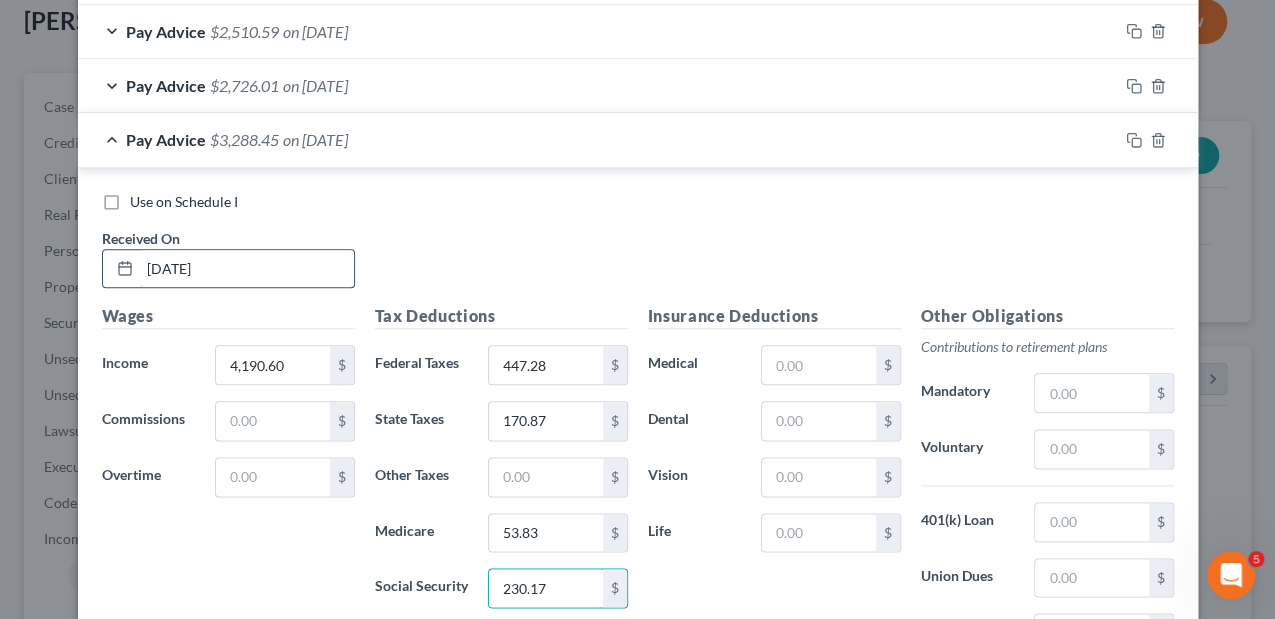 scroll, scrollTop: 1262, scrollLeft: 0, axis: vertical 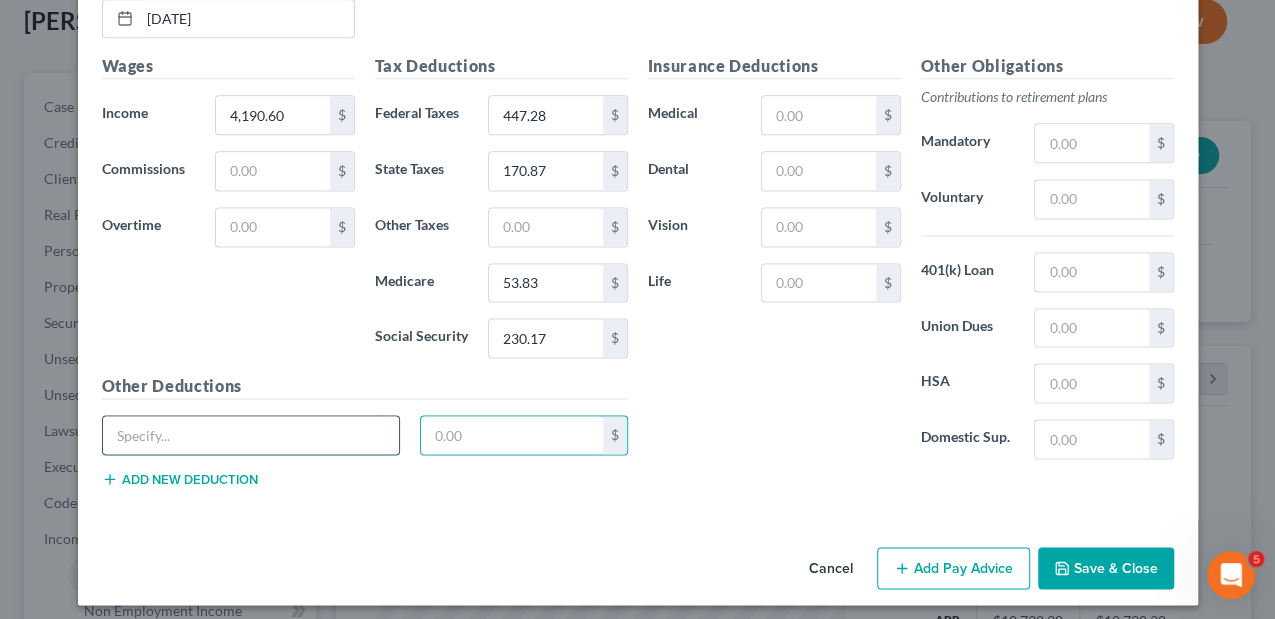 click at bounding box center [251, 435] 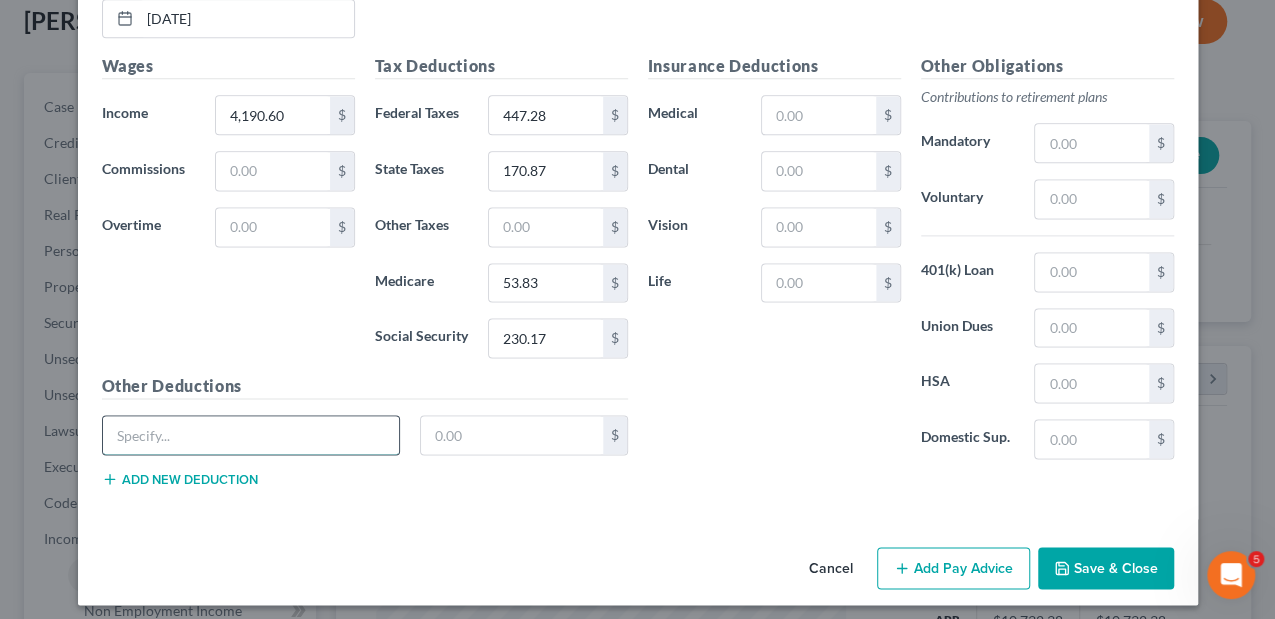 type on "[US_STATE] Paid Medical" 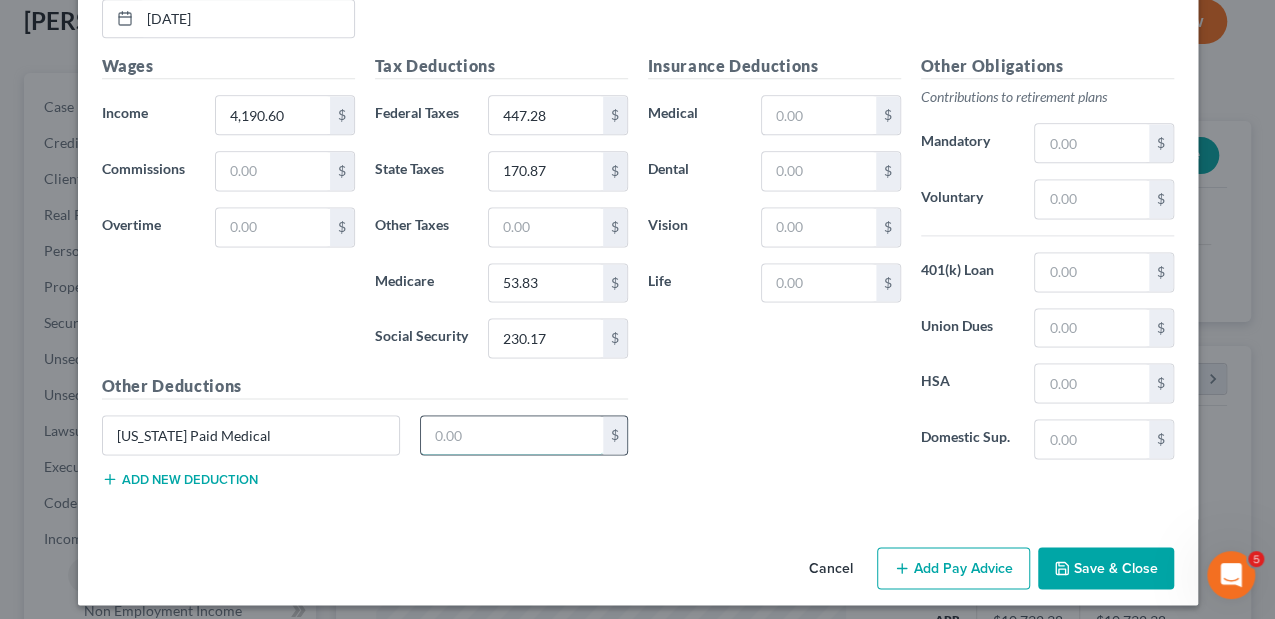 click at bounding box center (512, 435) 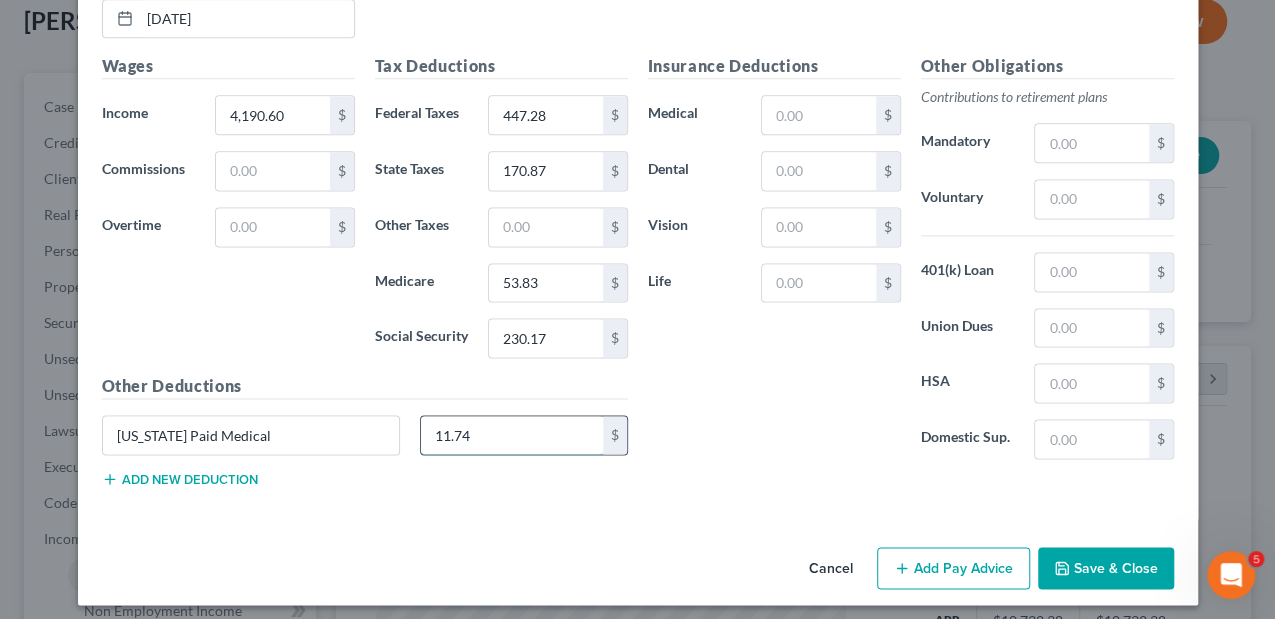 type on "11.74" 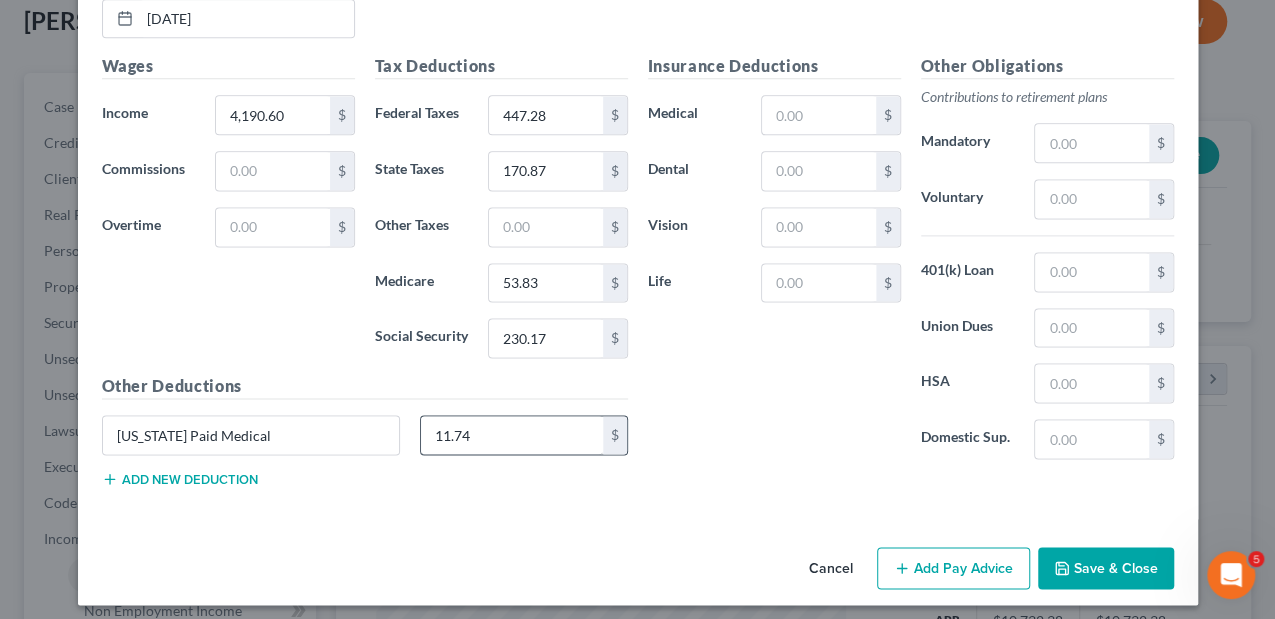 type 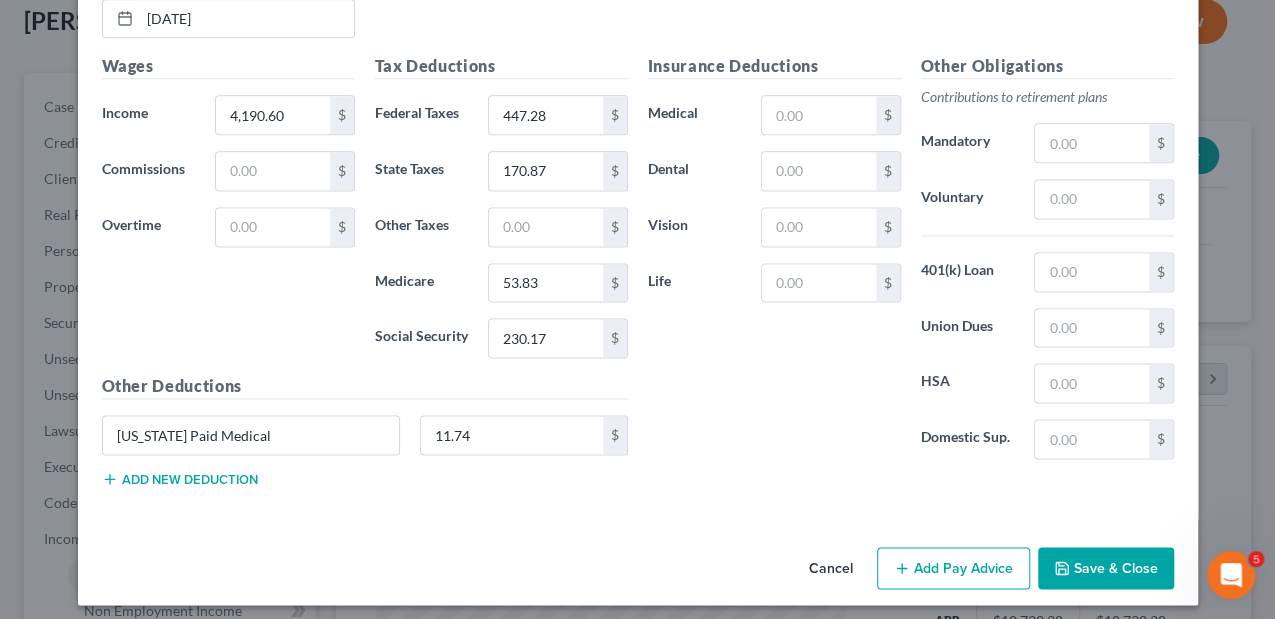 click on "Add new deduction" at bounding box center [180, 479] 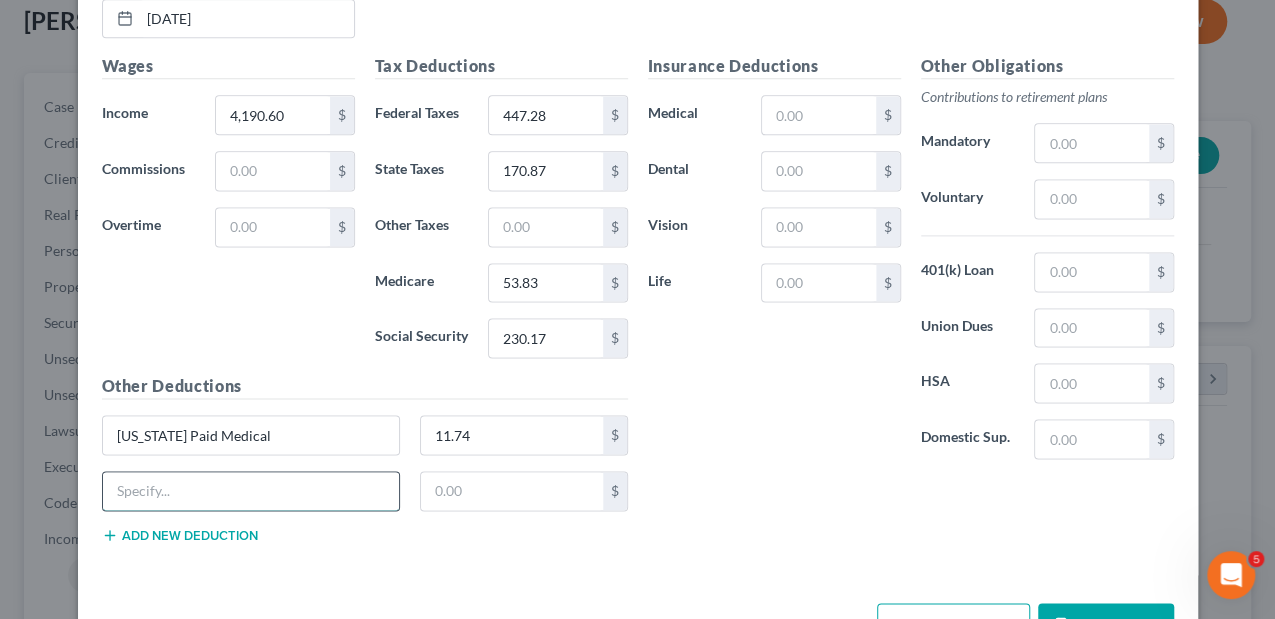 click at bounding box center (251, 491) 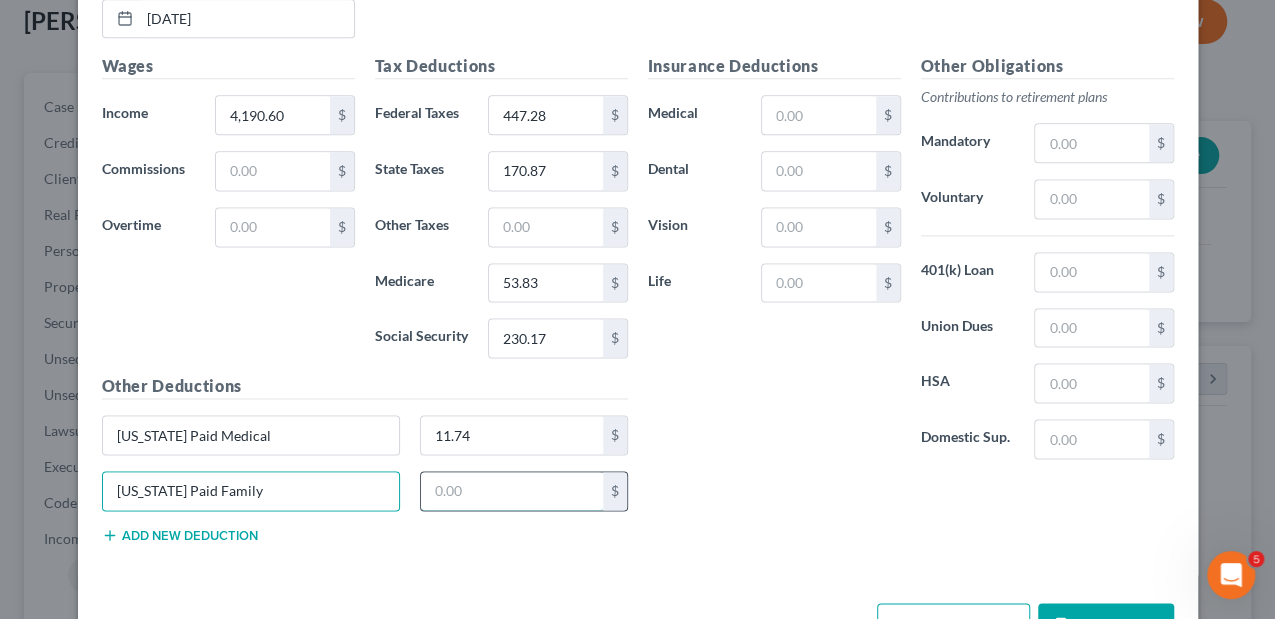 click at bounding box center [512, 491] 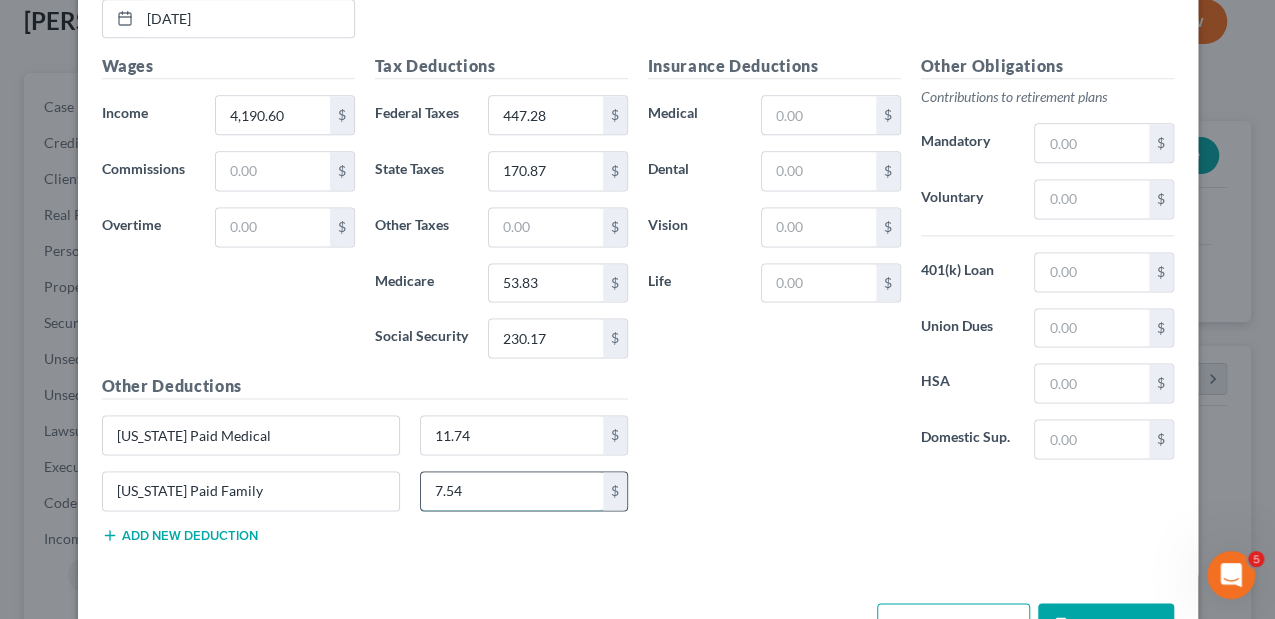 type on "7.54" 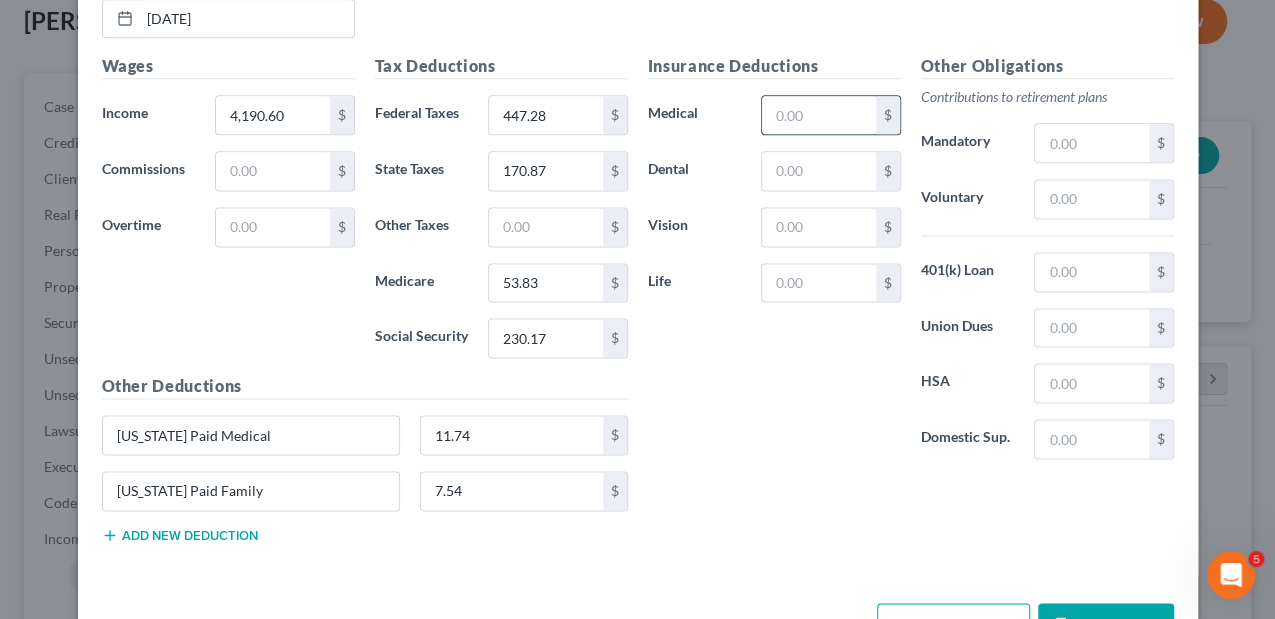 click at bounding box center [818, 115] 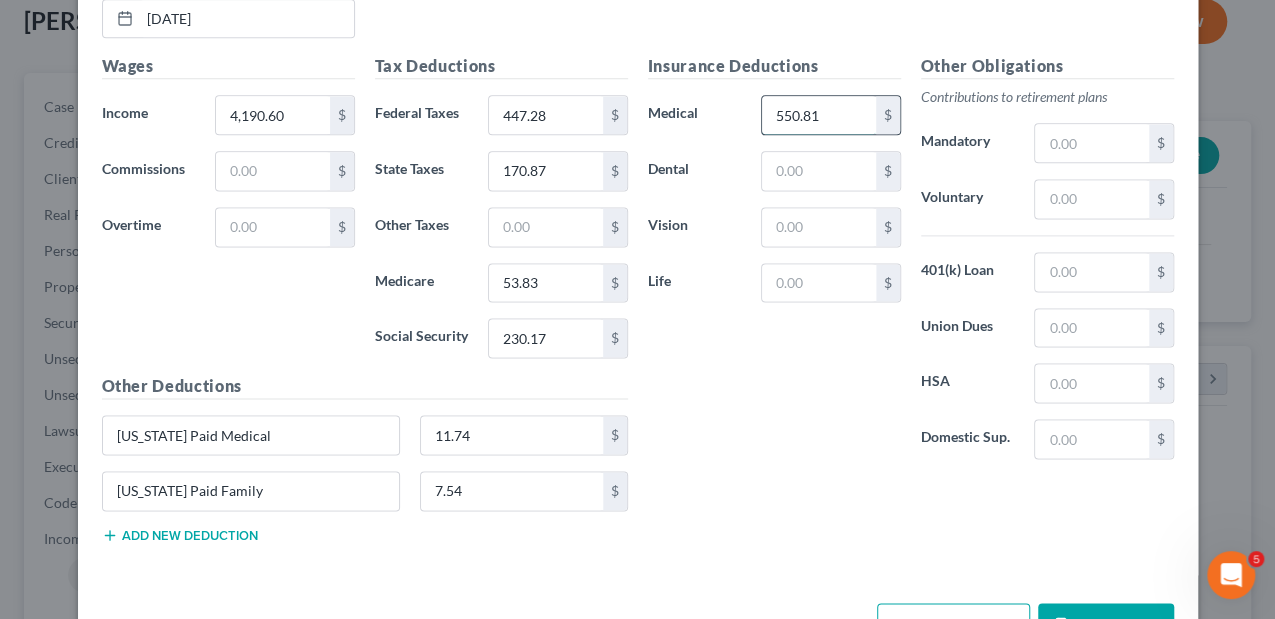 type on "550.81" 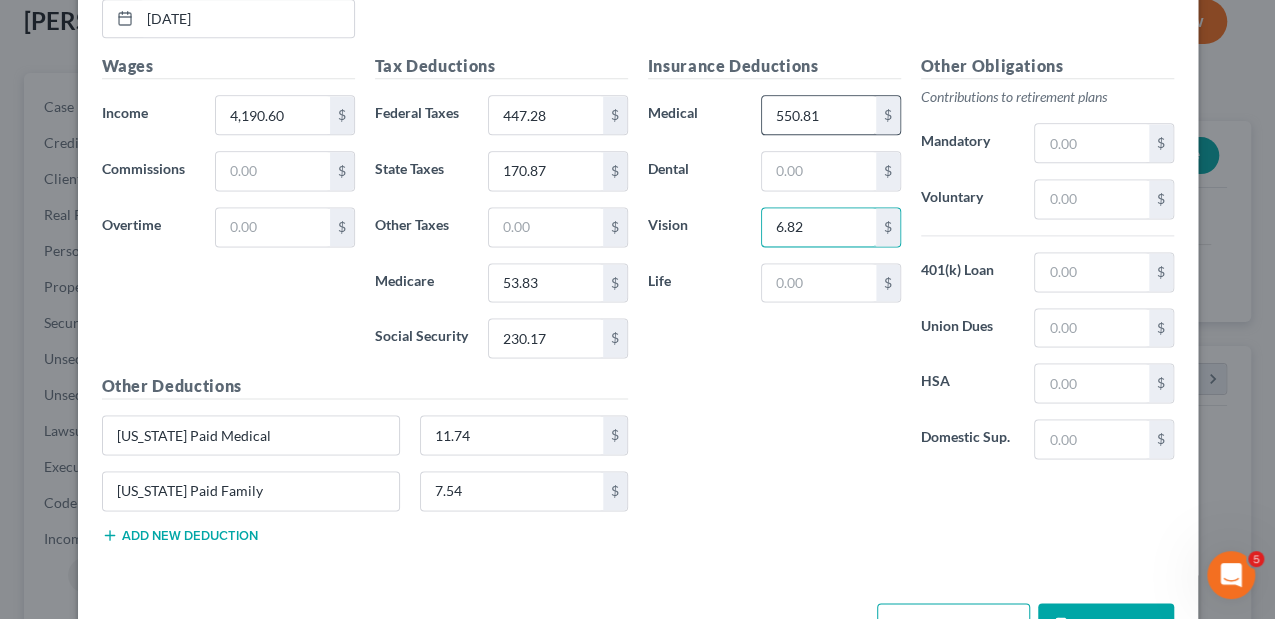 type on "6.82" 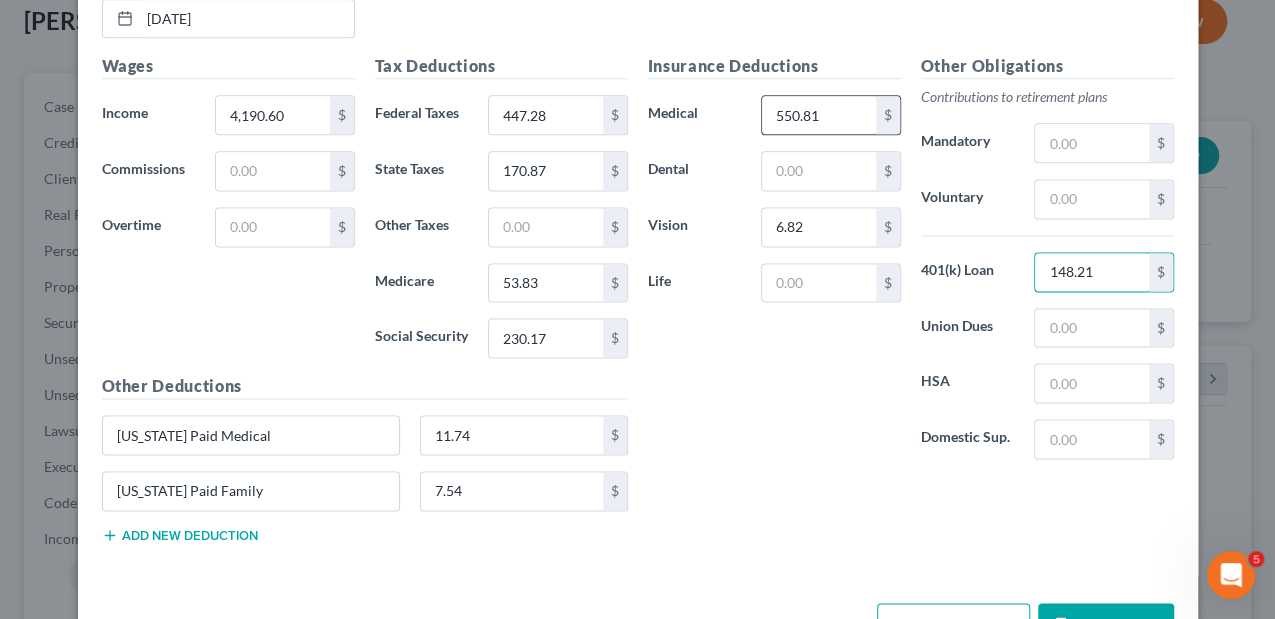type on "148.21" 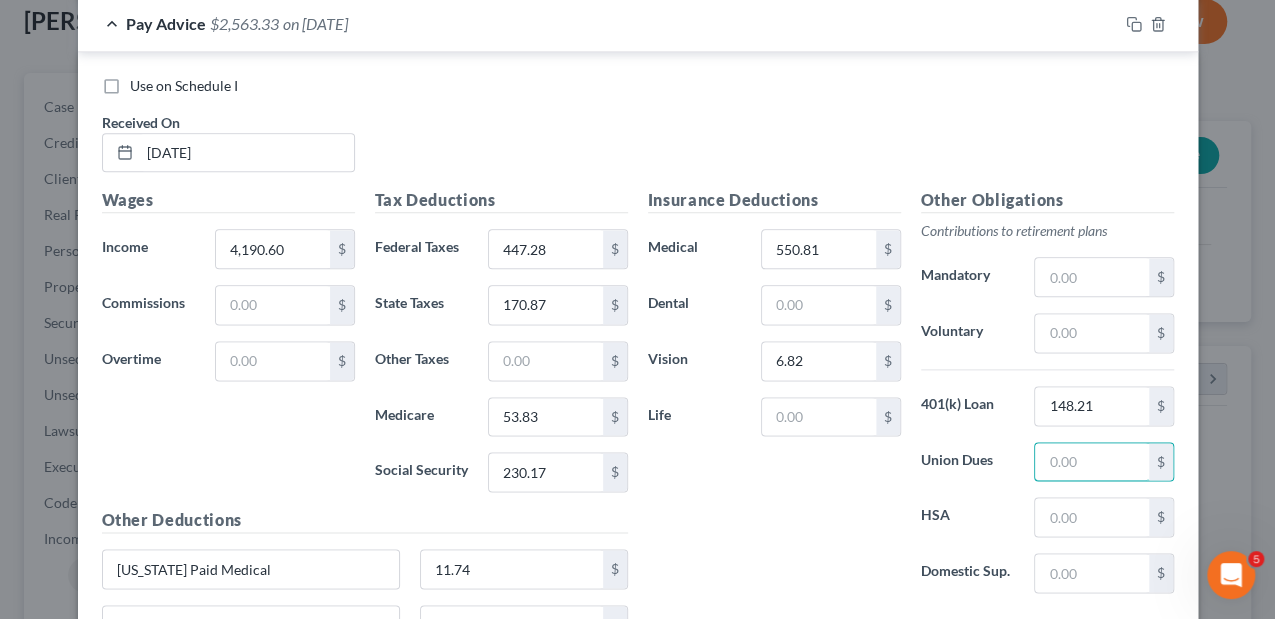 scroll, scrollTop: 1195, scrollLeft: 0, axis: vertical 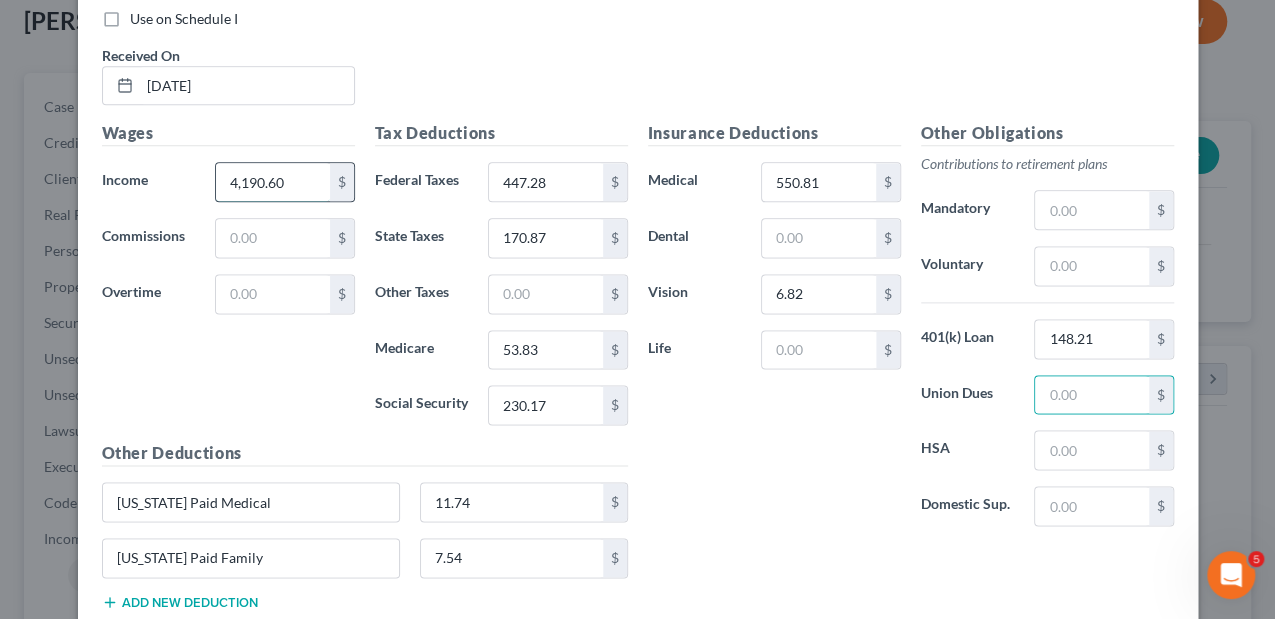 click on "4,190.60" at bounding box center (272, 182) 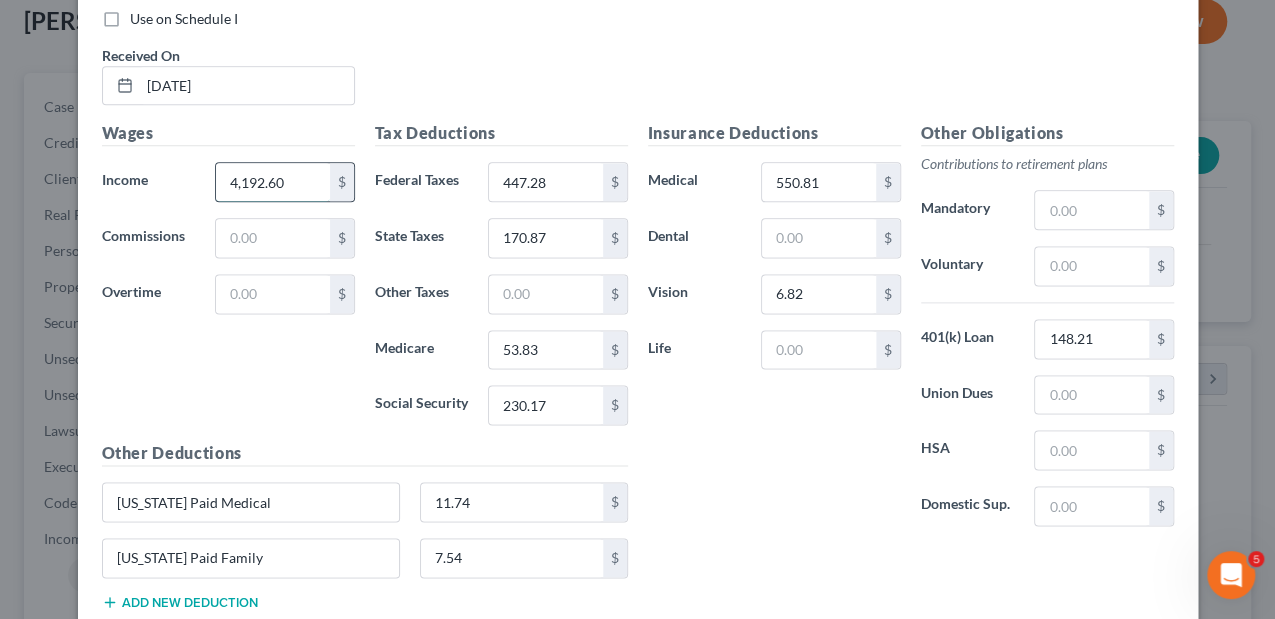 type on "4,192.60" 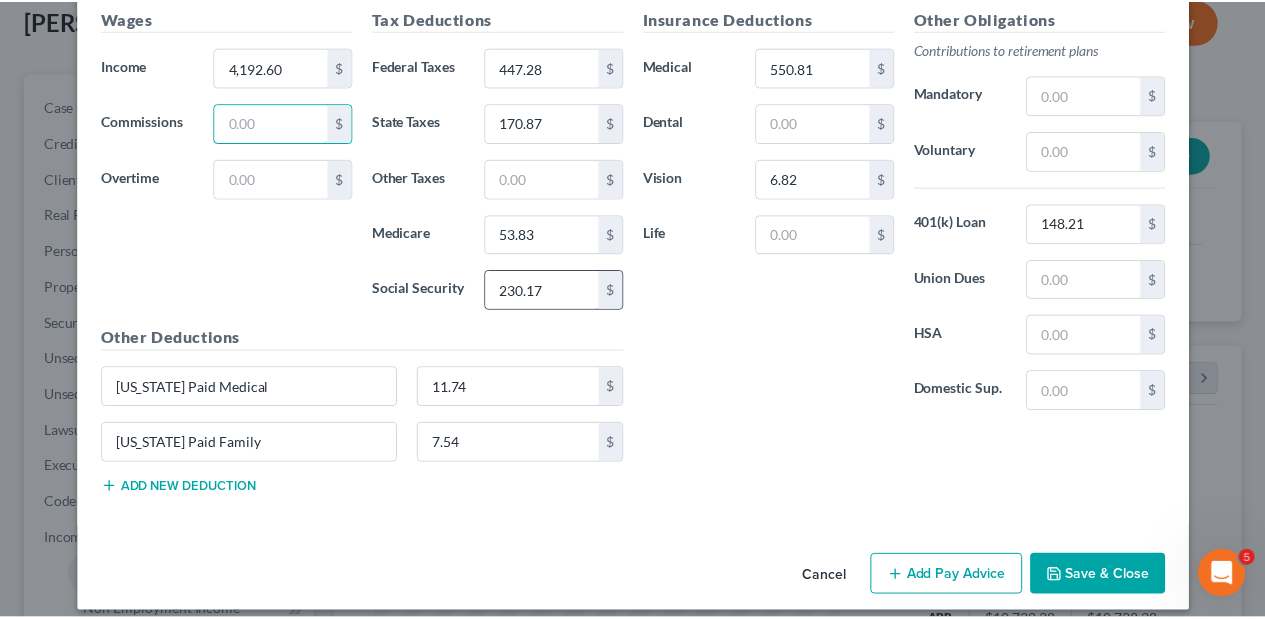 scroll, scrollTop: 1317, scrollLeft: 0, axis: vertical 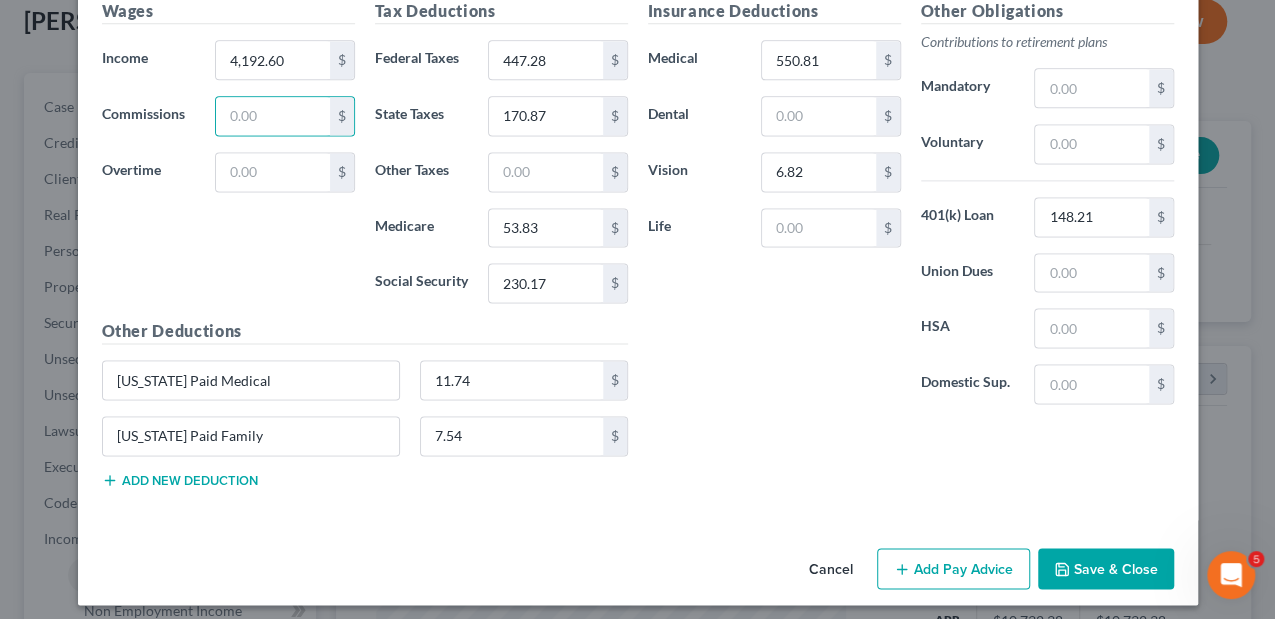 click on "Save & Close" at bounding box center [1106, 569] 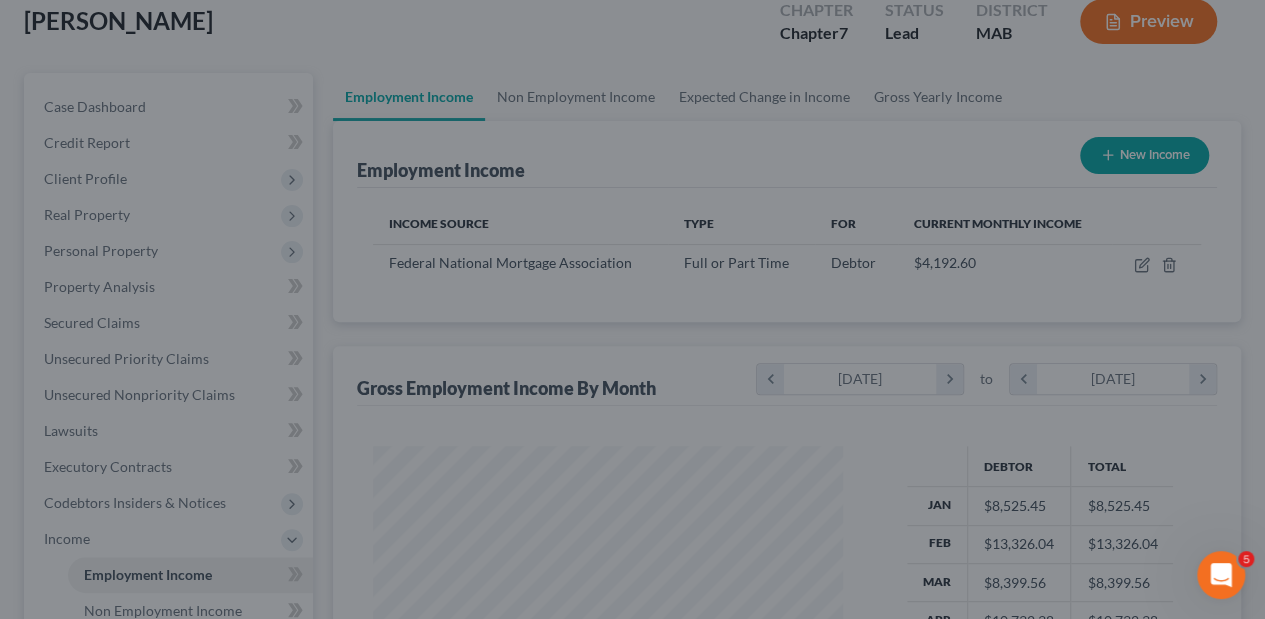 scroll, scrollTop: 356, scrollLeft: 506, axis: both 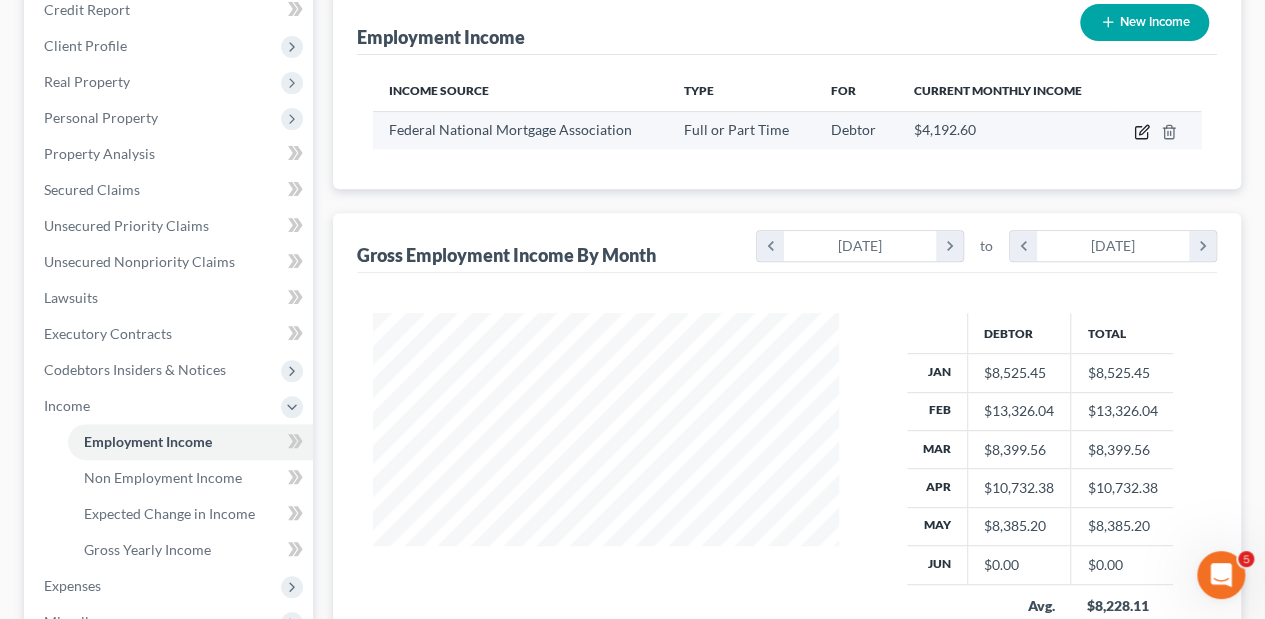 click 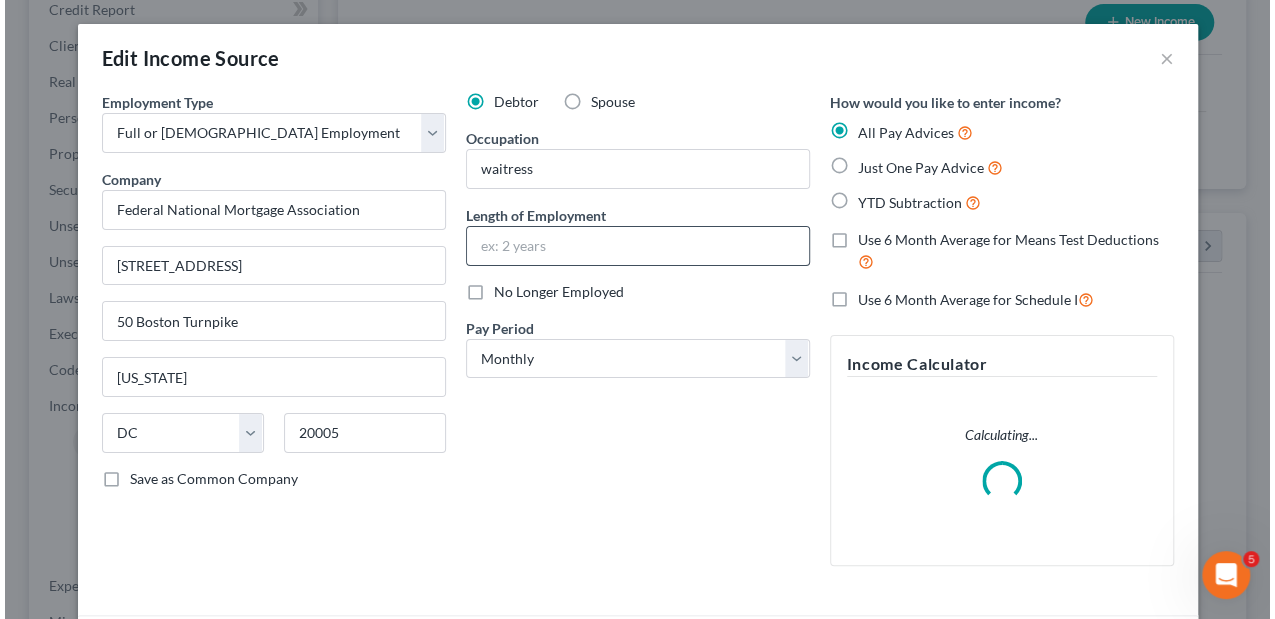 scroll, scrollTop: 999644, scrollLeft: 999489, axis: both 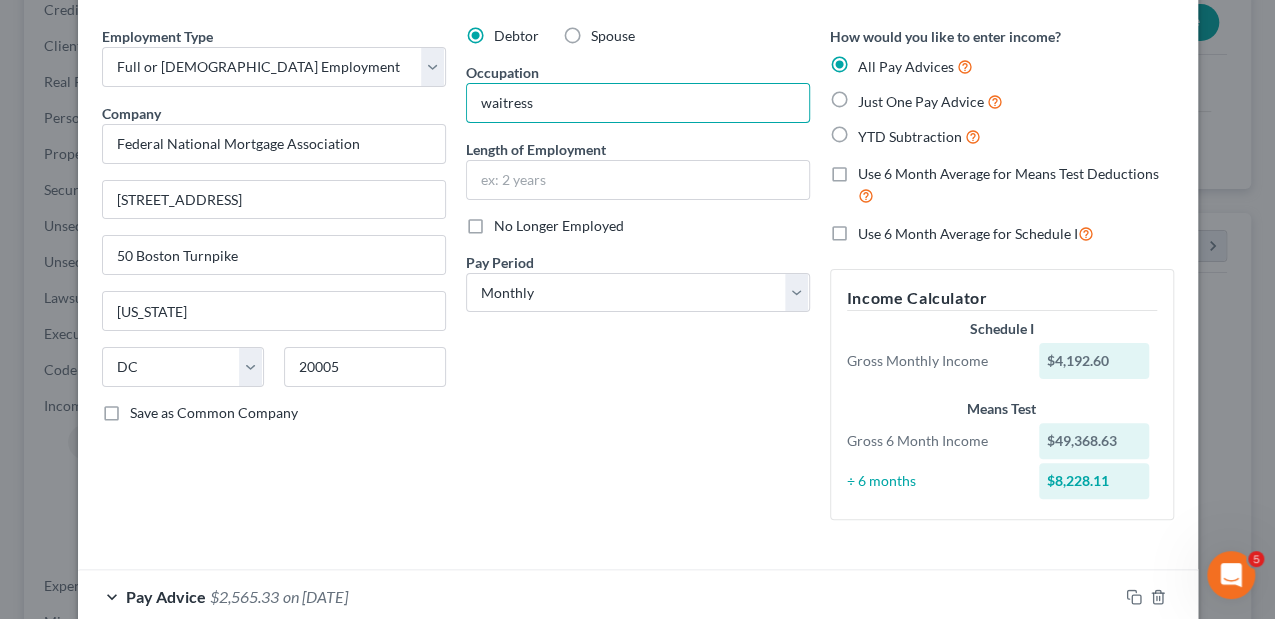 drag, startPoint x: 548, startPoint y: 105, endPoint x: 442, endPoint y: 120, distance: 107.05606 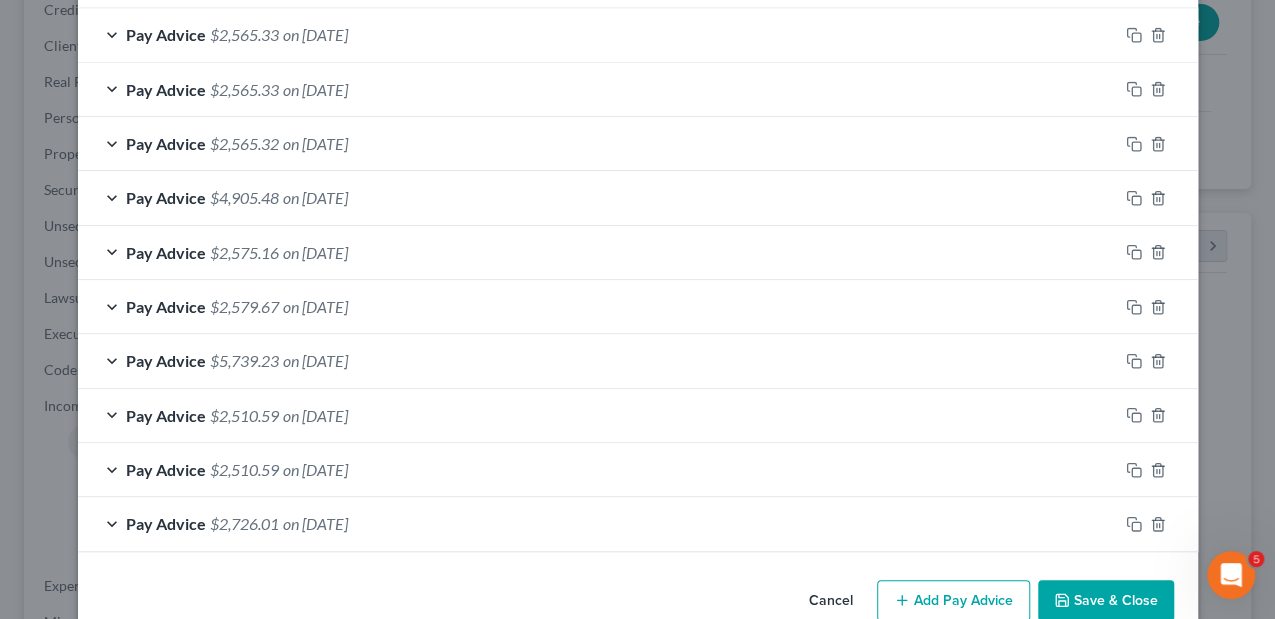 scroll, scrollTop: 666, scrollLeft: 0, axis: vertical 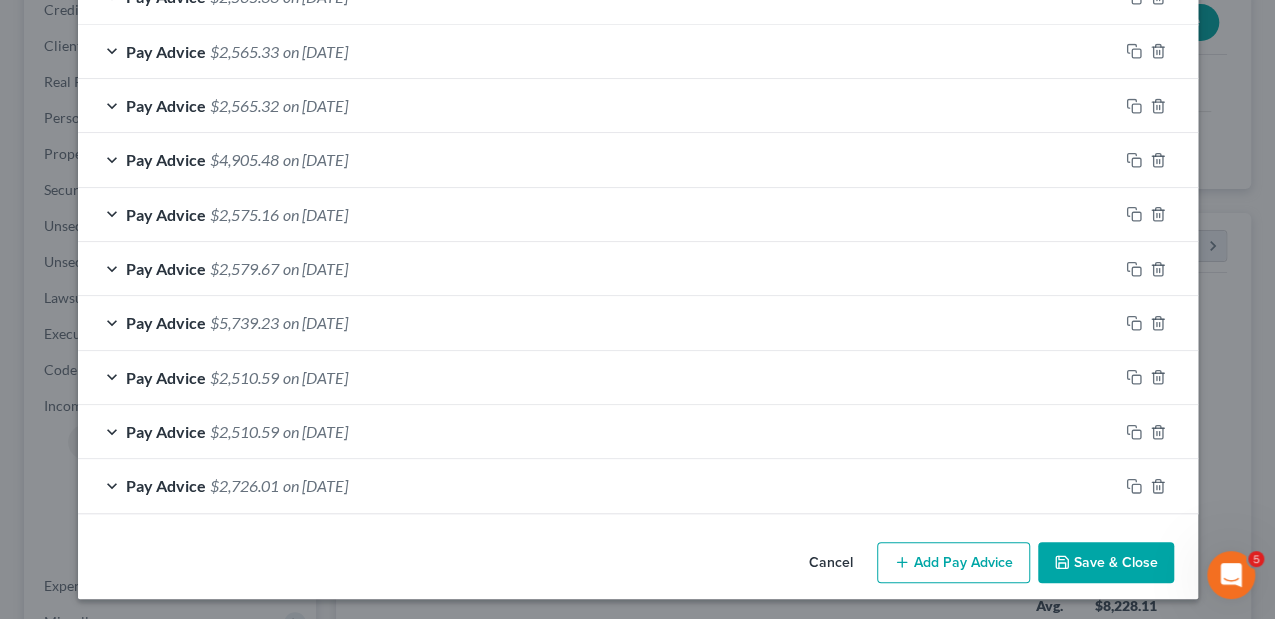 type 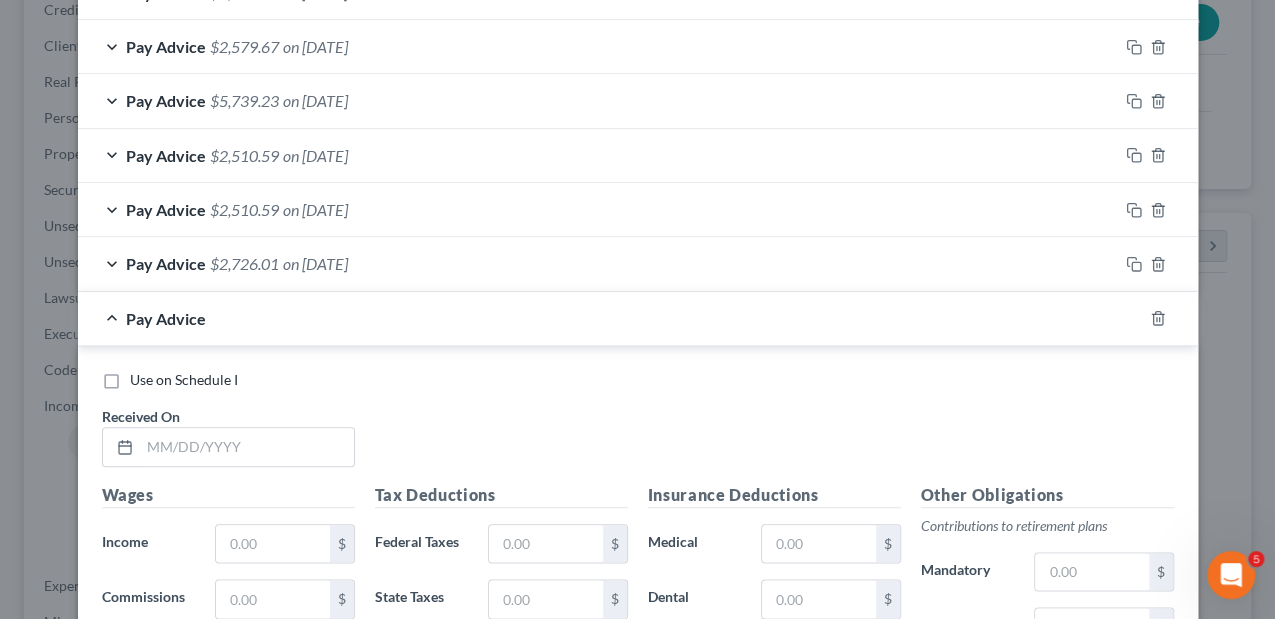 scroll, scrollTop: 932, scrollLeft: 0, axis: vertical 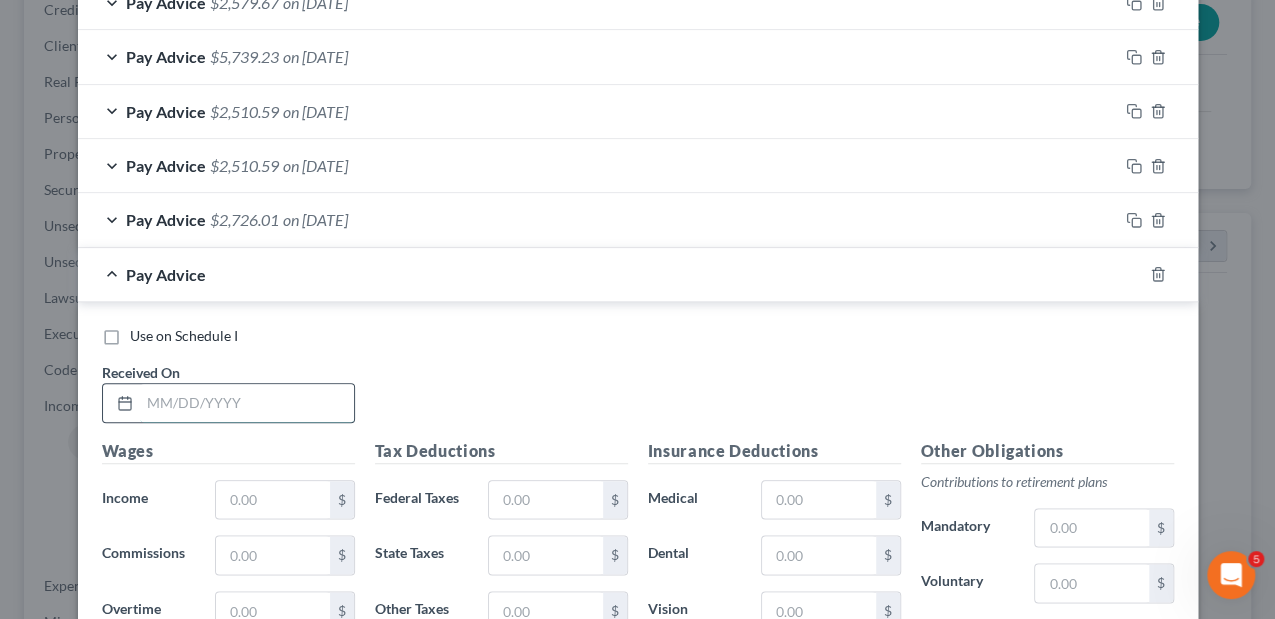 click at bounding box center [247, 403] 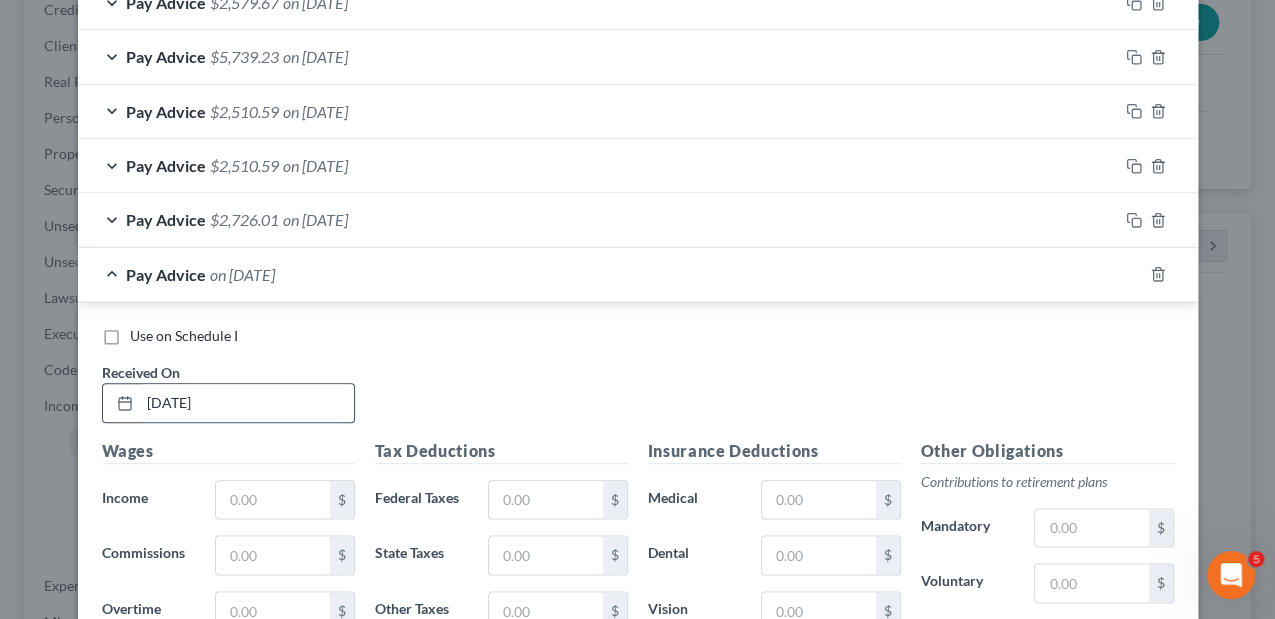 type on "[DATE]" 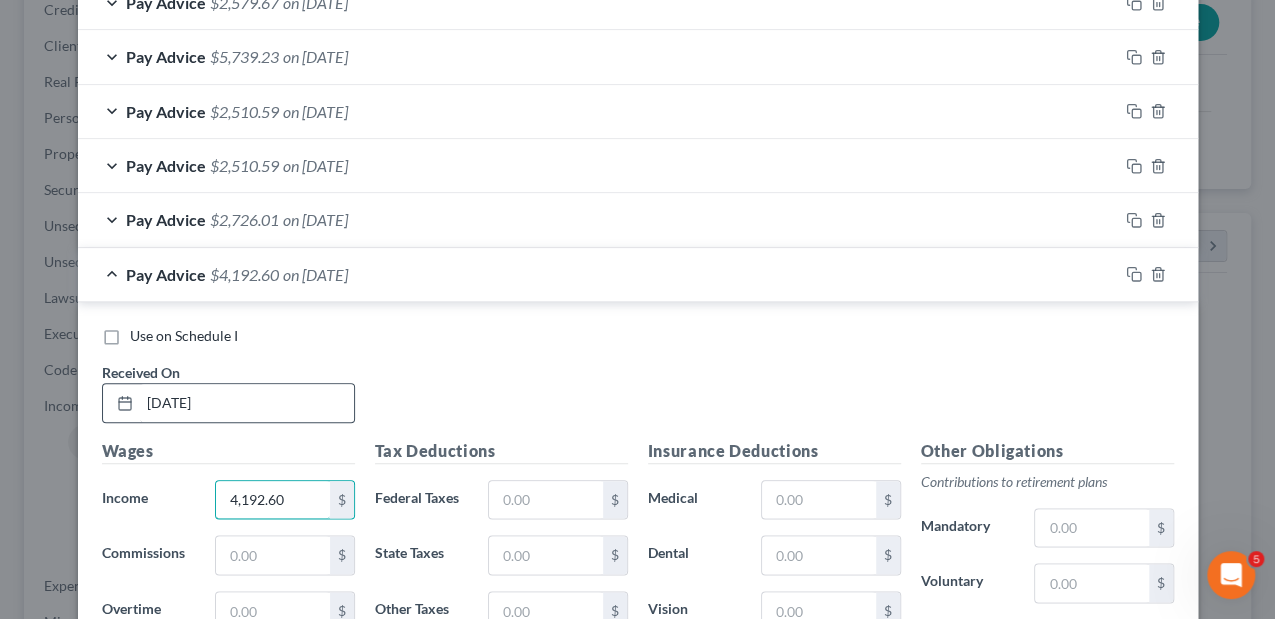type on "4,192.60" 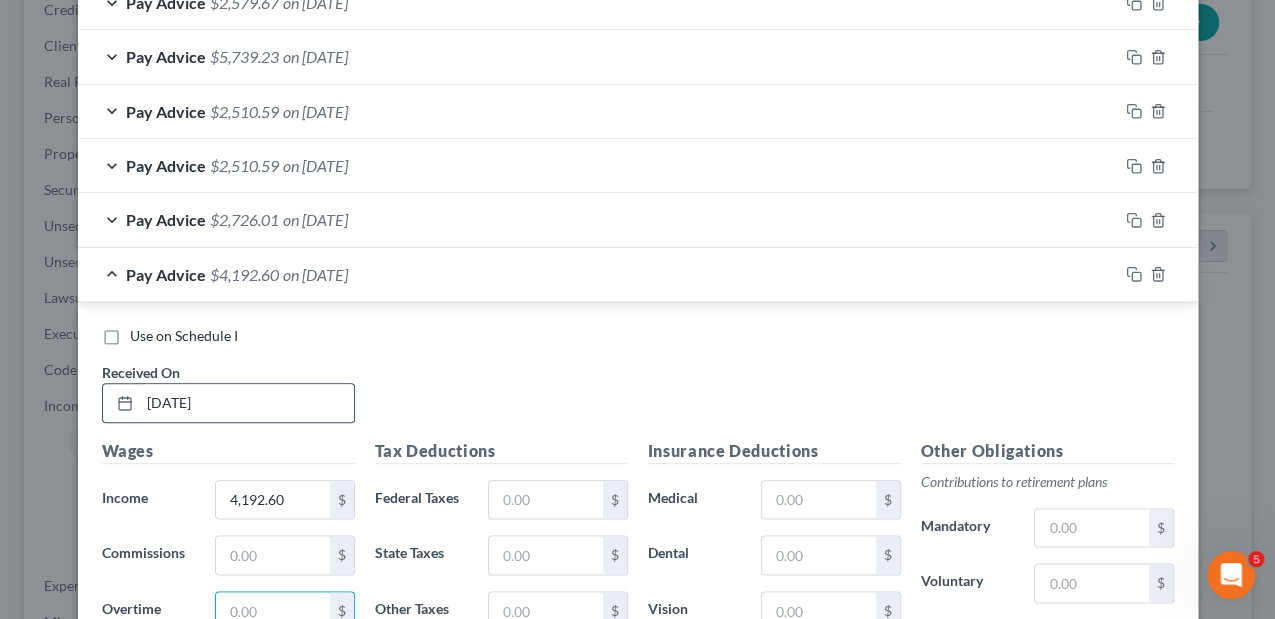 scroll, scrollTop: 936, scrollLeft: 0, axis: vertical 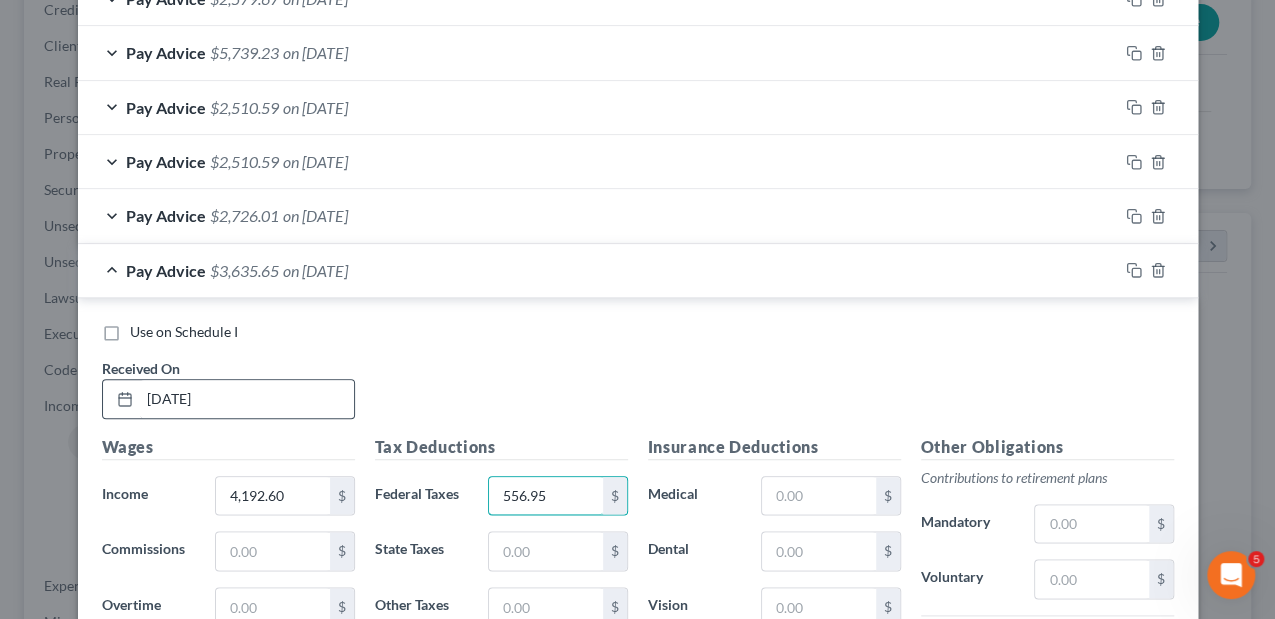 type on "556.95" 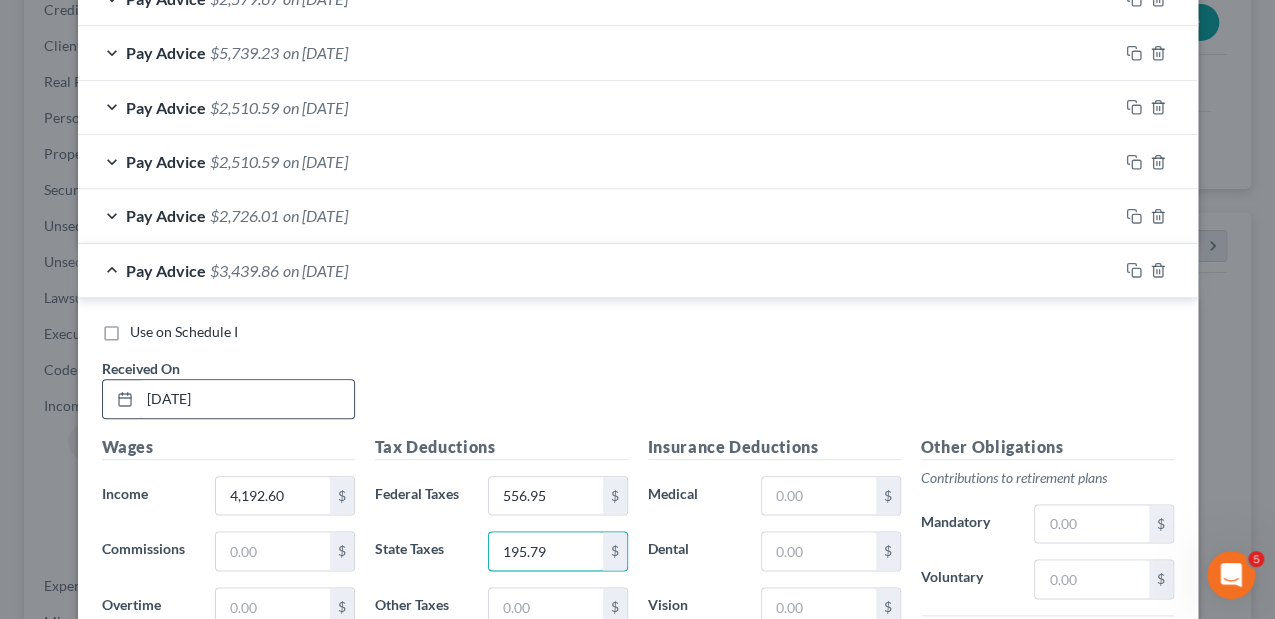 type on "195.79" 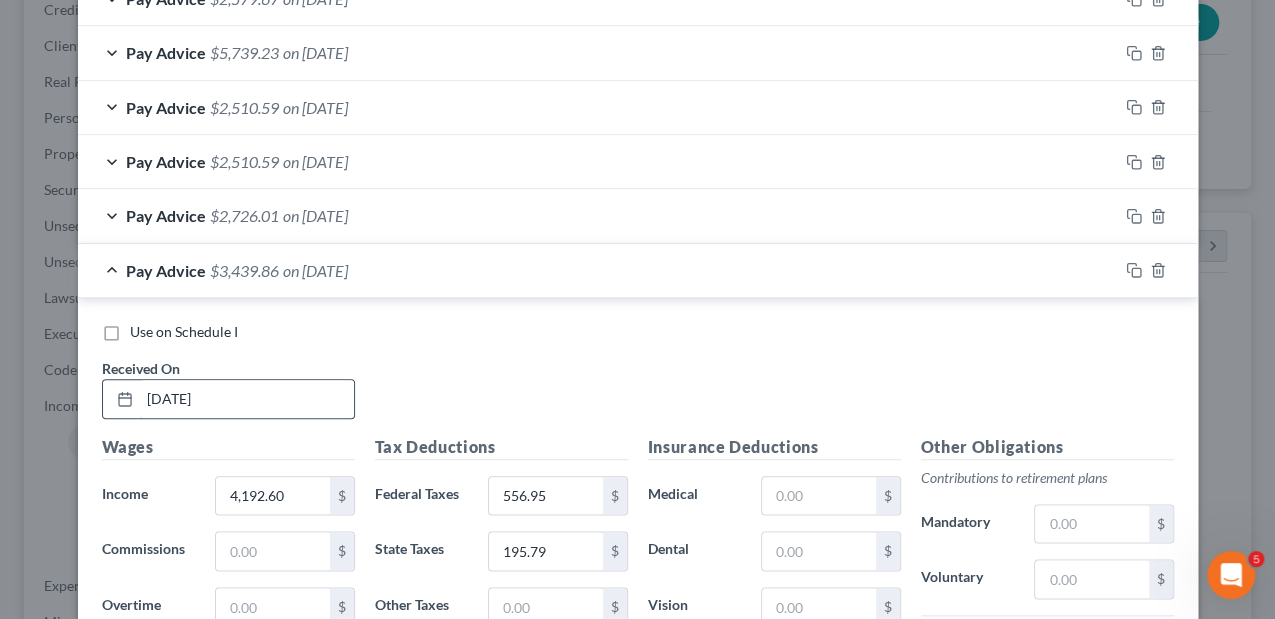 scroll, scrollTop: 1281, scrollLeft: 0, axis: vertical 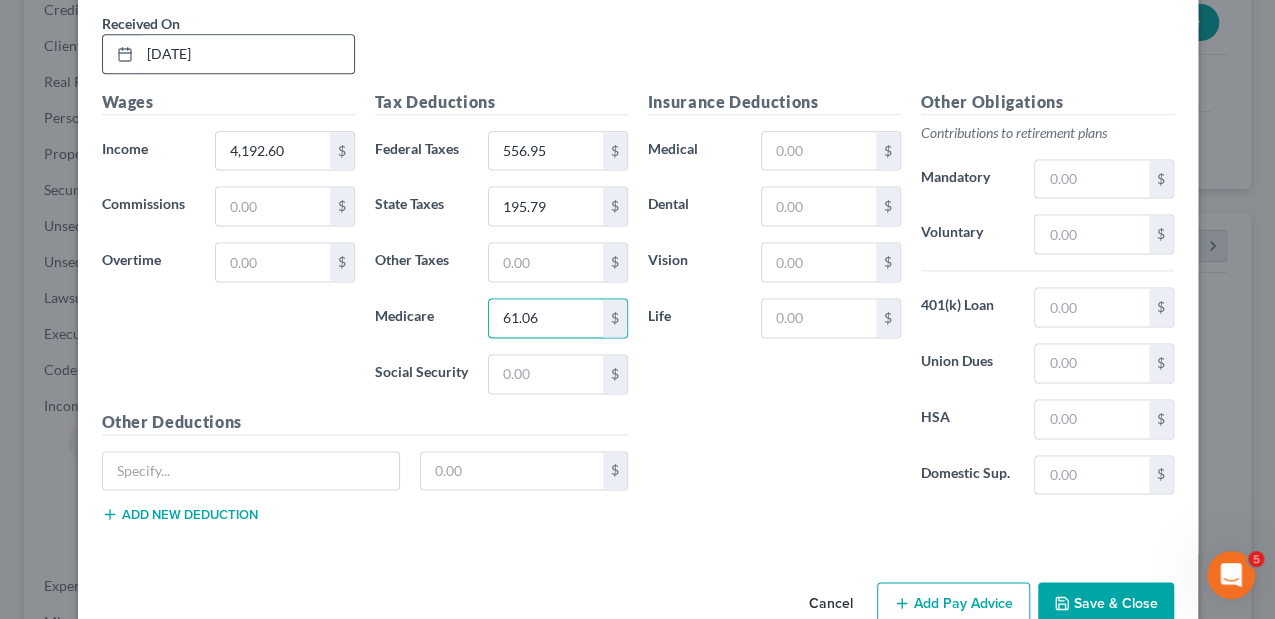 type on "61.06" 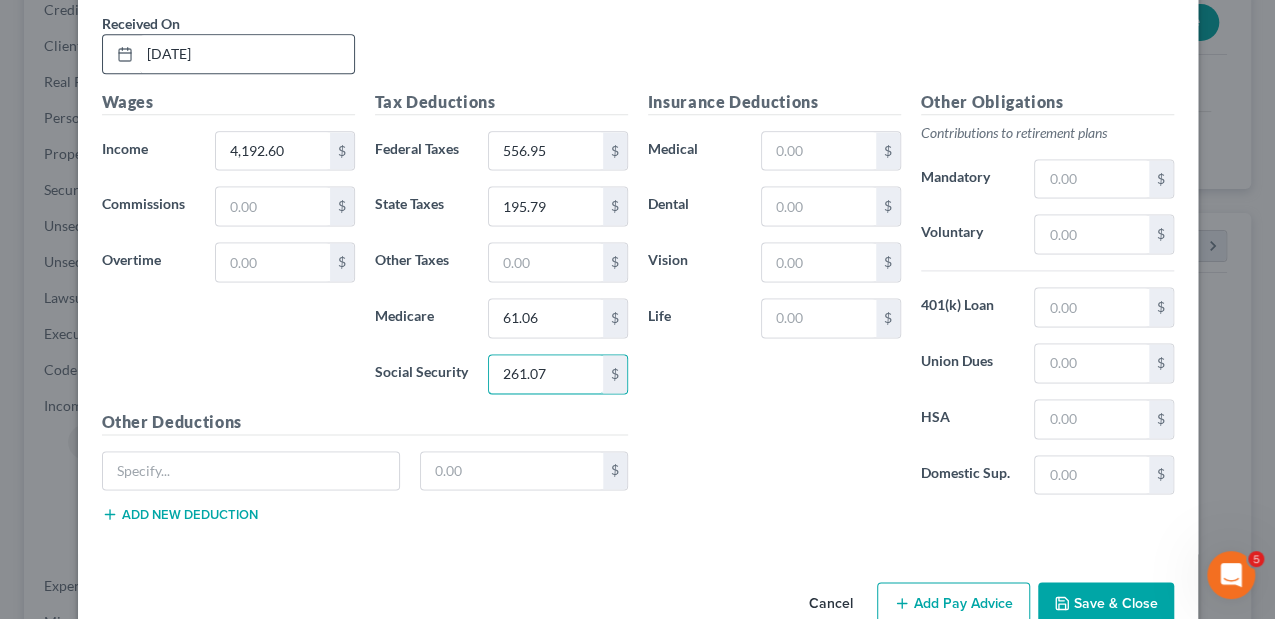 type on "261.07" 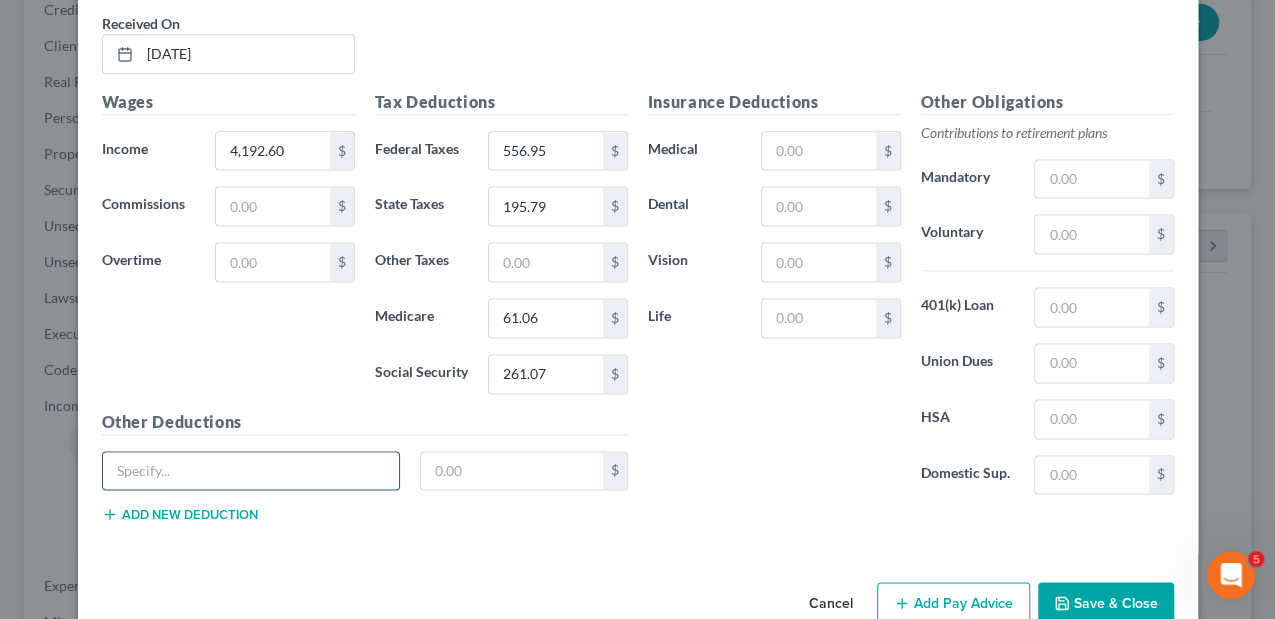 click at bounding box center (251, 471) 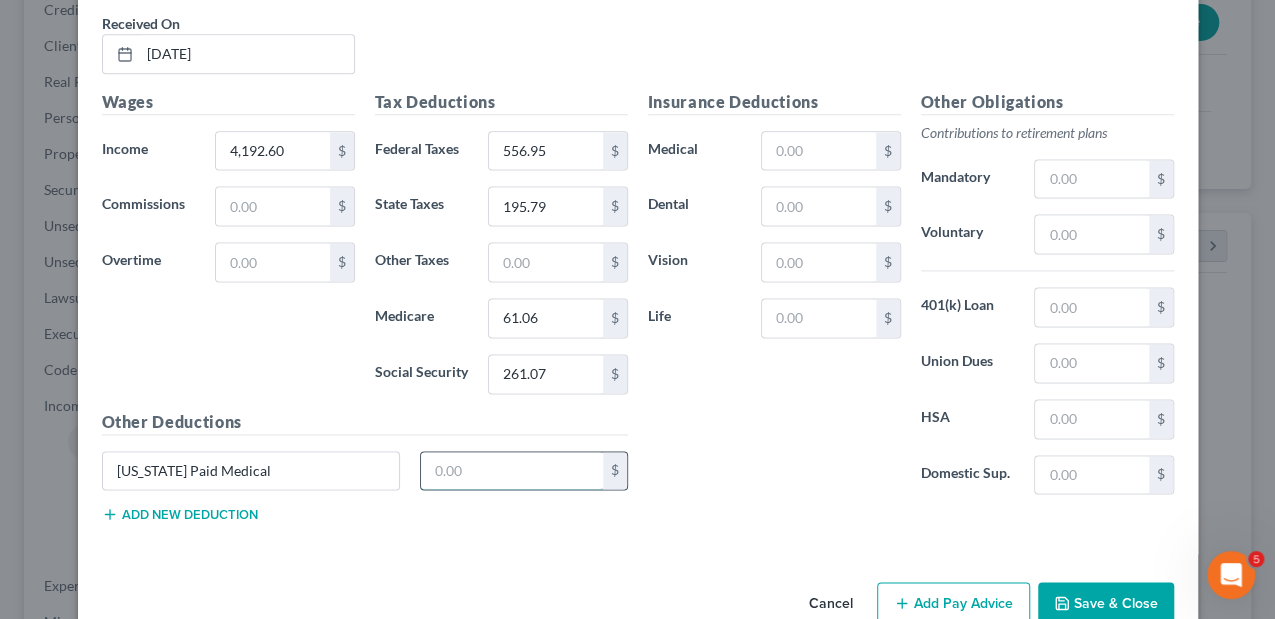 click at bounding box center (512, 471) 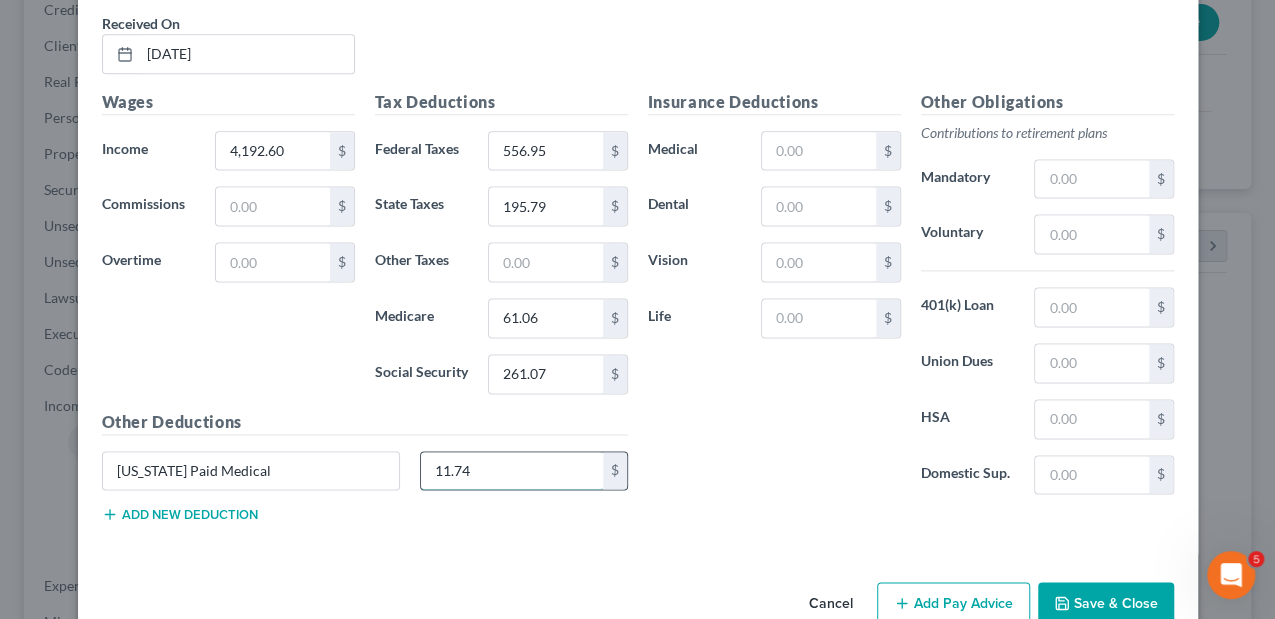 type on "11.74" 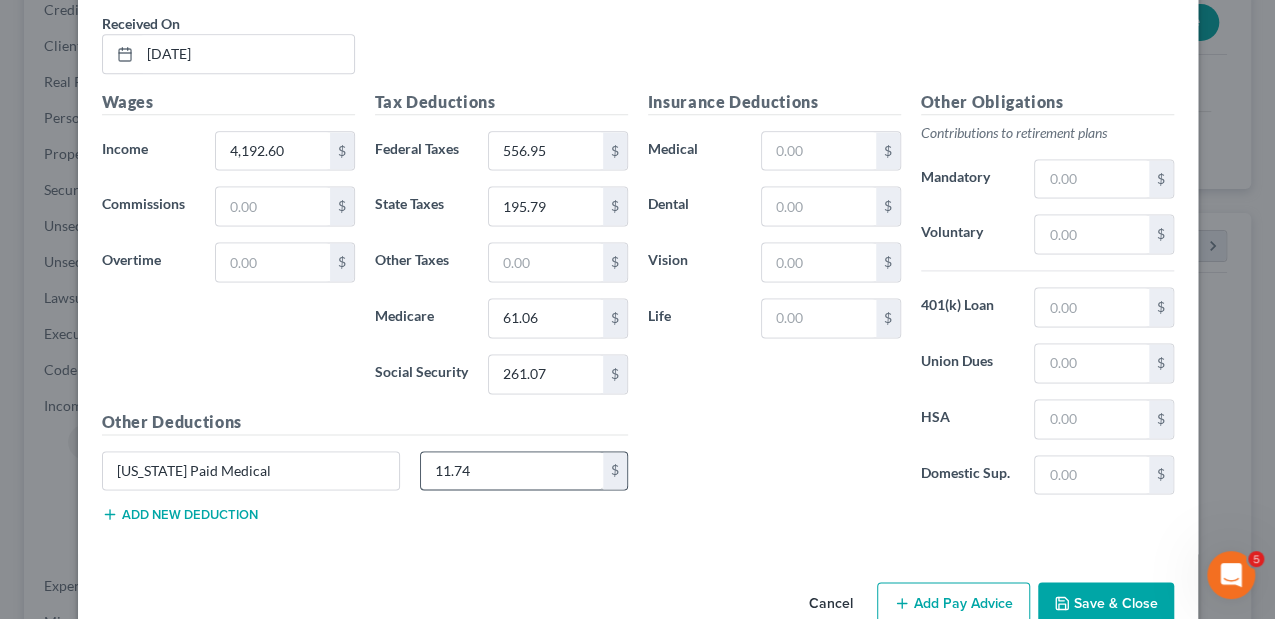 type 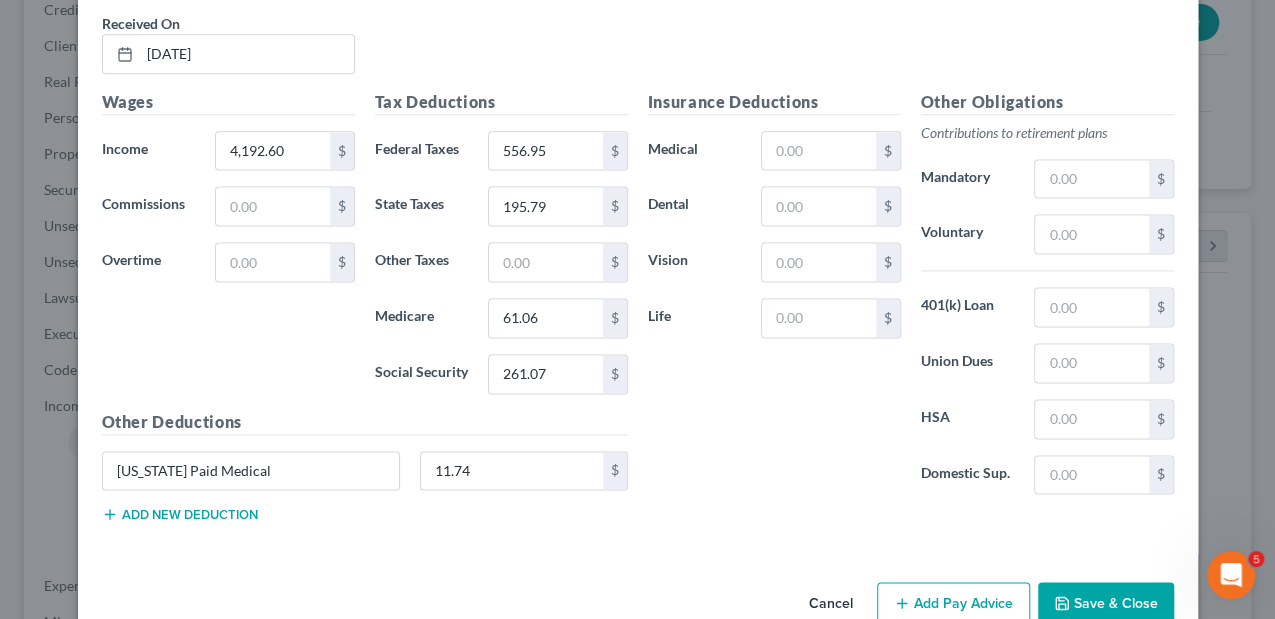 click on "Add new deduction" at bounding box center (180, 514) 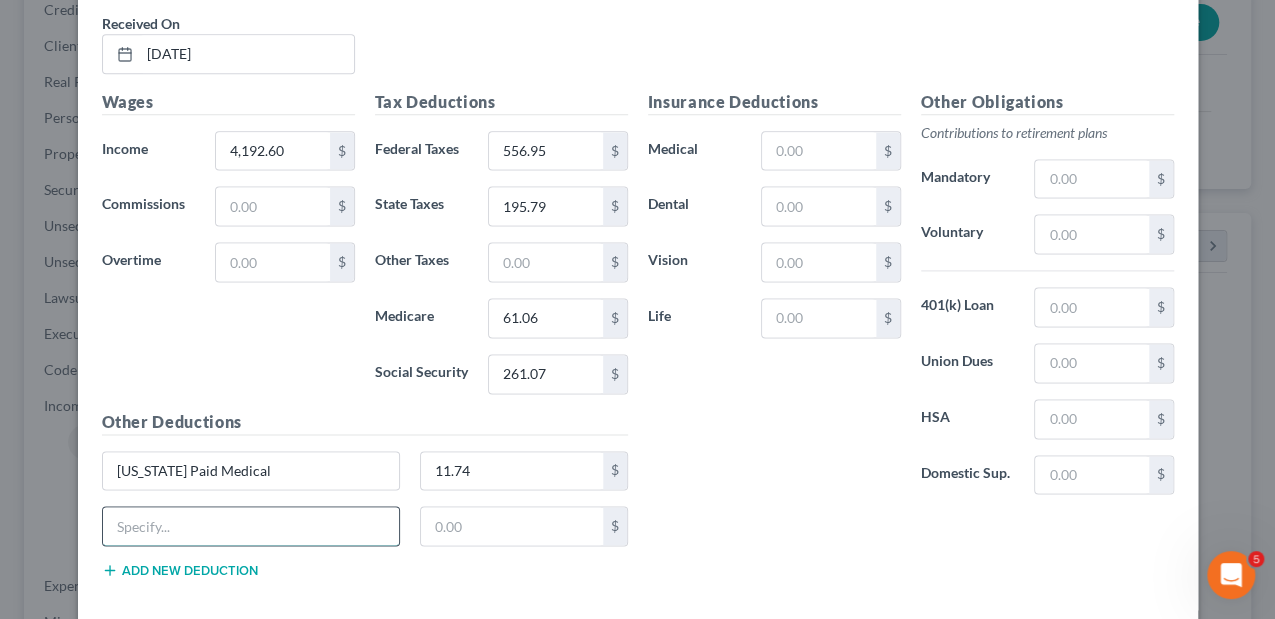 click at bounding box center (251, 526) 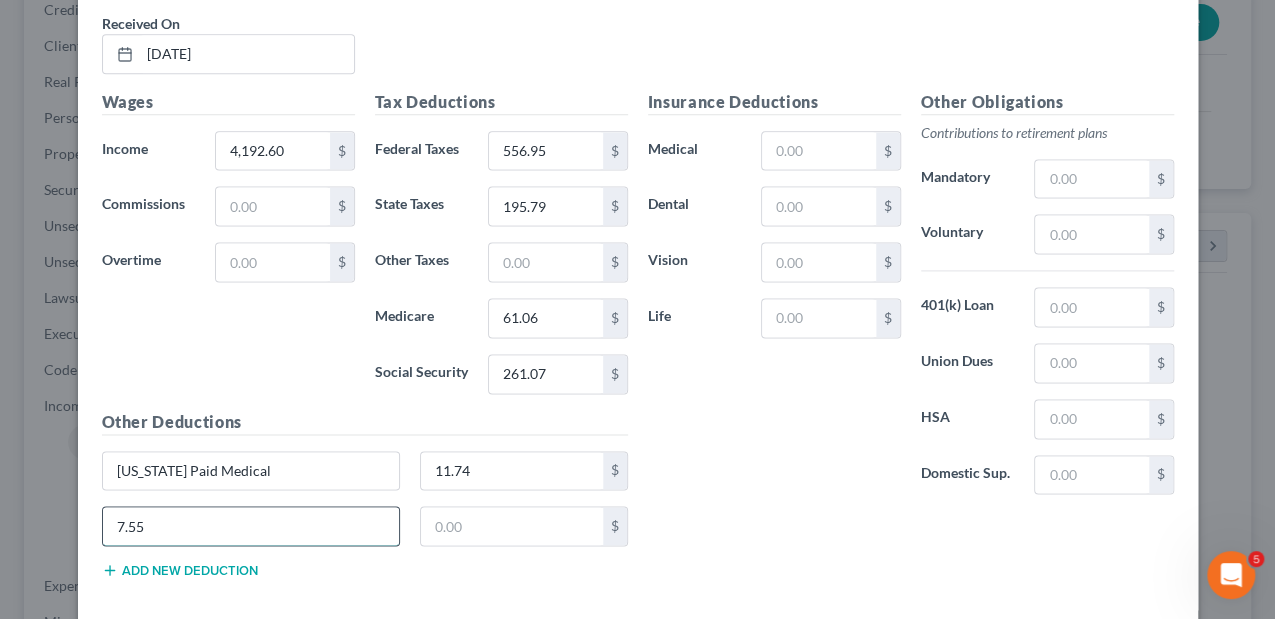 type on "7.55" 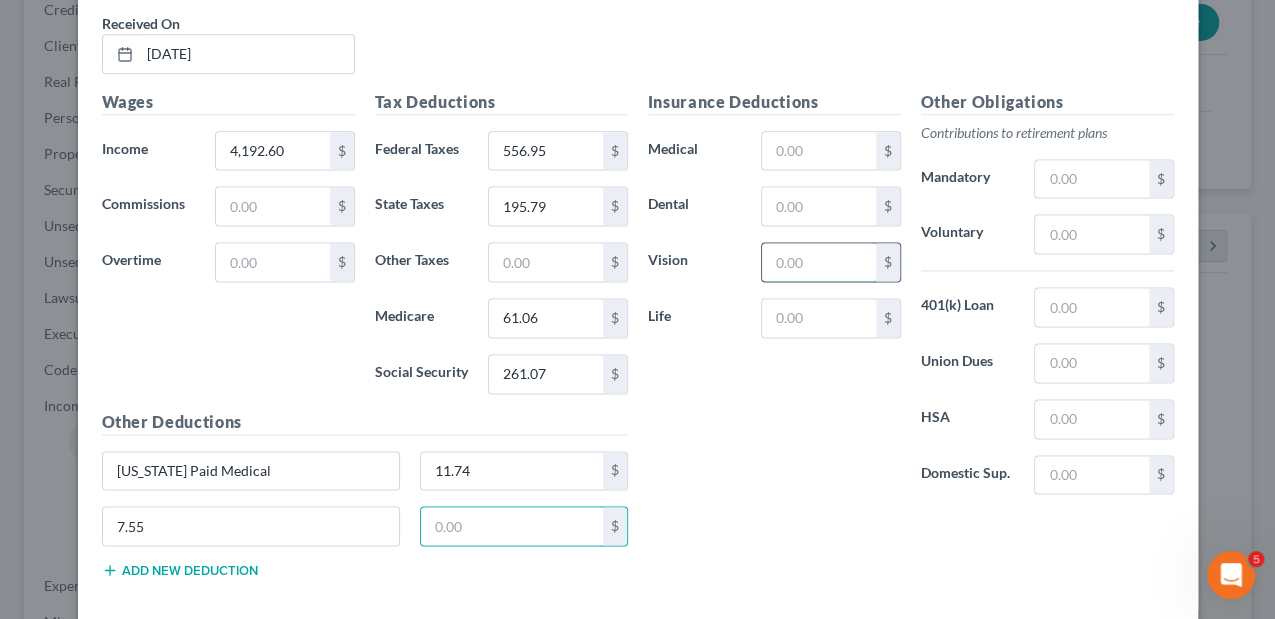 click at bounding box center [818, 262] 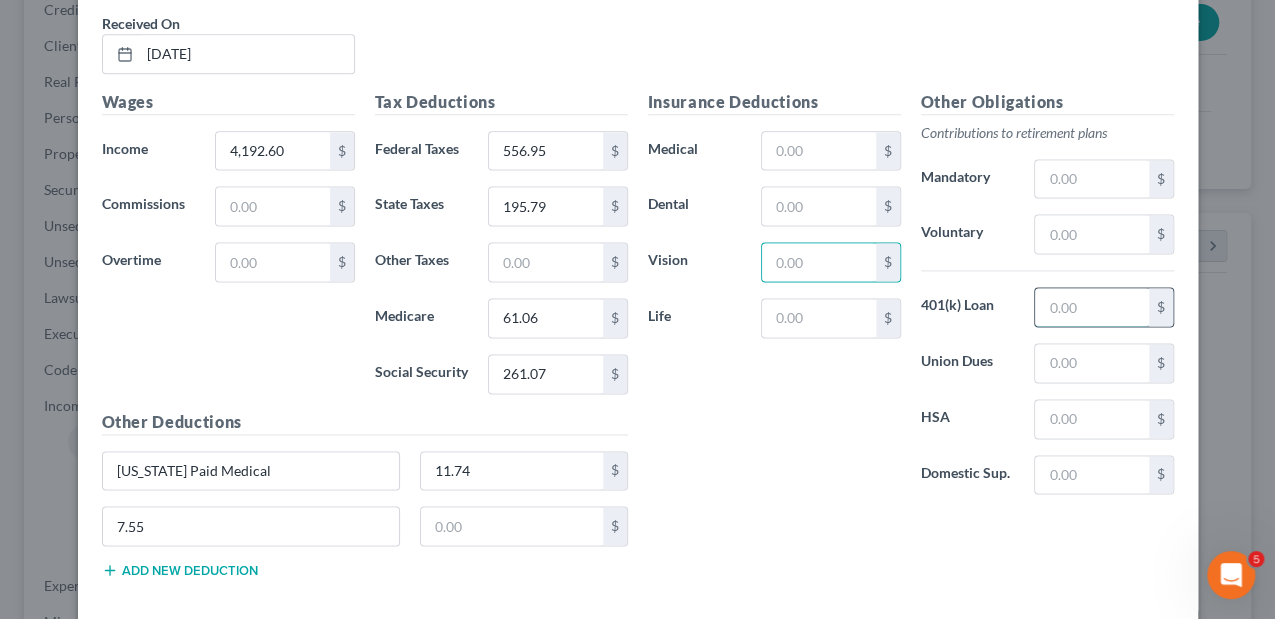 click at bounding box center [1091, 307] 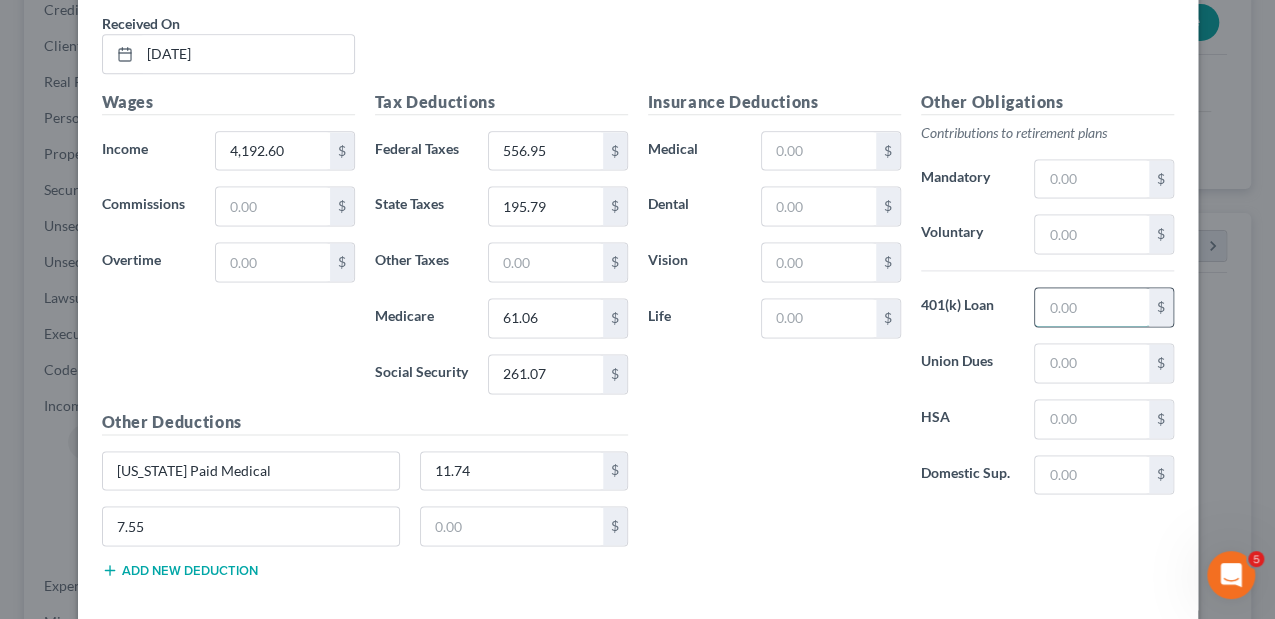 click at bounding box center [1091, 307] 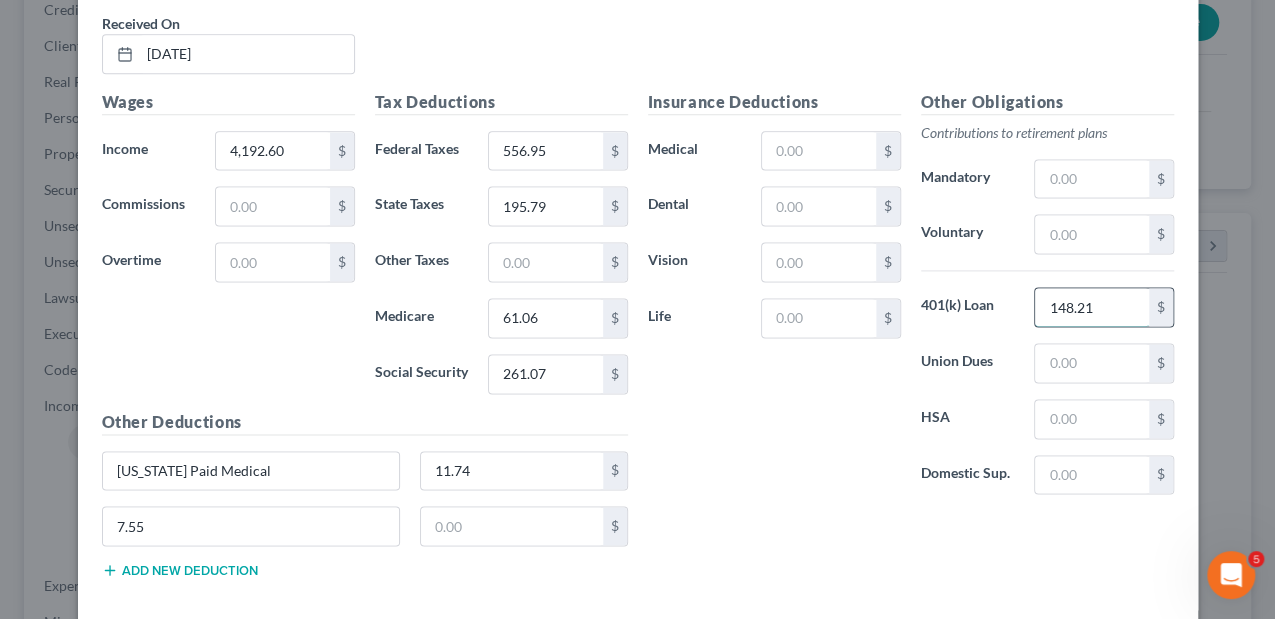 type on "148.21" 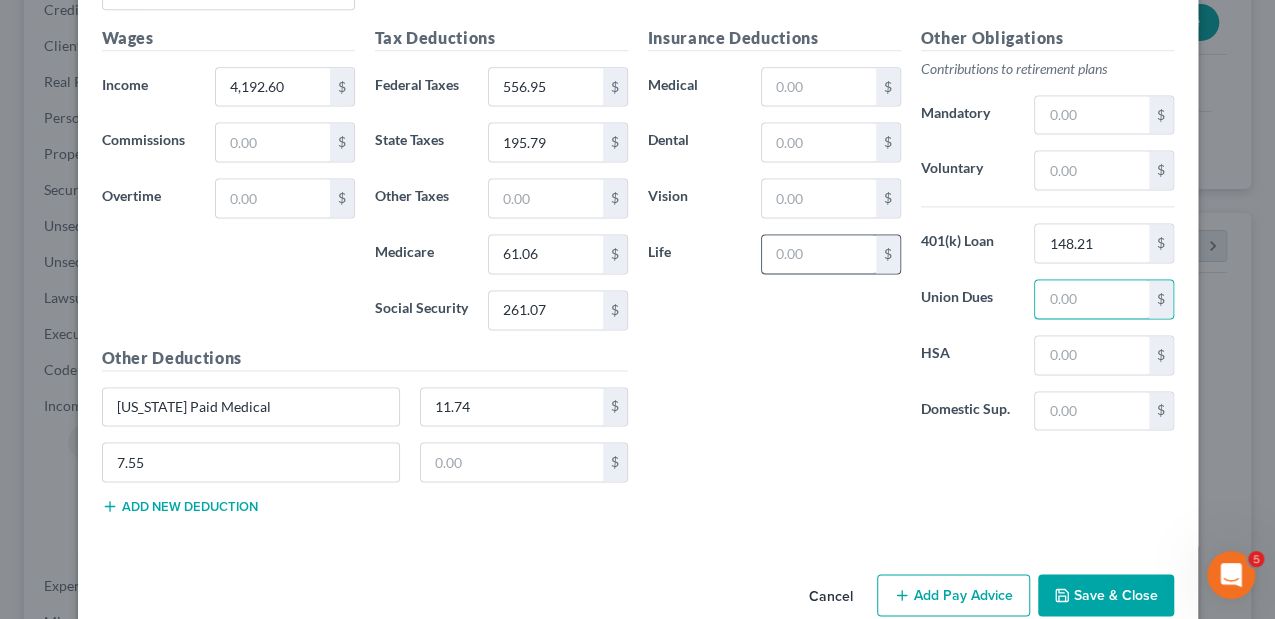 scroll, scrollTop: 1348, scrollLeft: 0, axis: vertical 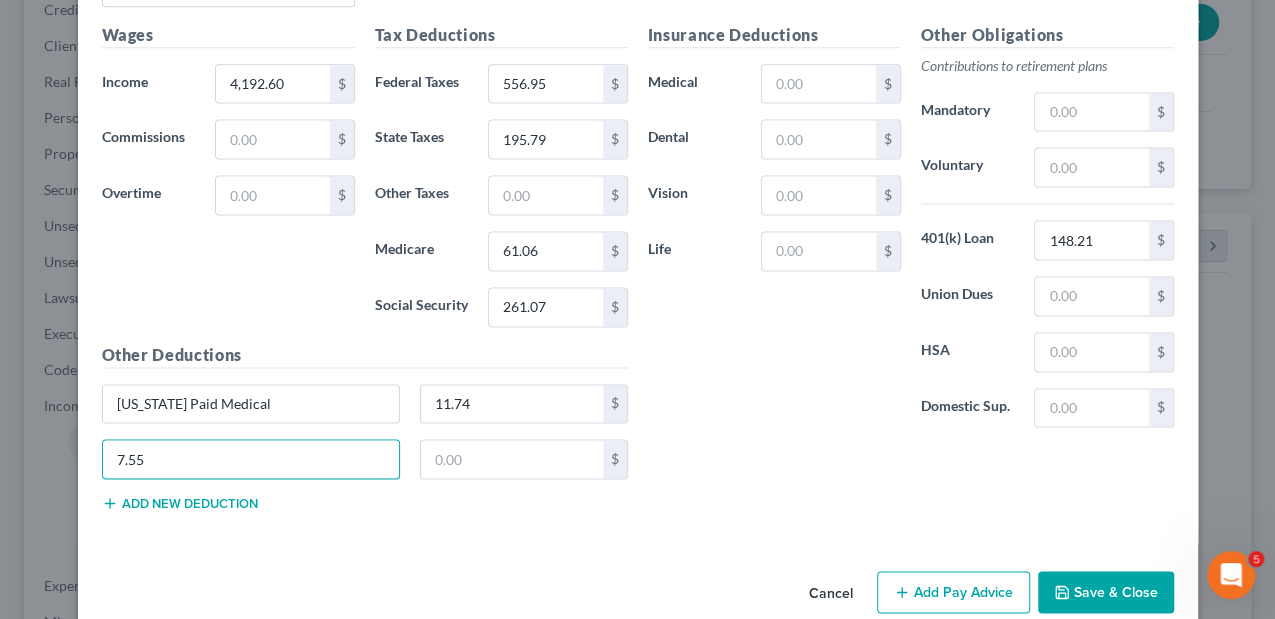 drag, startPoint x: 165, startPoint y: 448, endPoint x: 69, endPoint y: 464, distance: 97.3242 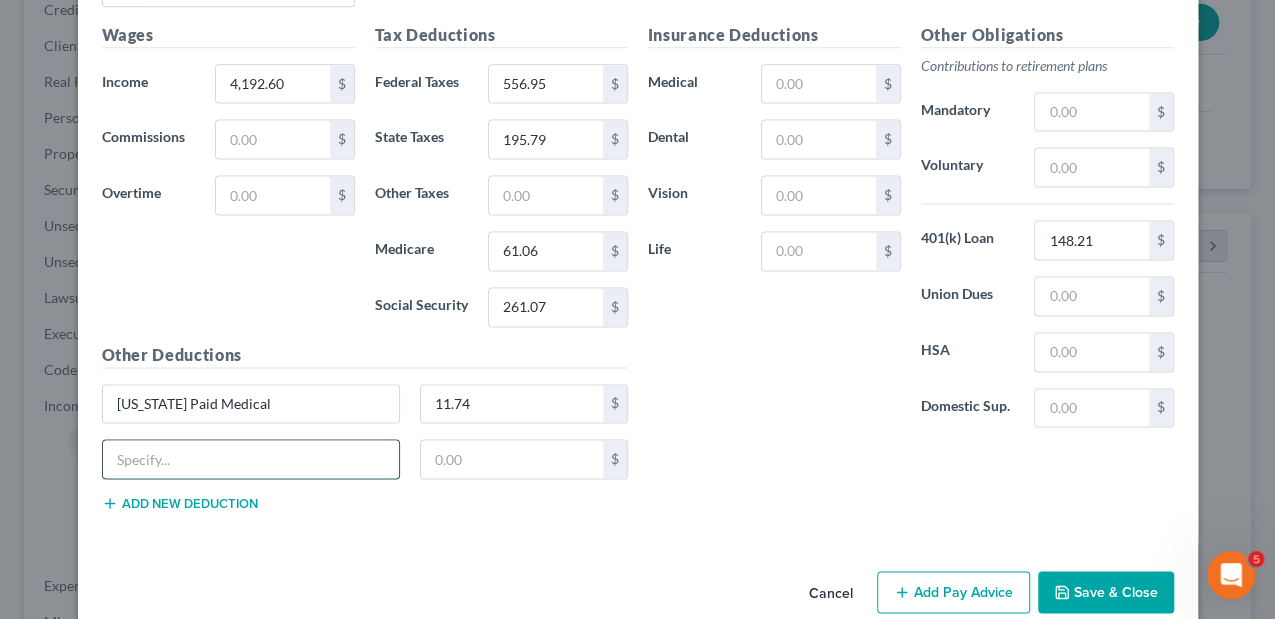 click at bounding box center (251, 459) 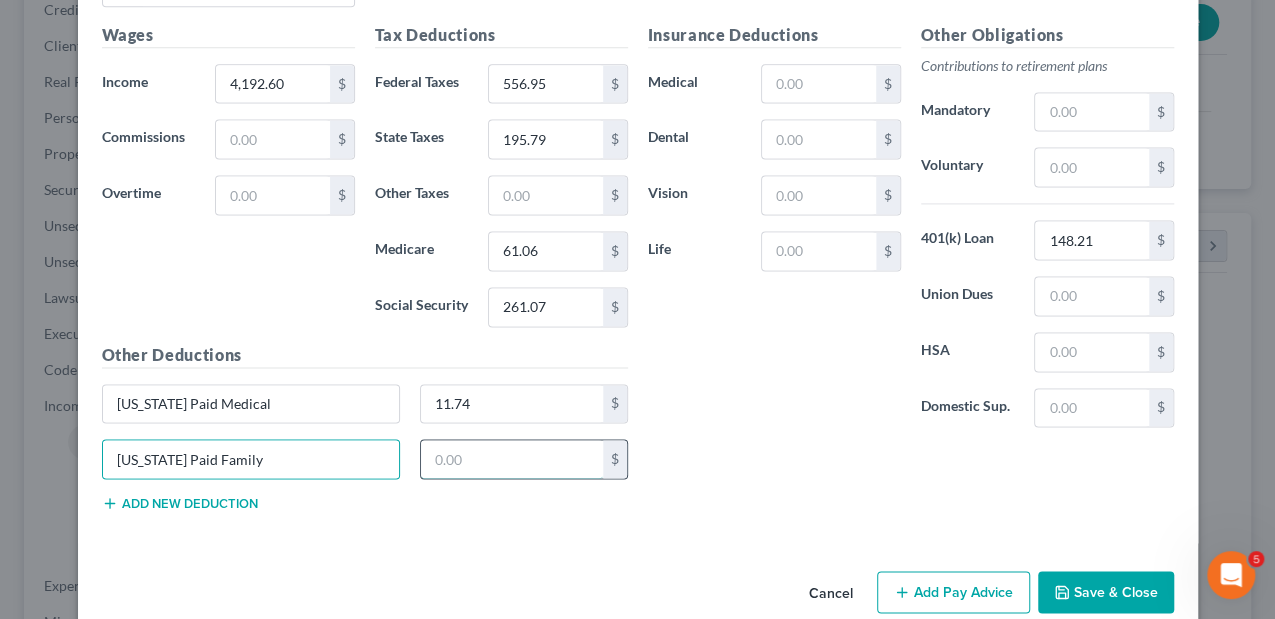 click at bounding box center (512, 459) 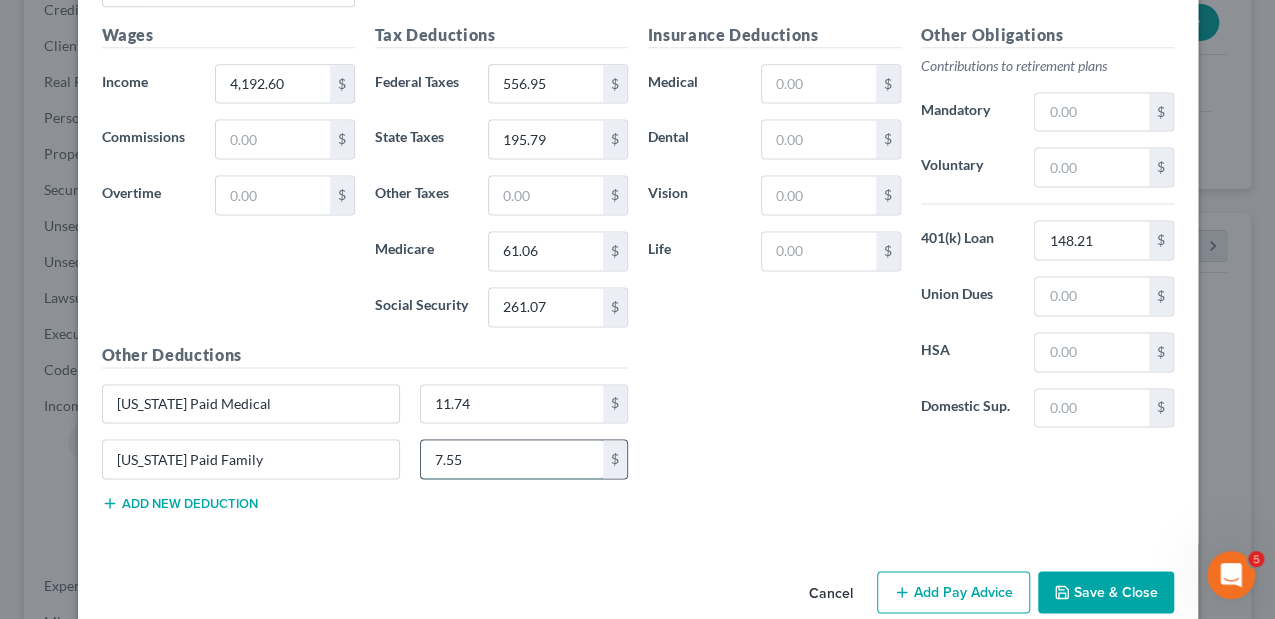 type on "7.55" 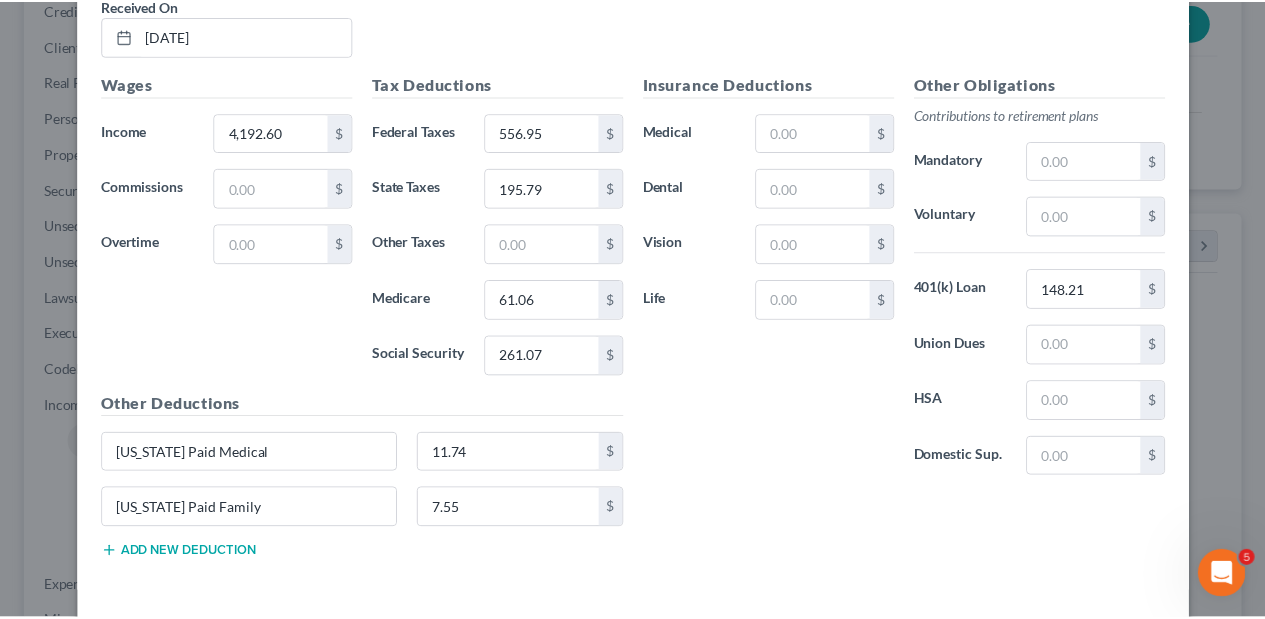 scroll, scrollTop: 1371, scrollLeft: 0, axis: vertical 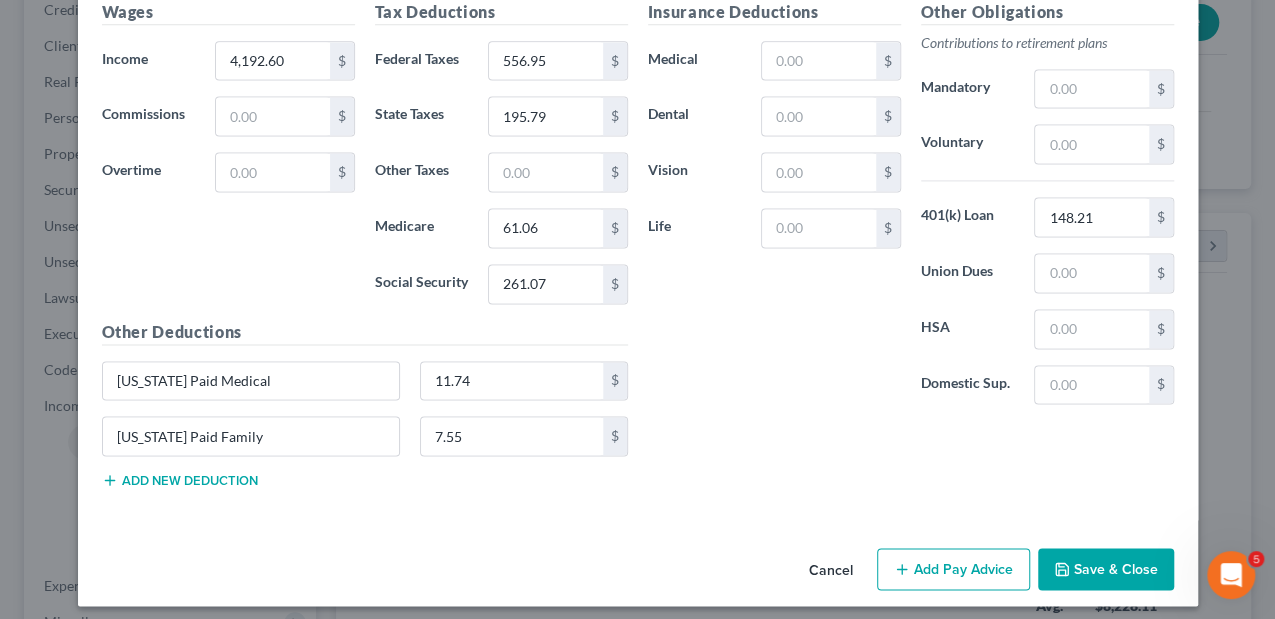 click on "Save & Close" at bounding box center (1106, 569) 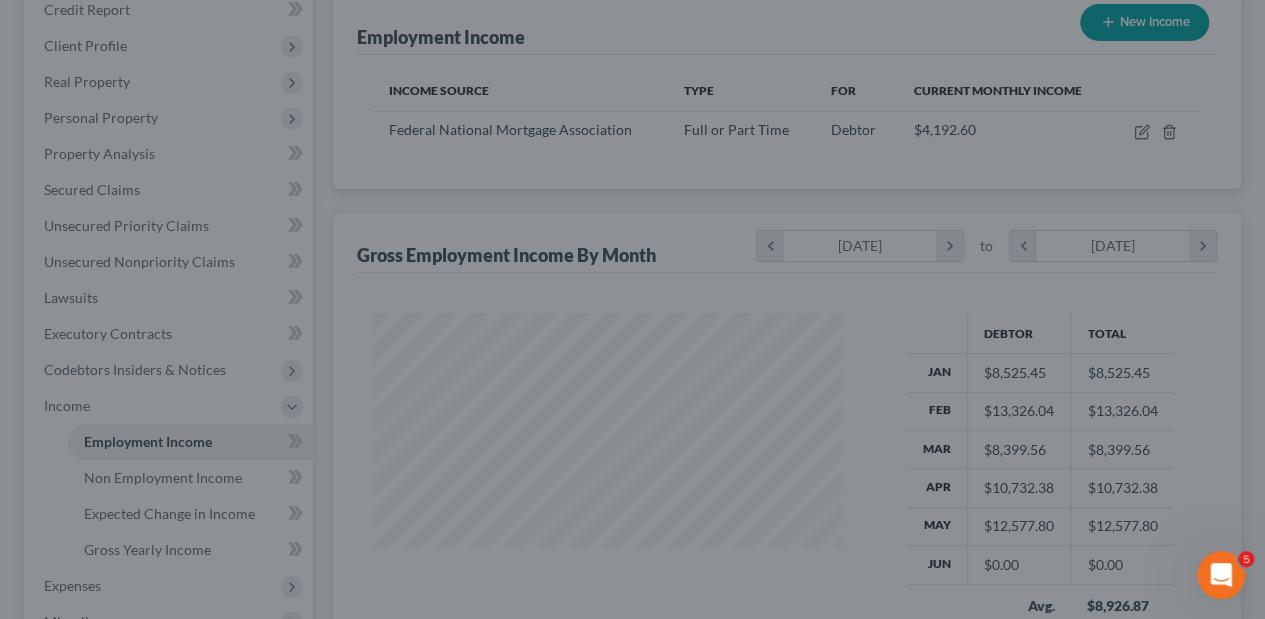 scroll, scrollTop: 356, scrollLeft: 506, axis: both 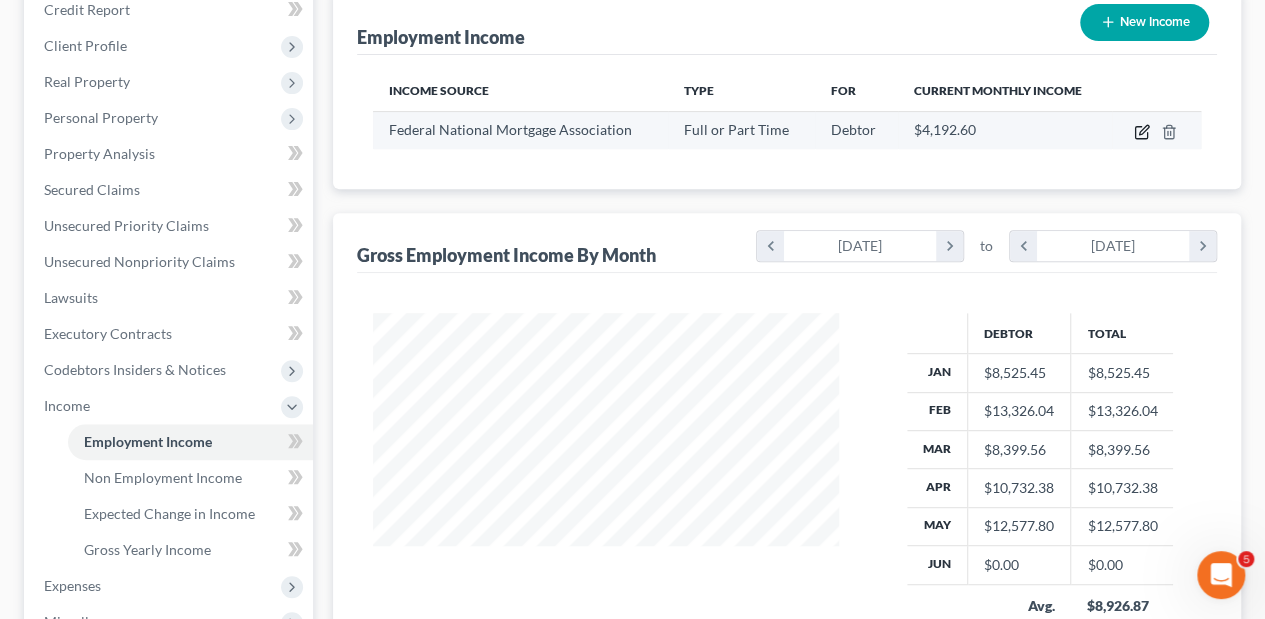 click 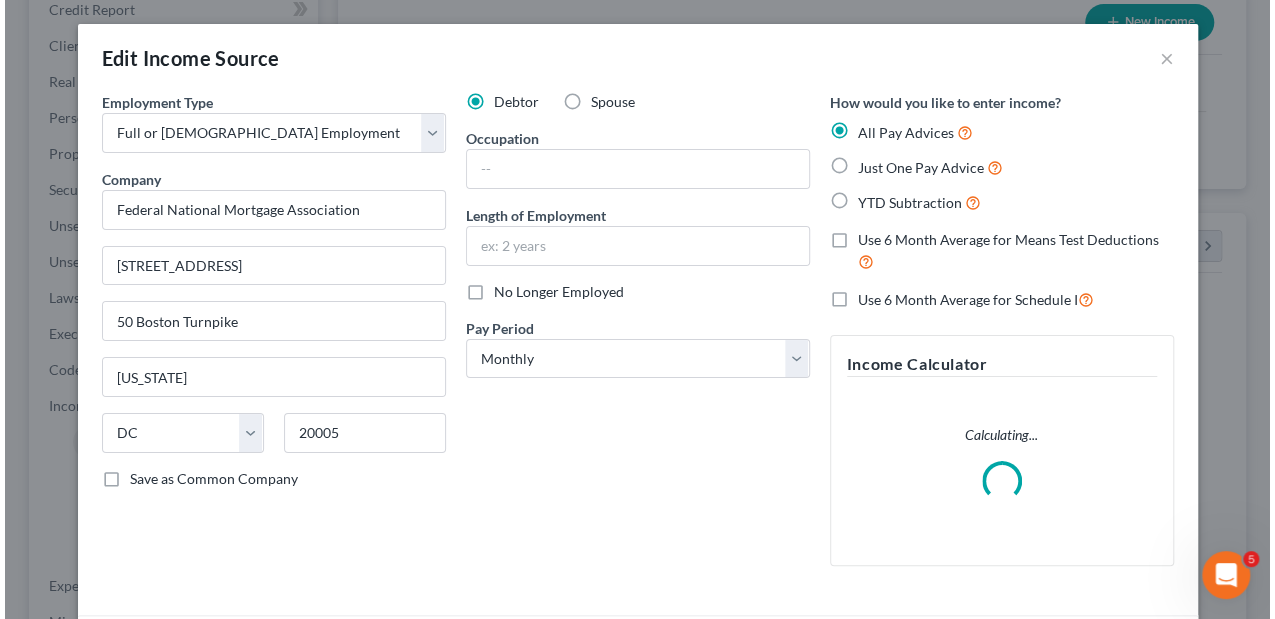 scroll, scrollTop: 999644, scrollLeft: 999489, axis: both 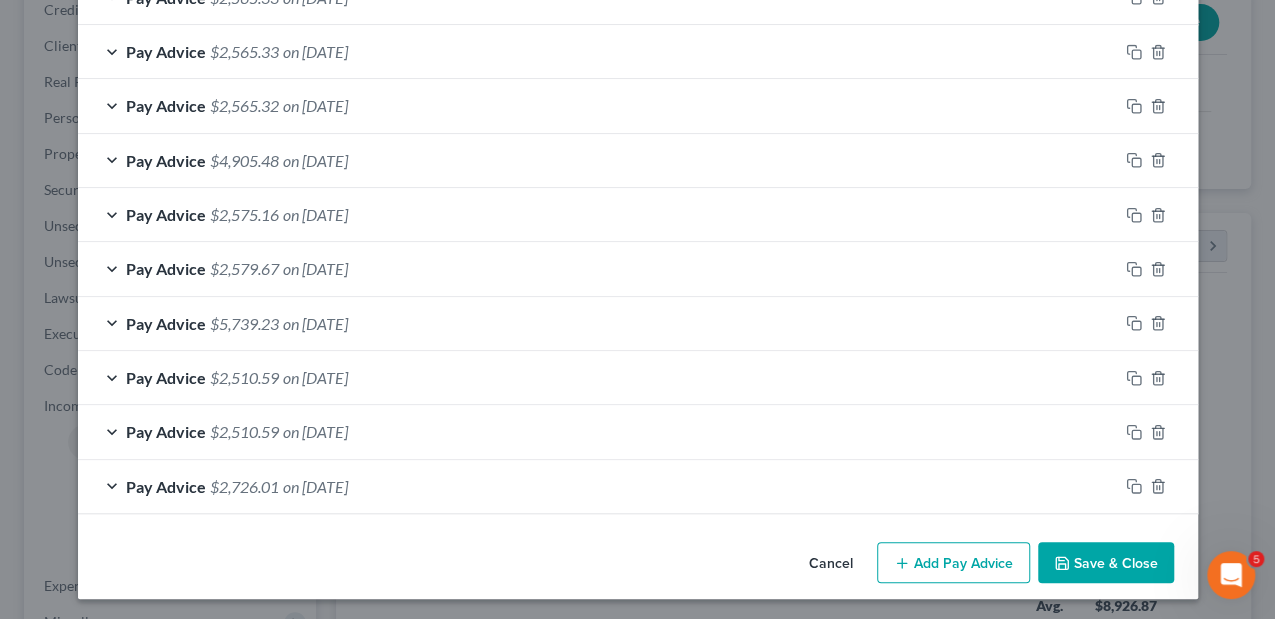 click on "Add Pay Advice" at bounding box center [953, 563] 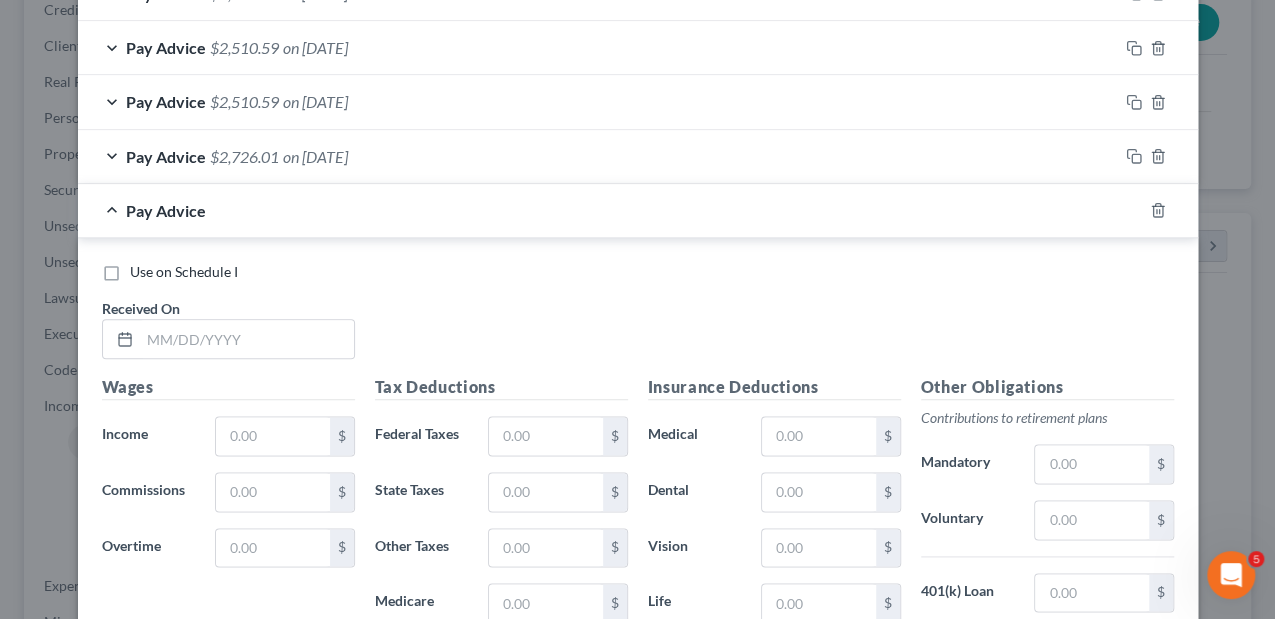scroll, scrollTop: 1033, scrollLeft: 0, axis: vertical 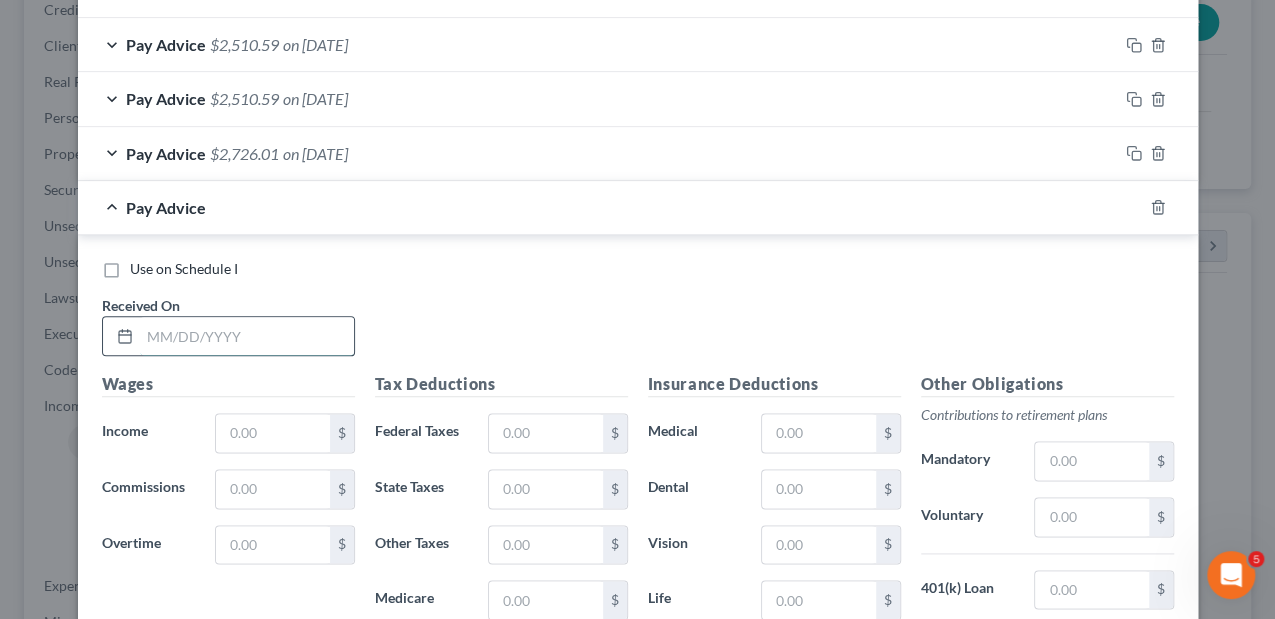 click at bounding box center [247, 336] 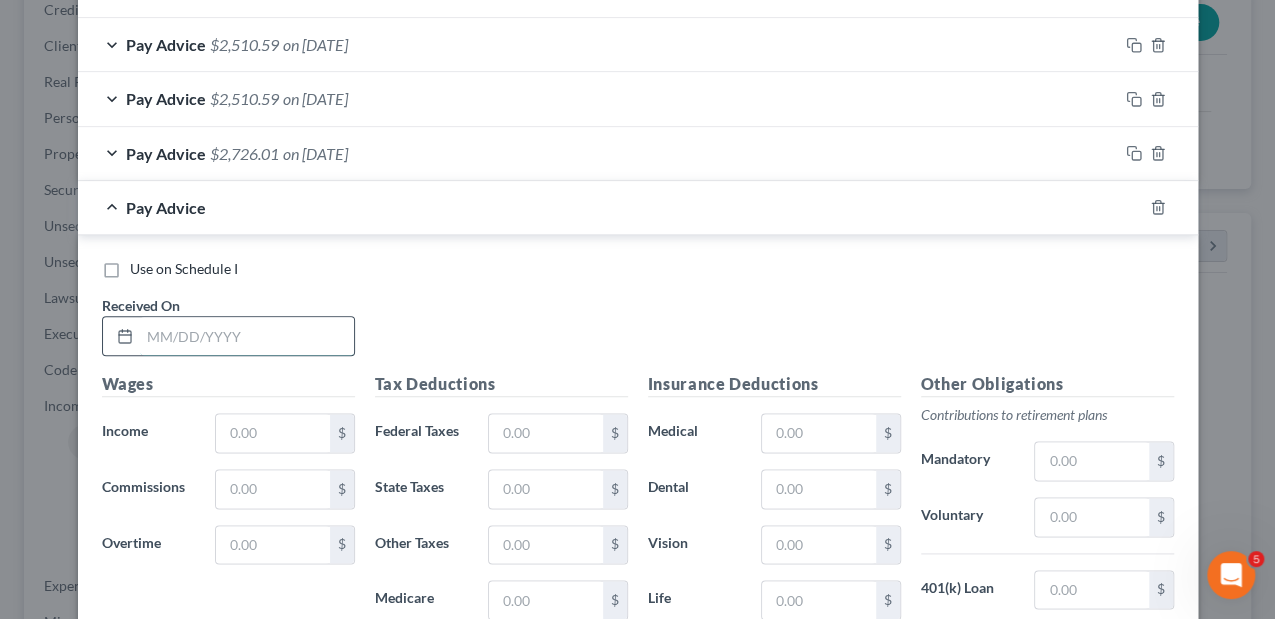 scroll, scrollTop: 1053, scrollLeft: 0, axis: vertical 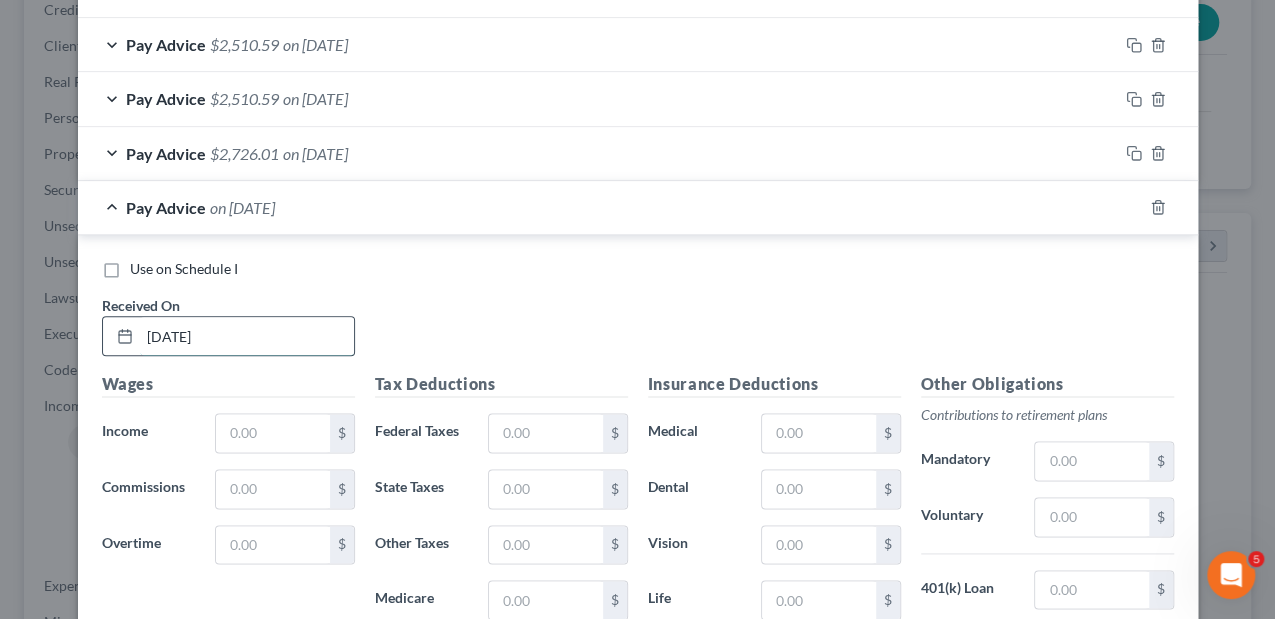 type on "[DATE]" 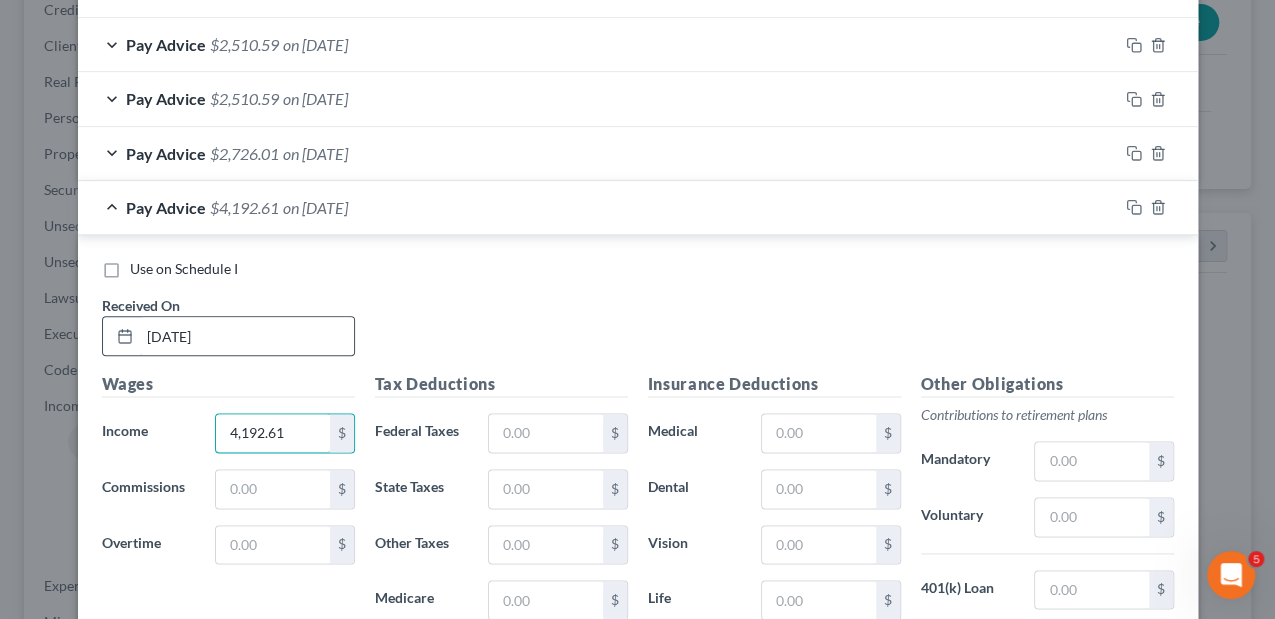 type on "4,192.61" 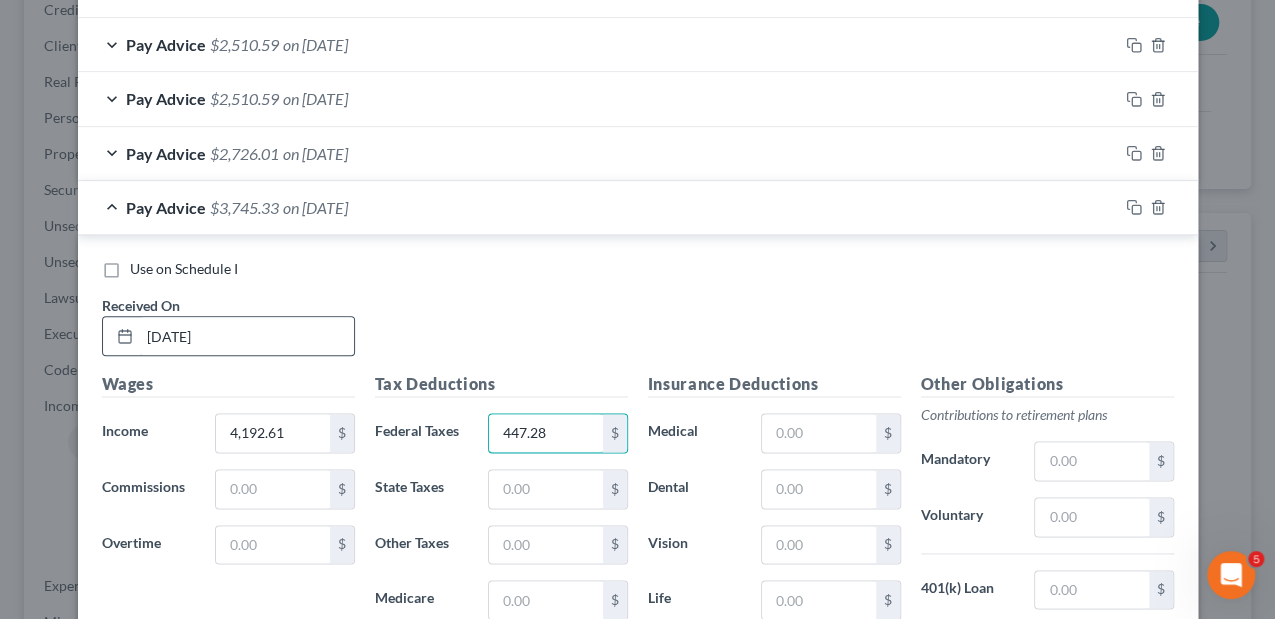 type on "447.28" 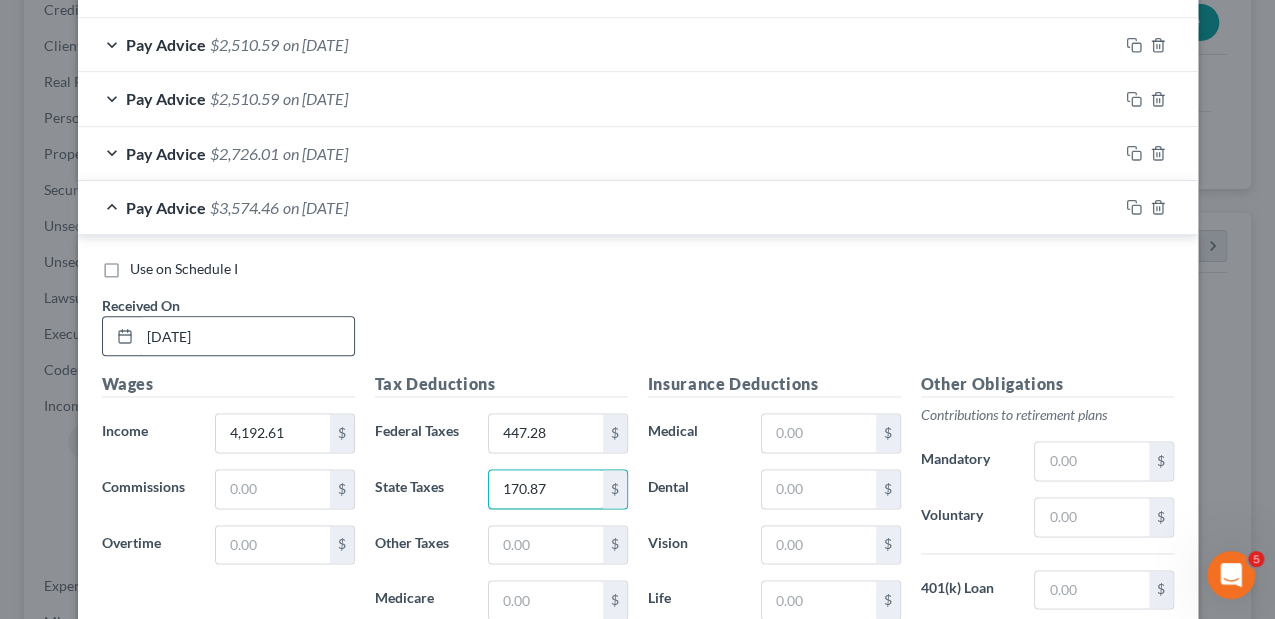 type on "170.87" 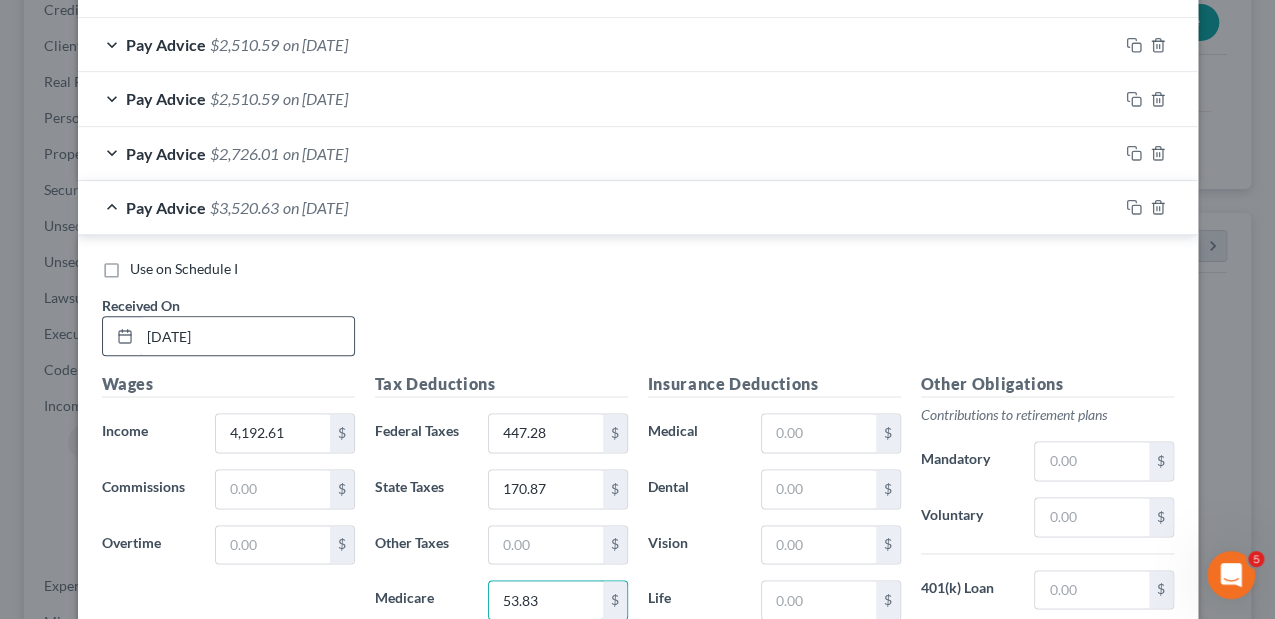 type on "53.83" 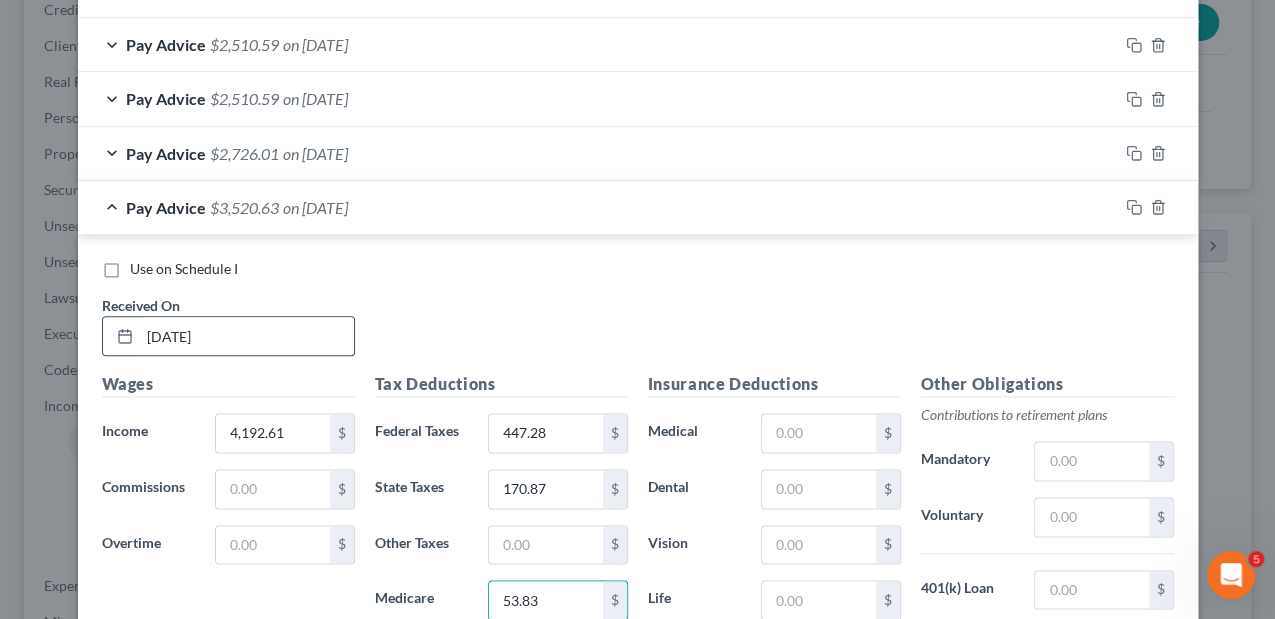 scroll, scrollTop: 1370, scrollLeft: 0, axis: vertical 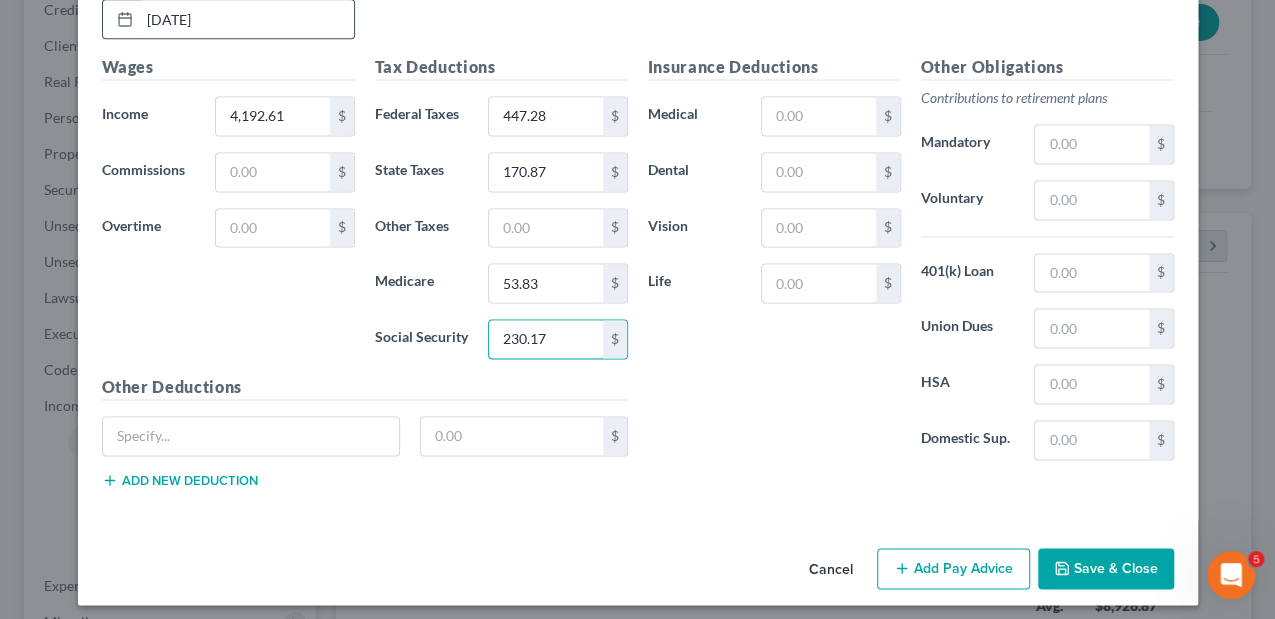 type on "230.17" 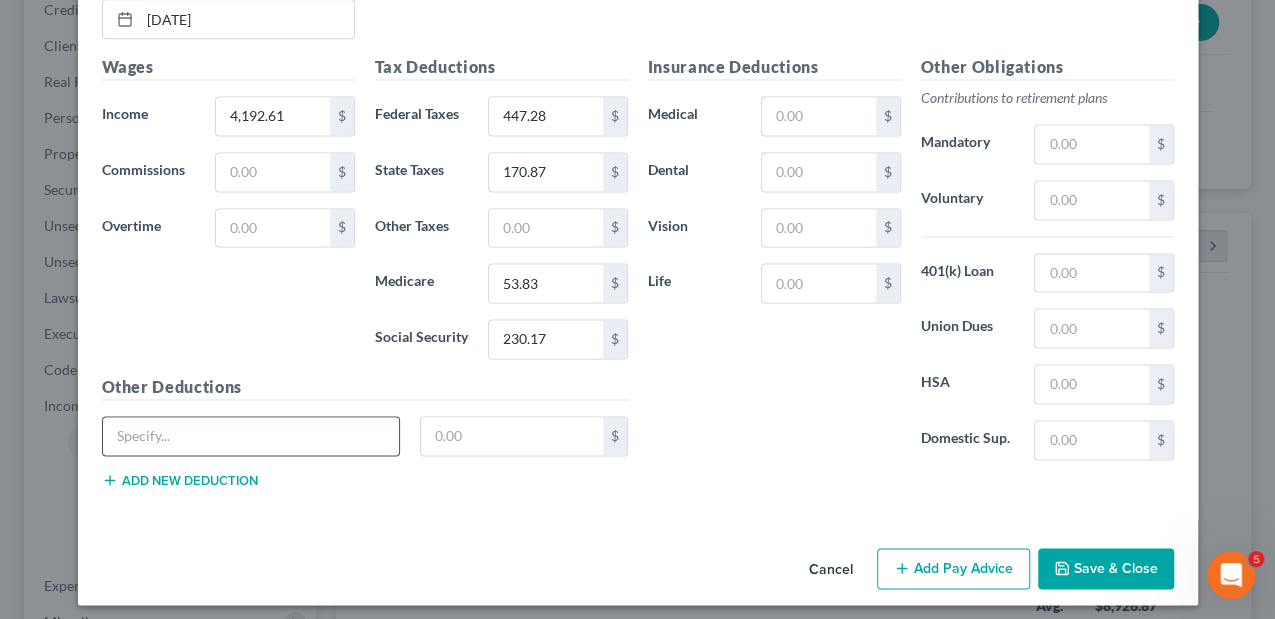 click at bounding box center [251, 436] 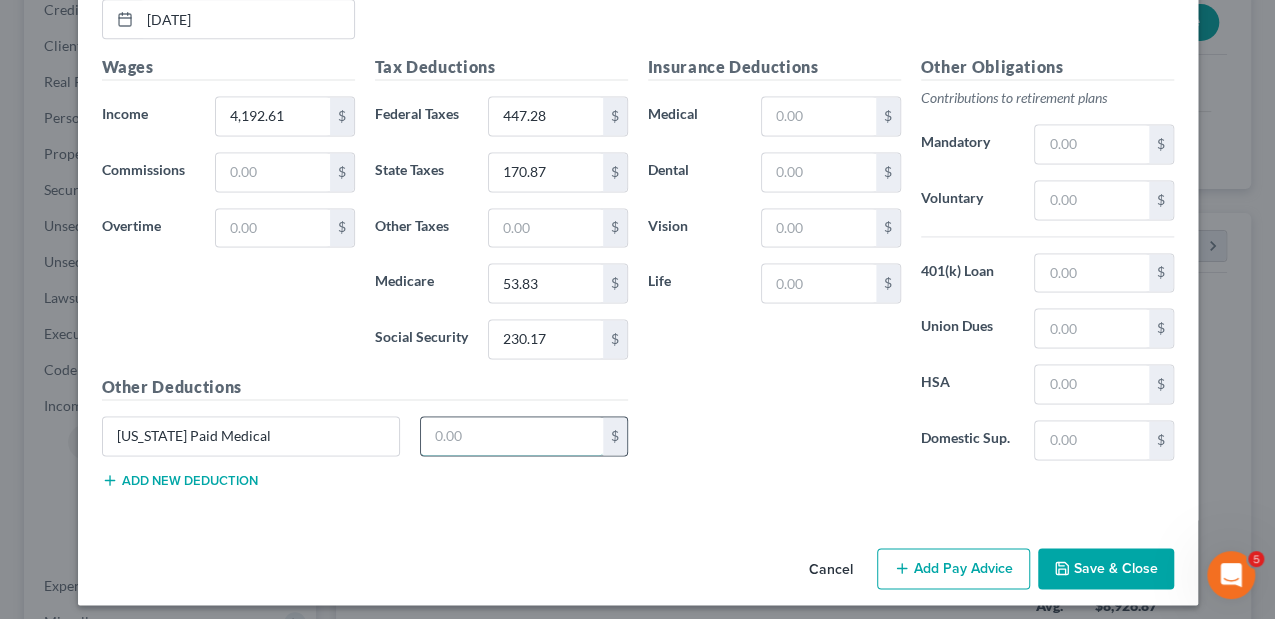 click at bounding box center (512, 436) 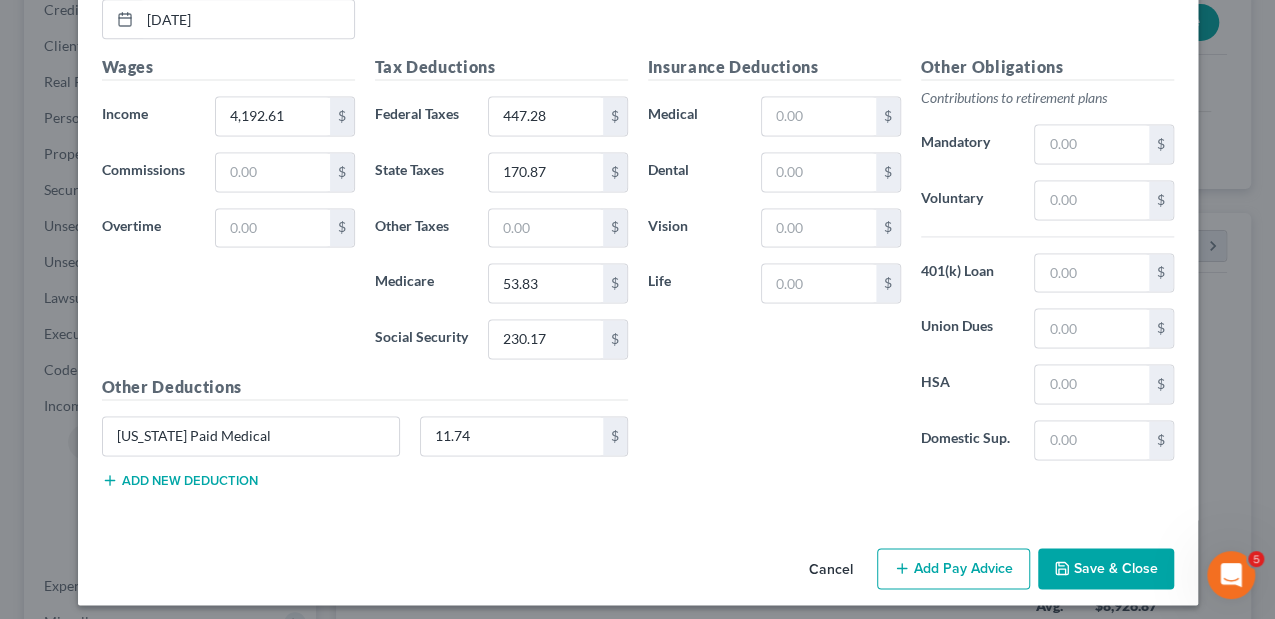 click on "Other Deductions [US_STATE] Paid Medical 11.74 $ Add new deduction" at bounding box center (365, 439) 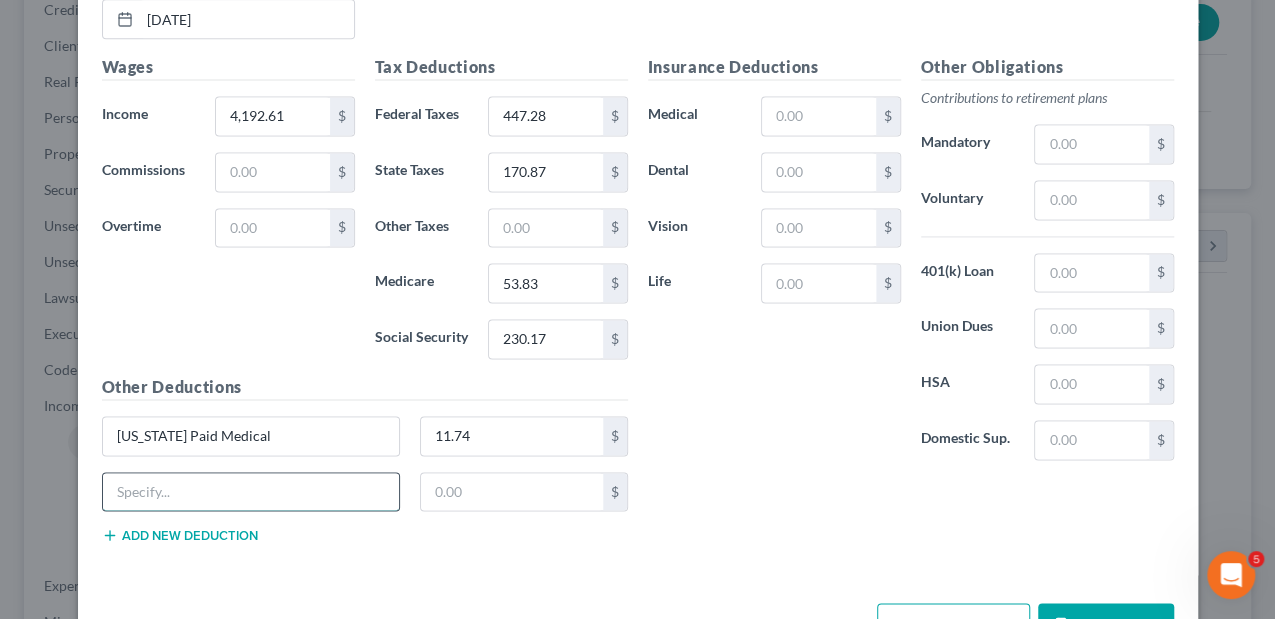 click at bounding box center [251, 492] 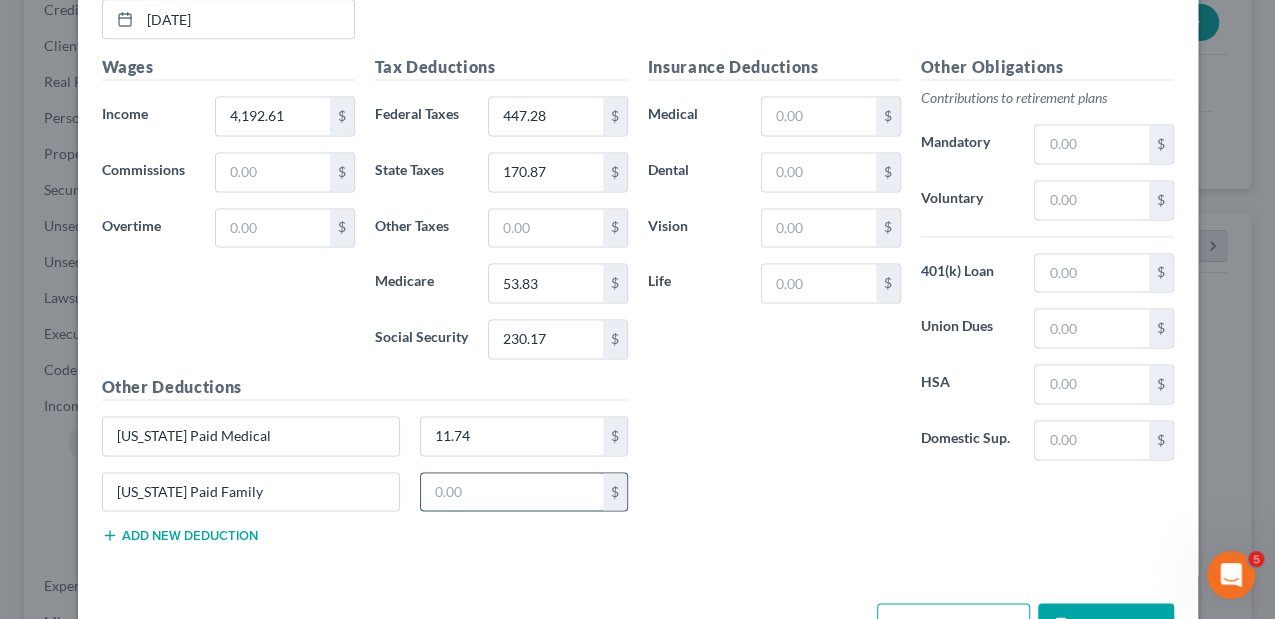 click at bounding box center [512, 492] 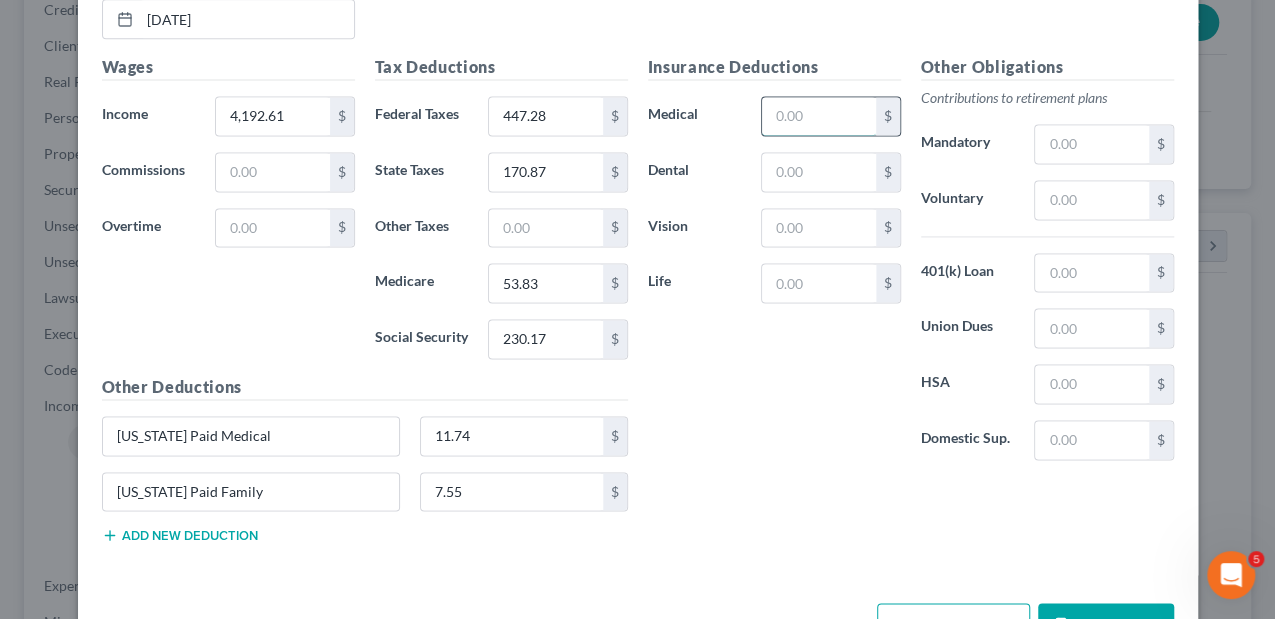 click at bounding box center (818, 116) 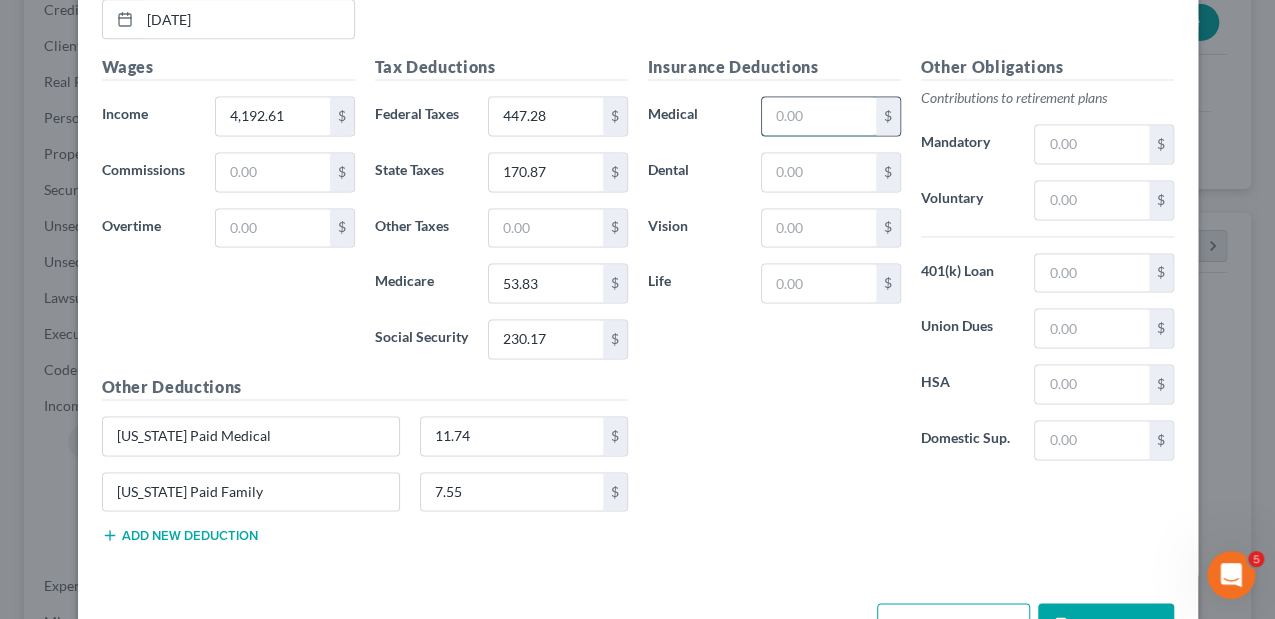 click at bounding box center (818, 116) 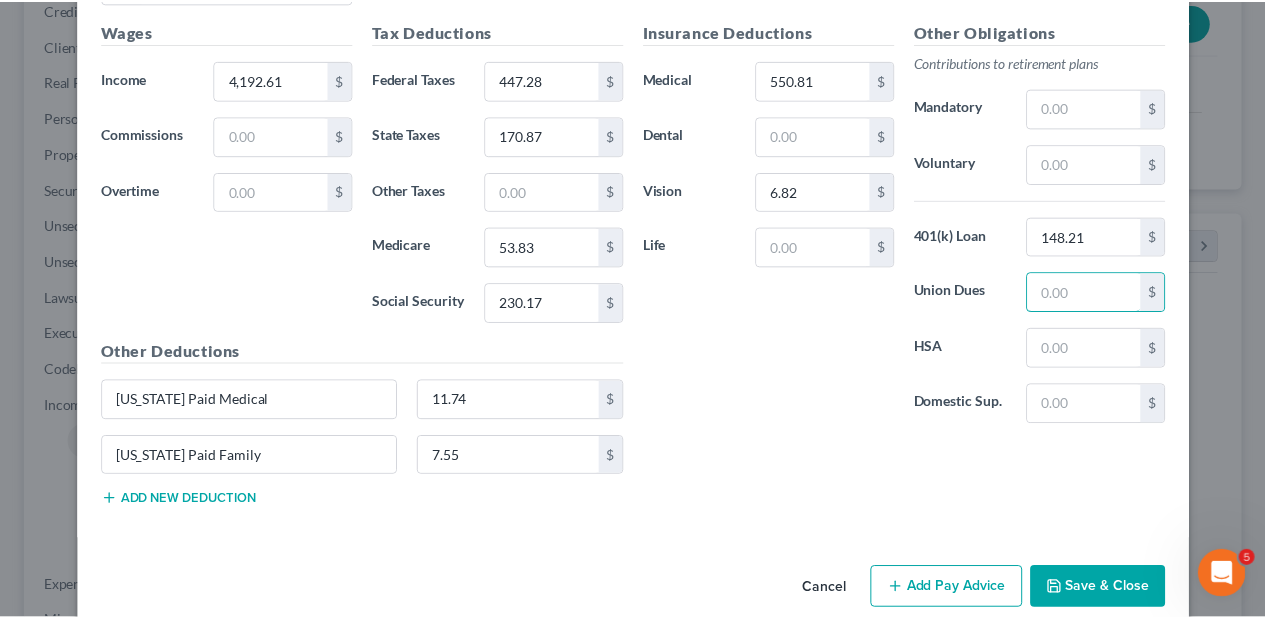 scroll, scrollTop: 1425, scrollLeft: 0, axis: vertical 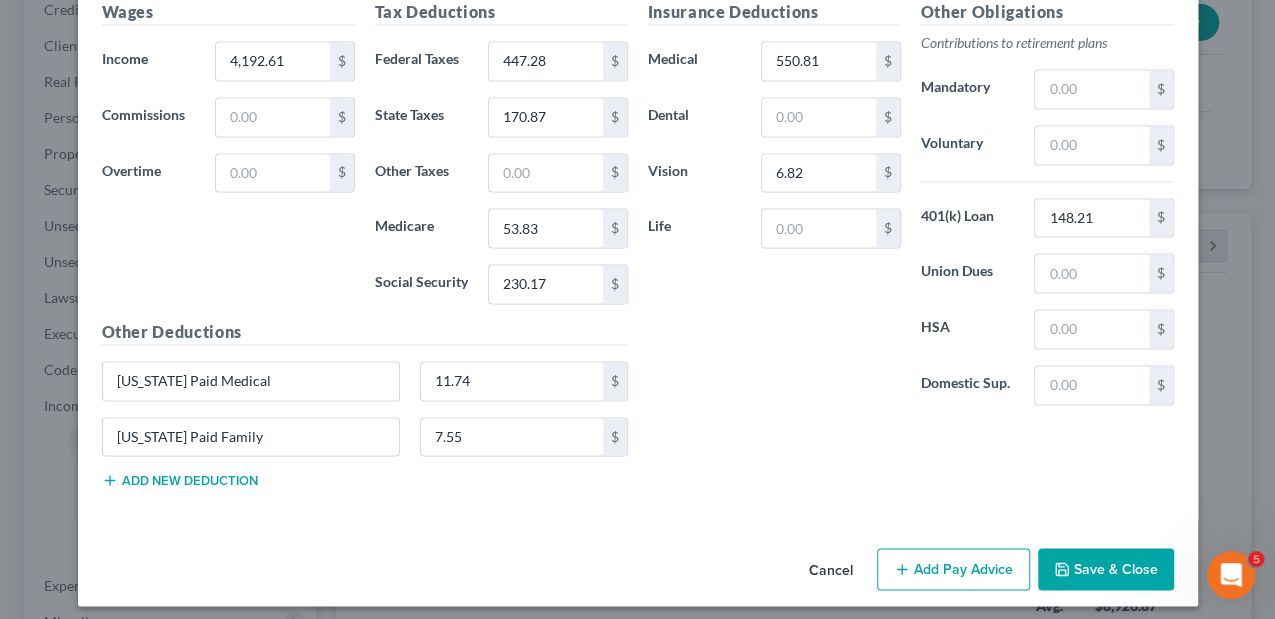 click on "Save & Close" at bounding box center (1106, 569) 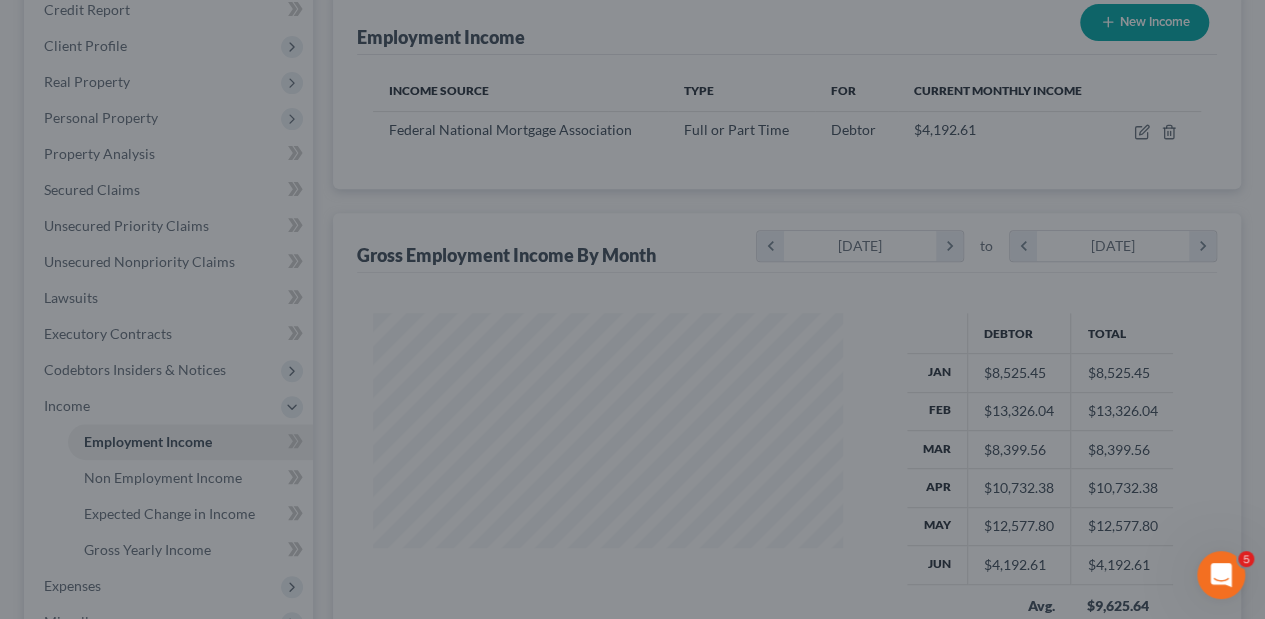 scroll, scrollTop: 356, scrollLeft: 506, axis: both 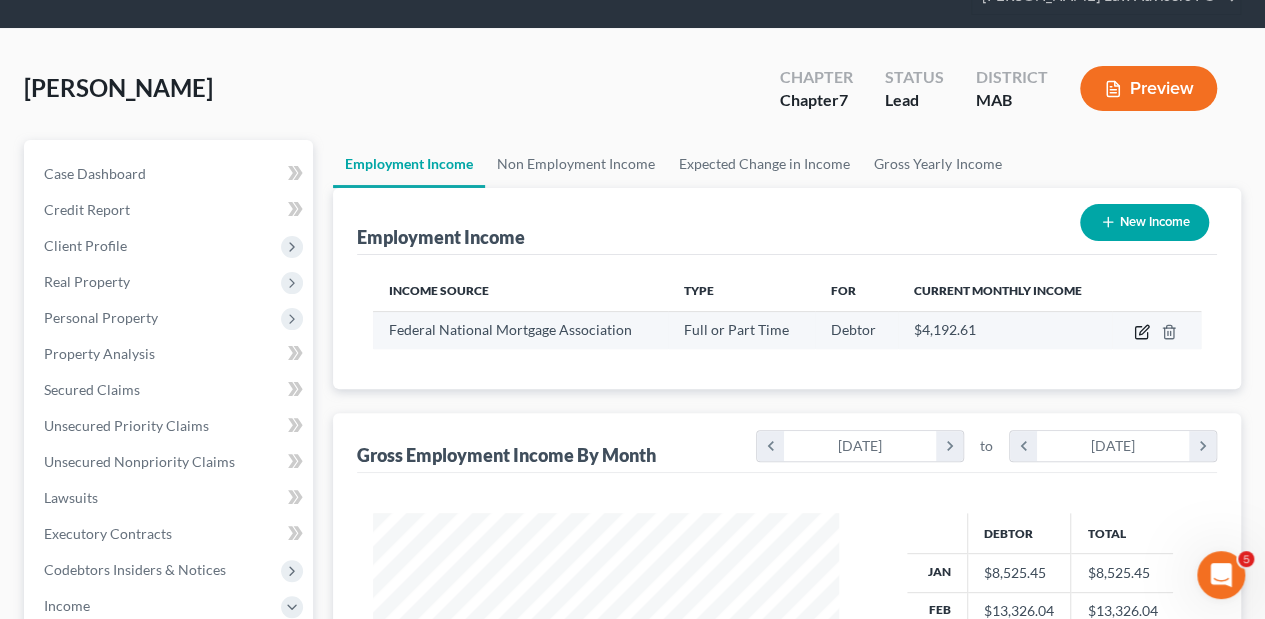 click 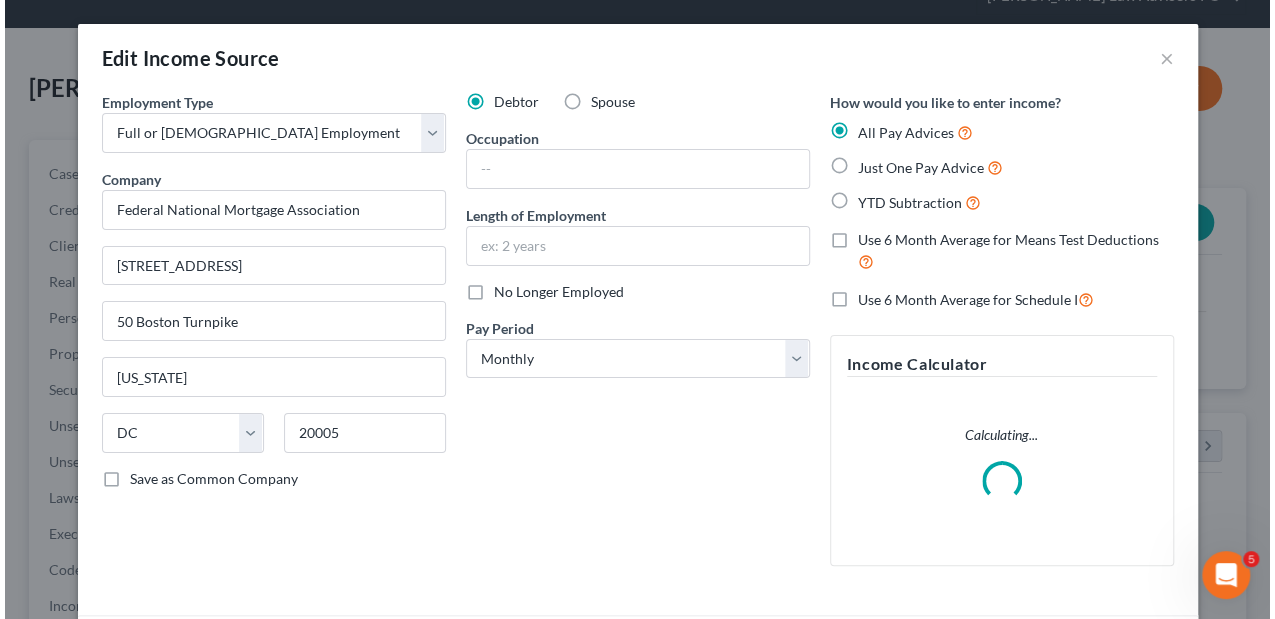 scroll, scrollTop: 999644, scrollLeft: 999489, axis: both 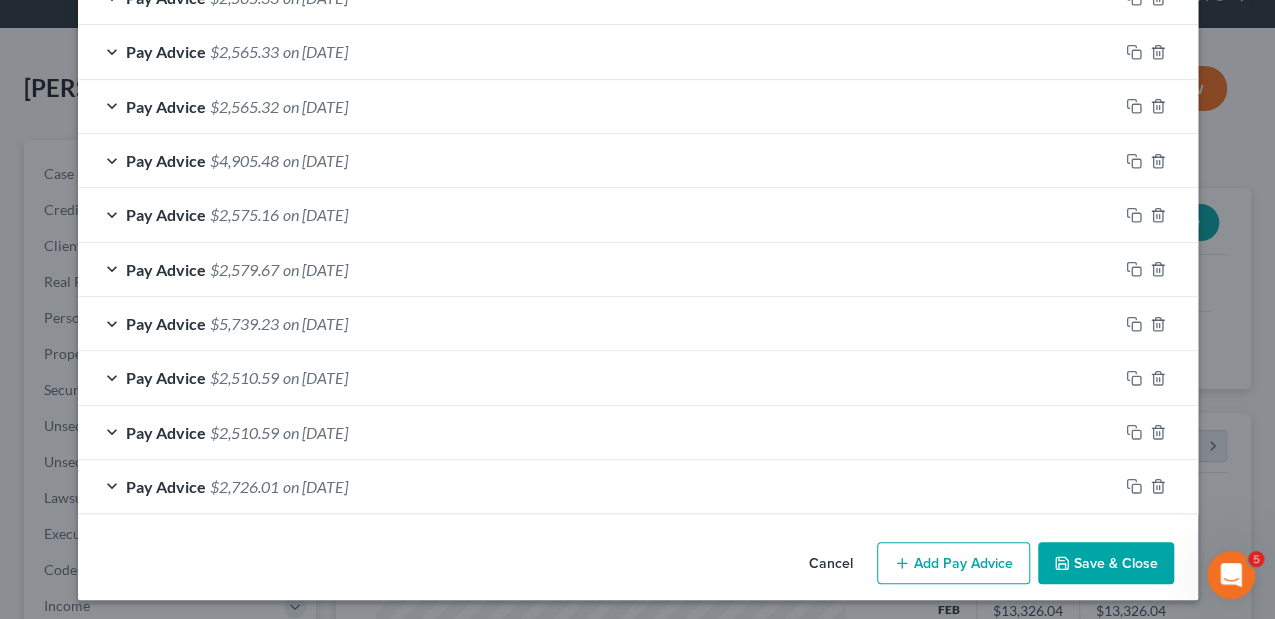 click on "Add Pay Advice" at bounding box center [953, 563] 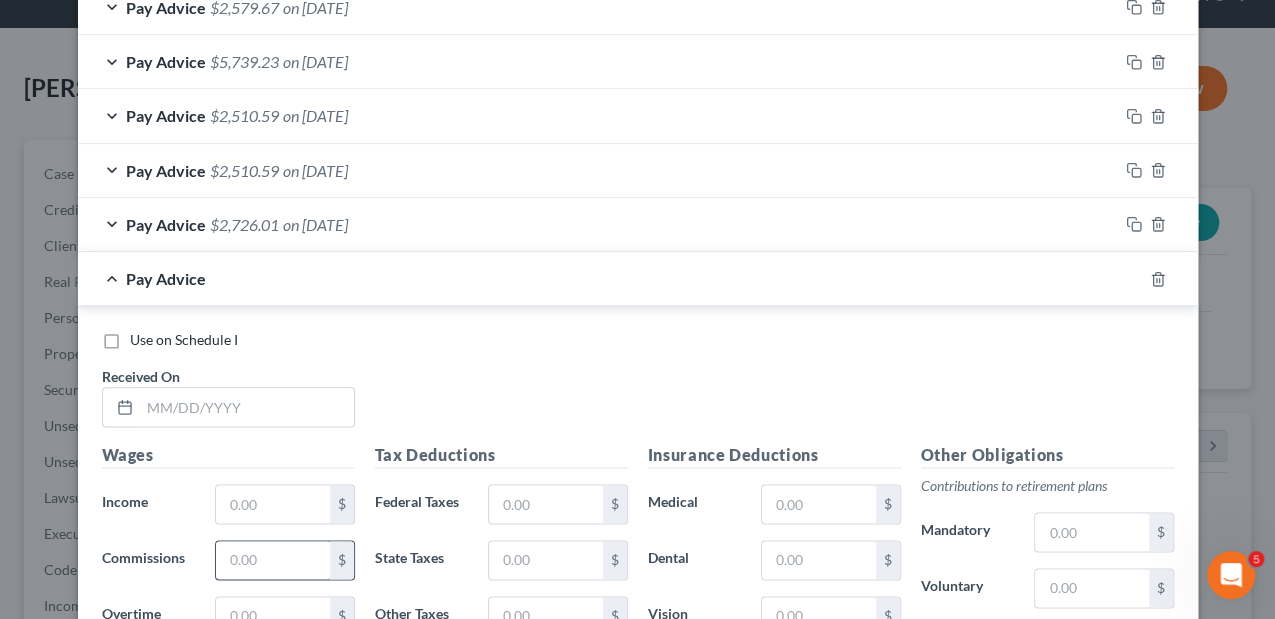 scroll, scrollTop: 1107, scrollLeft: 0, axis: vertical 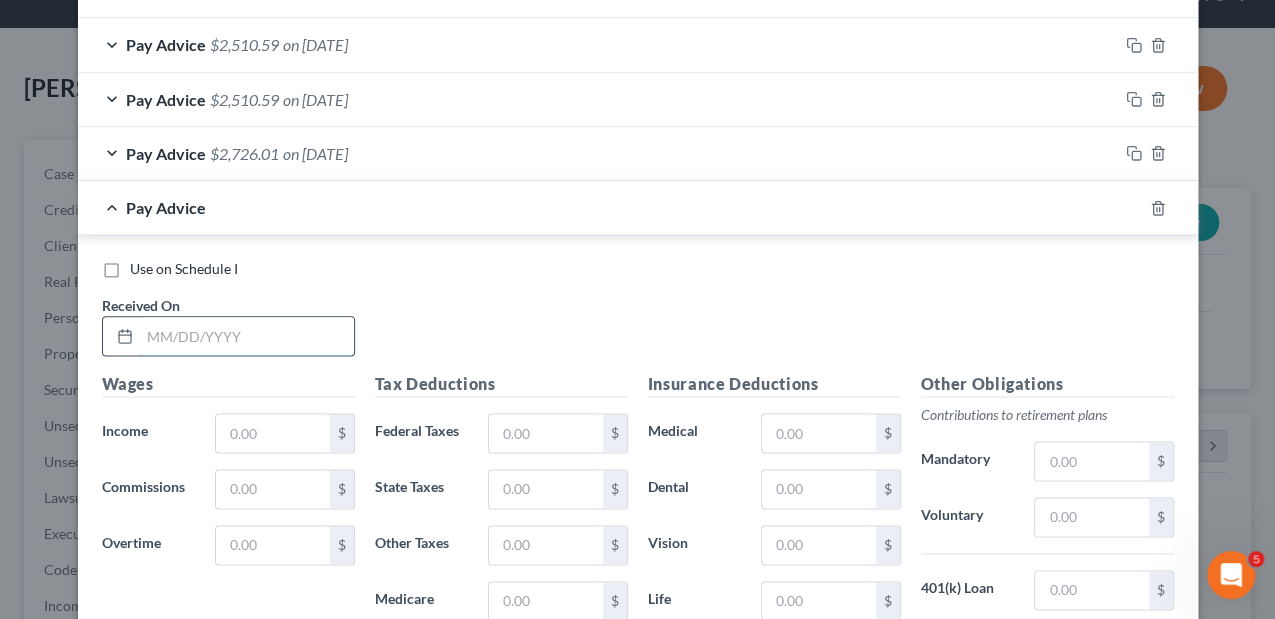 click at bounding box center (247, 336) 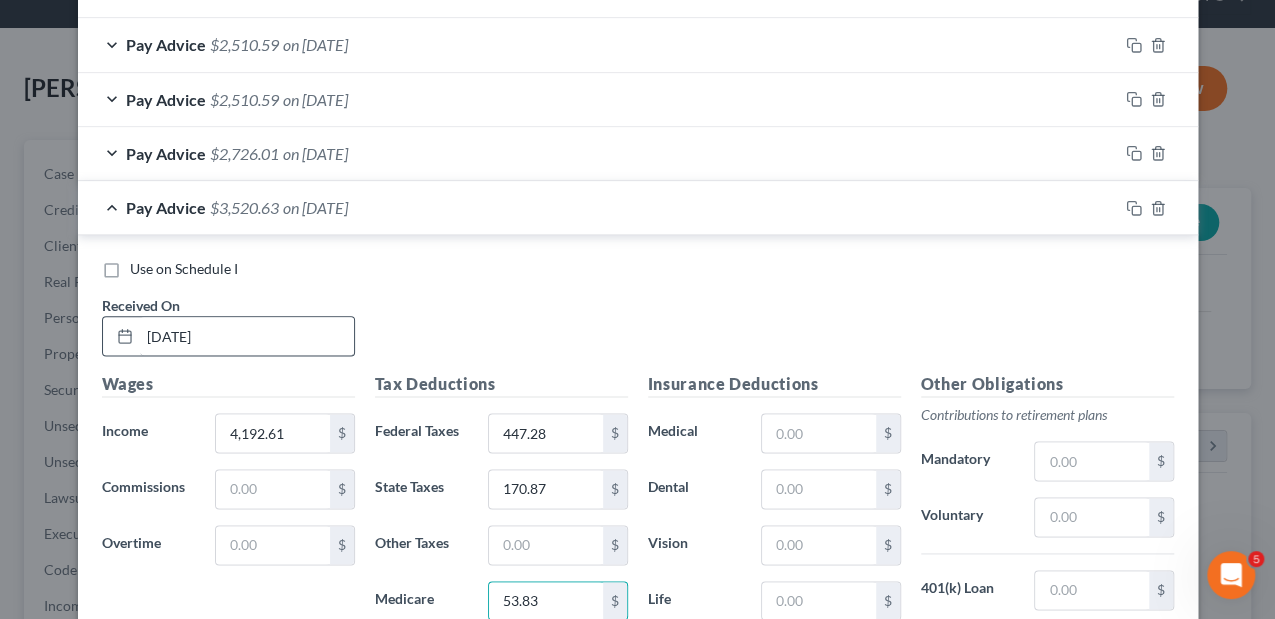 scroll, scrollTop: 1424, scrollLeft: 0, axis: vertical 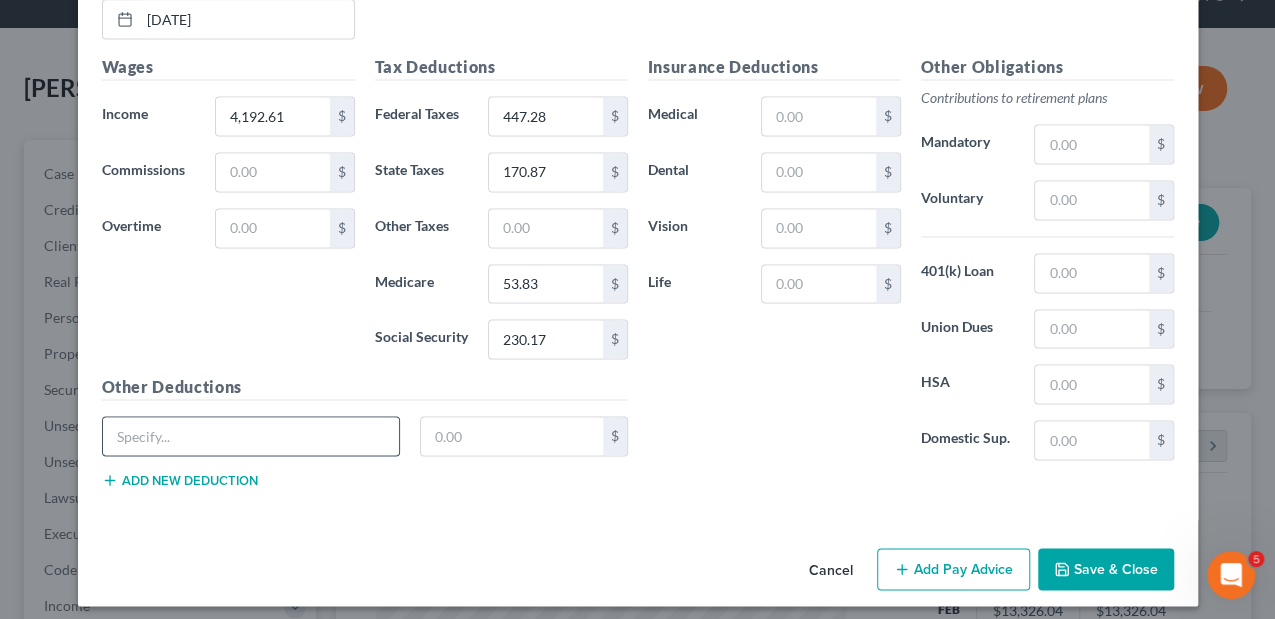 click at bounding box center (251, 436) 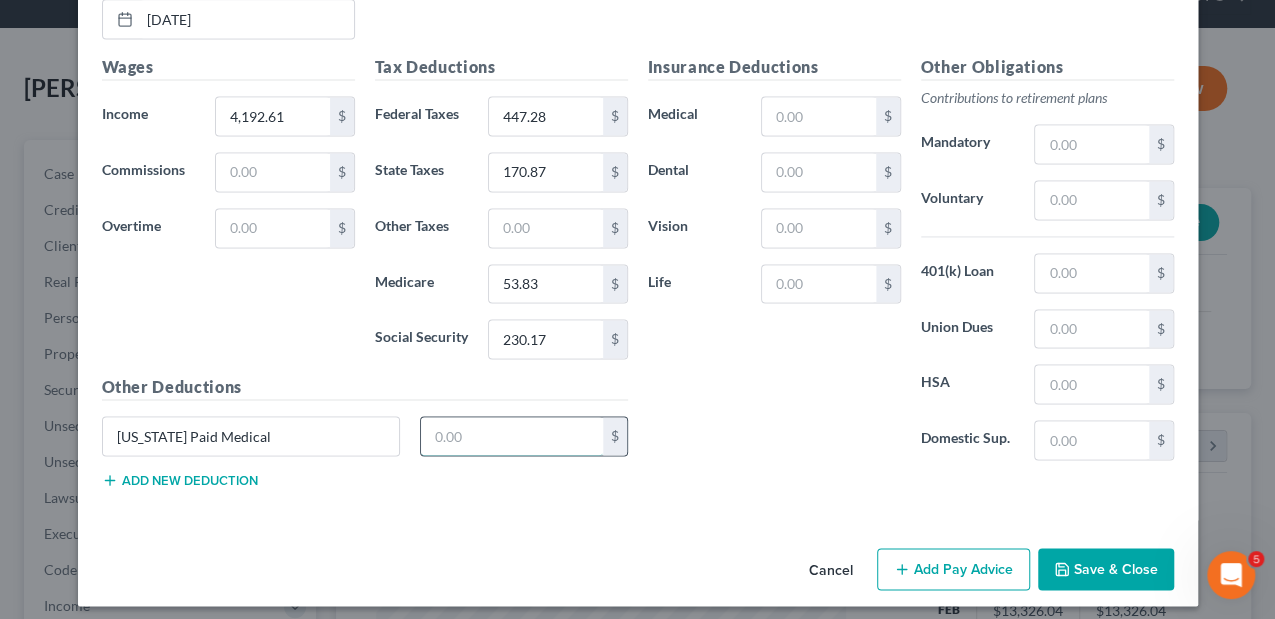 click at bounding box center (512, 436) 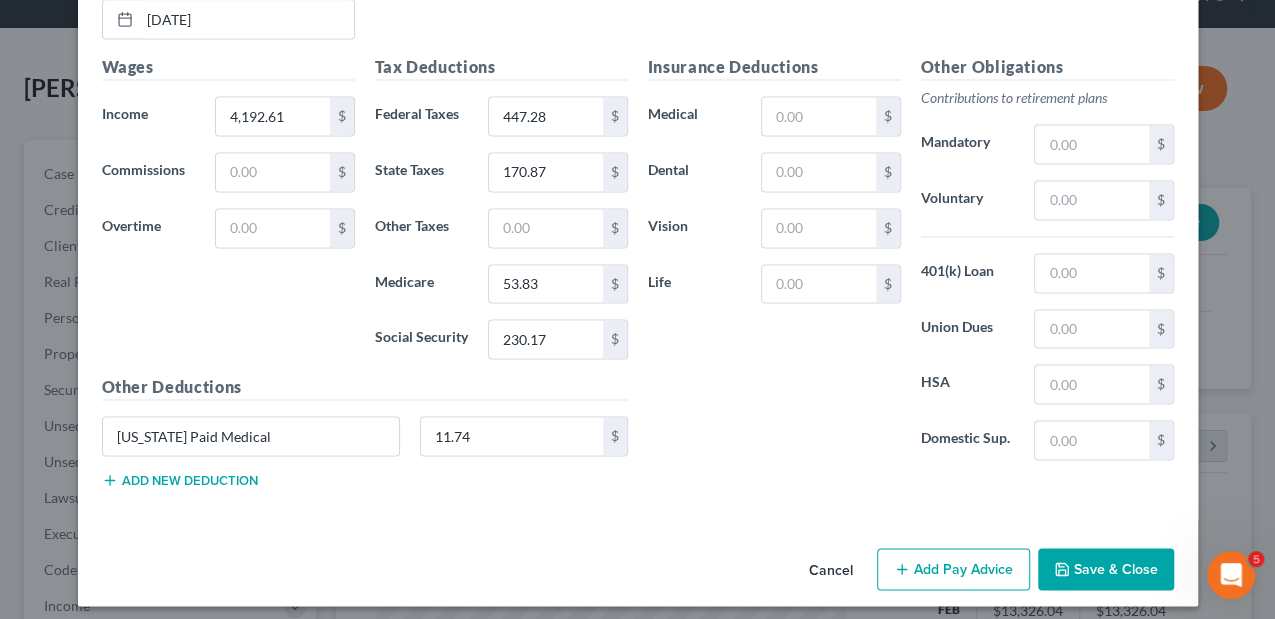 click on "Add new deduction" at bounding box center [180, 480] 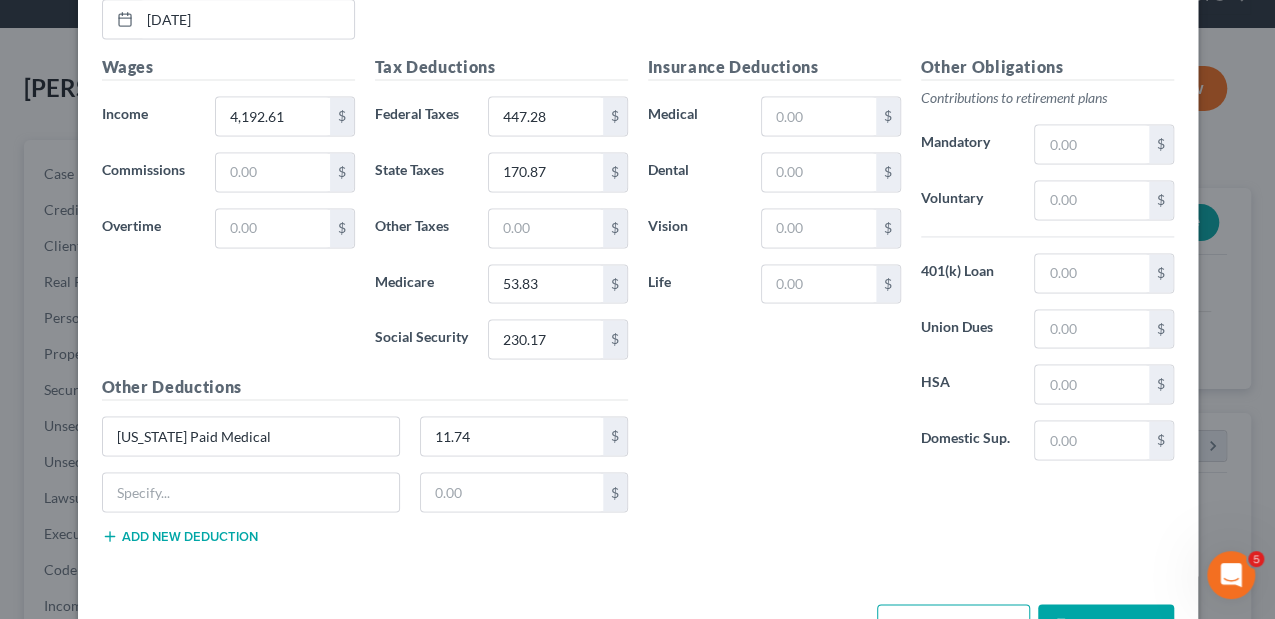 click on "Add new deduction" at bounding box center [180, 536] 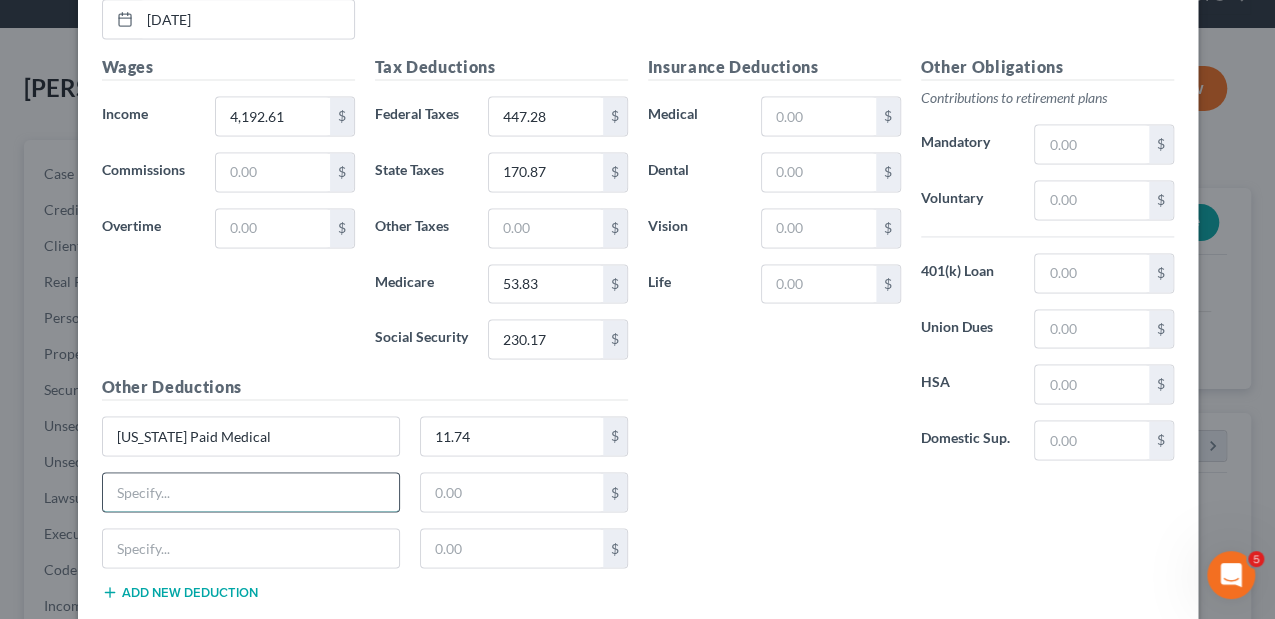 click at bounding box center (251, 492) 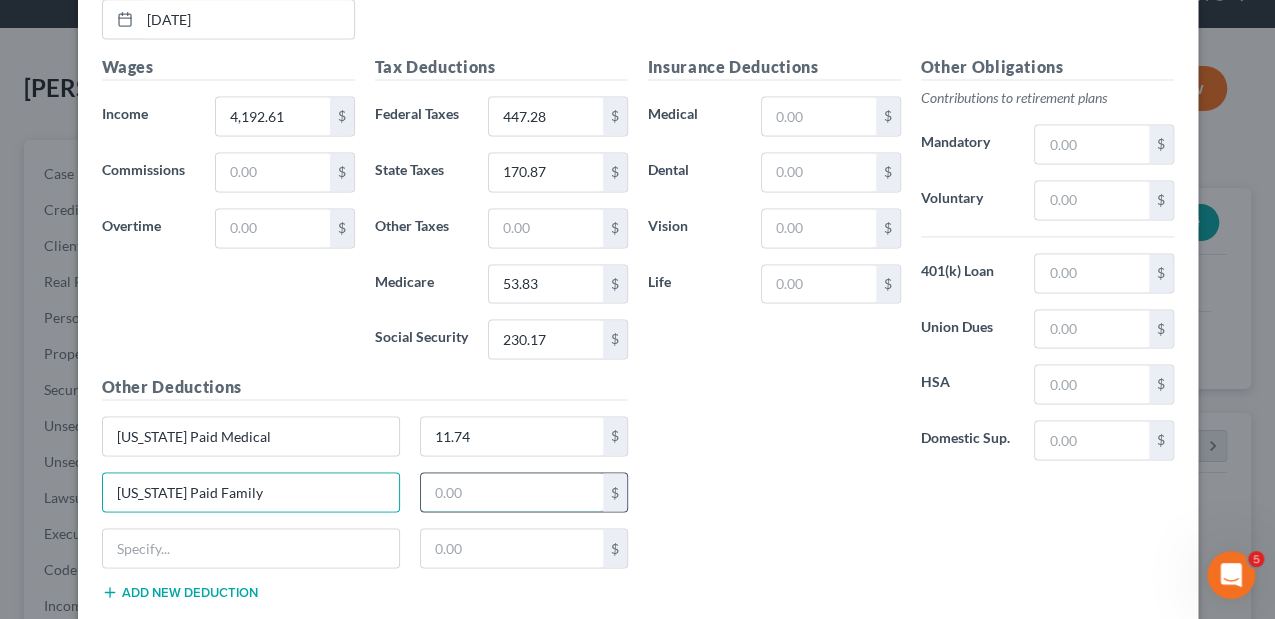 click at bounding box center [512, 492] 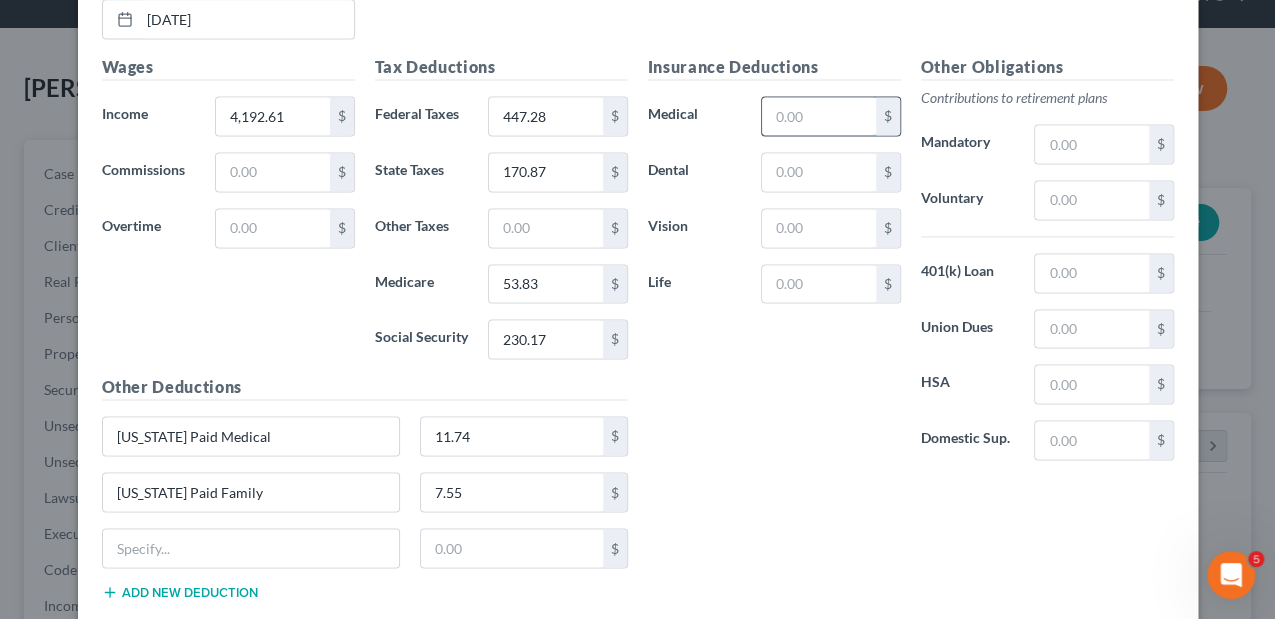 click at bounding box center [818, 116] 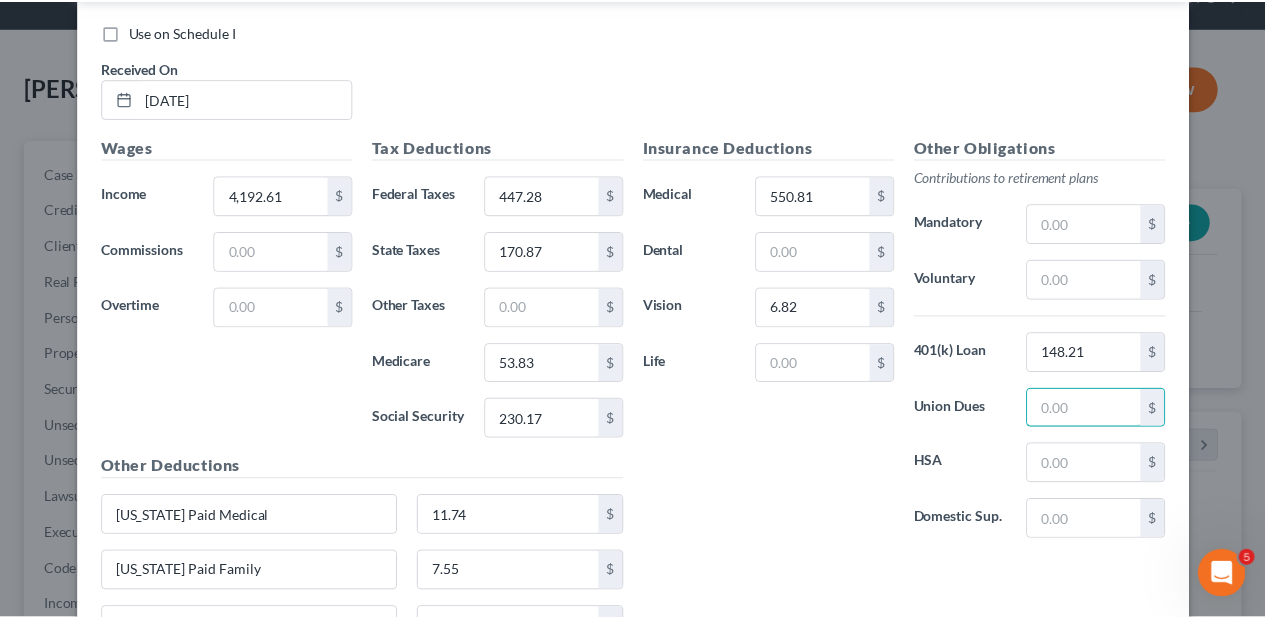 scroll, scrollTop: 1534, scrollLeft: 0, axis: vertical 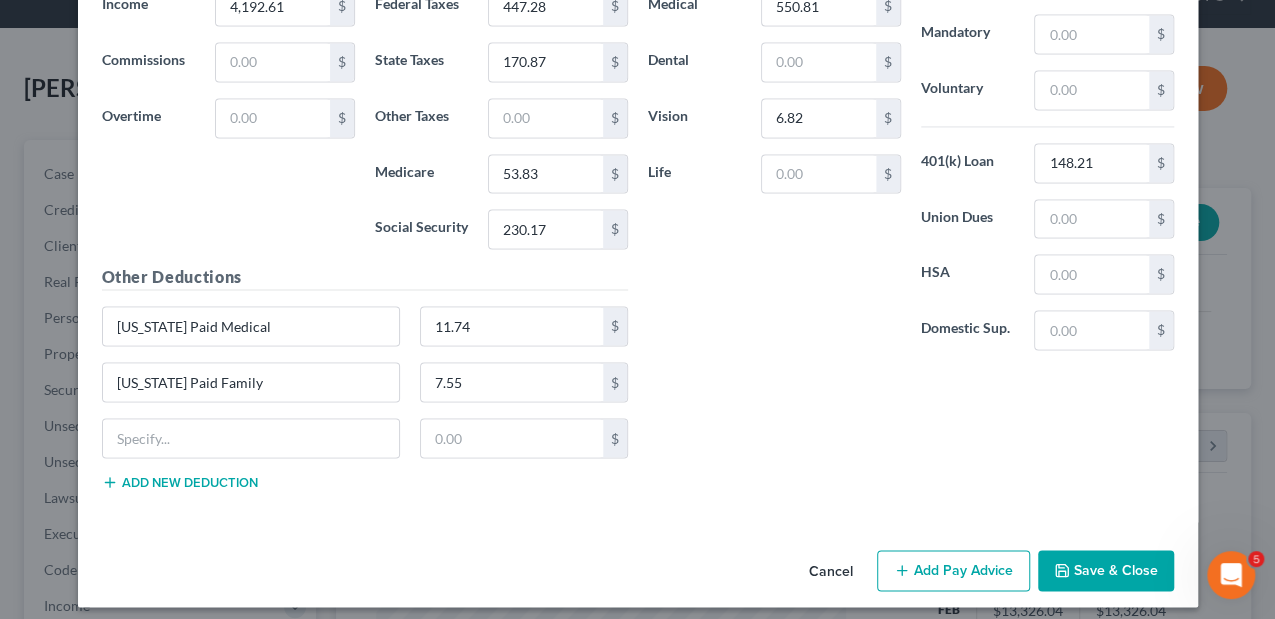 click on "Save & Close" at bounding box center (1106, 571) 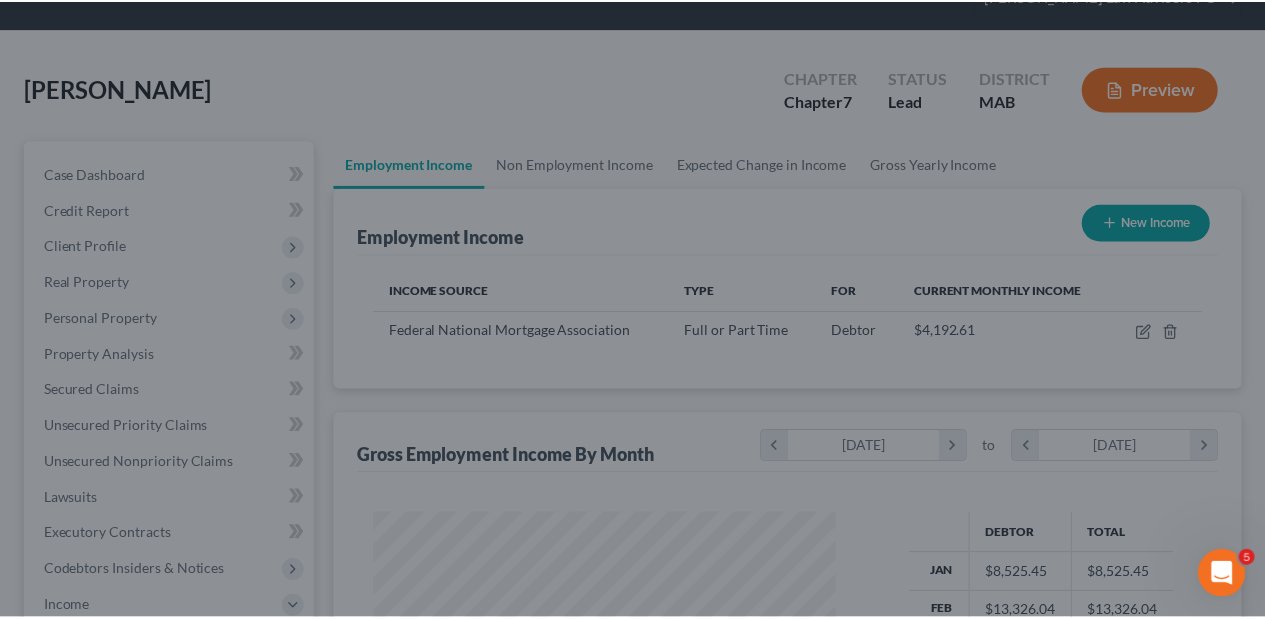scroll, scrollTop: 356, scrollLeft: 506, axis: both 